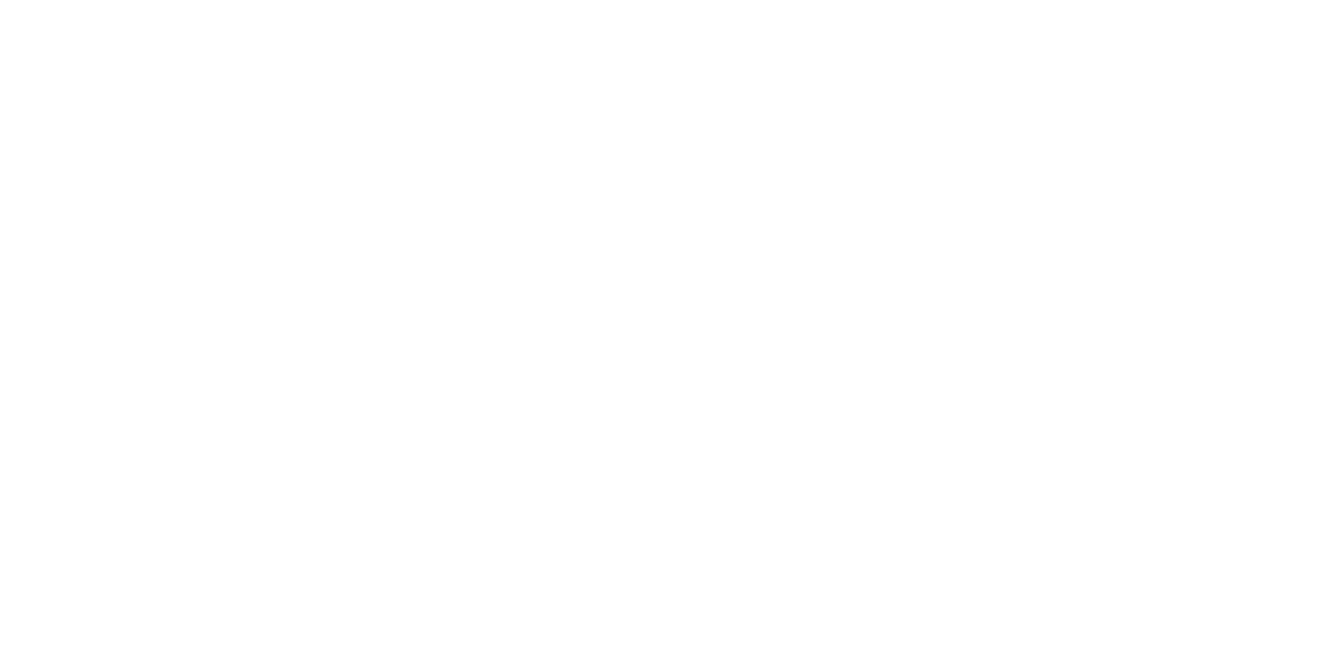 scroll, scrollTop: 0, scrollLeft: 0, axis: both 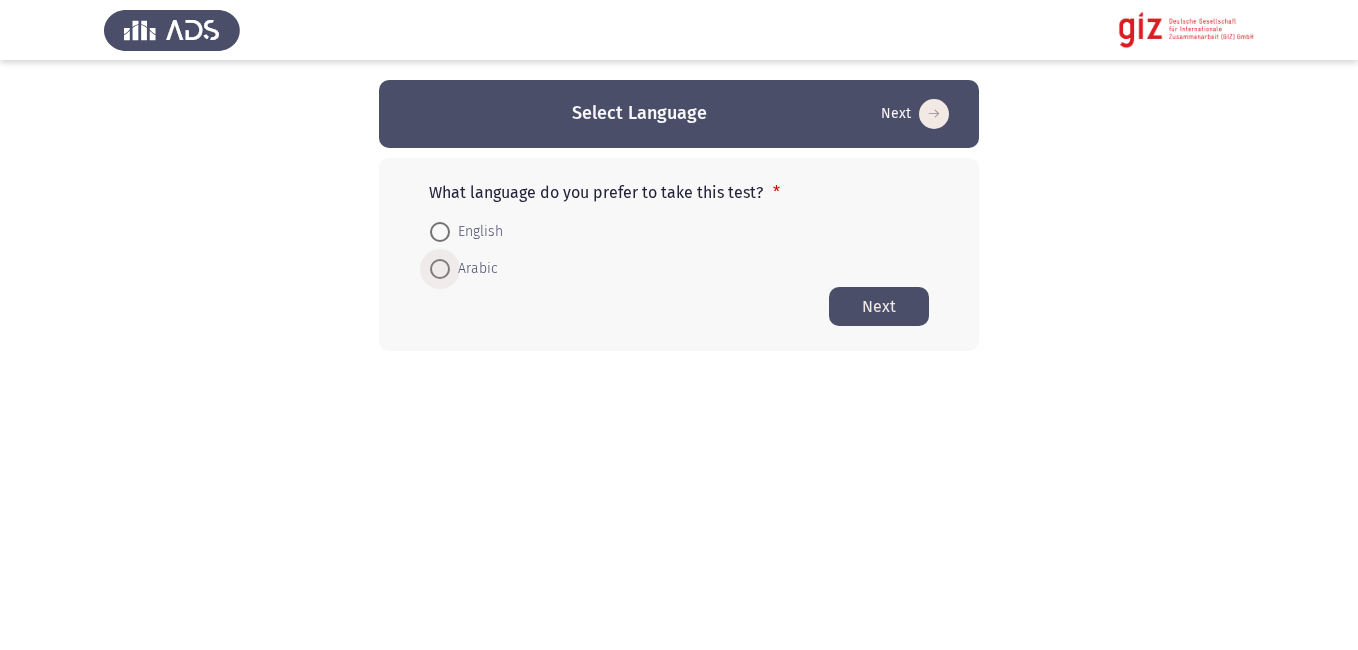 click on "Arabic" at bounding box center (474, 269) 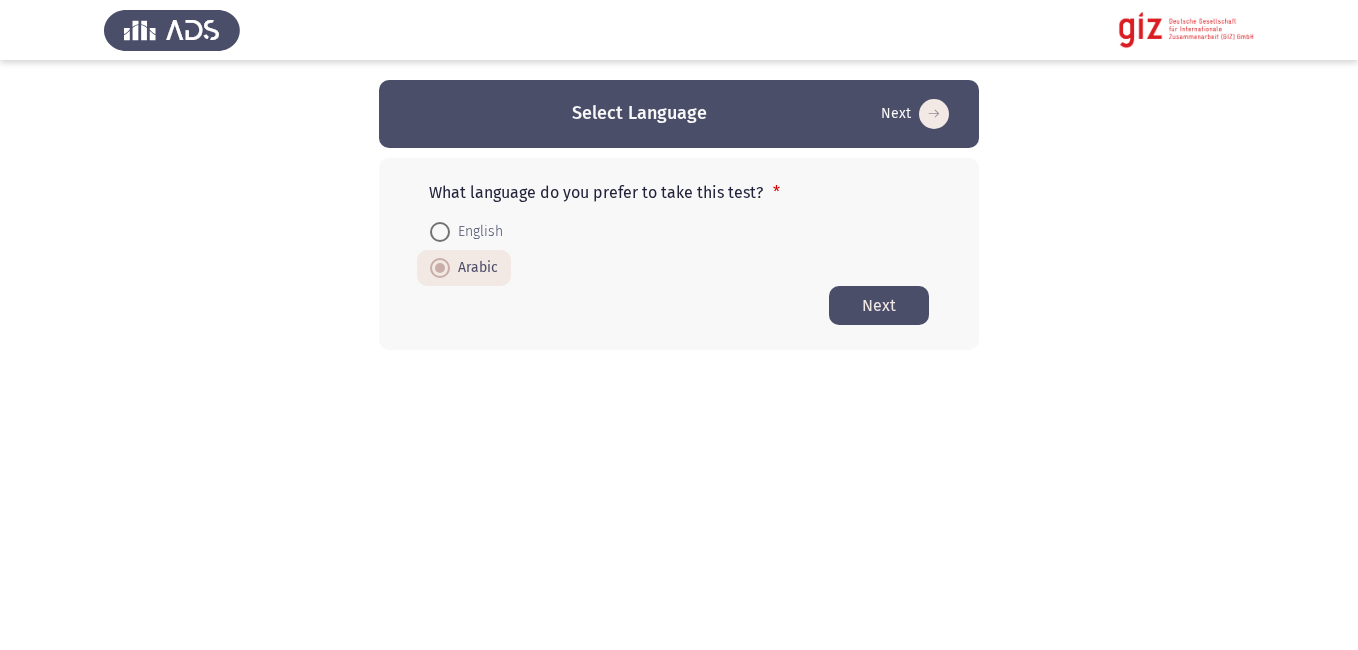 click on "Next" 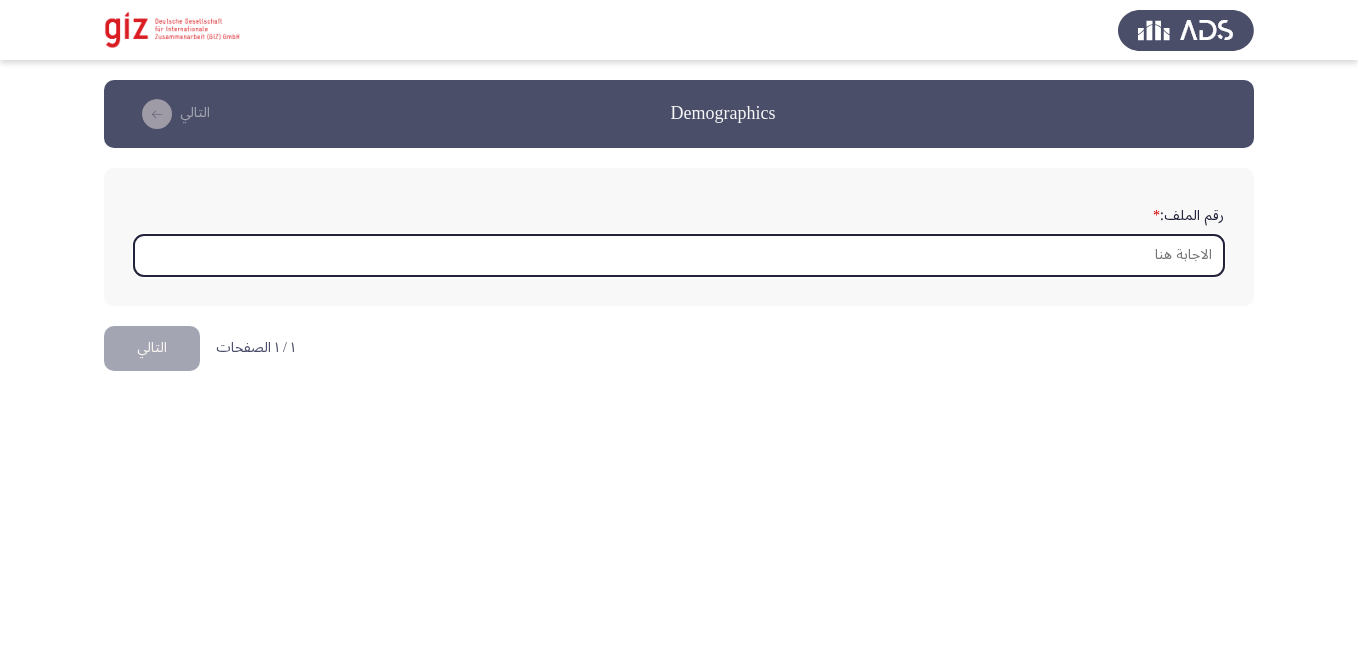 click on "رقم الملف:    *" at bounding box center (679, 255) 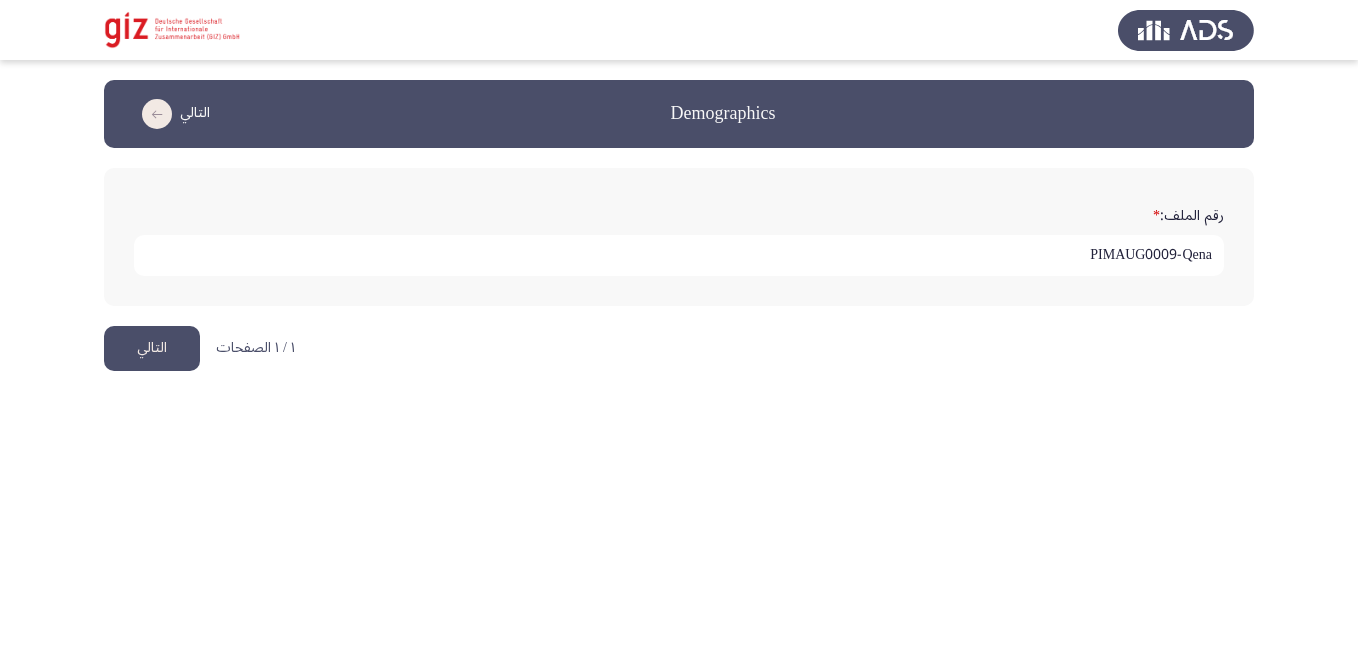 type on "PIMAUG0009-Qena" 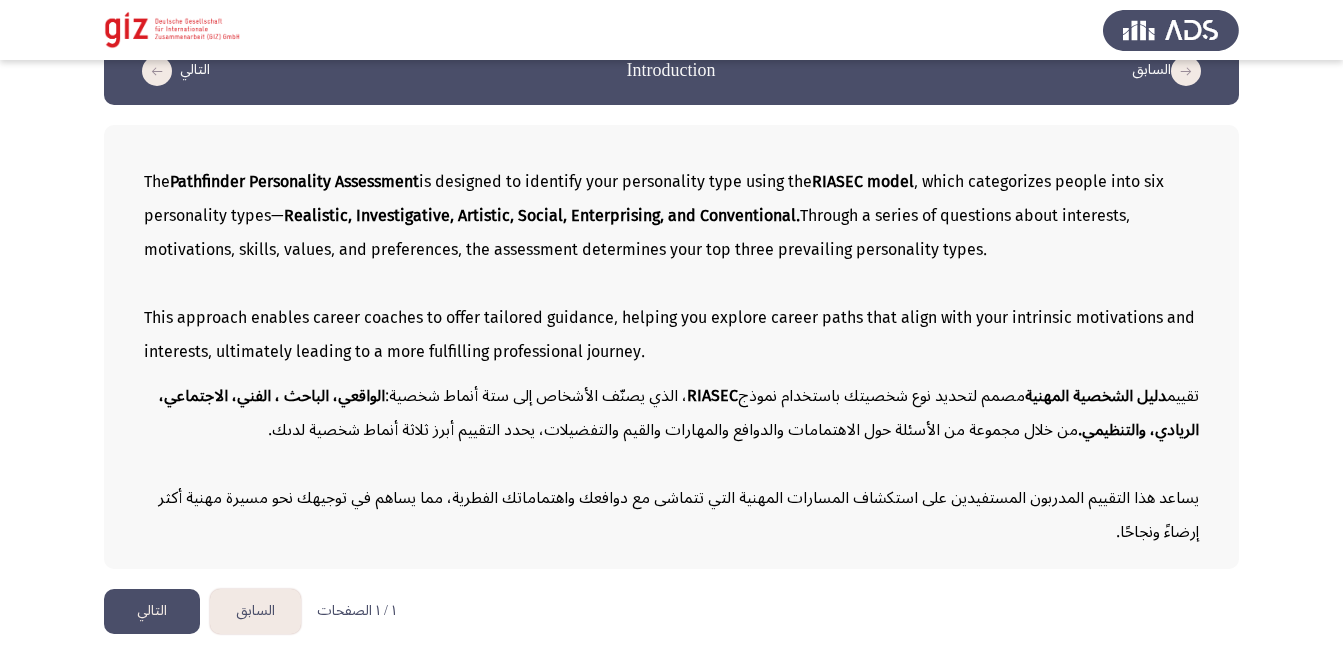 scroll, scrollTop: 47, scrollLeft: 0, axis: vertical 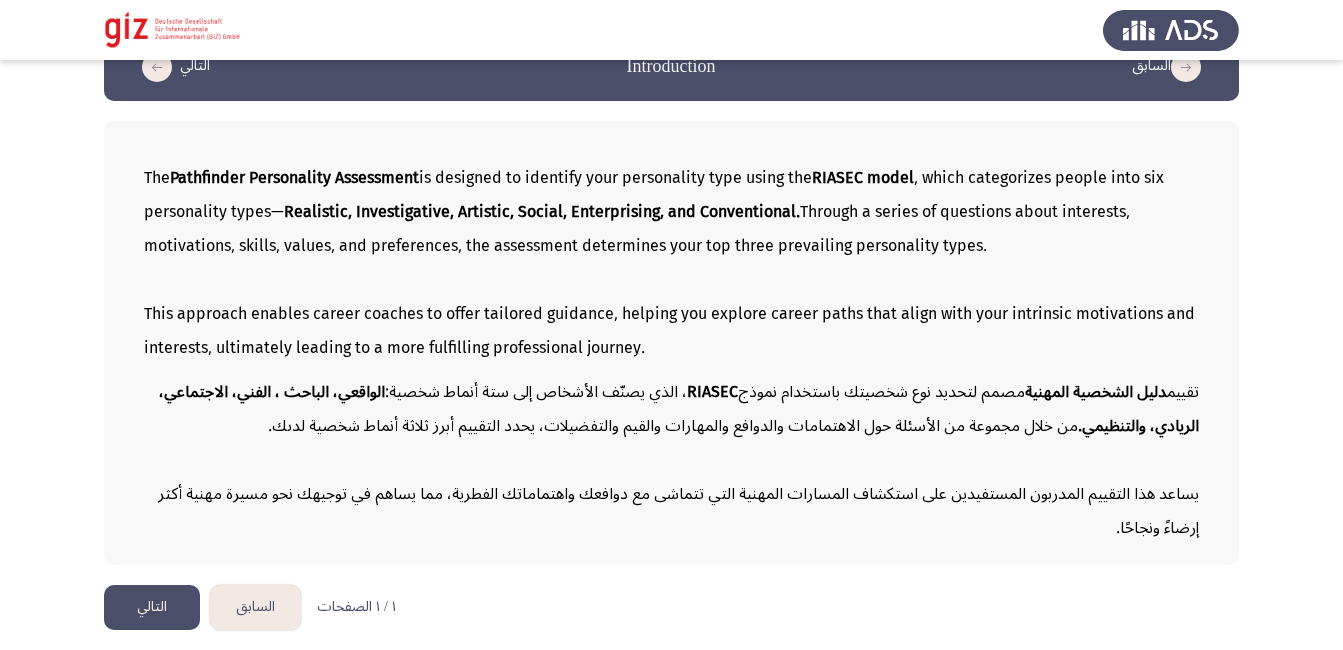 click on "التالي" 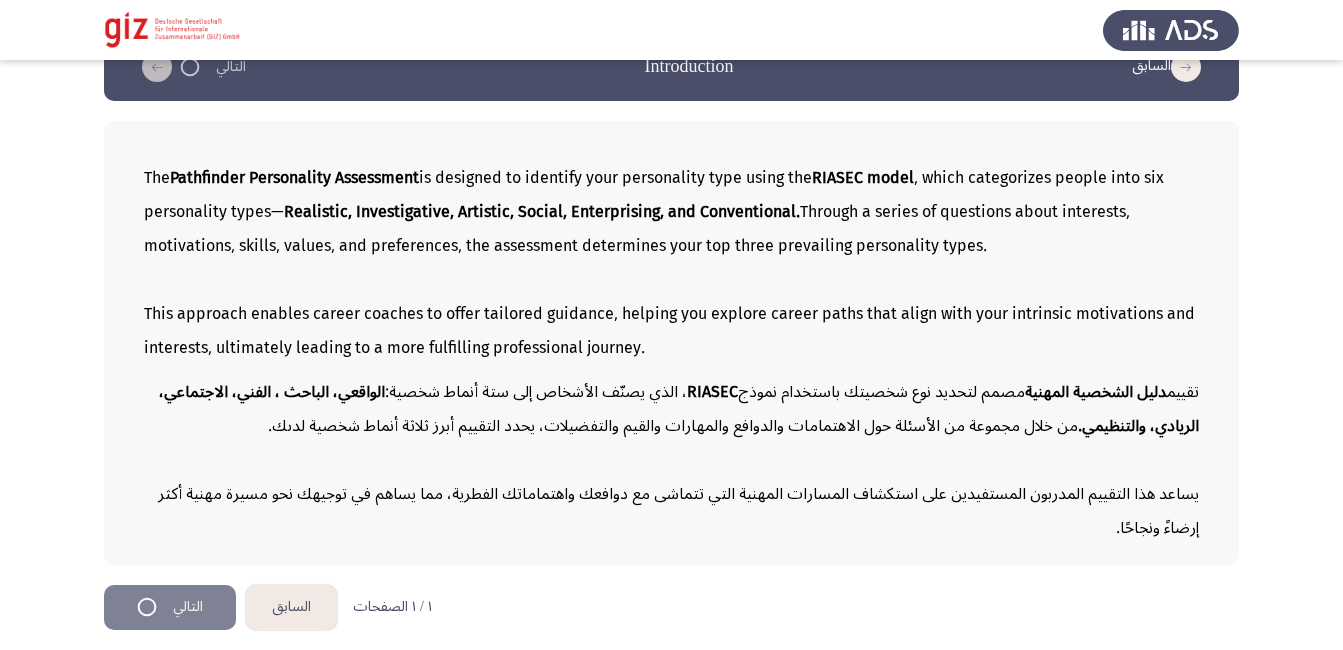 scroll, scrollTop: 0, scrollLeft: 0, axis: both 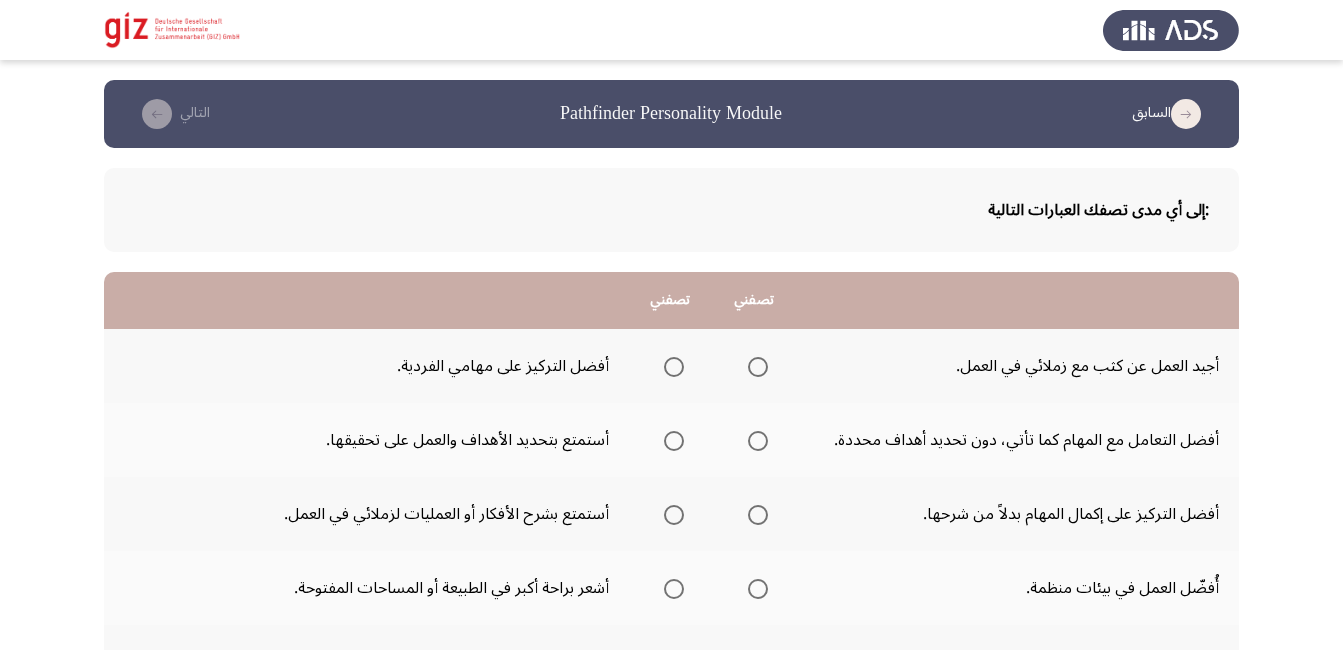 click 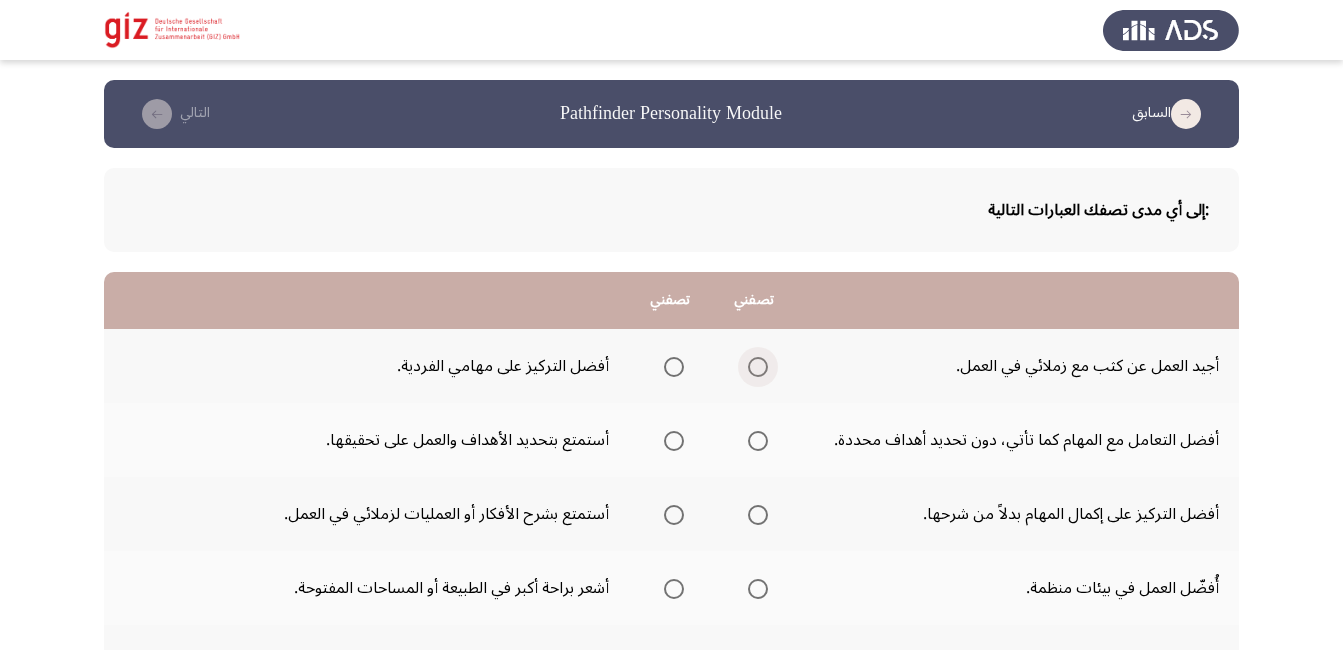 click at bounding box center (758, 367) 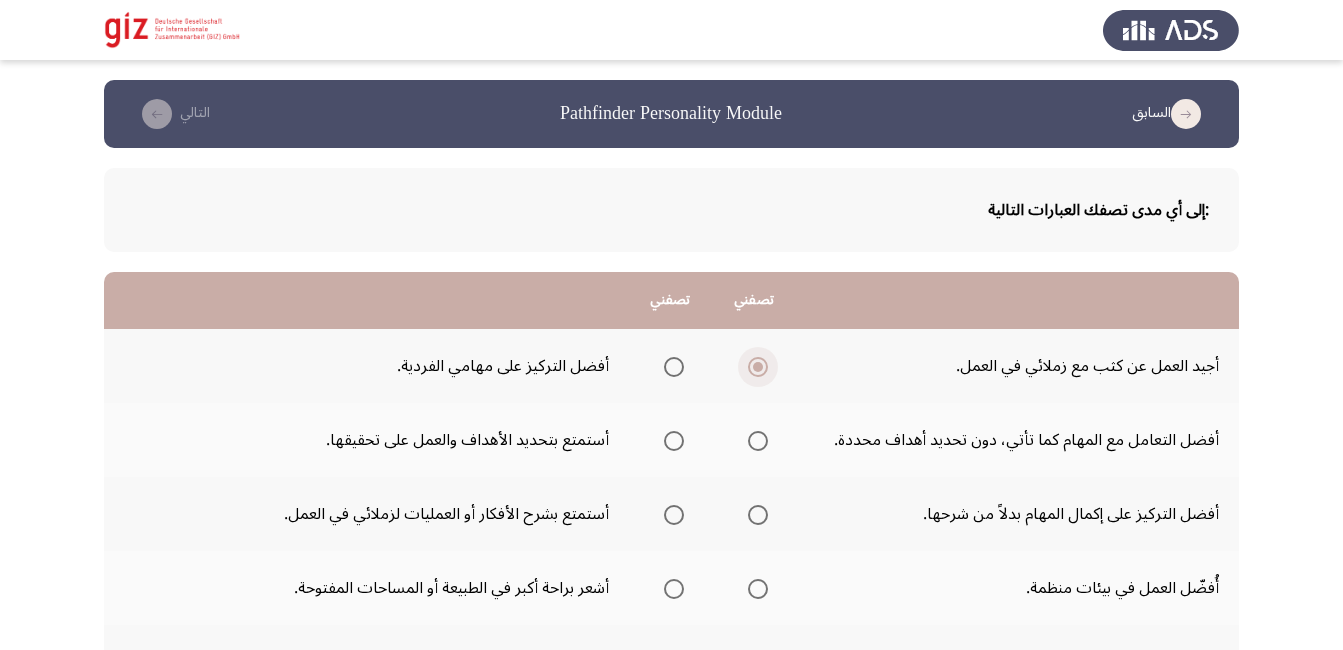 click at bounding box center (758, 367) 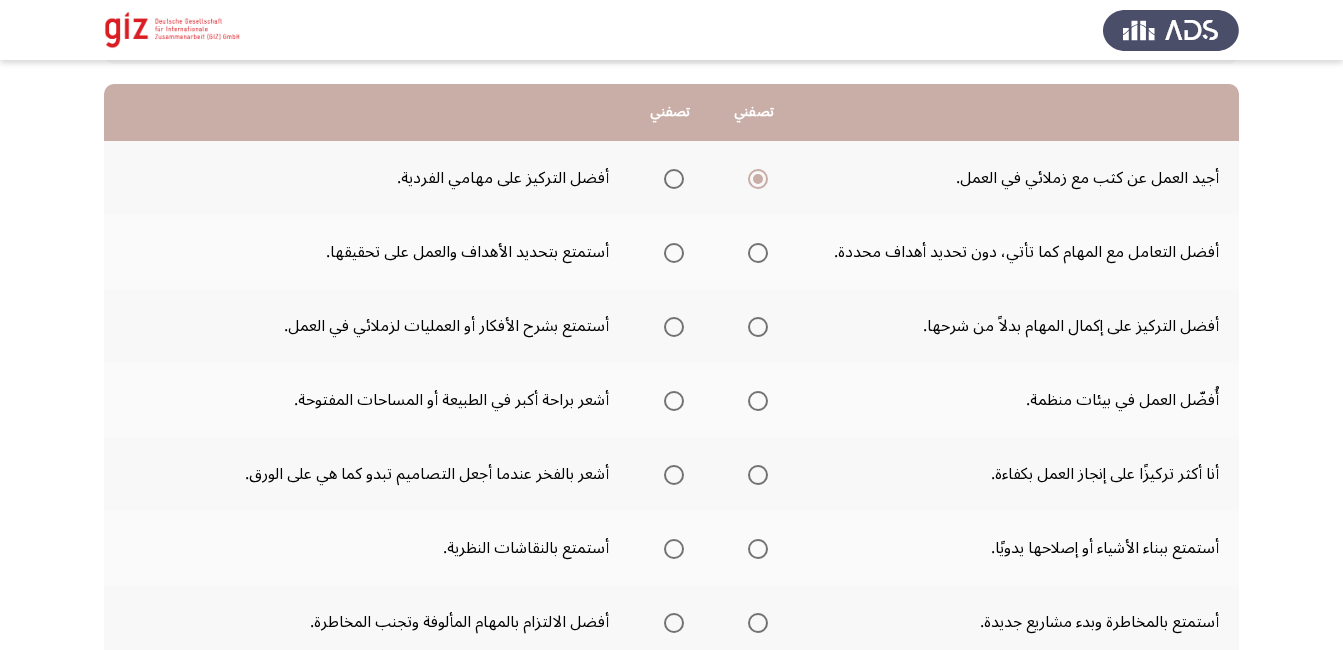 scroll, scrollTop: 184, scrollLeft: 0, axis: vertical 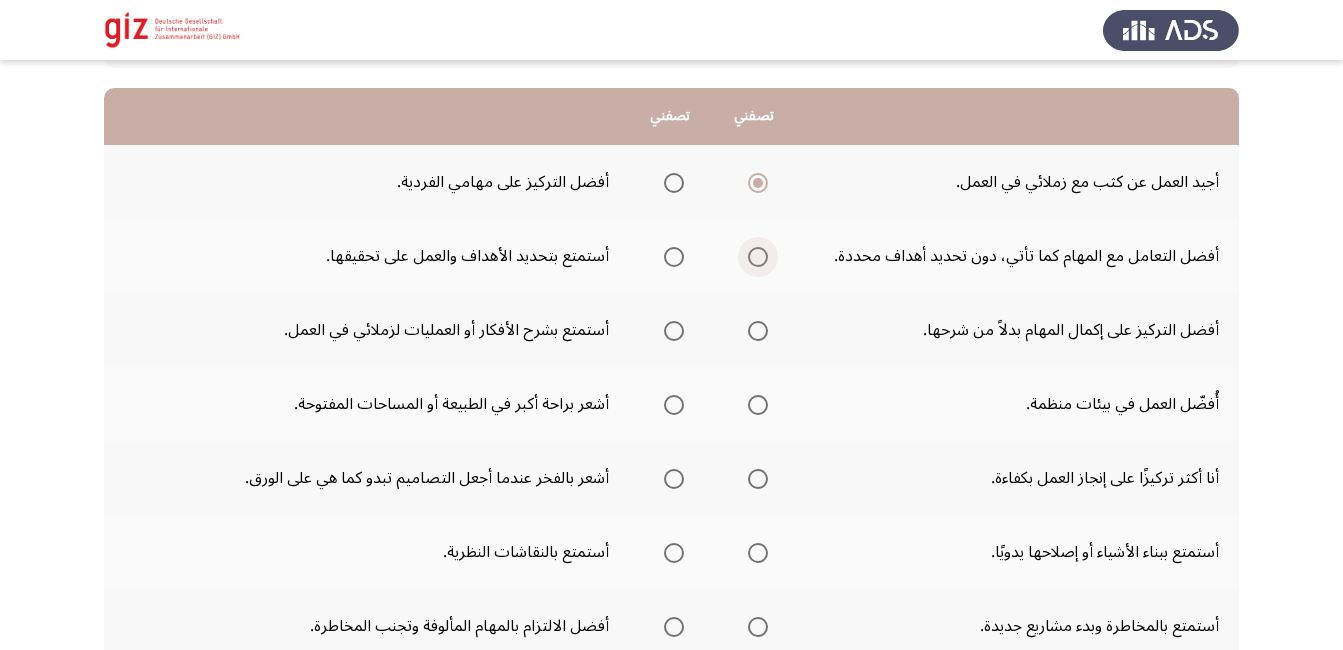 click at bounding box center (758, 257) 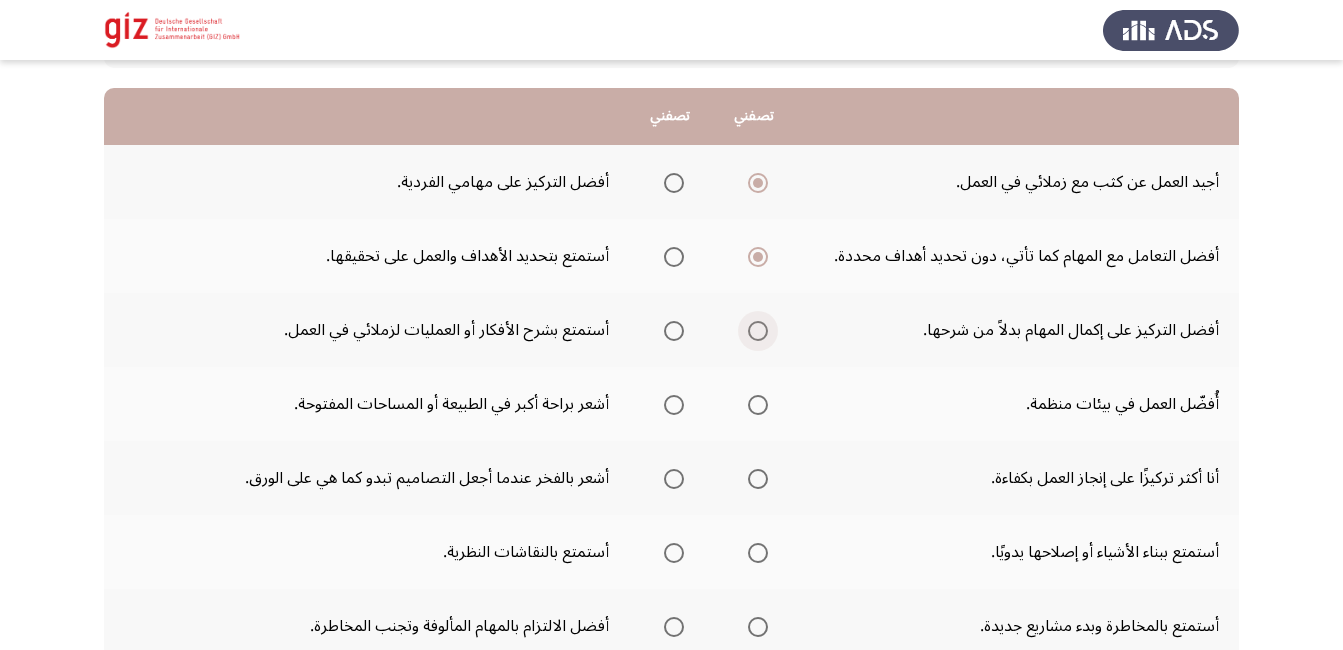 click at bounding box center [758, 331] 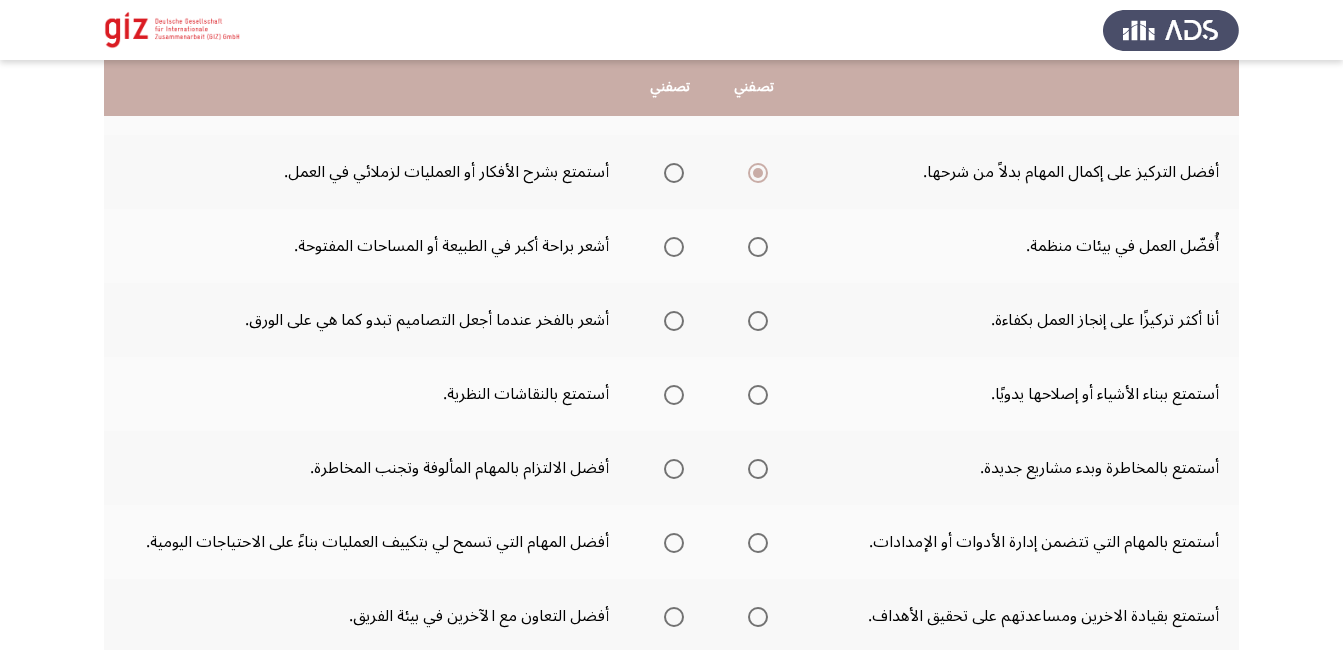 scroll, scrollTop: 341, scrollLeft: 0, axis: vertical 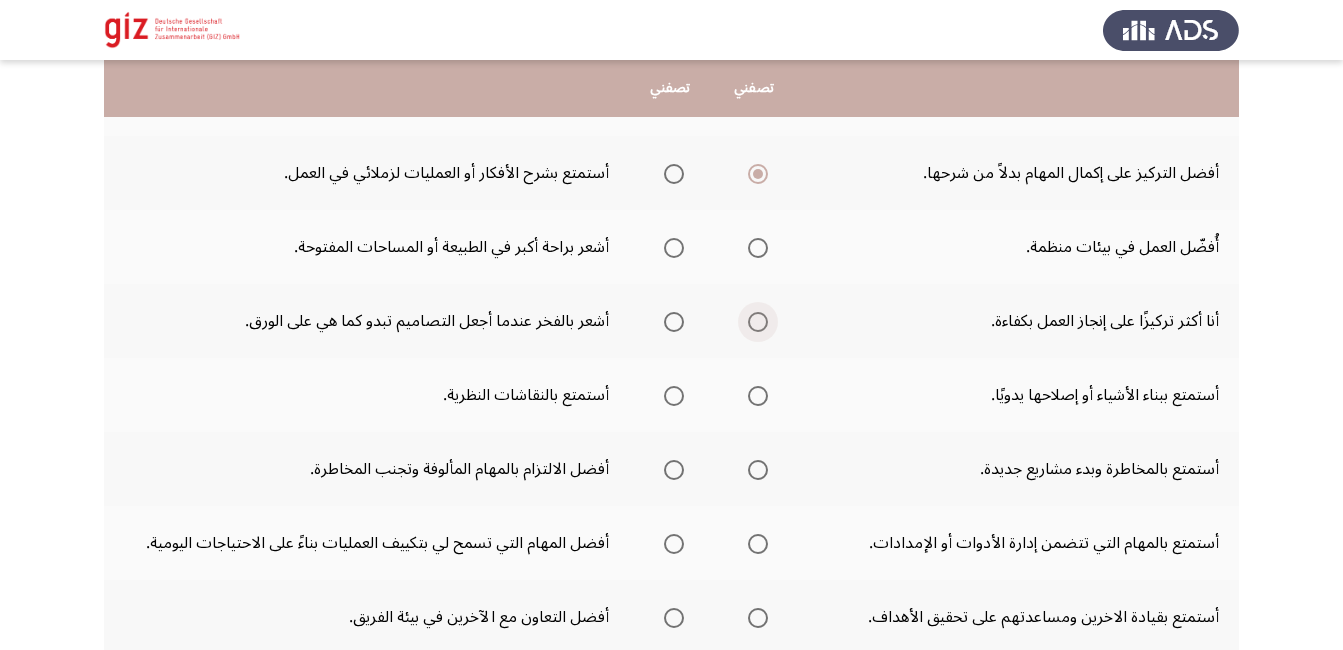 click at bounding box center (758, 322) 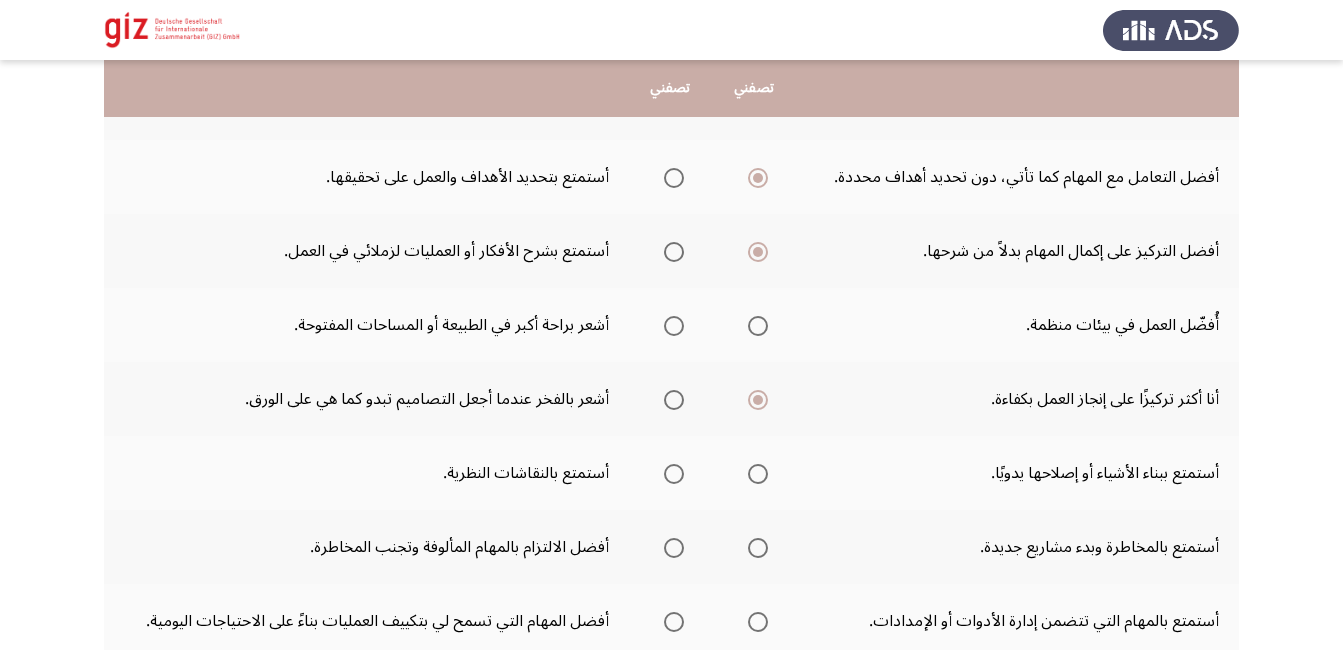 scroll, scrollTop: 262, scrollLeft: 0, axis: vertical 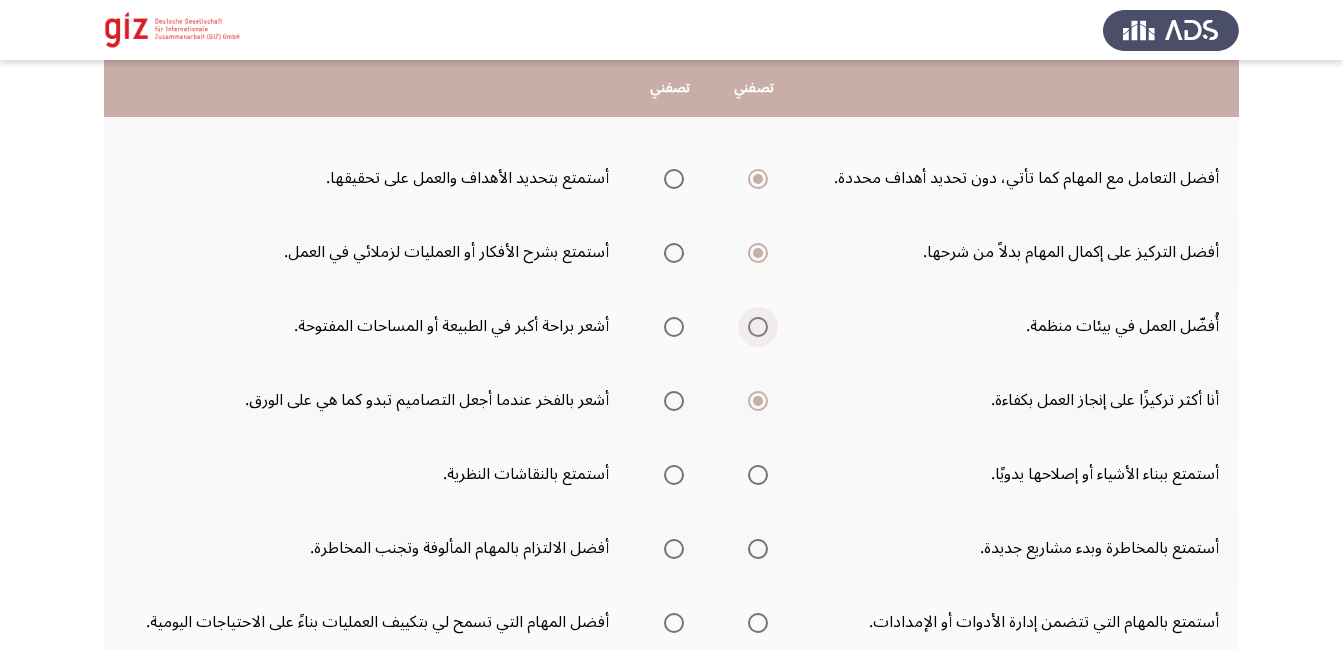 click at bounding box center (758, 327) 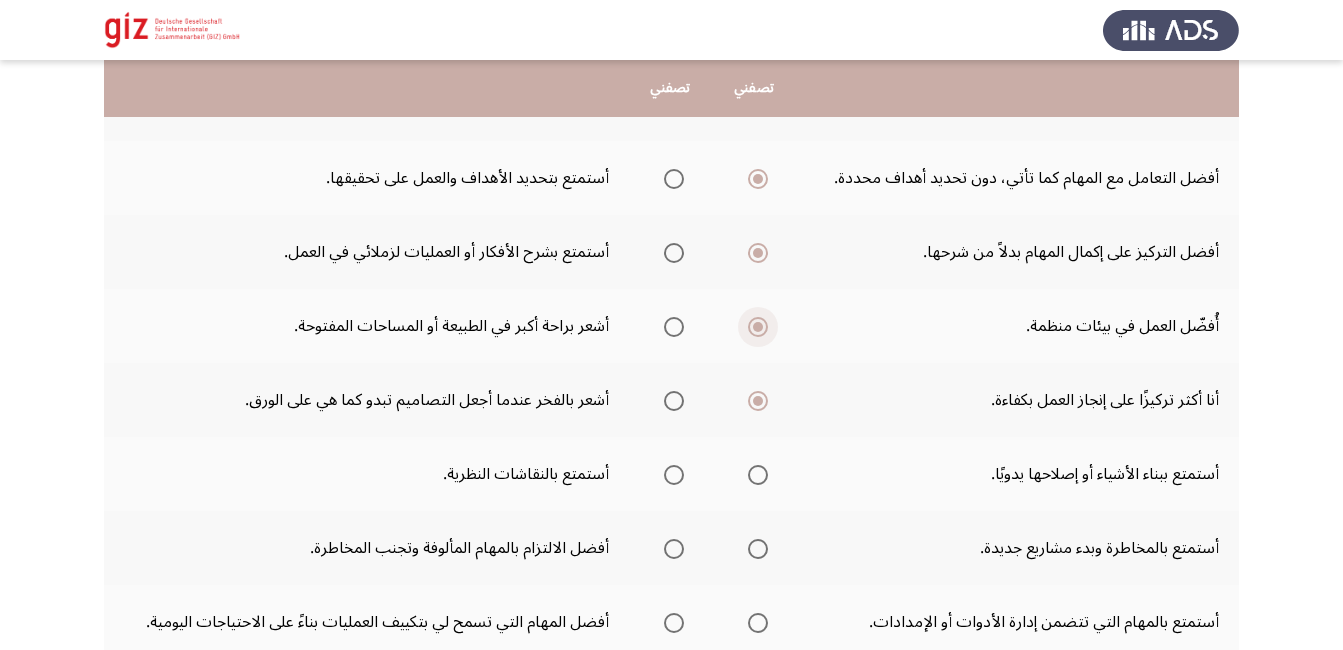 click at bounding box center [758, 327] 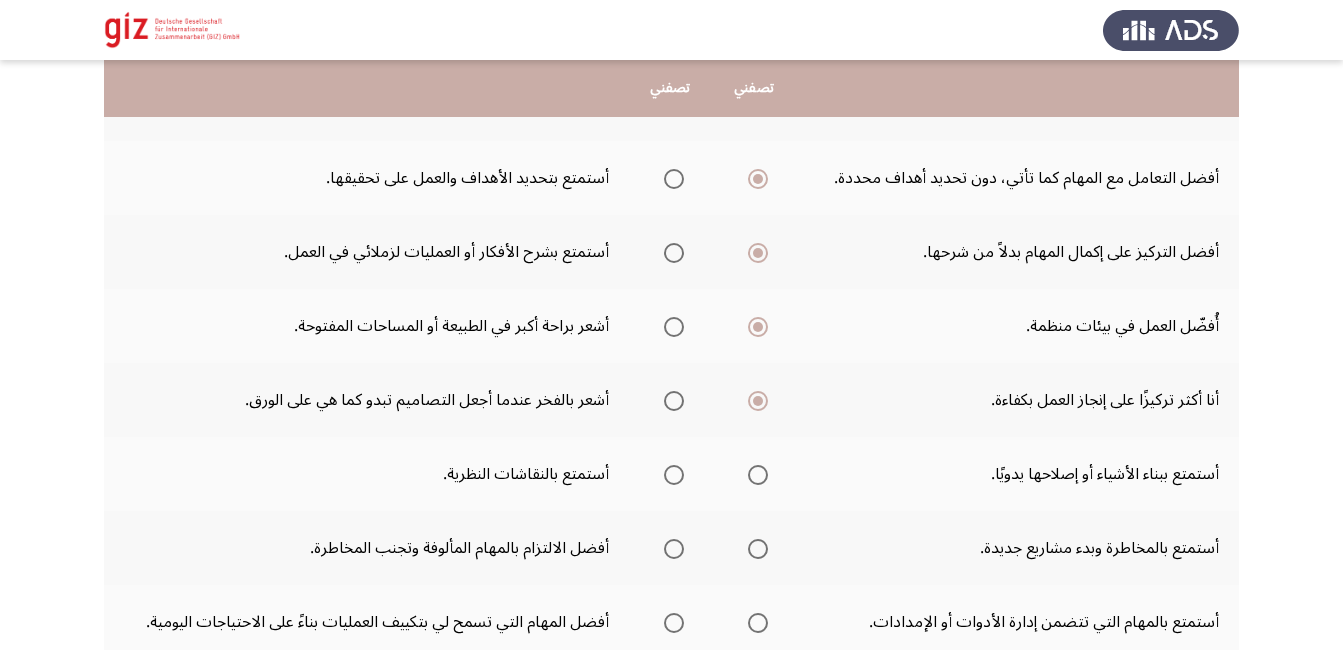 click at bounding box center [758, 401] 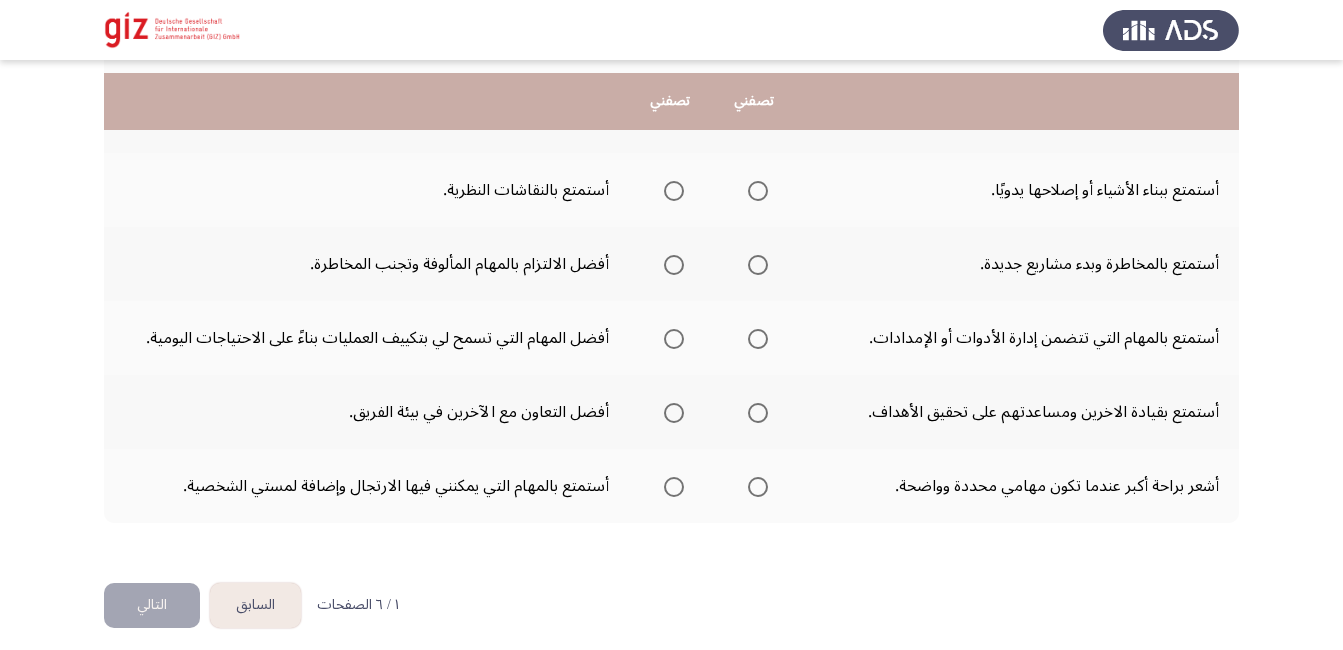 scroll, scrollTop: 559, scrollLeft: 0, axis: vertical 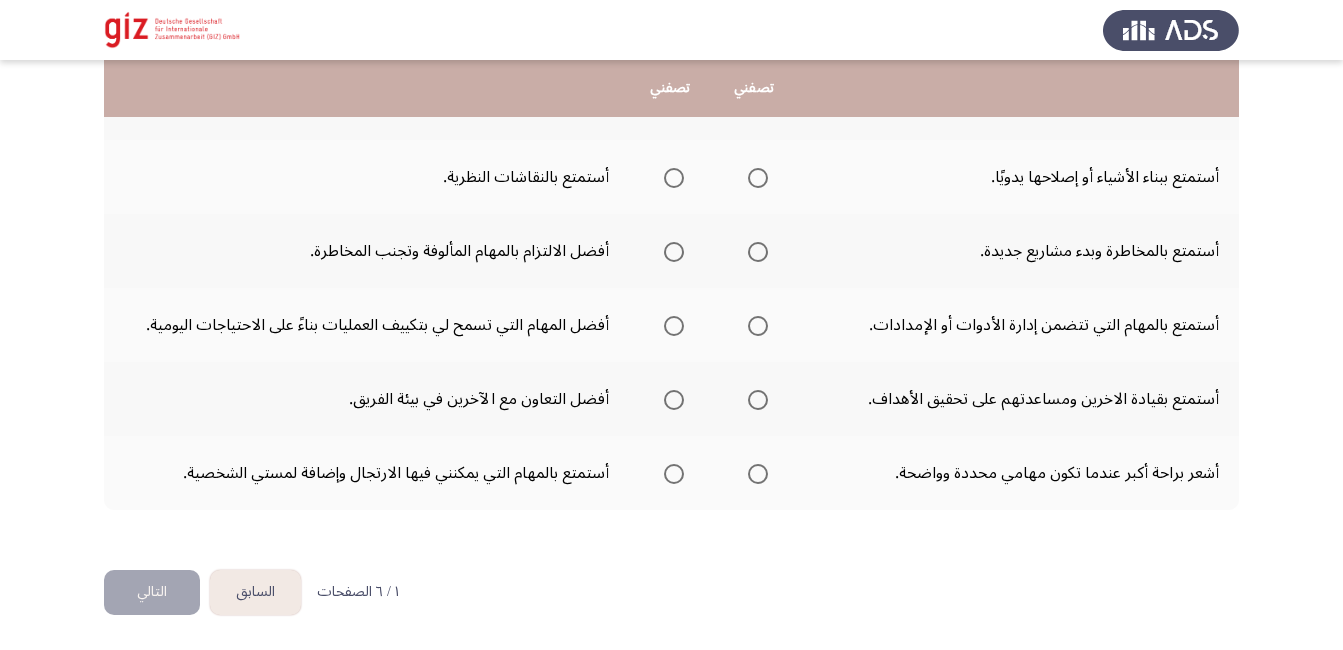 click 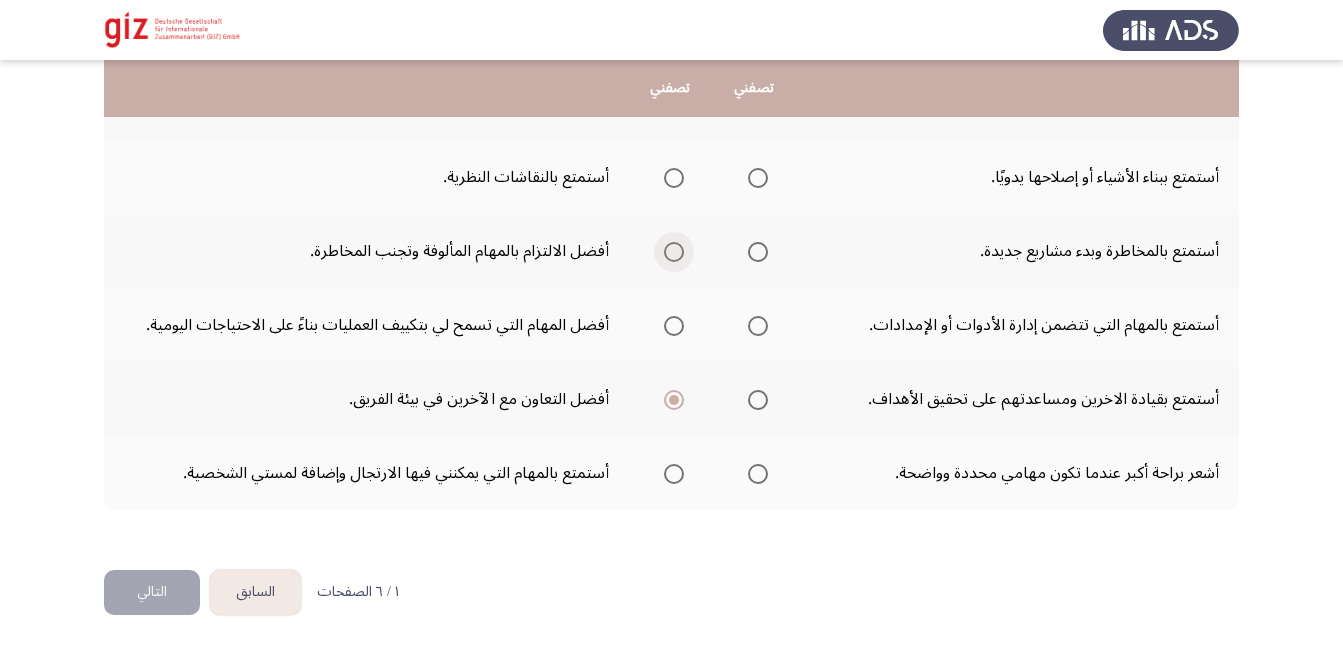 click at bounding box center [674, 252] 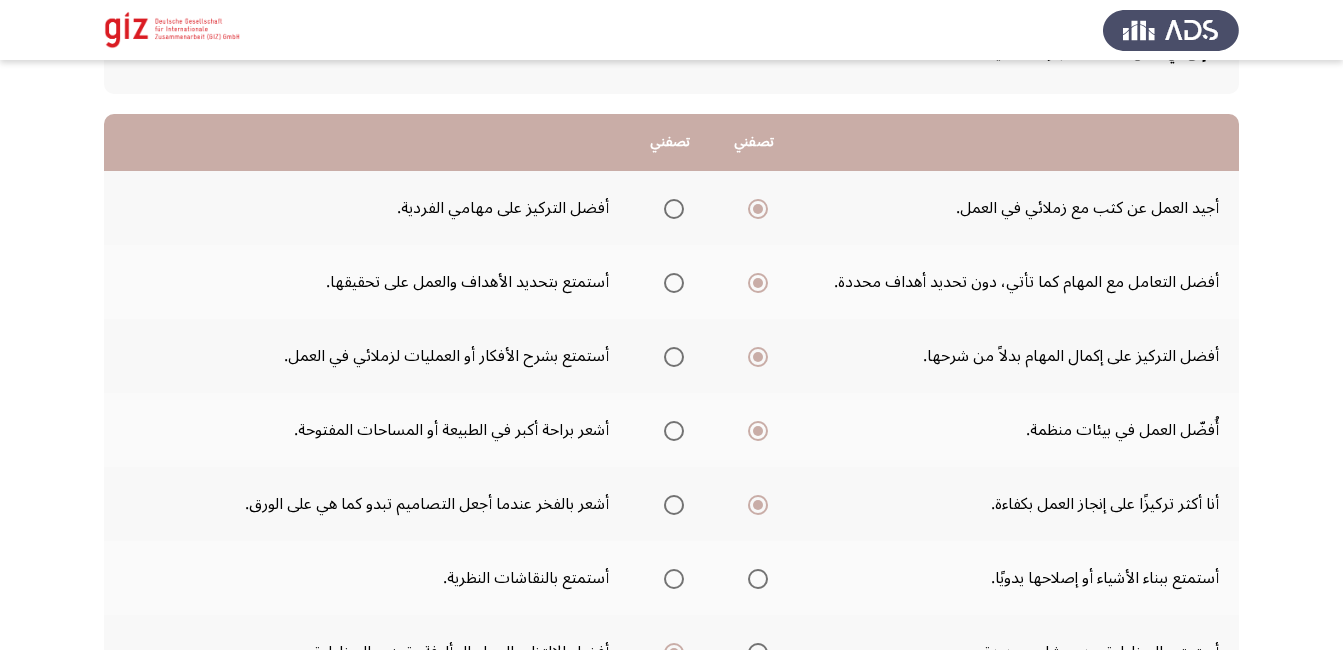 scroll, scrollTop: 156, scrollLeft: 0, axis: vertical 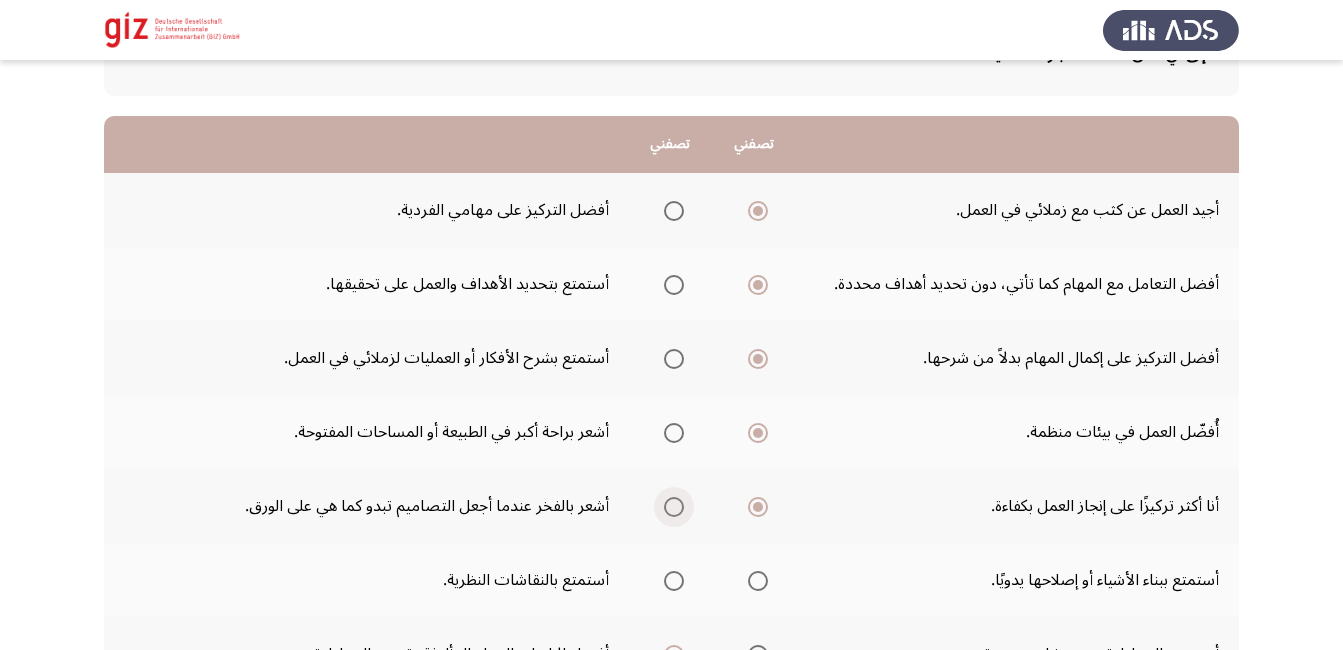 click at bounding box center (674, 507) 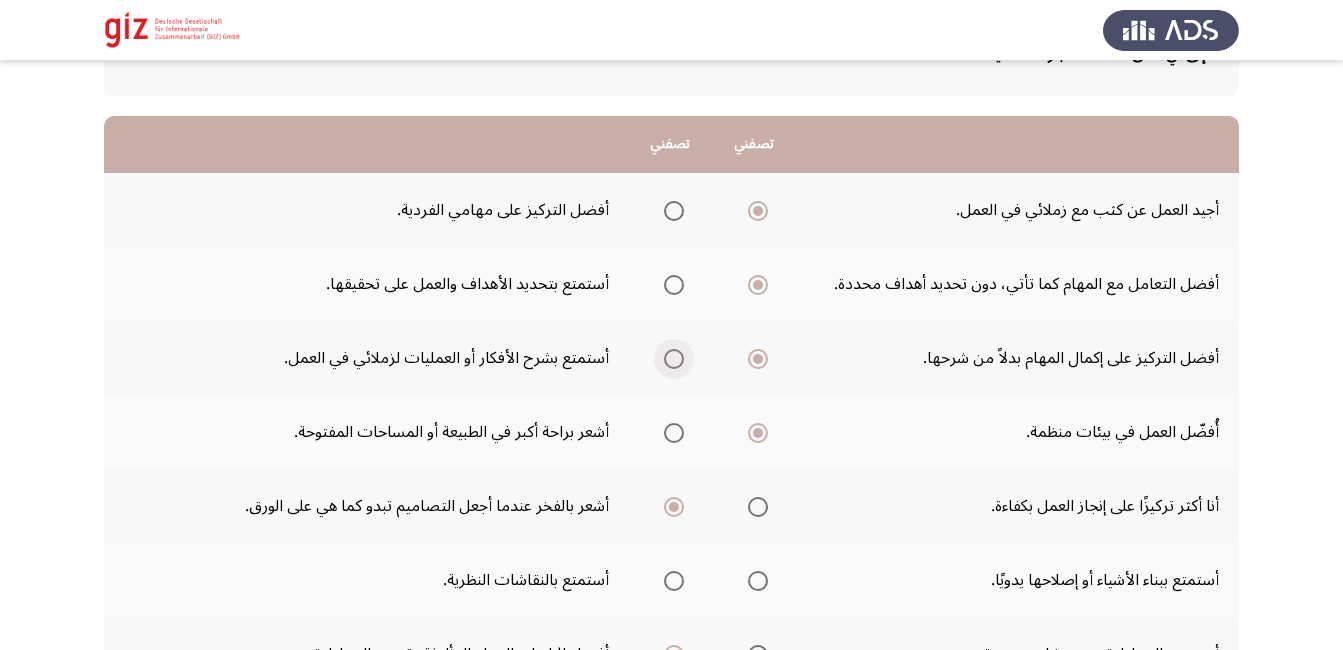 click at bounding box center [674, 359] 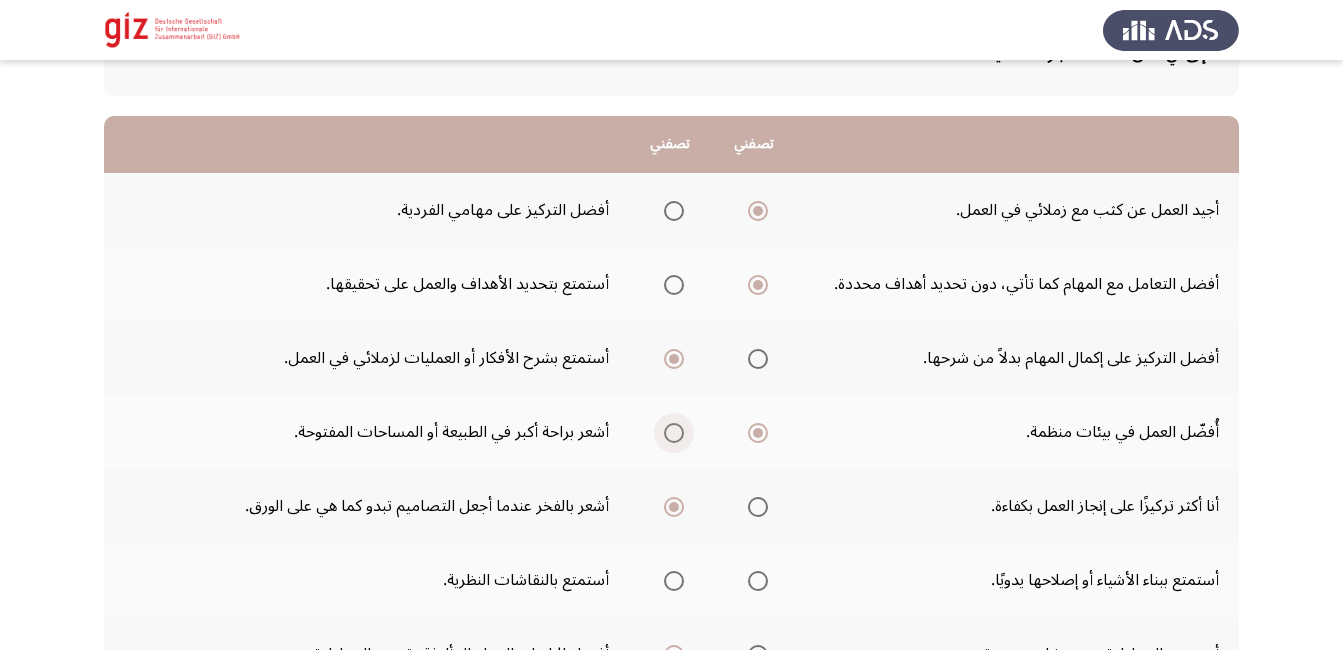 click at bounding box center (674, 433) 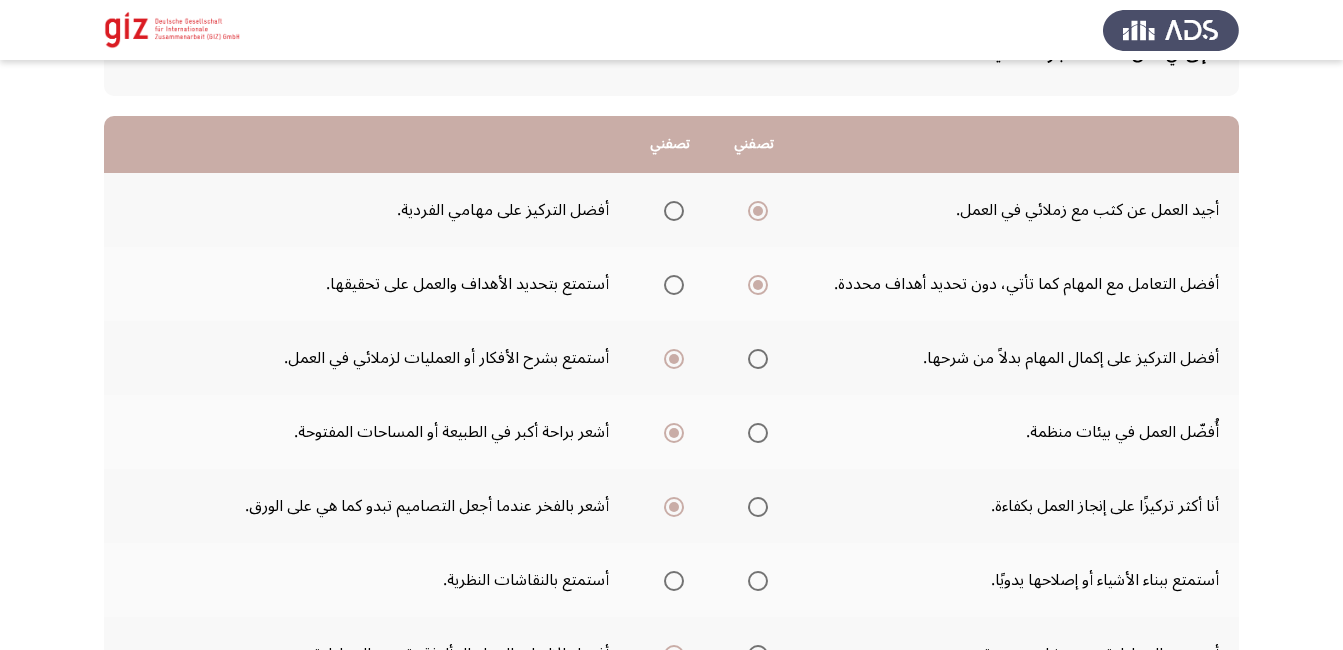scroll, scrollTop: 0, scrollLeft: 0, axis: both 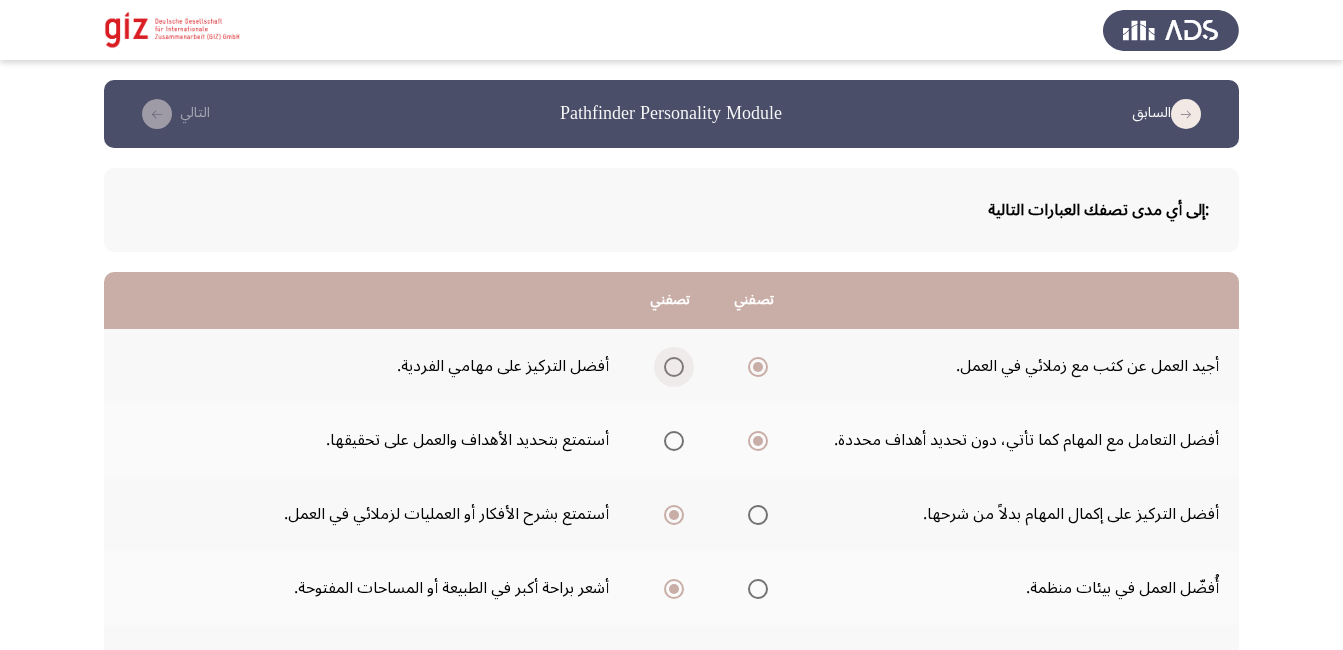 click at bounding box center [674, 367] 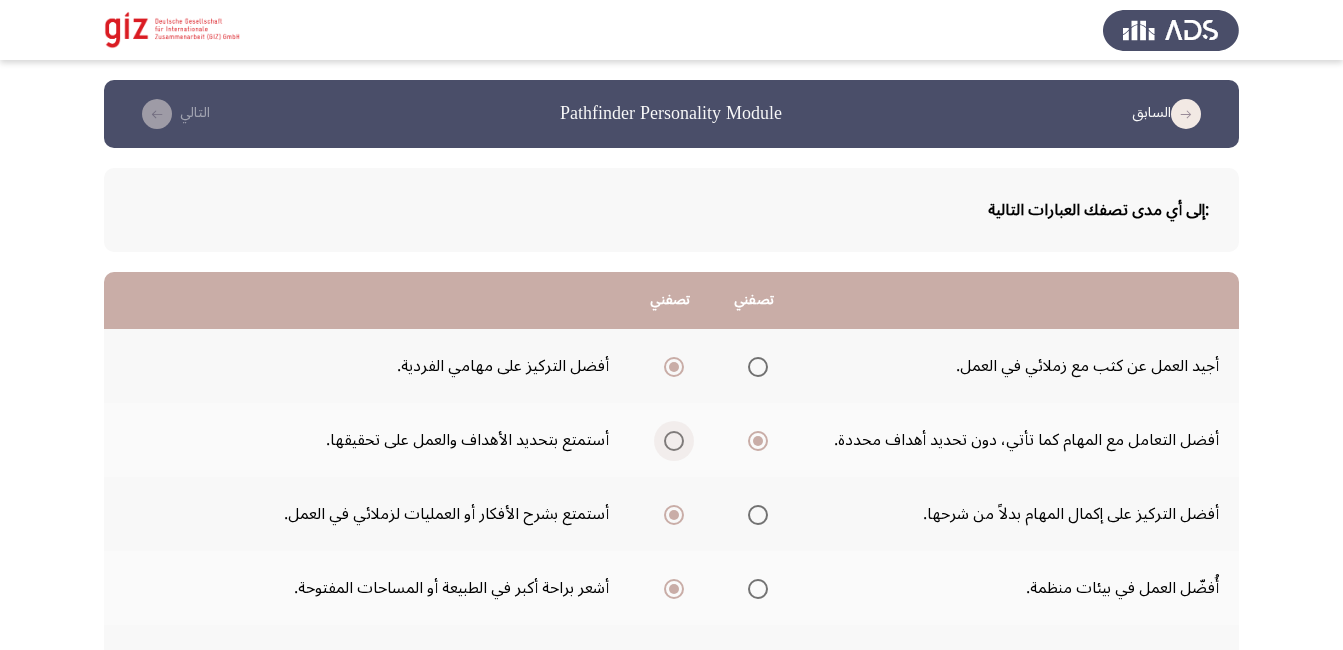 click at bounding box center [674, 441] 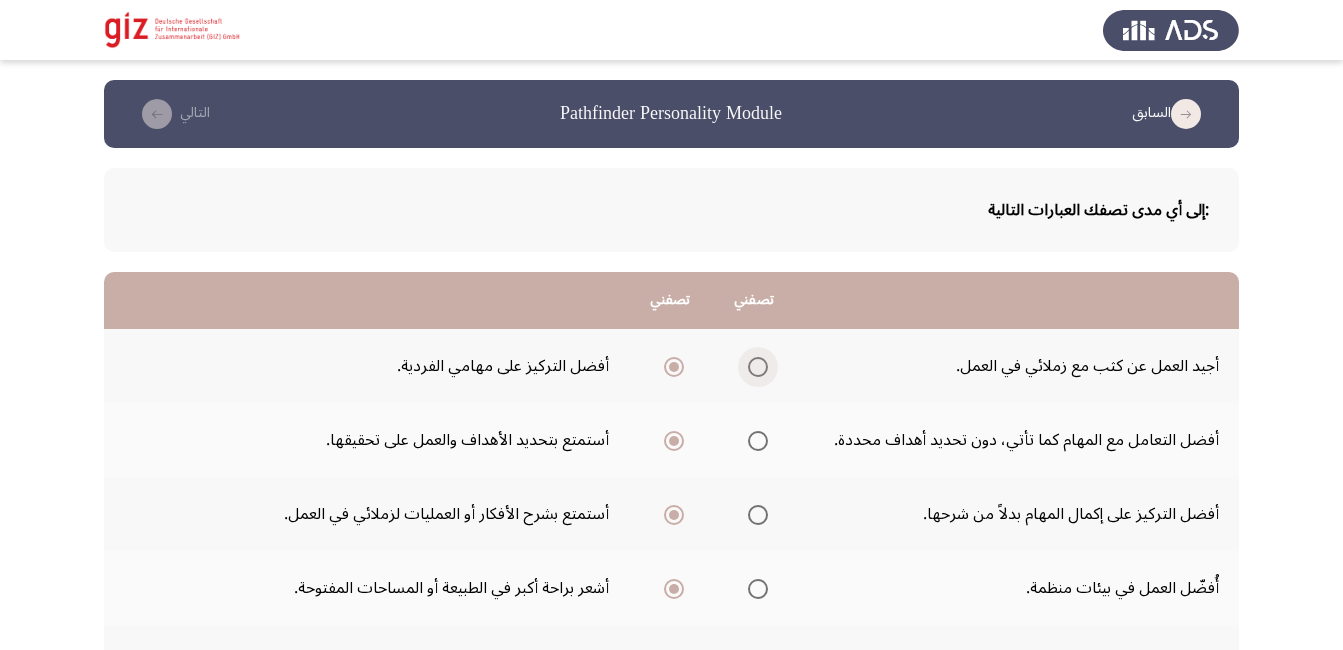 click at bounding box center (758, 367) 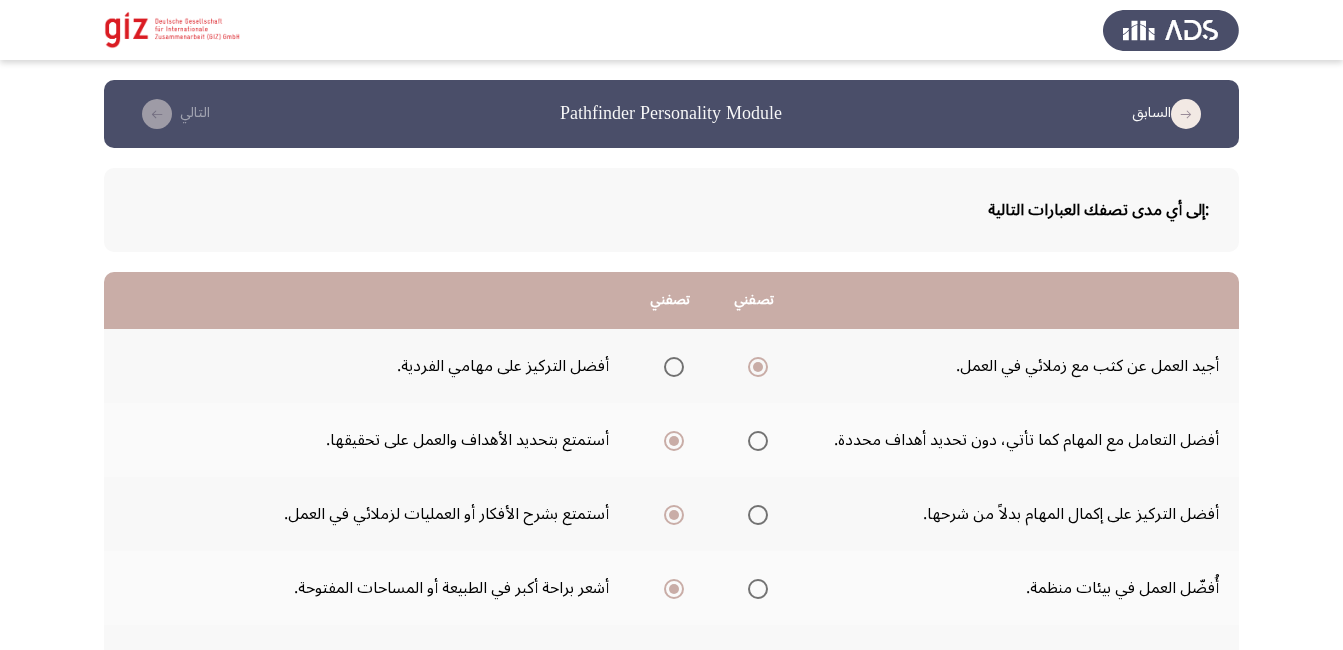 click at bounding box center (674, 367) 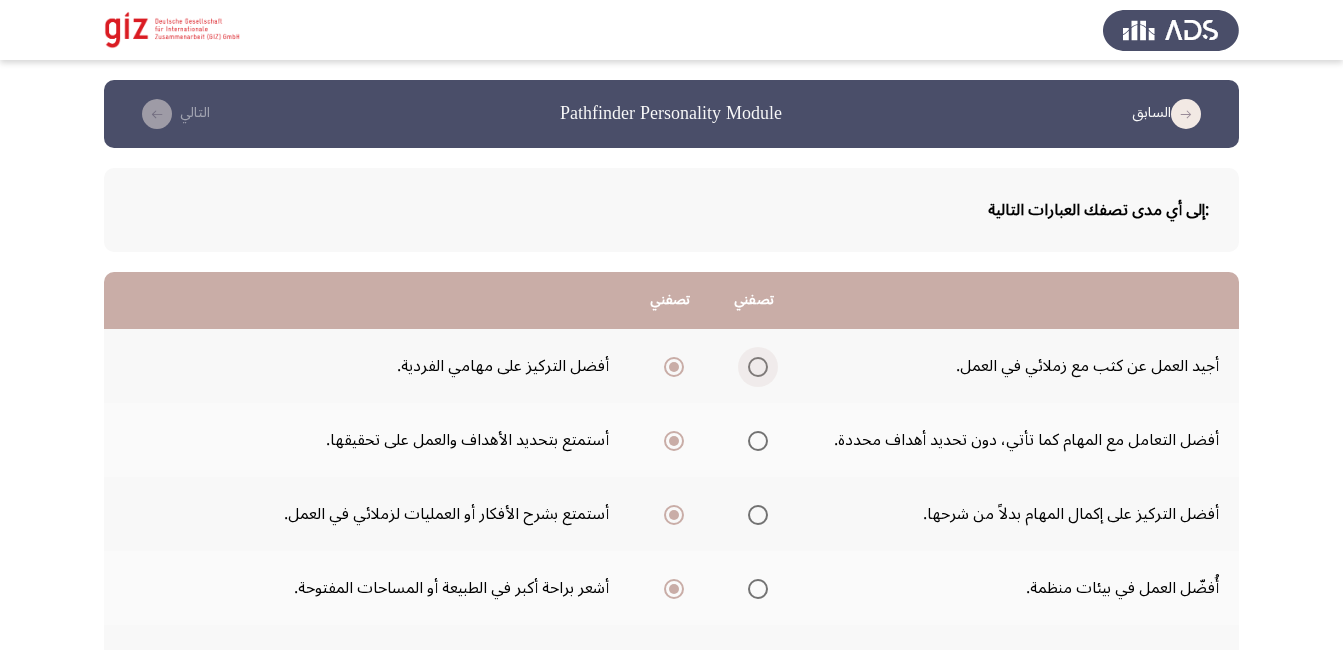 click at bounding box center [758, 367] 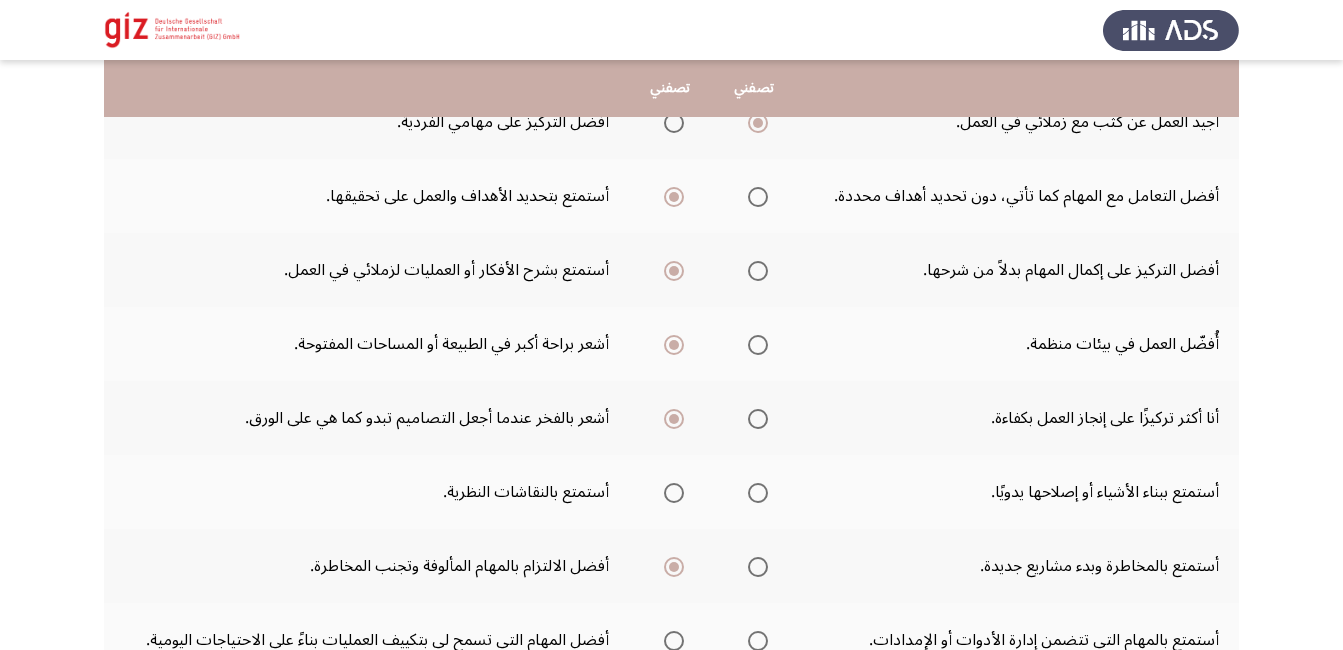 scroll, scrollTop: 380, scrollLeft: 0, axis: vertical 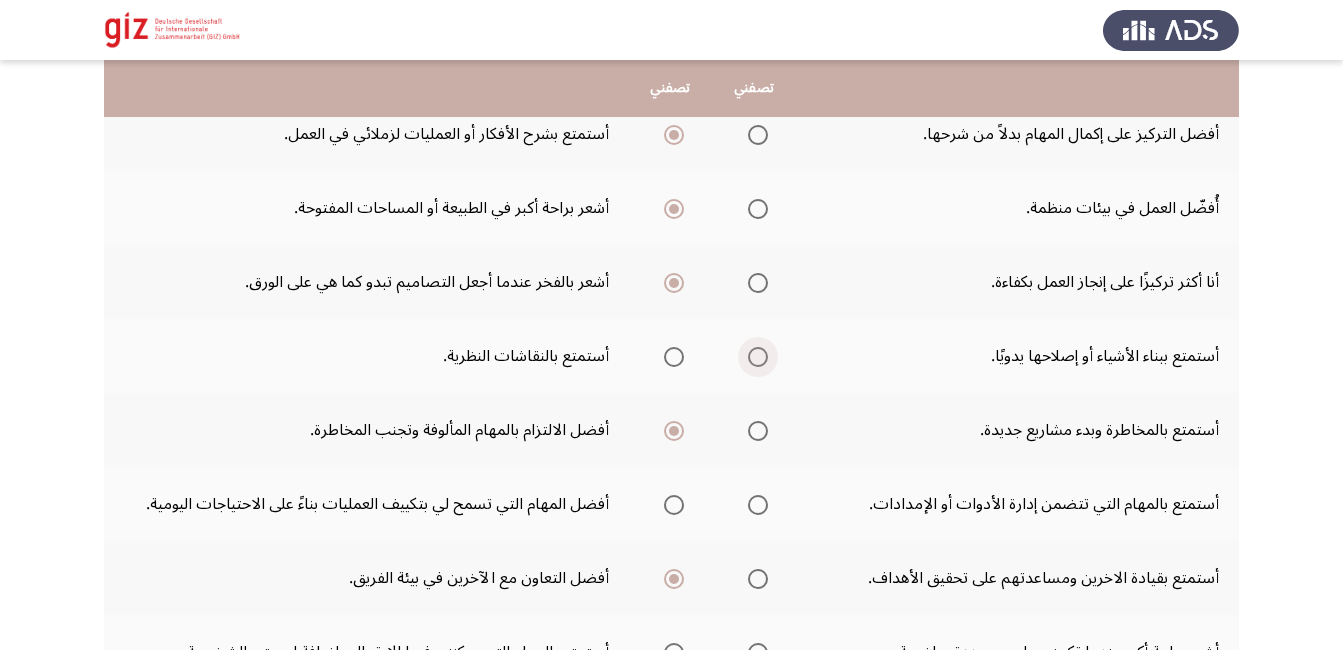 click at bounding box center [758, 357] 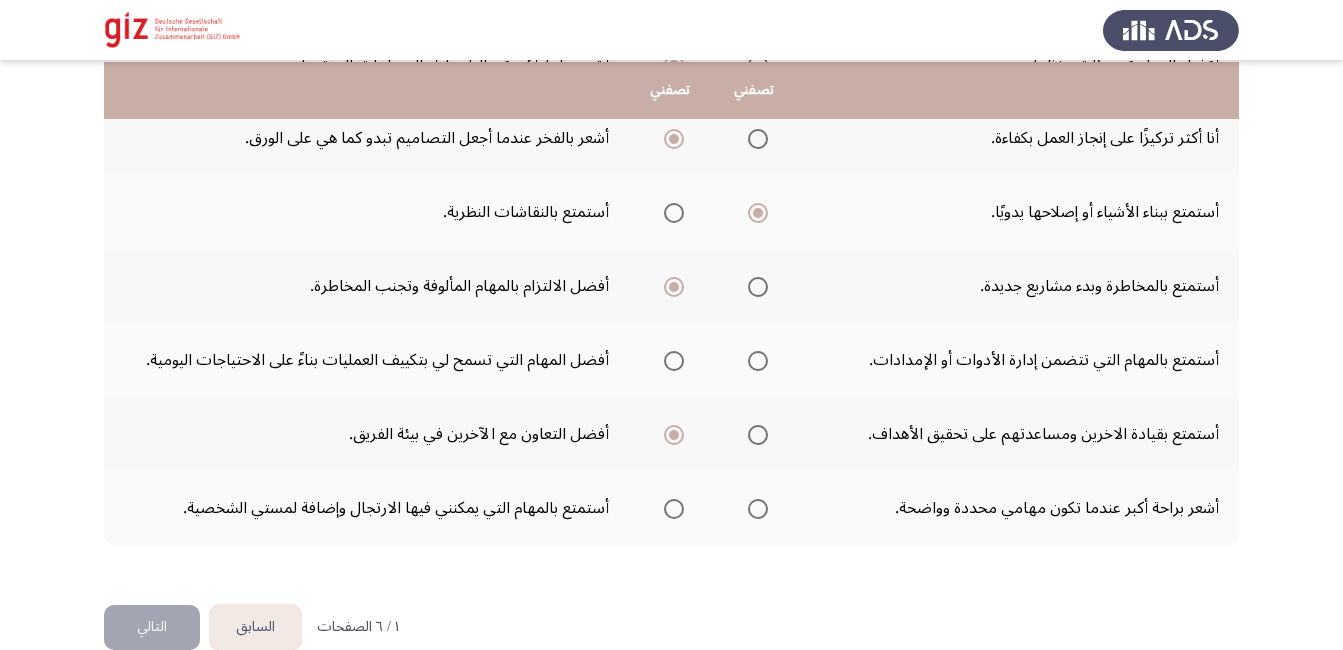 scroll, scrollTop: 526, scrollLeft: 0, axis: vertical 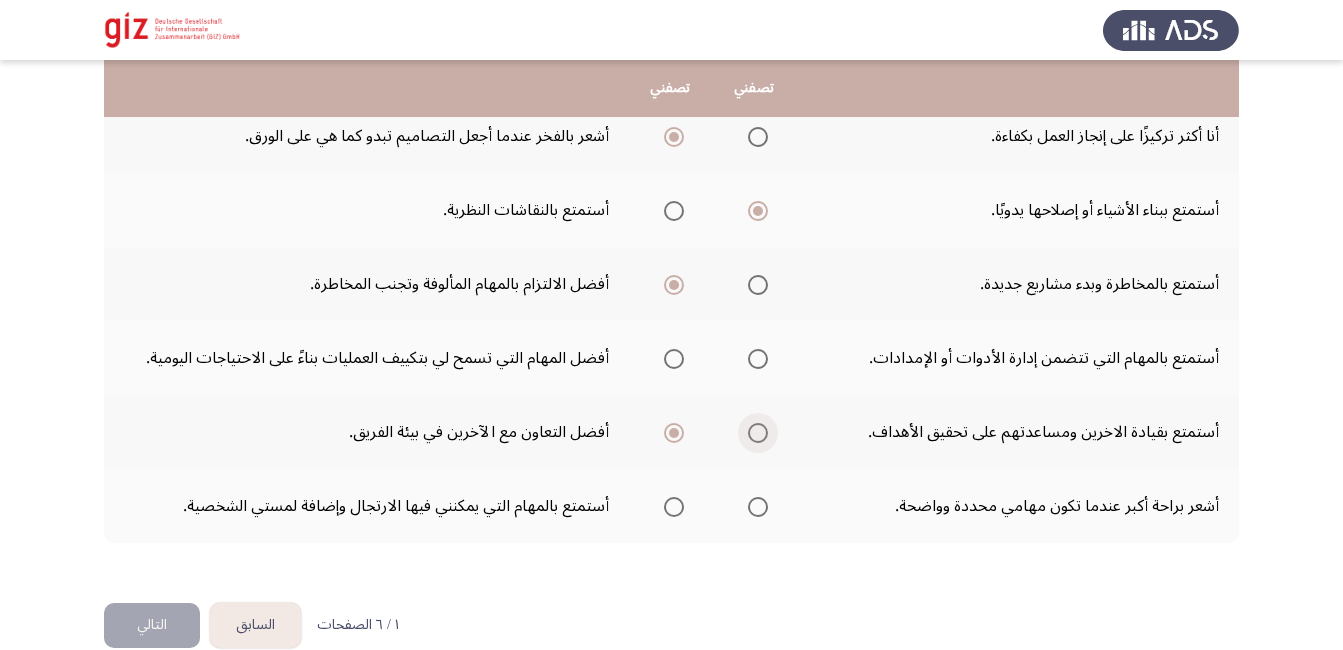 click at bounding box center [758, 433] 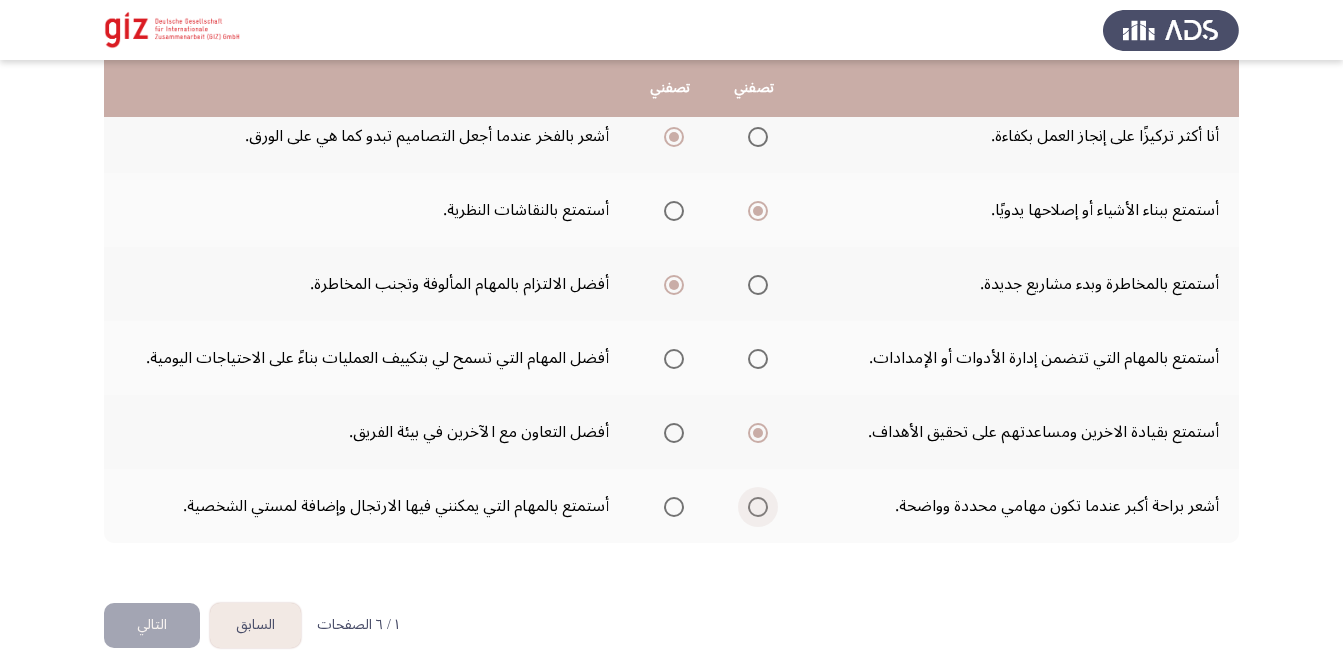 click at bounding box center [758, 507] 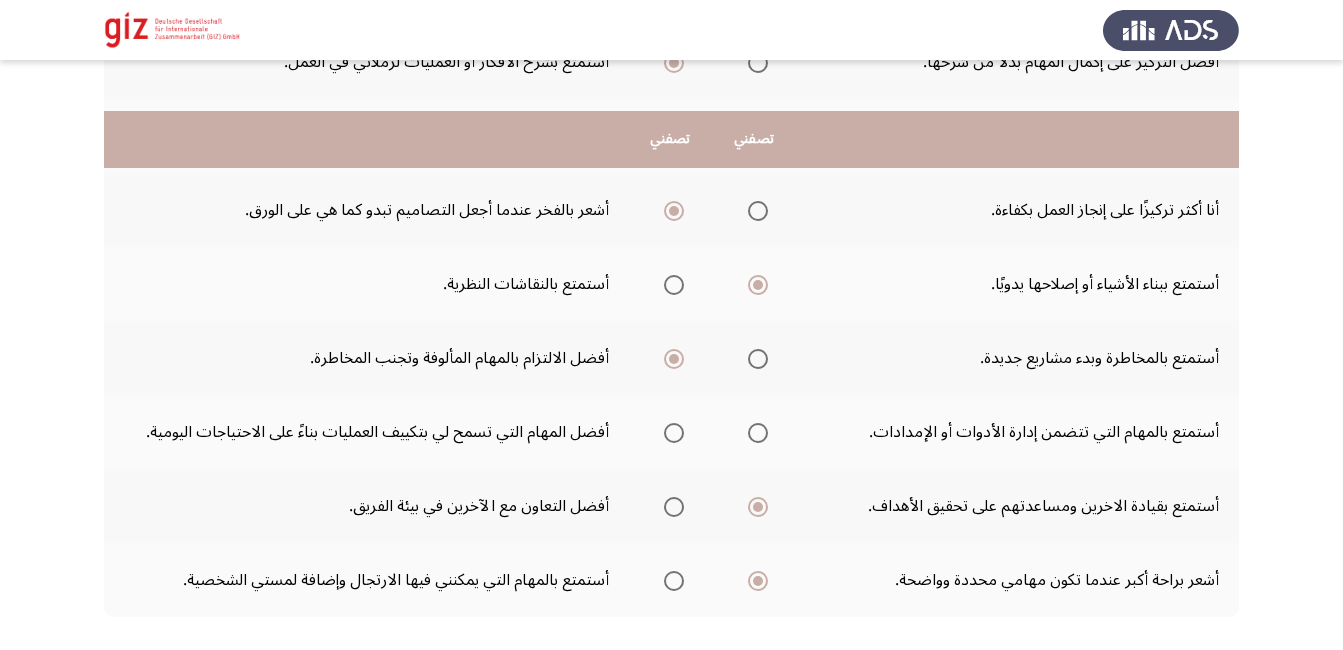 scroll, scrollTop: 559, scrollLeft: 0, axis: vertical 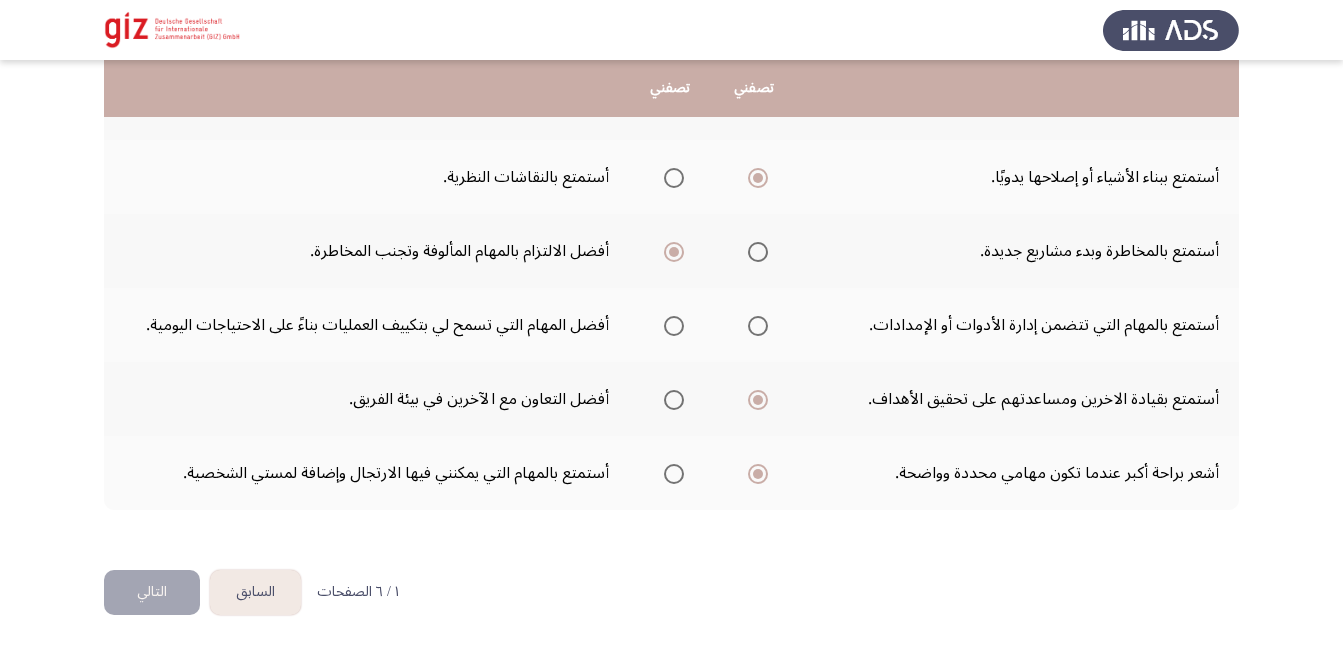 click on "التالي" 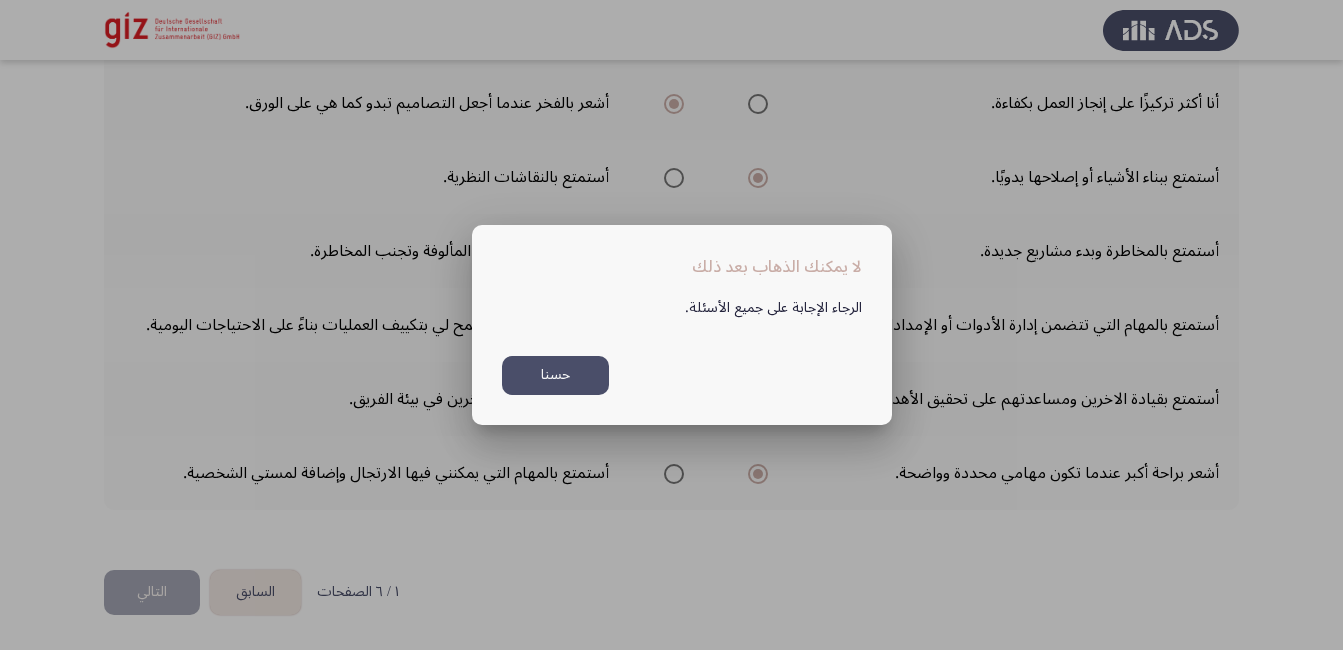scroll, scrollTop: 0, scrollLeft: 0, axis: both 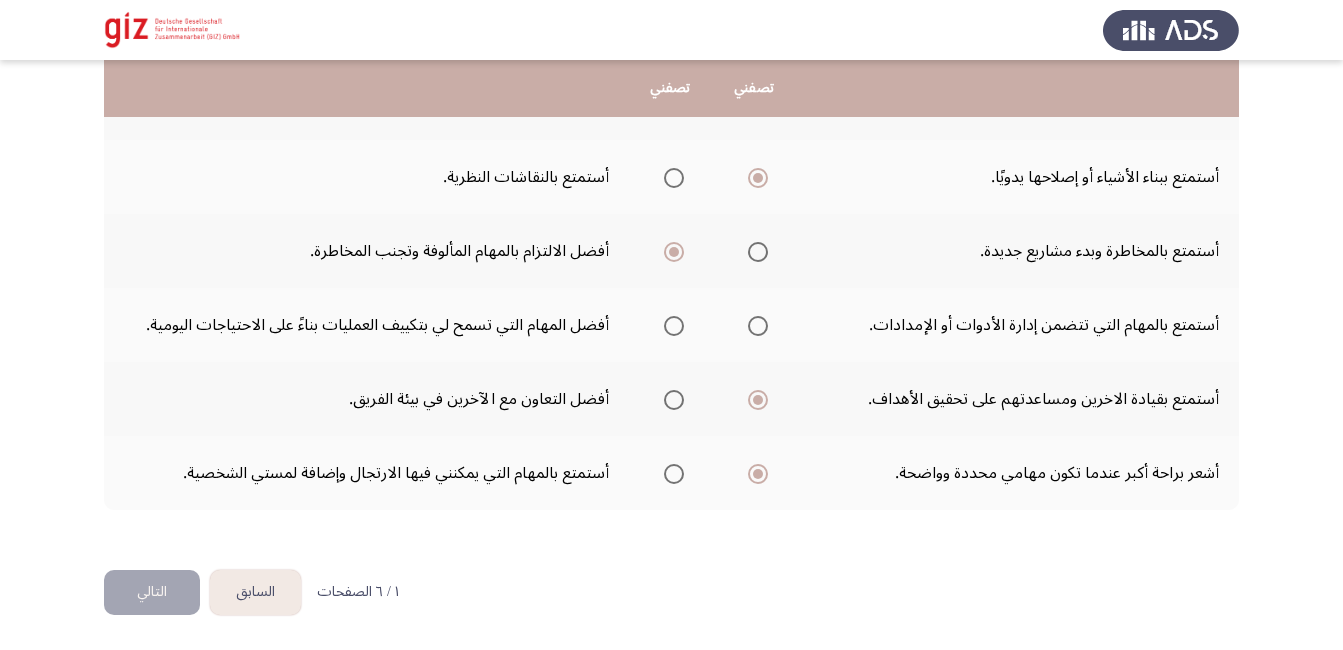 click at bounding box center (674, 474) 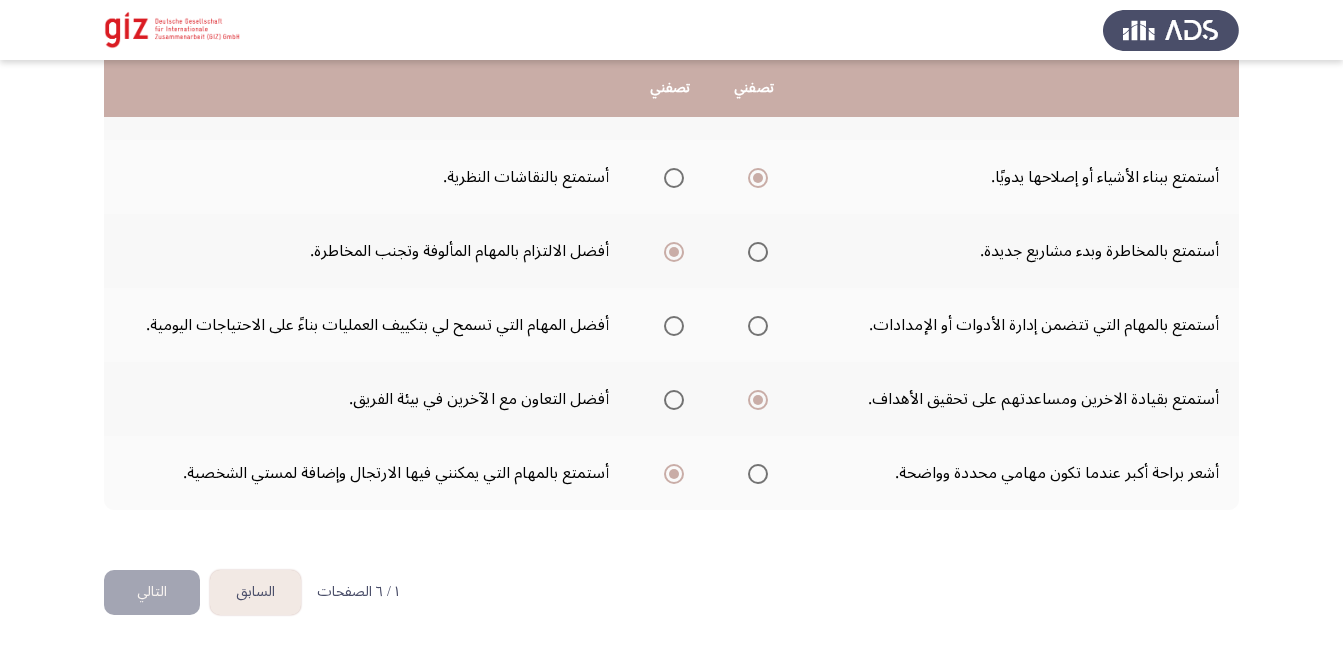 click 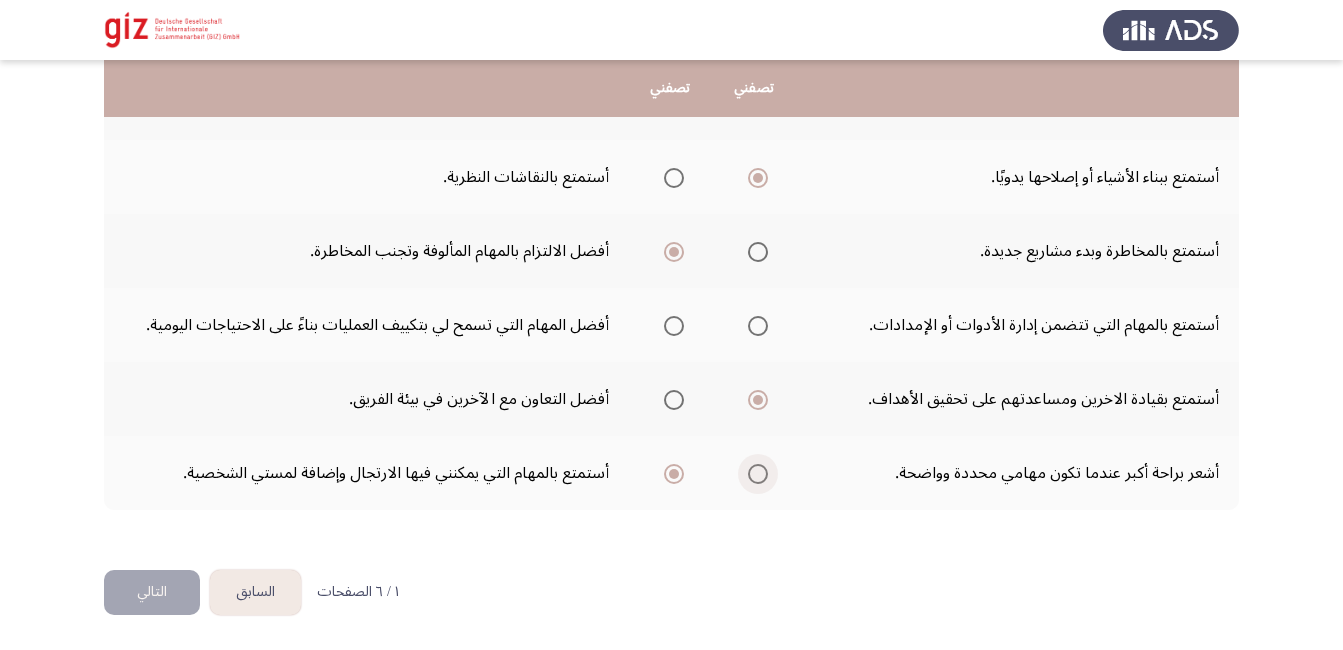 click at bounding box center [758, 474] 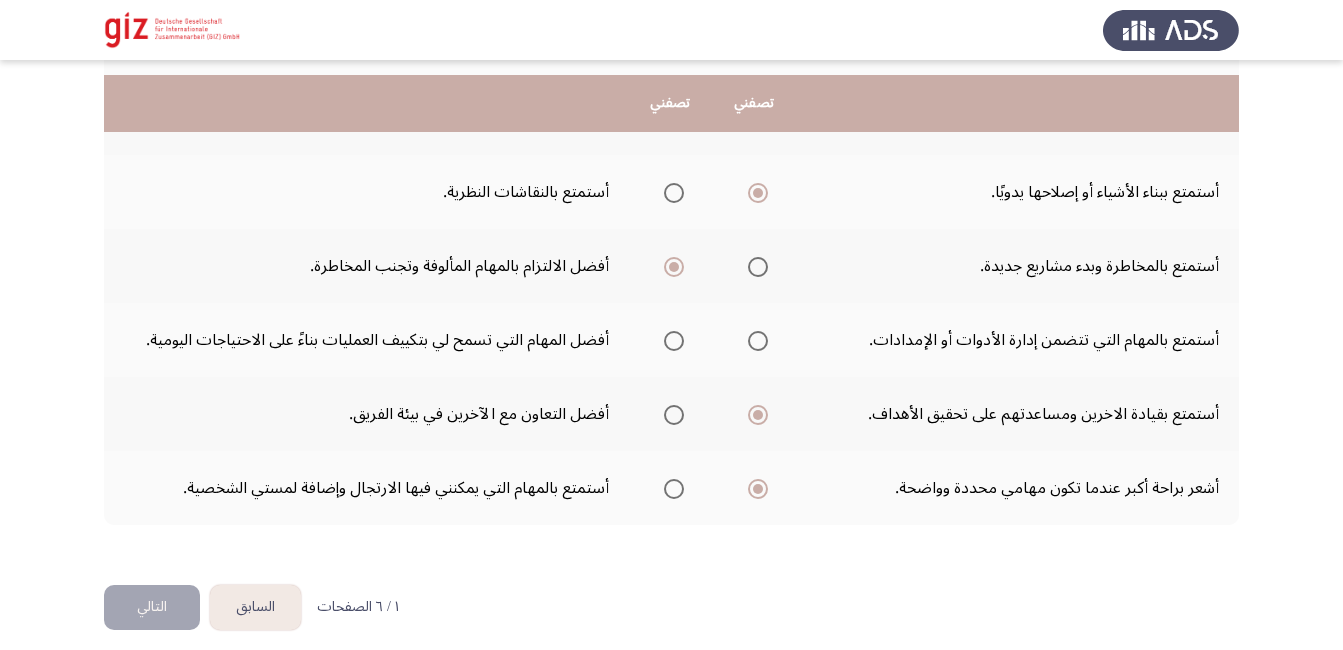 scroll, scrollTop: 559, scrollLeft: 0, axis: vertical 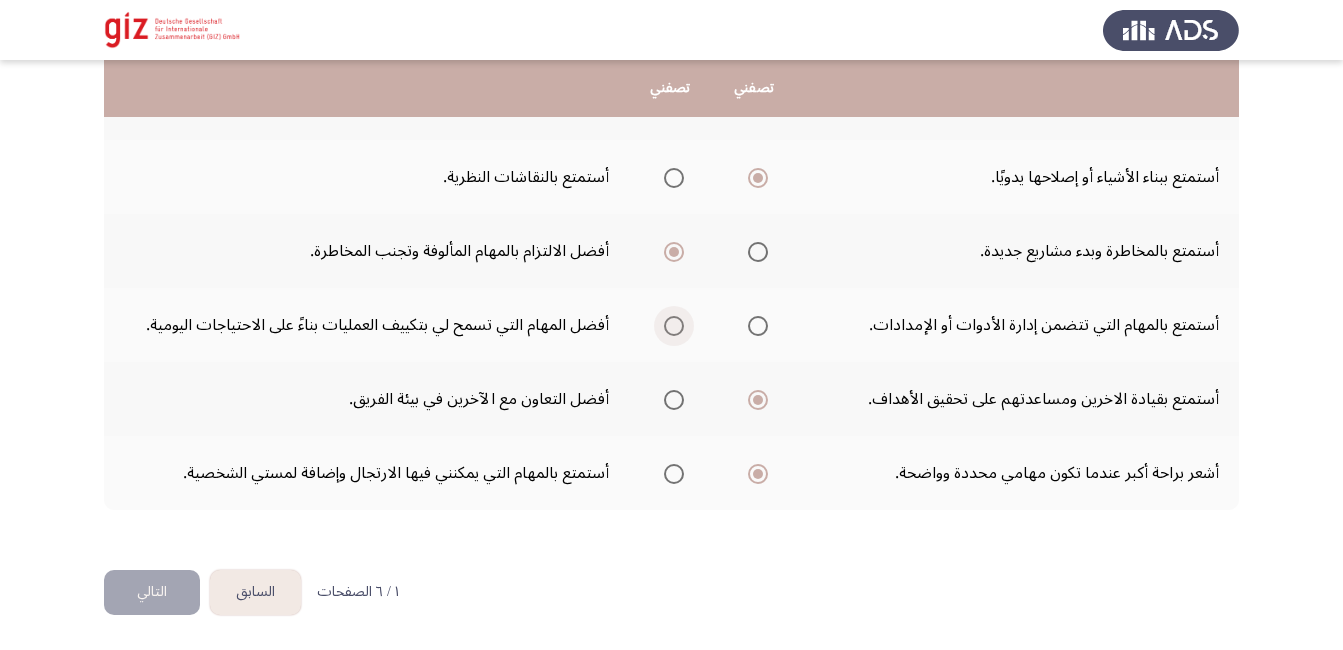 click at bounding box center (674, 326) 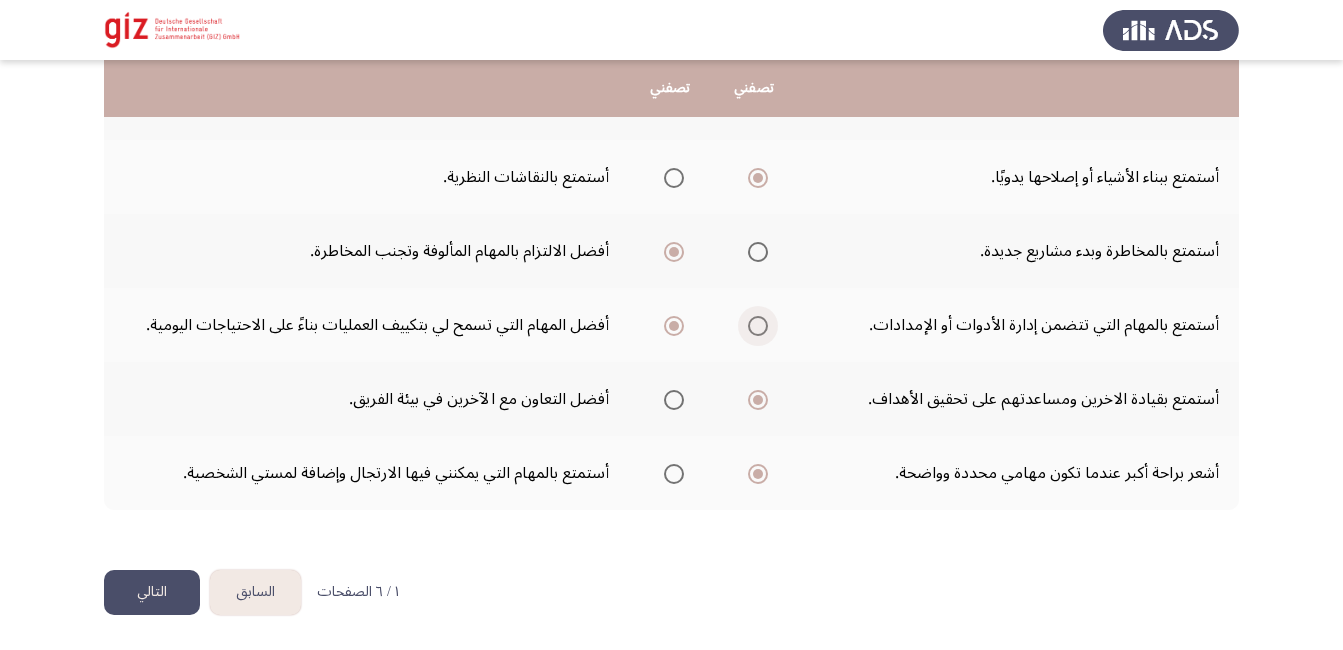 click at bounding box center [758, 326] 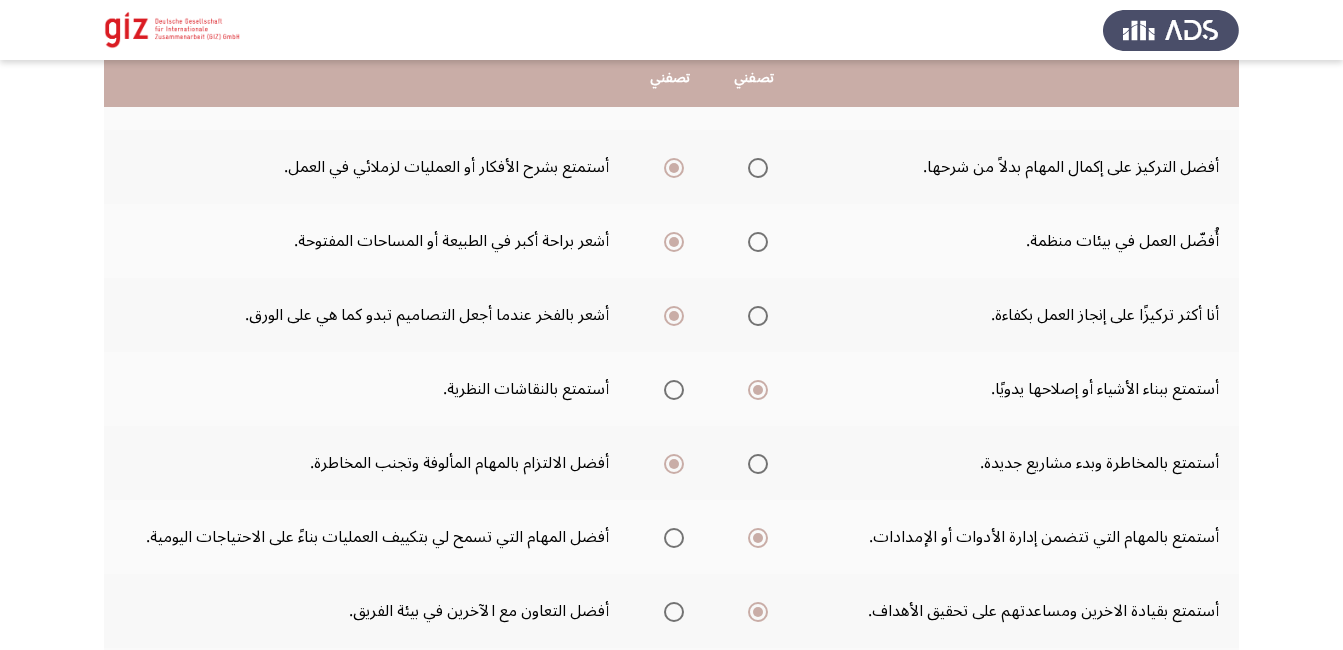 scroll, scrollTop: 559, scrollLeft: 0, axis: vertical 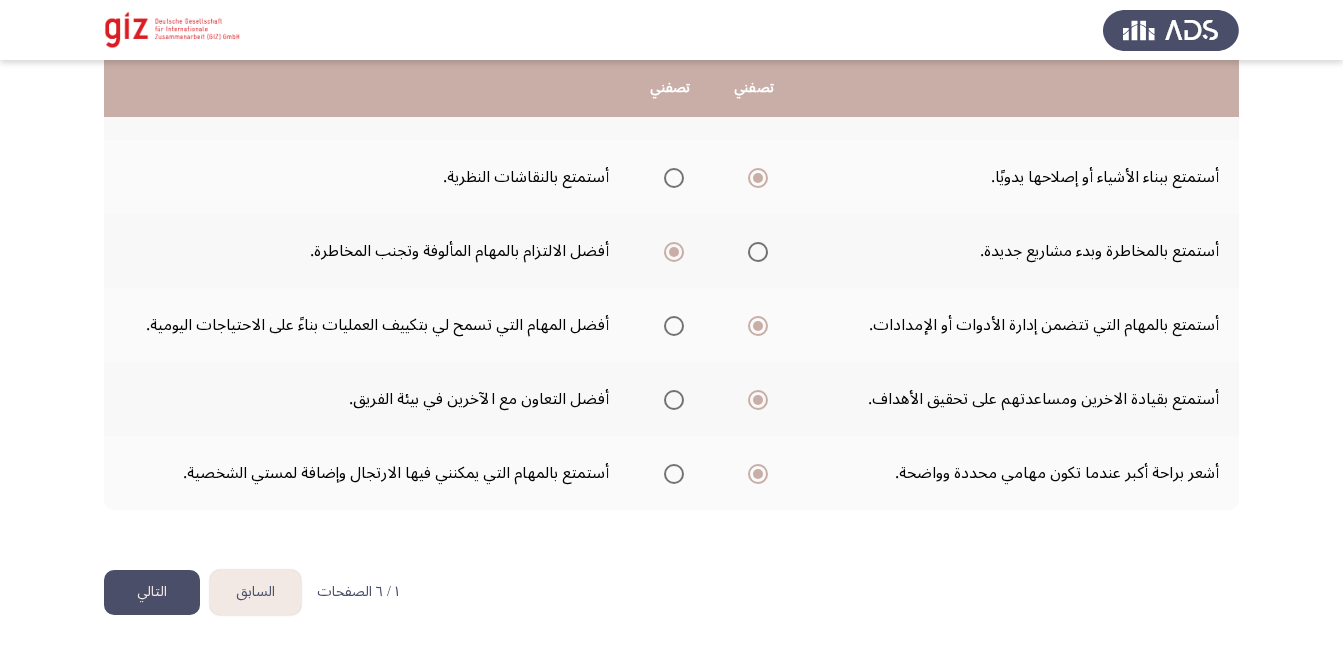 click on "التالي" 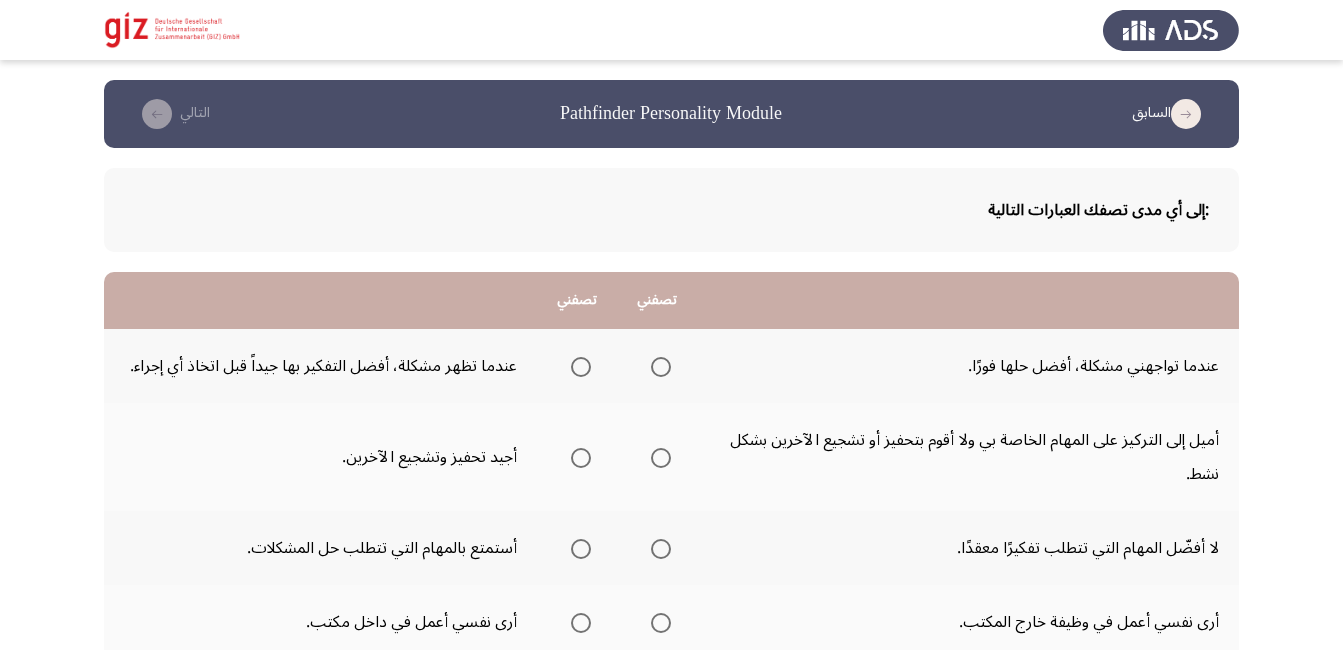 scroll, scrollTop: 110, scrollLeft: 0, axis: vertical 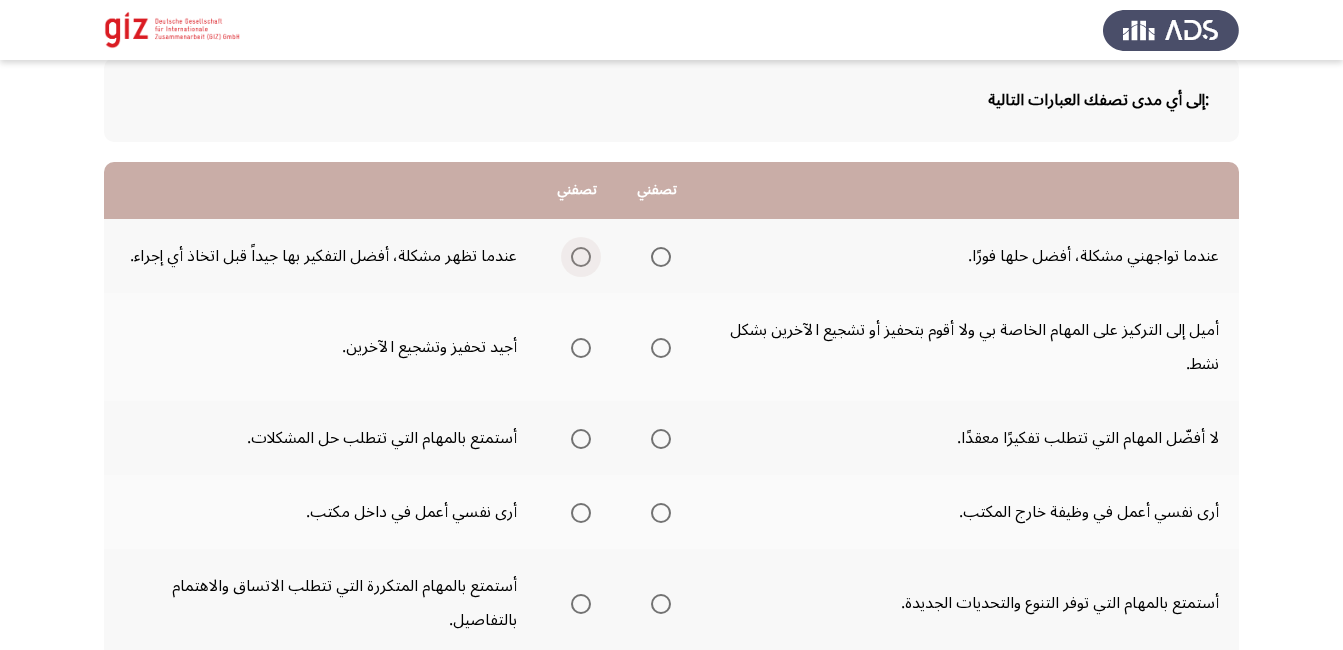 click at bounding box center (577, 257) 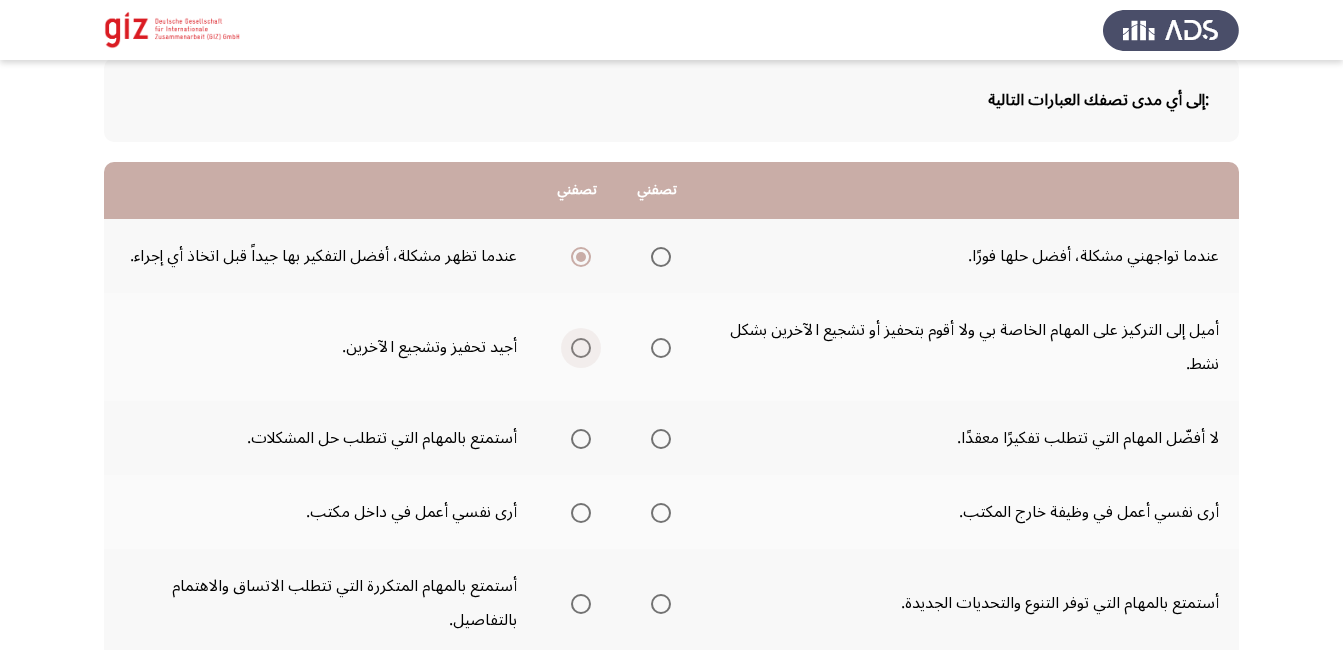 click at bounding box center [581, 348] 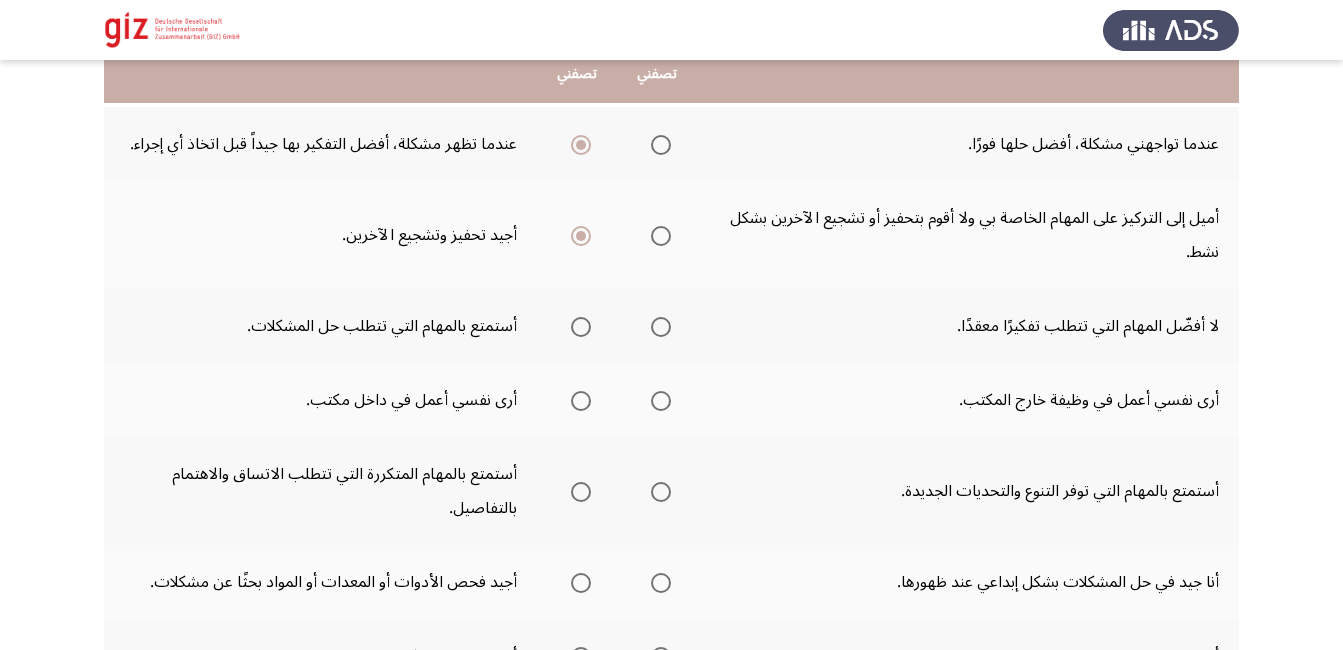 scroll, scrollTop: 223, scrollLeft: 0, axis: vertical 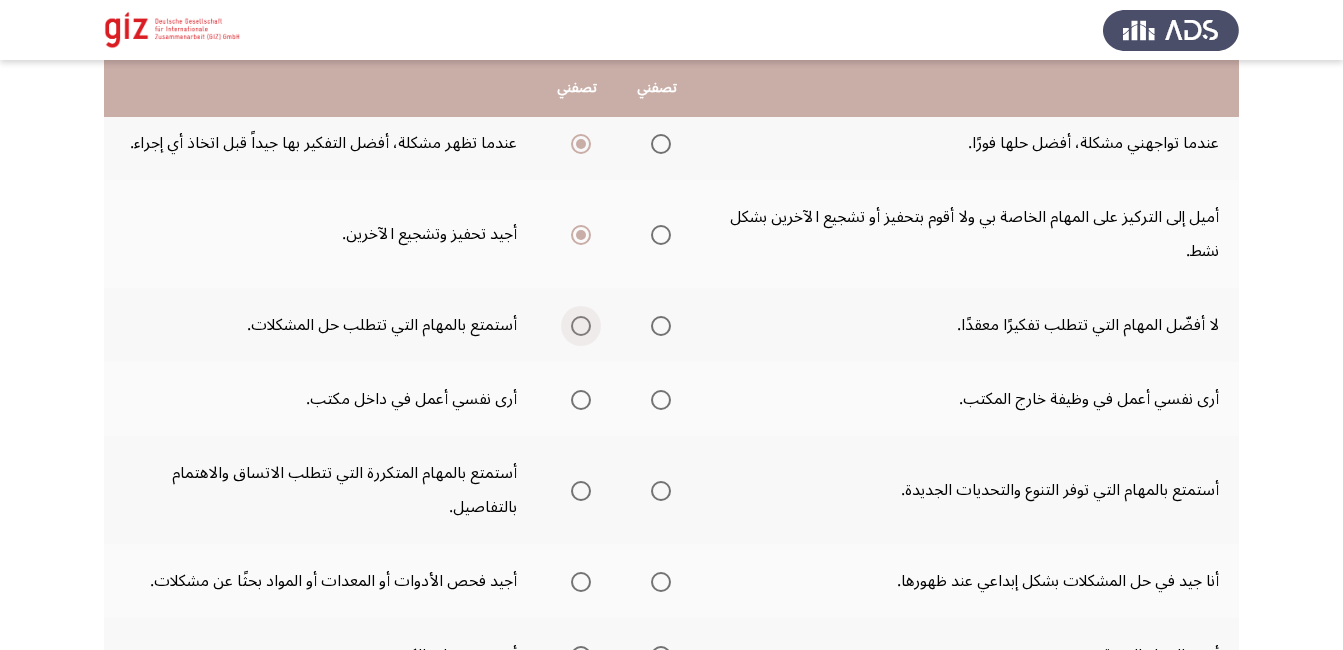click at bounding box center (581, 326) 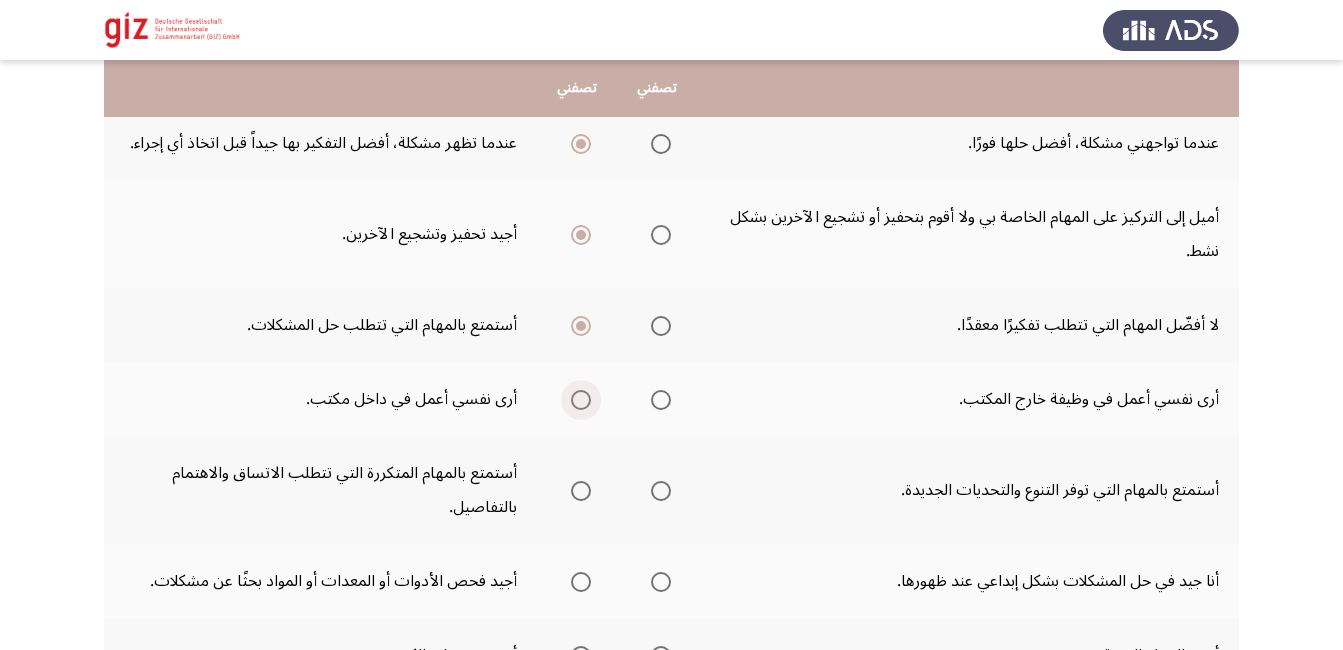 click at bounding box center (581, 400) 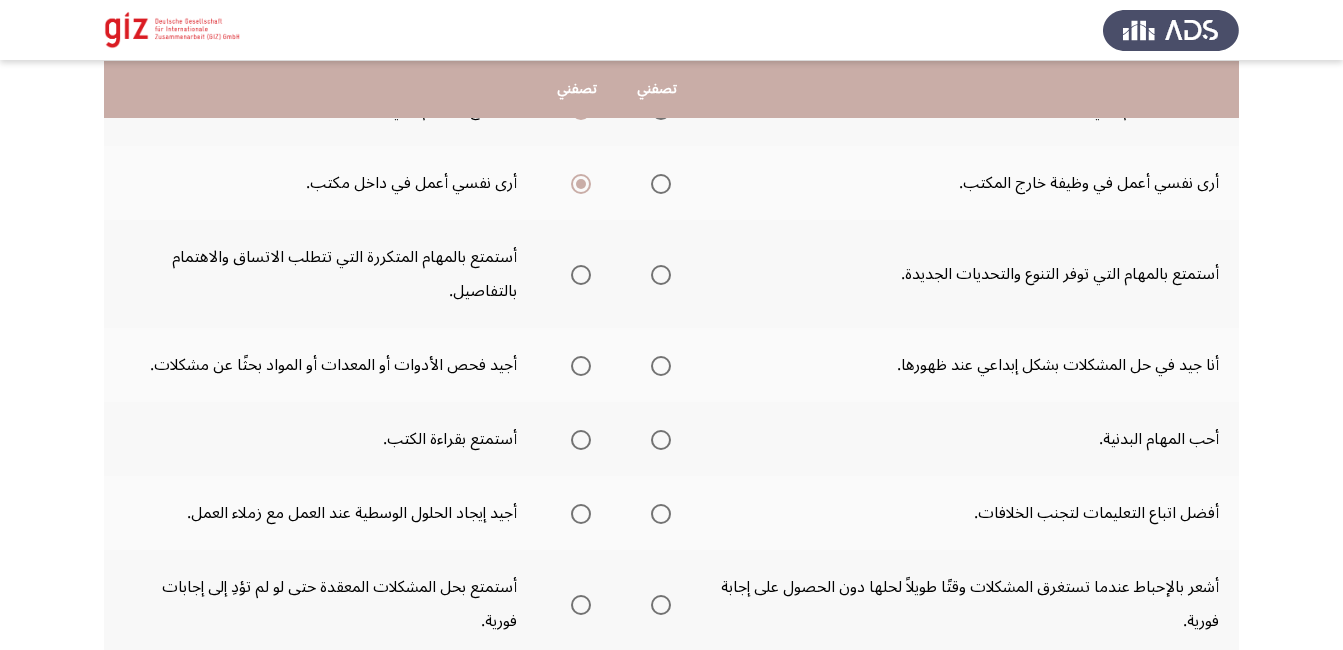 scroll, scrollTop: 440, scrollLeft: 0, axis: vertical 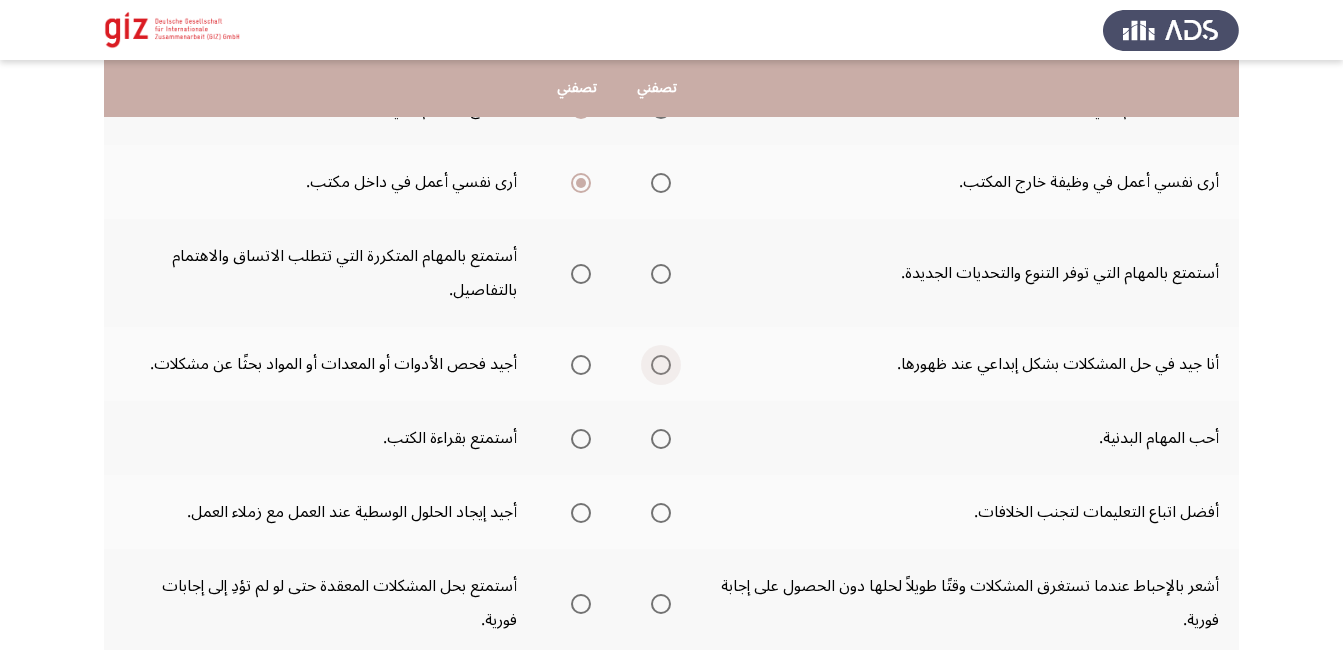 click at bounding box center (661, 365) 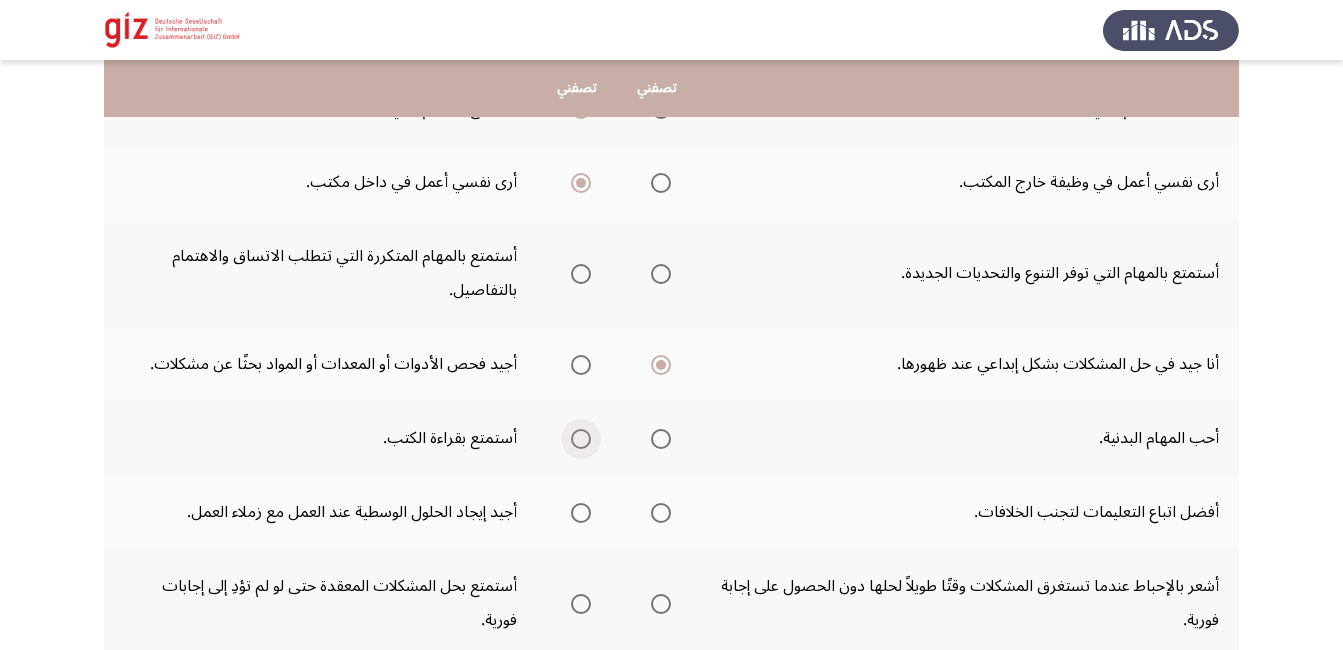 click at bounding box center (581, 439) 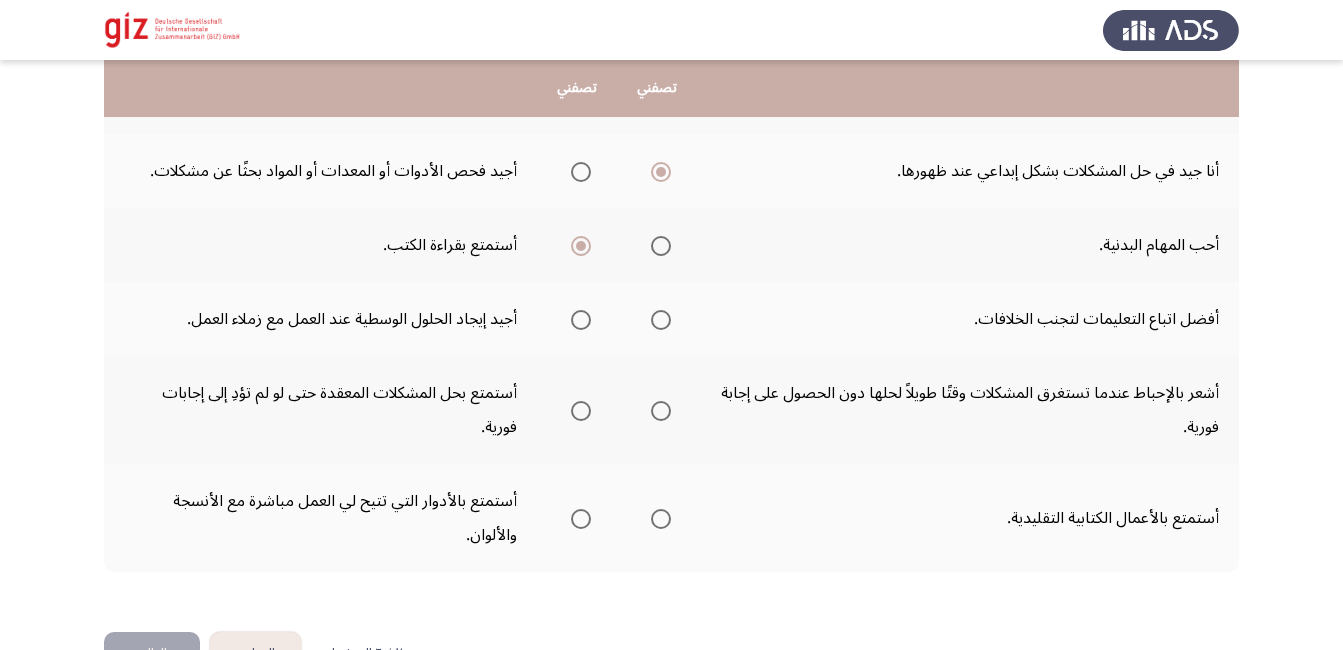 scroll, scrollTop: 631, scrollLeft: 0, axis: vertical 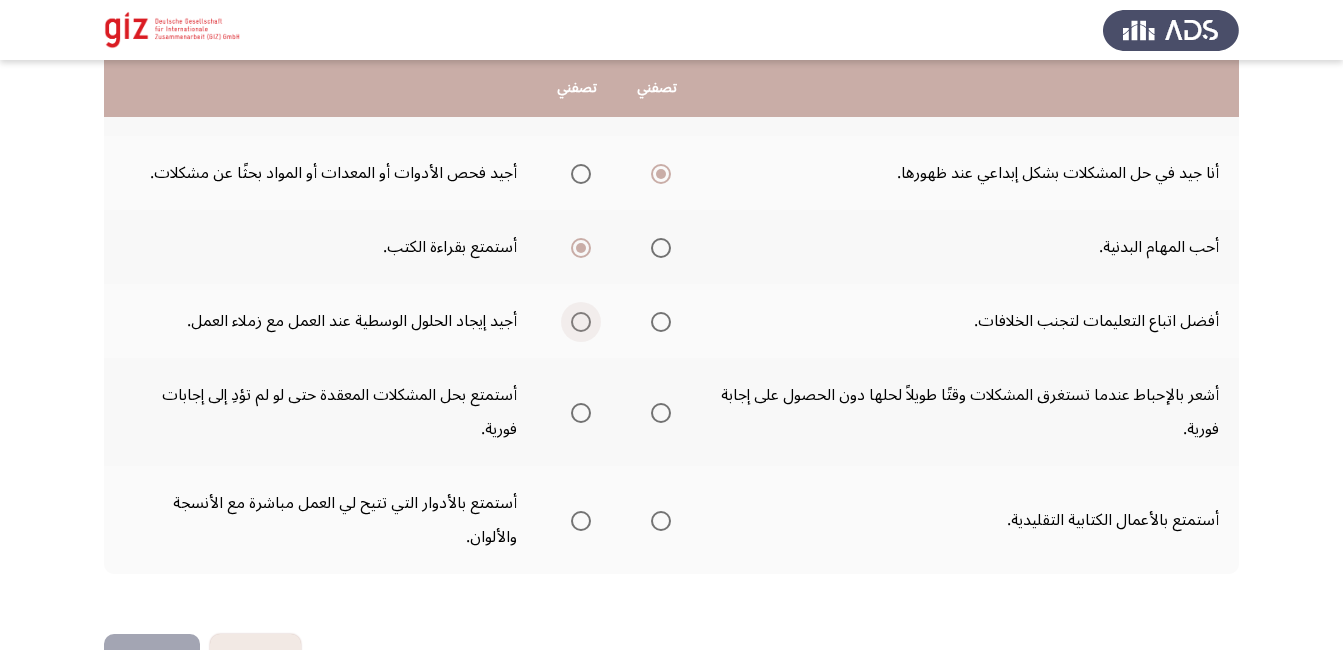 click at bounding box center [581, 322] 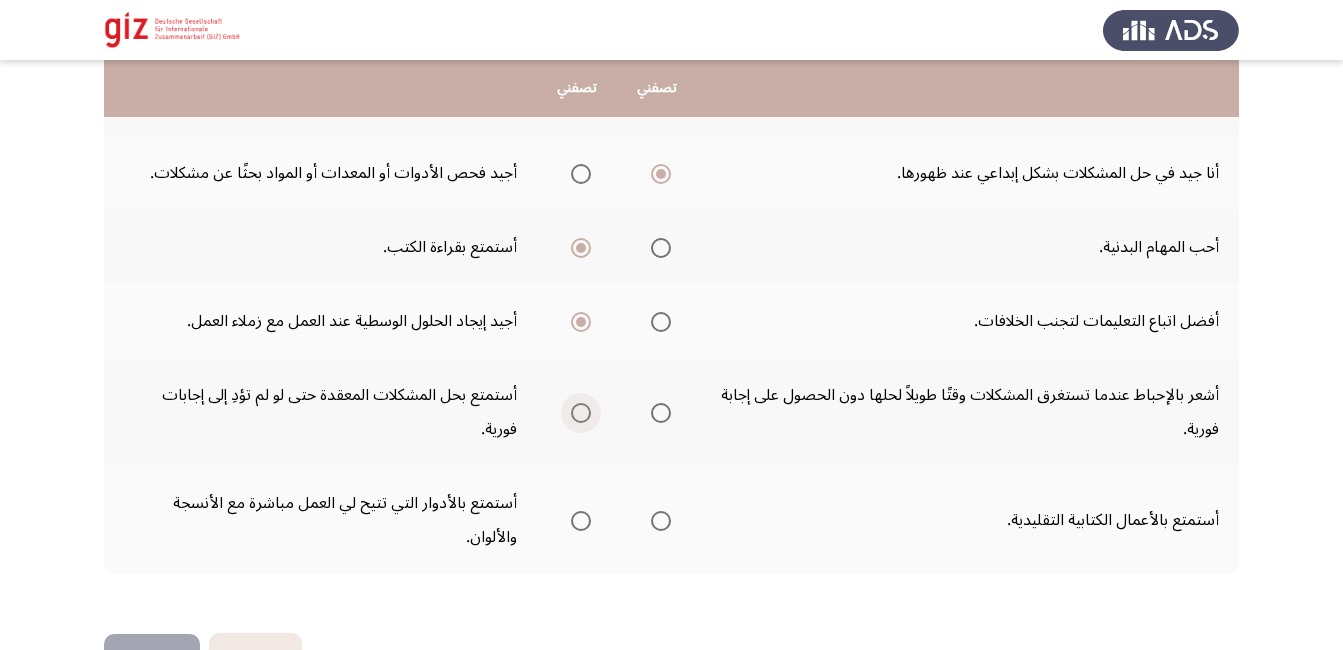 click at bounding box center [581, 413] 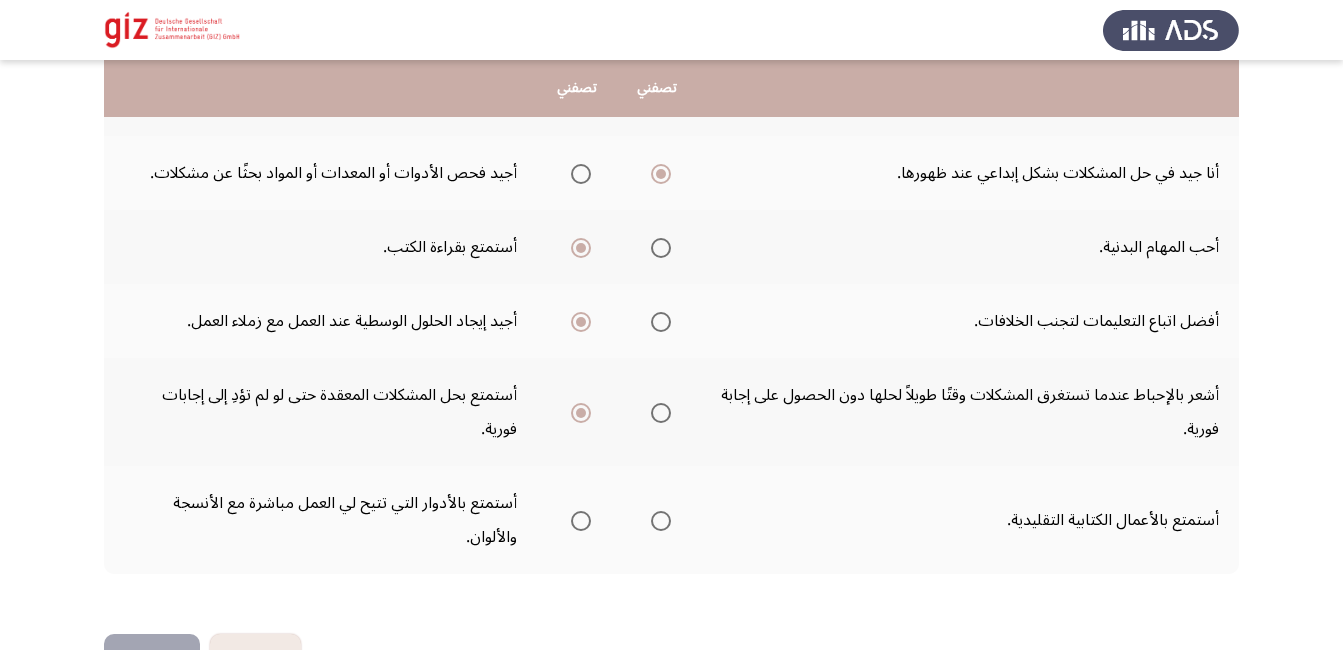 scroll, scrollTop: 695, scrollLeft: 0, axis: vertical 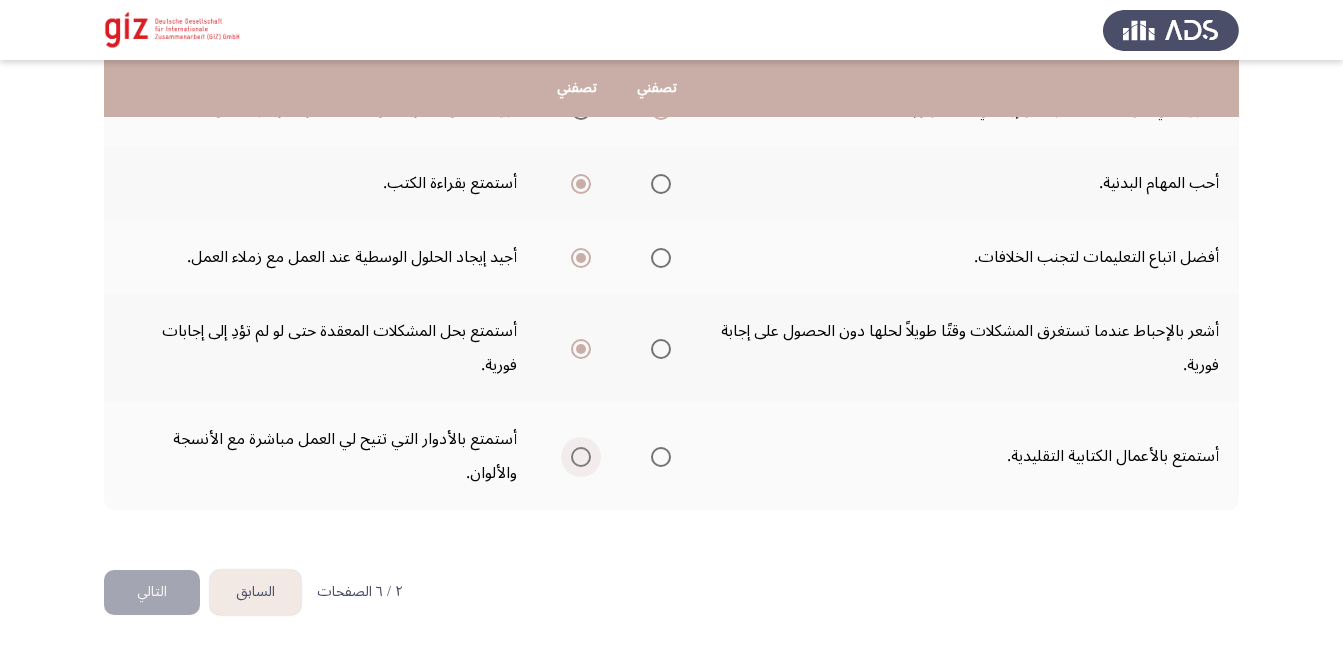 click at bounding box center [577, 457] 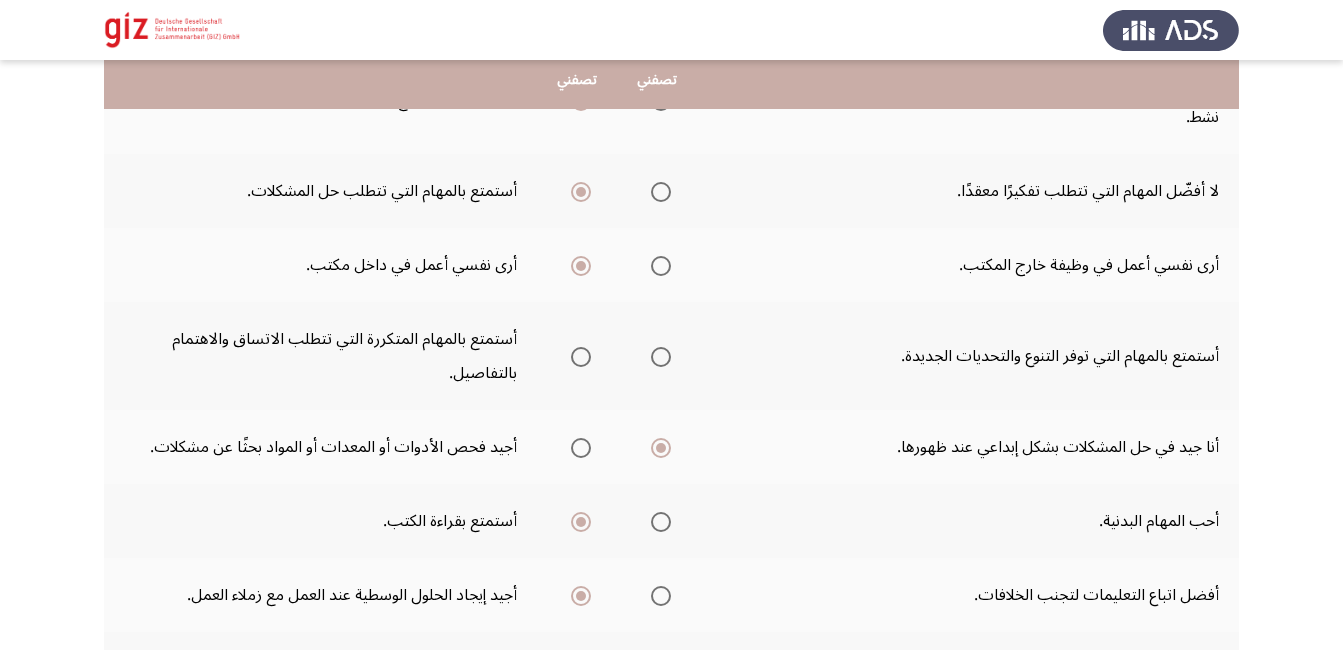 scroll, scrollTop: 348, scrollLeft: 0, axis: vertical 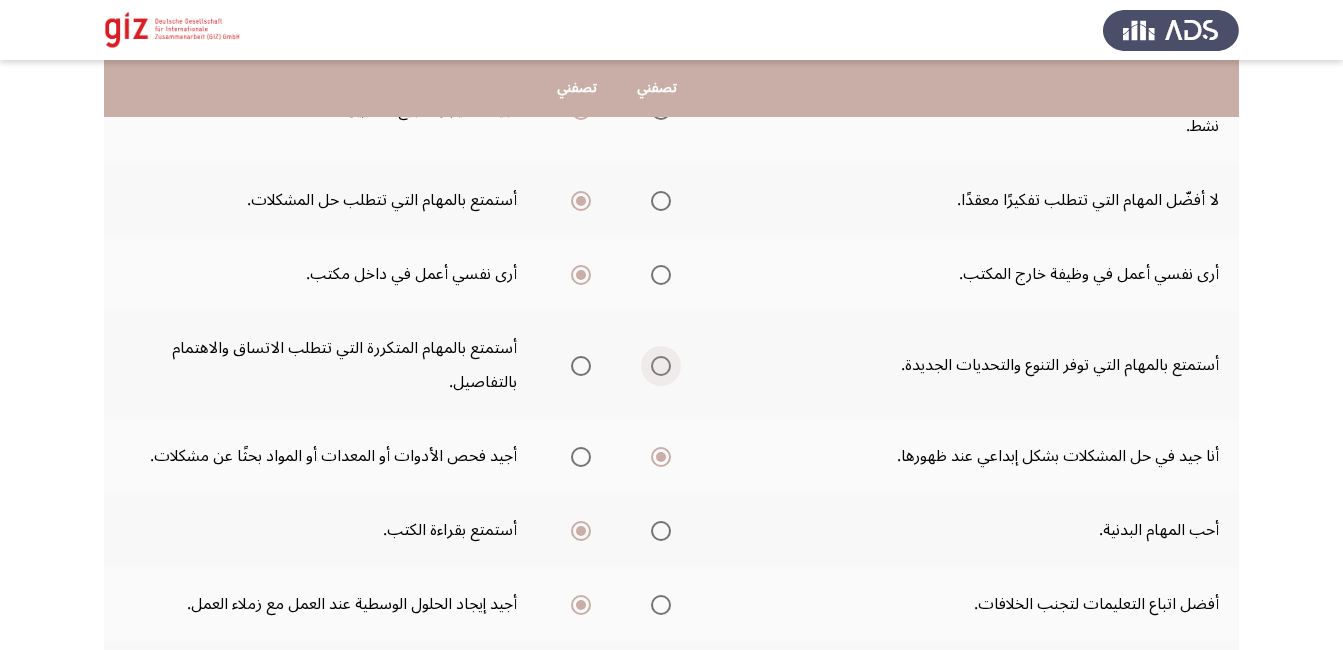 click at bounding box center (661, 366) 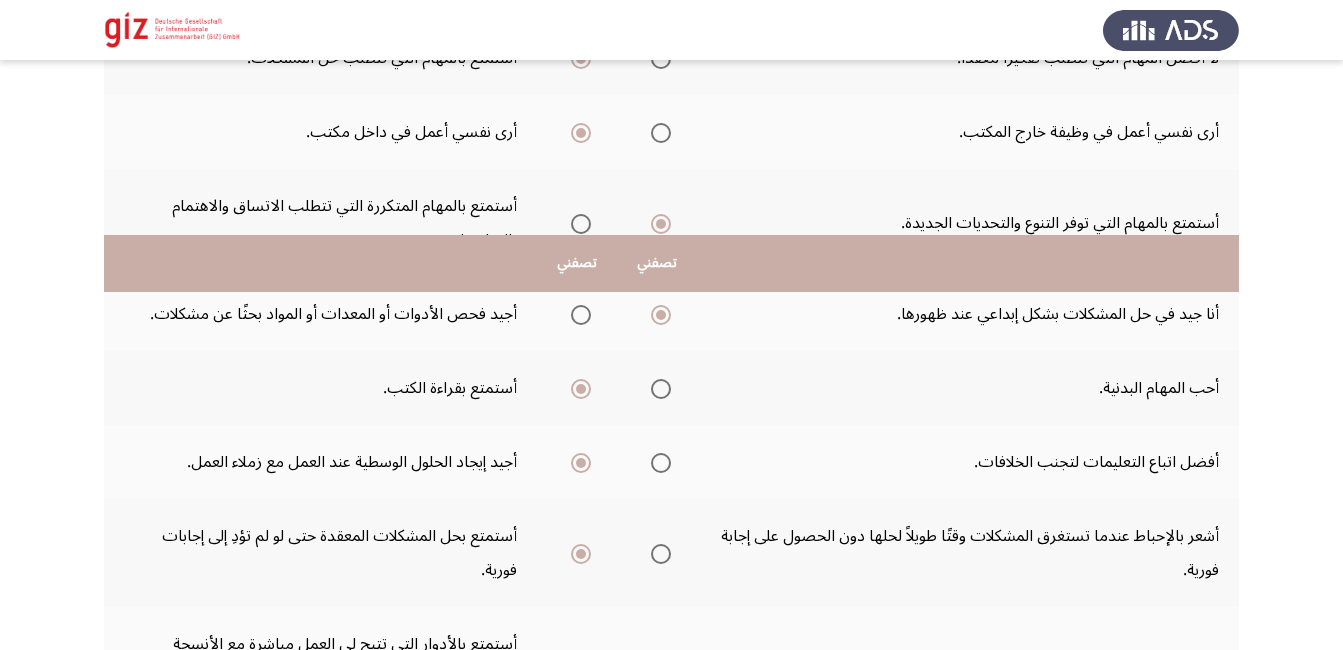 scroll, scrollTop: 695, scrollLeft: 0, axis: vertical 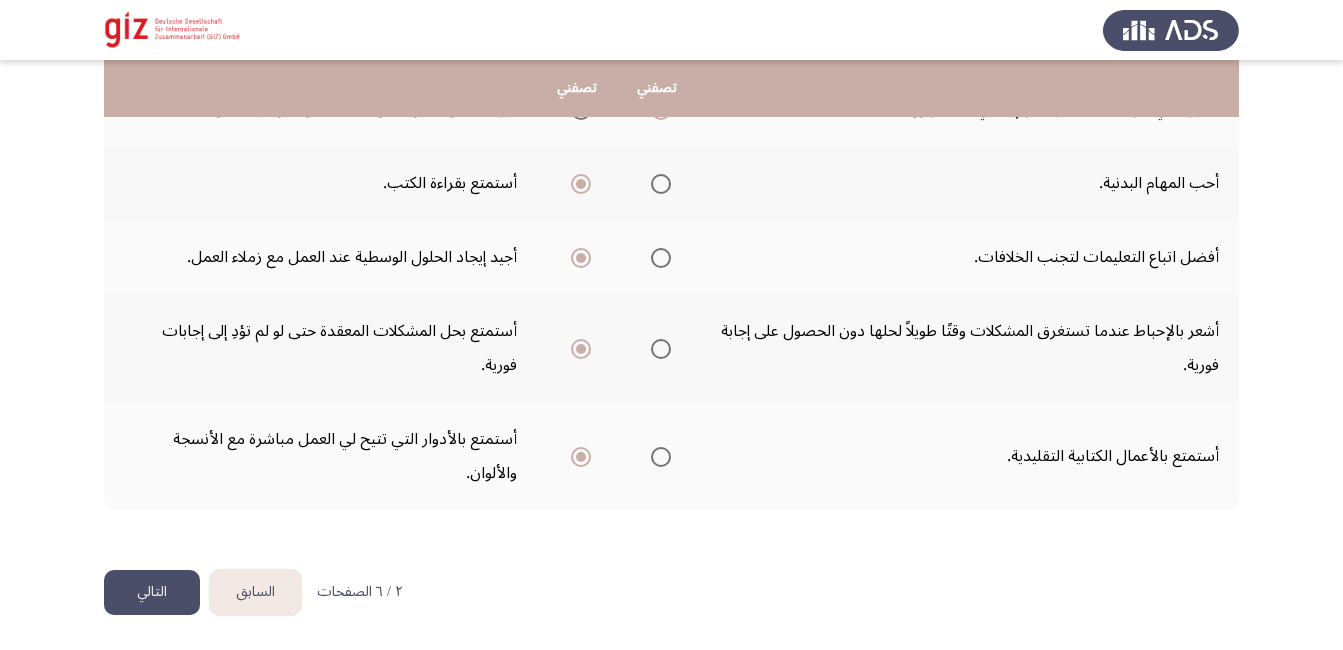 click on "التالي" 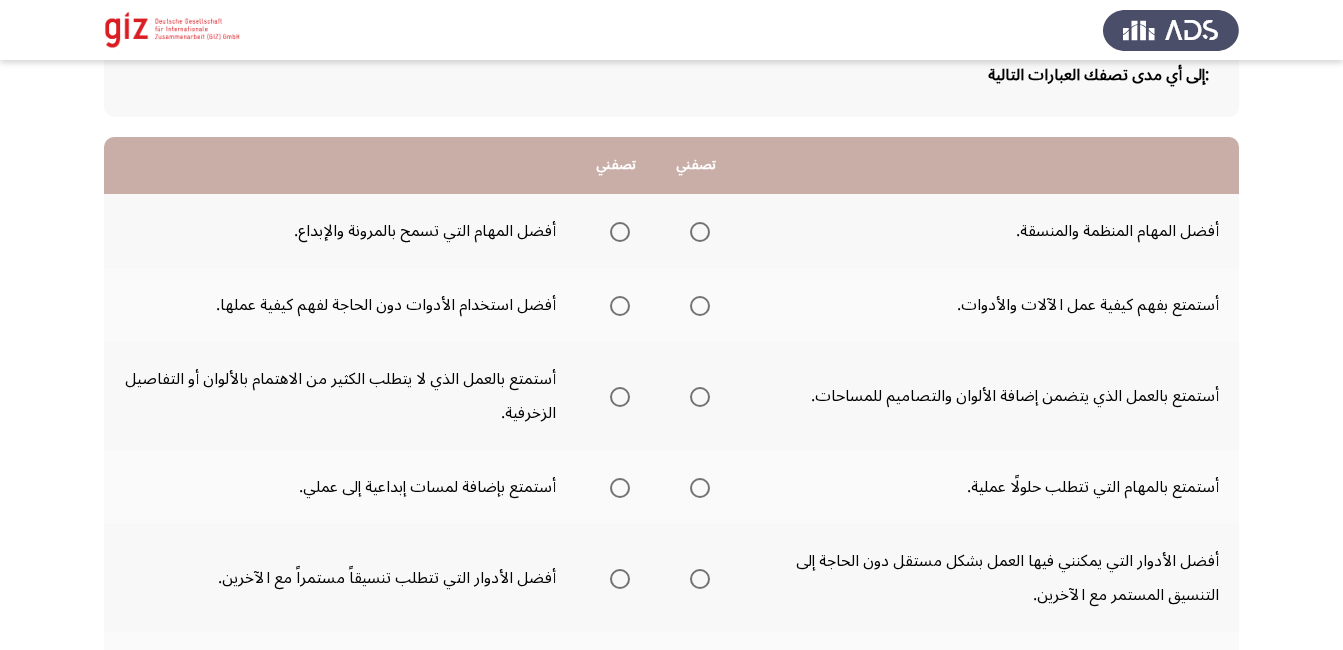 scroll, scrollTop: 134, scrollLeft: 0, axis: vertical 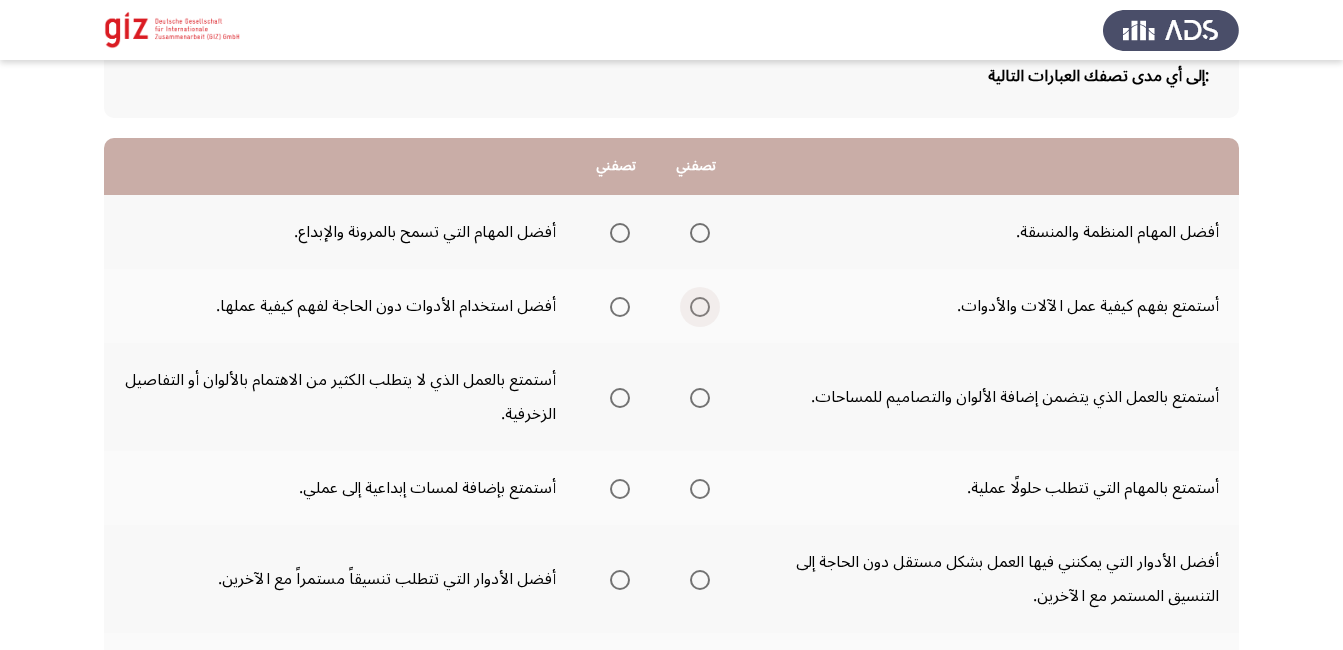 click at bounding box center (700, 307) 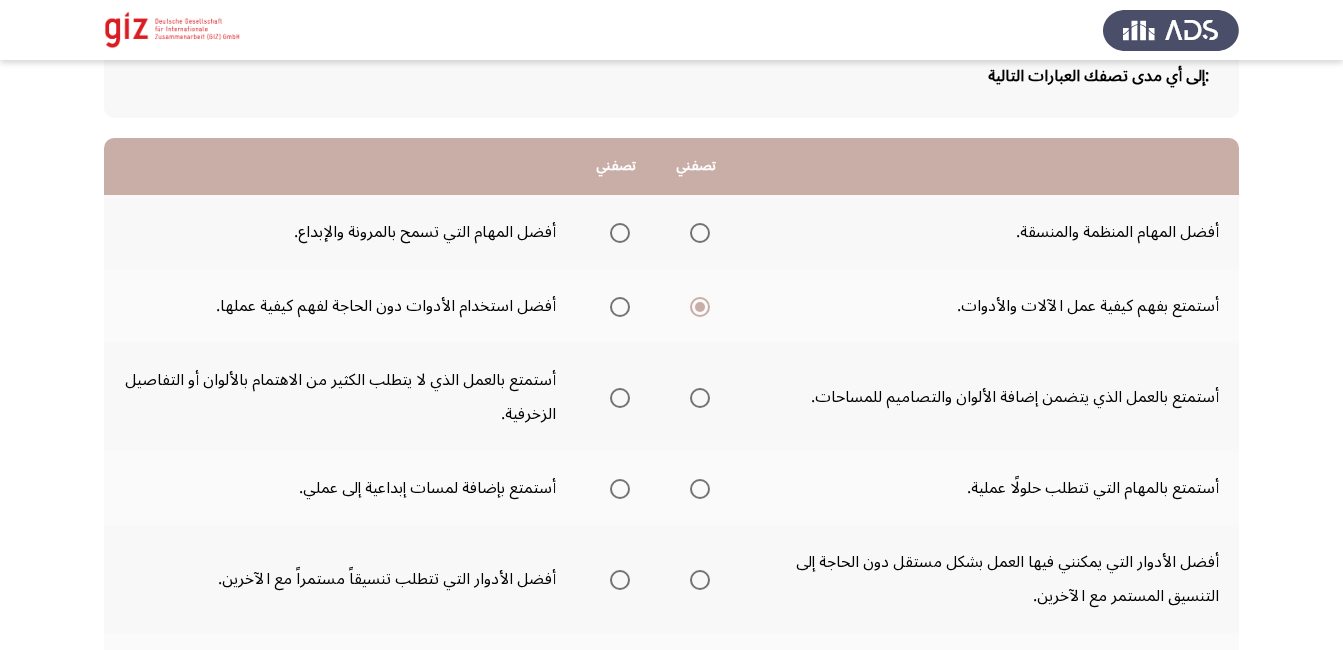 drag, startPoint x: 636, startPoint y: 254, endPoint x: 625, endPoint y: 240, distance: 17.804493 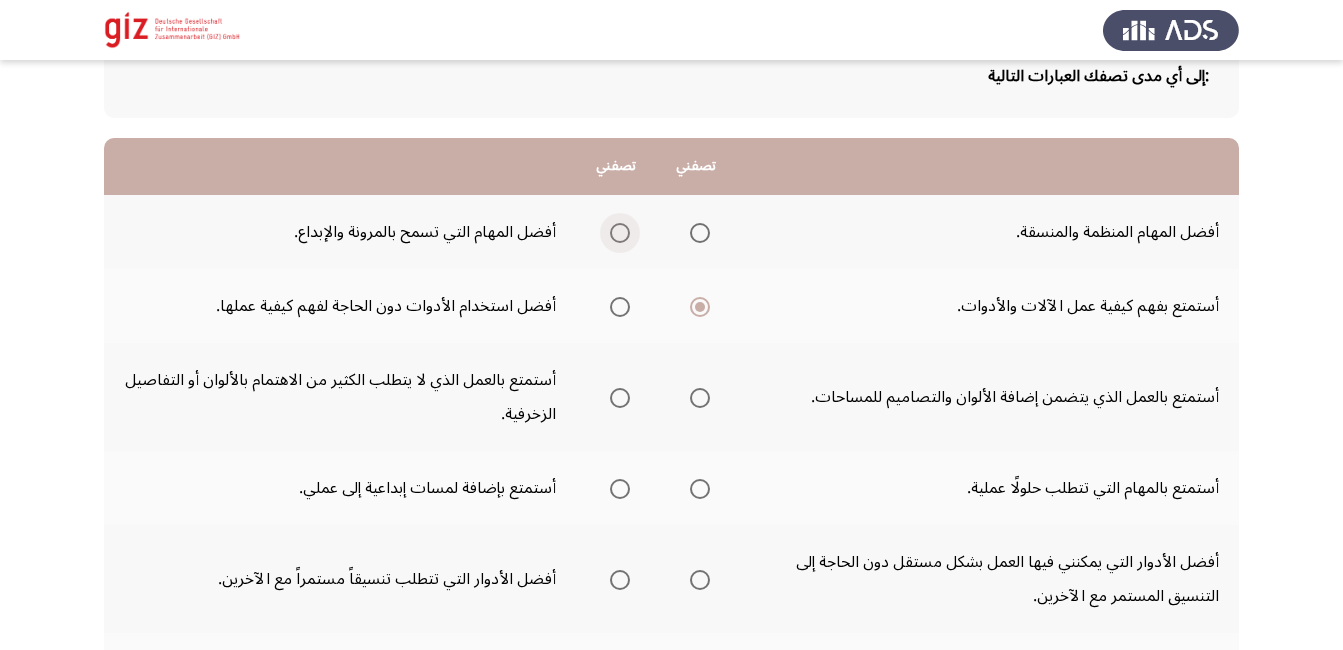 click at bounding box center [620, 233] 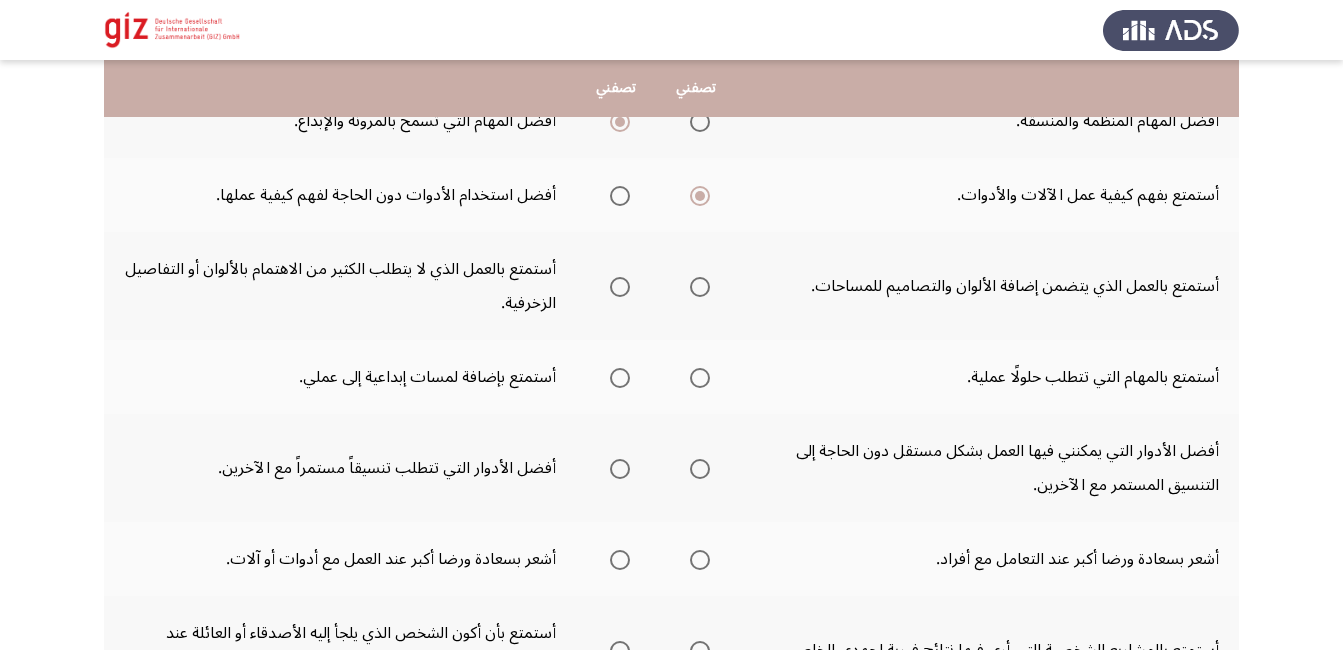 scroll, scrollTop: 291, scrollLeft: 0, axis: vertical 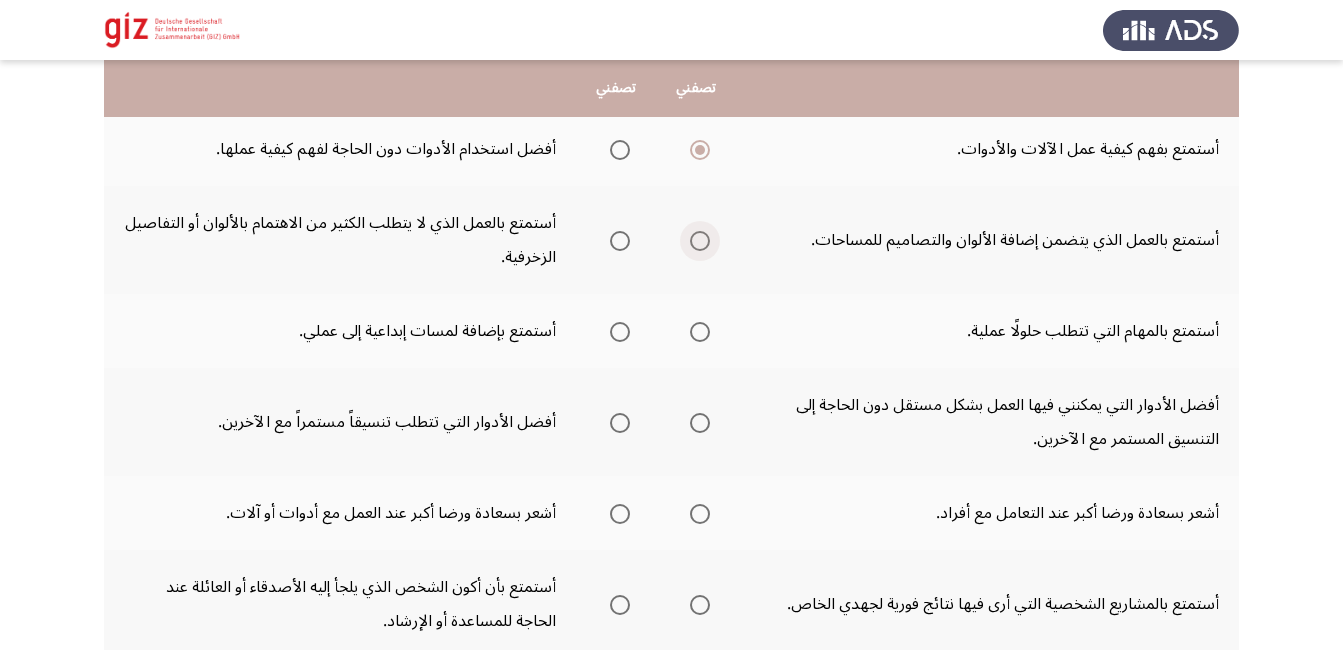 click at bounding box center (700, 241) 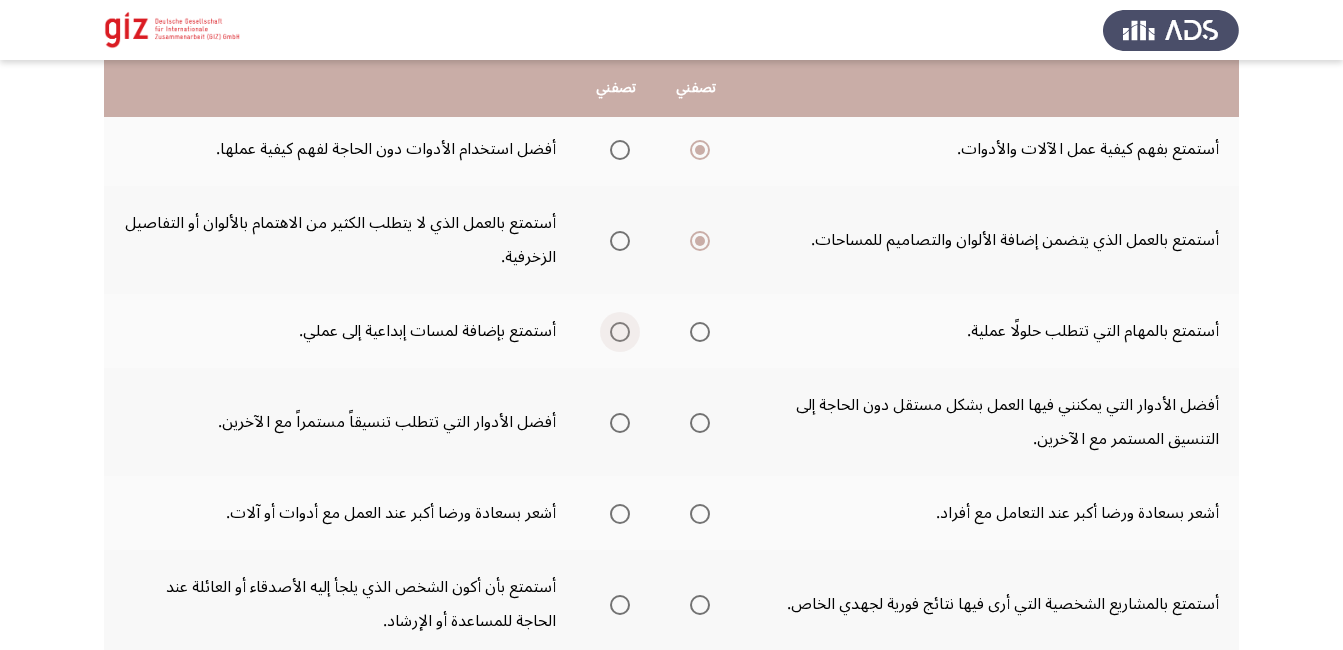 click at bounding box center (616, 332) 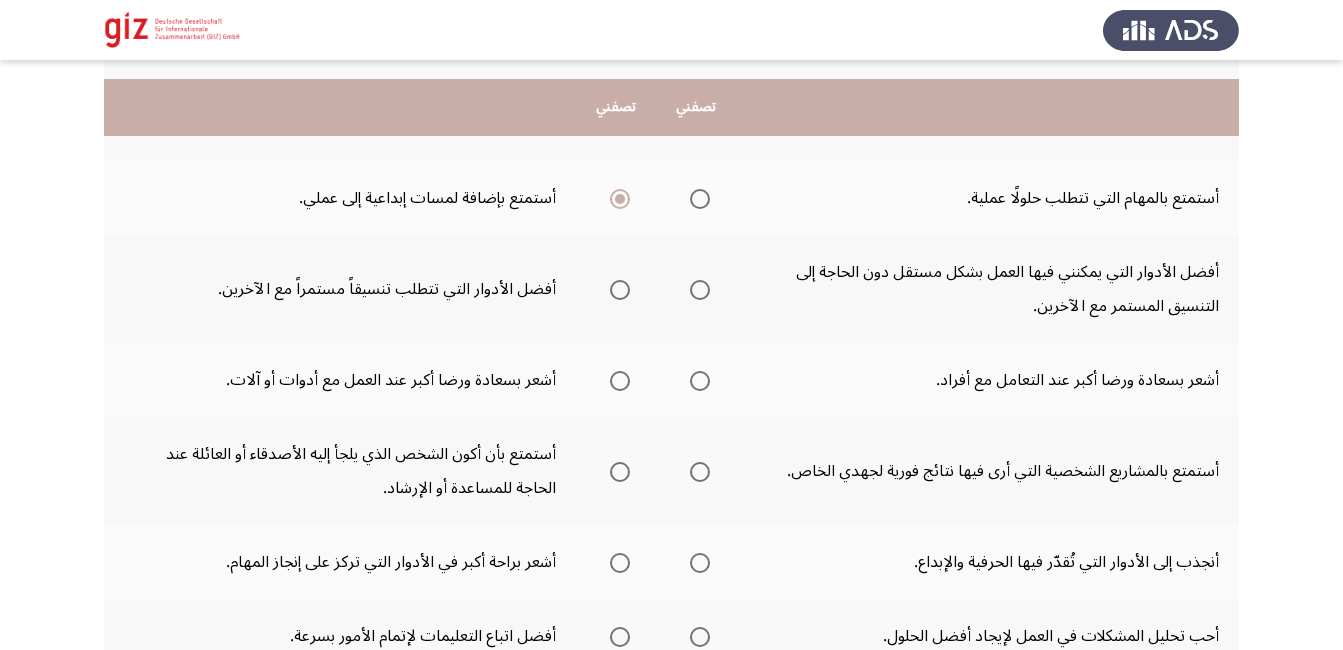 scroll, scrollTop: 443, scrollLeft: 0, axis: vertical 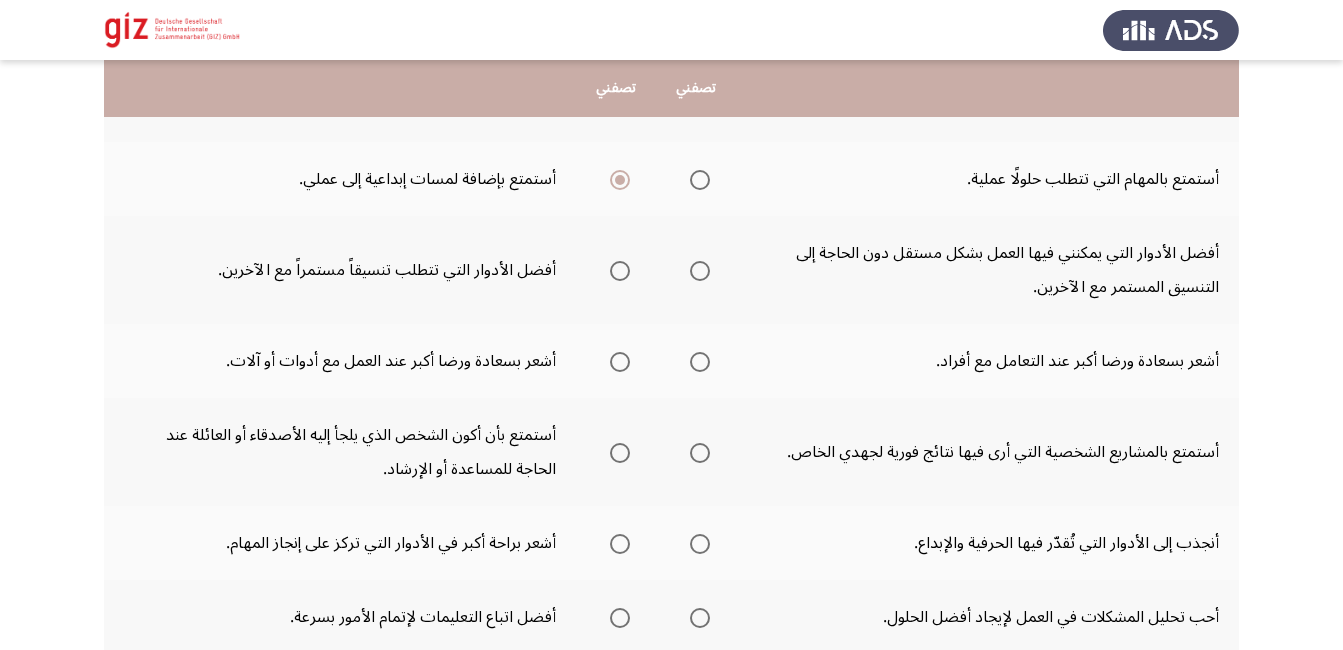 click on "أفضل الأدوار التي تتطلب تنسيقاً مستمراً مع الآخرين." 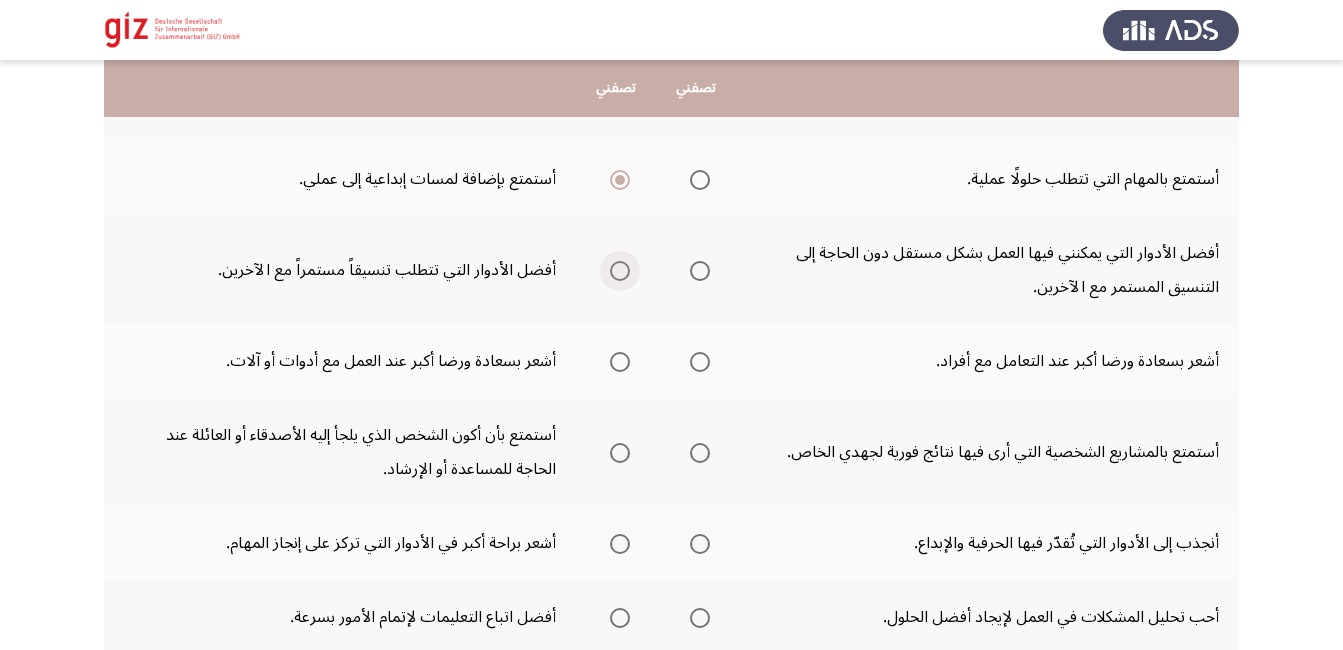 click at bounding box center [620, 271] 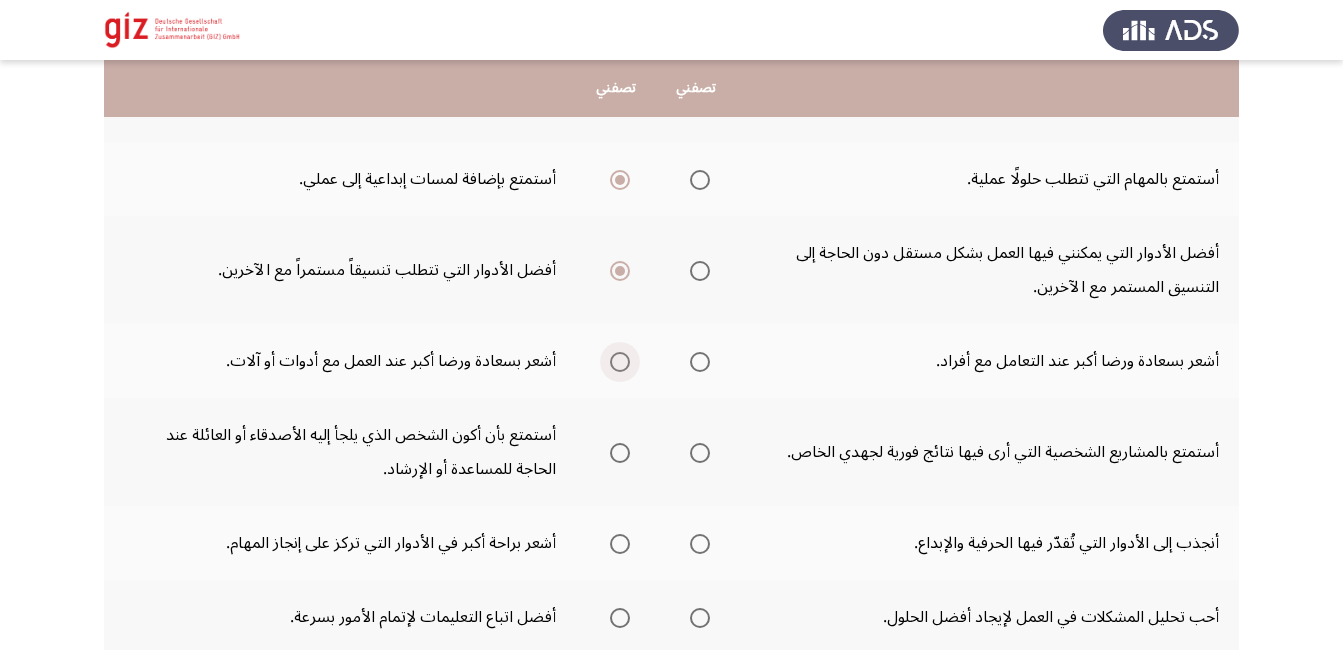 click at bounding box center [620, 362] 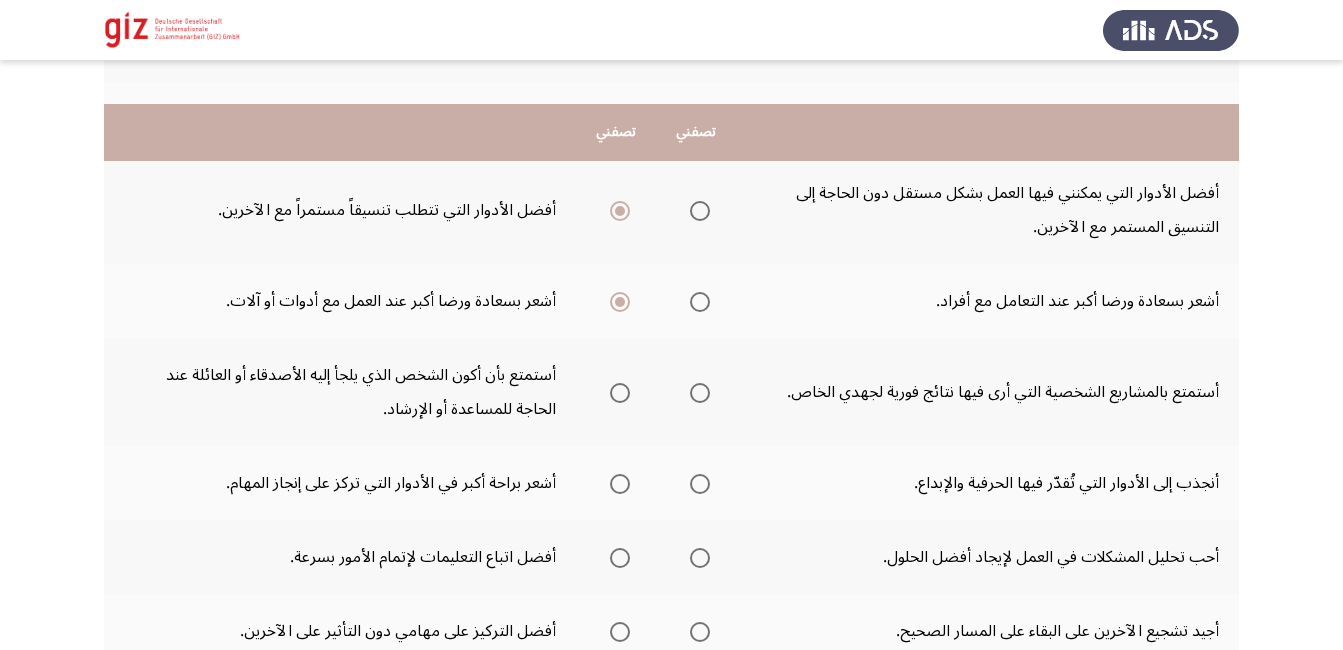 scroll, scrollTop: 597, scrollLeft: 0, axis: vertical 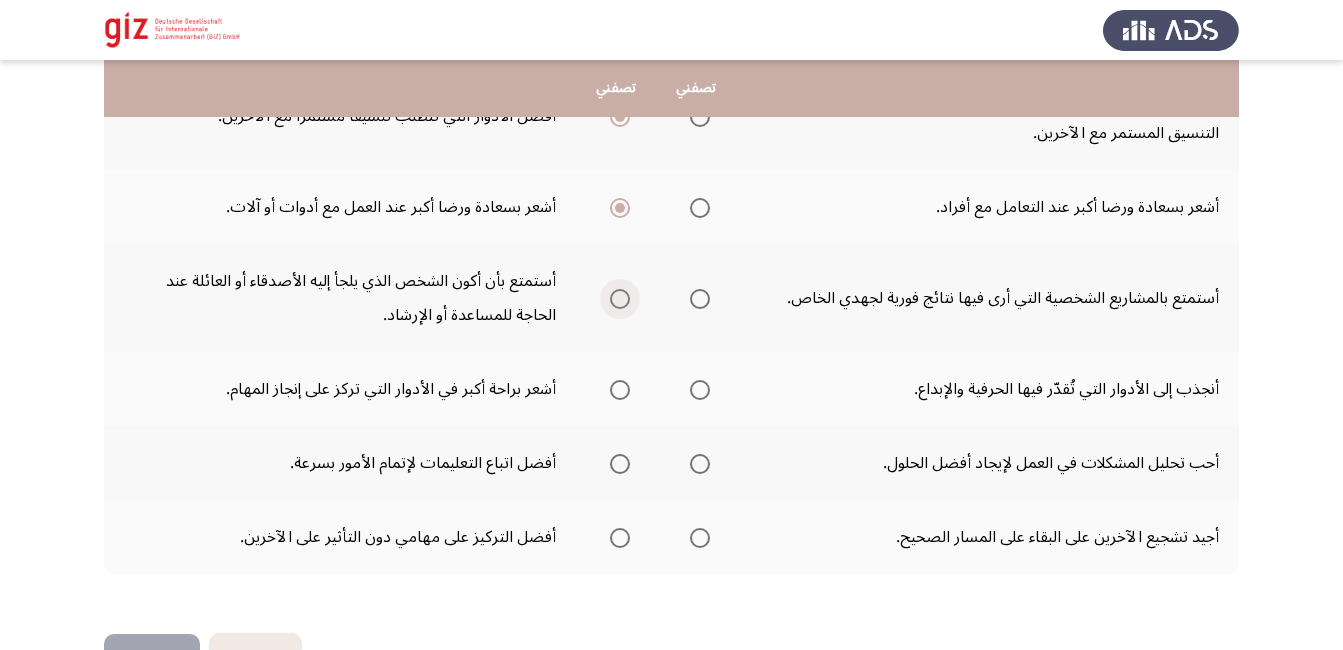 click at bounding box center (620, 299) 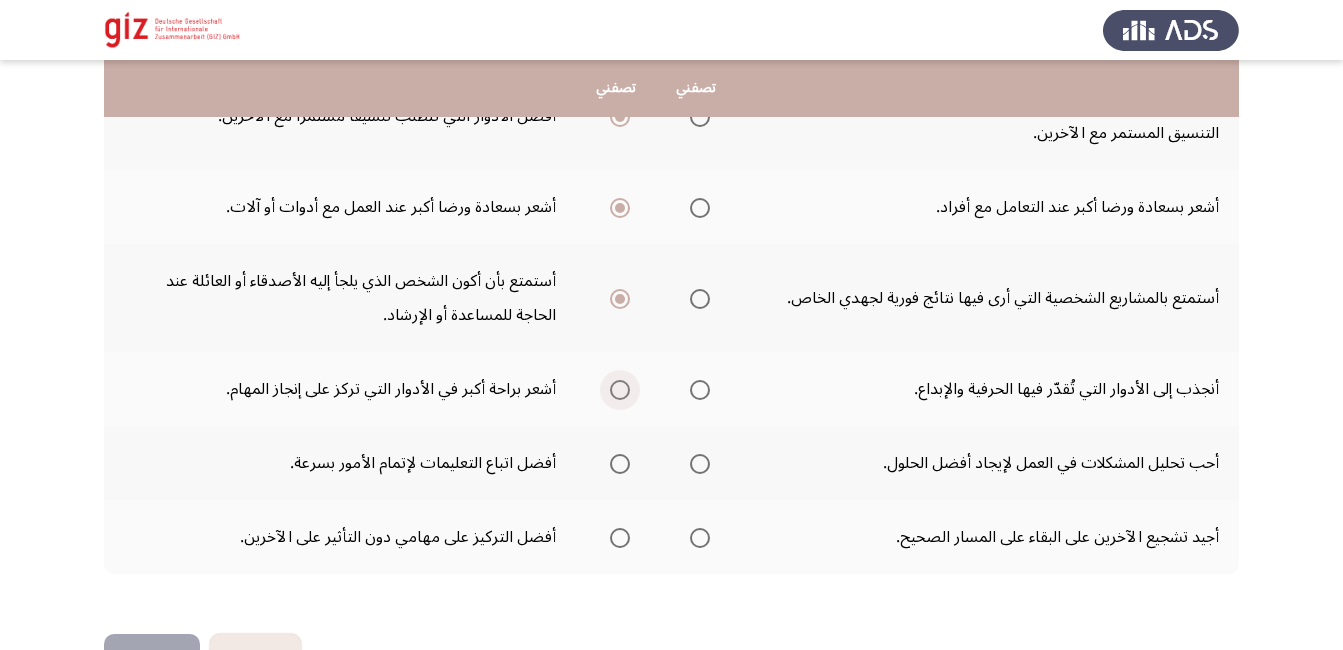 click at bounding box center (620, 390) 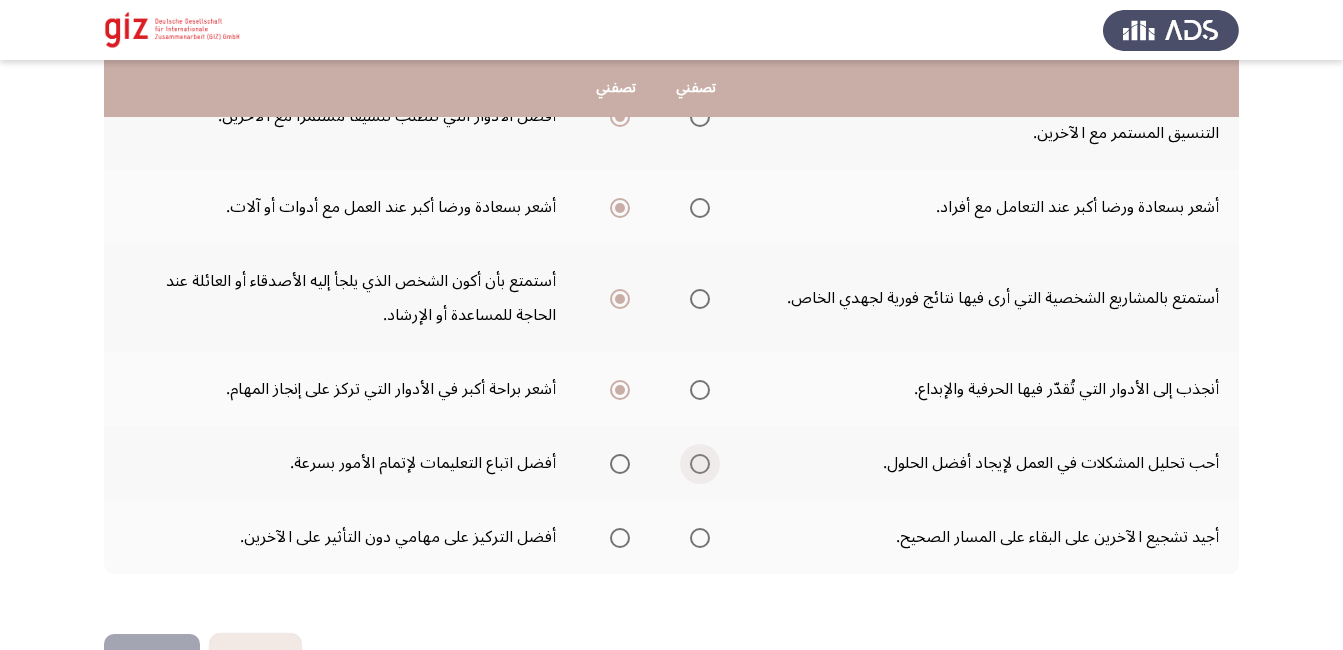 click at bounding box center (700, 464) 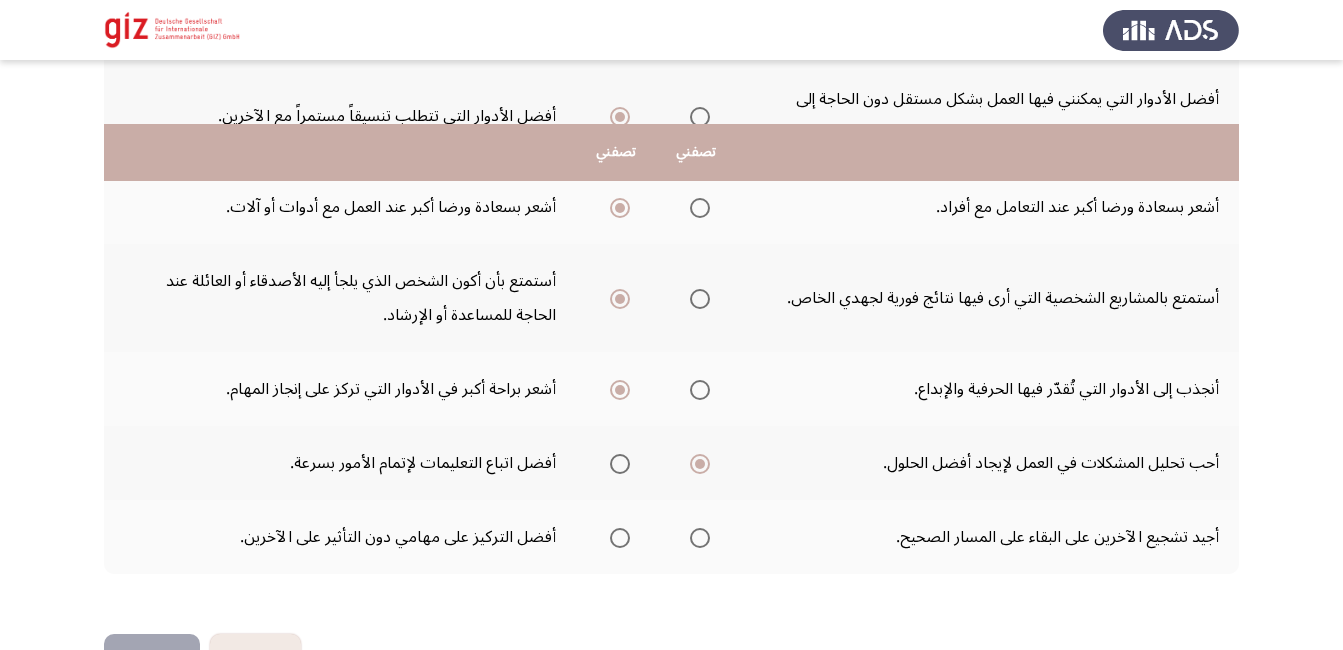 scroll, scrollTop: 661, scrollLeft: 0, axis: vertical 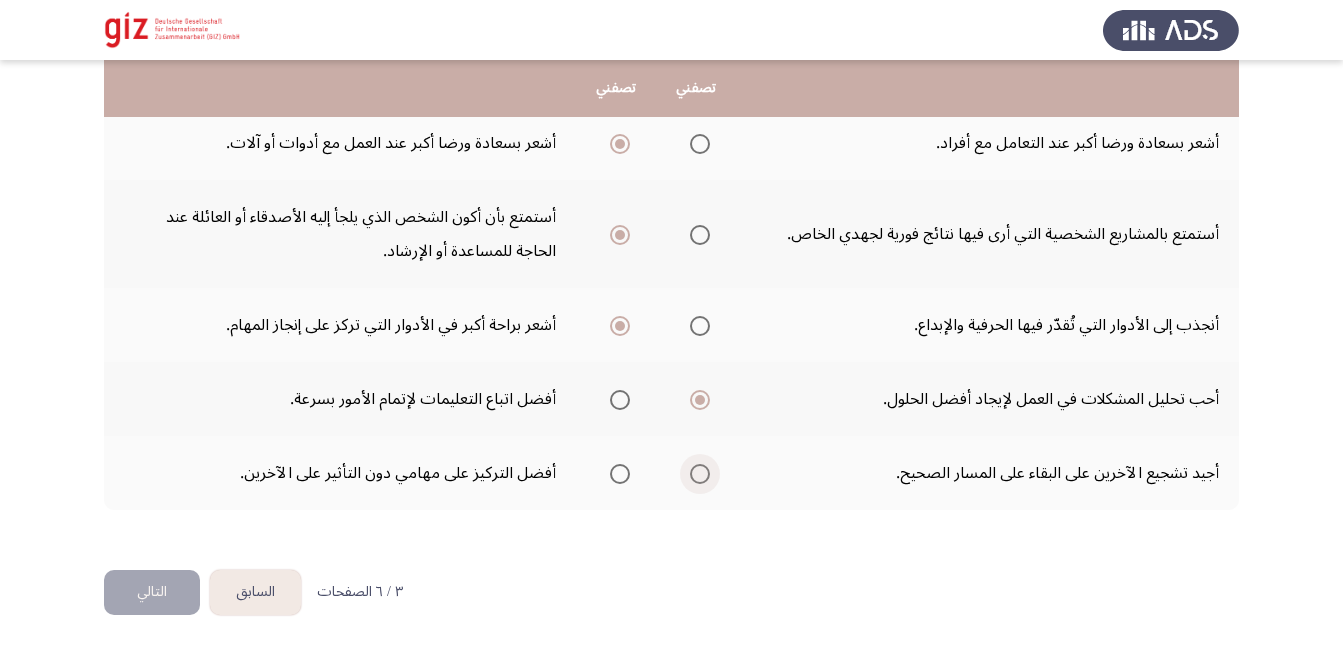 click at bounding box center [700, 474] 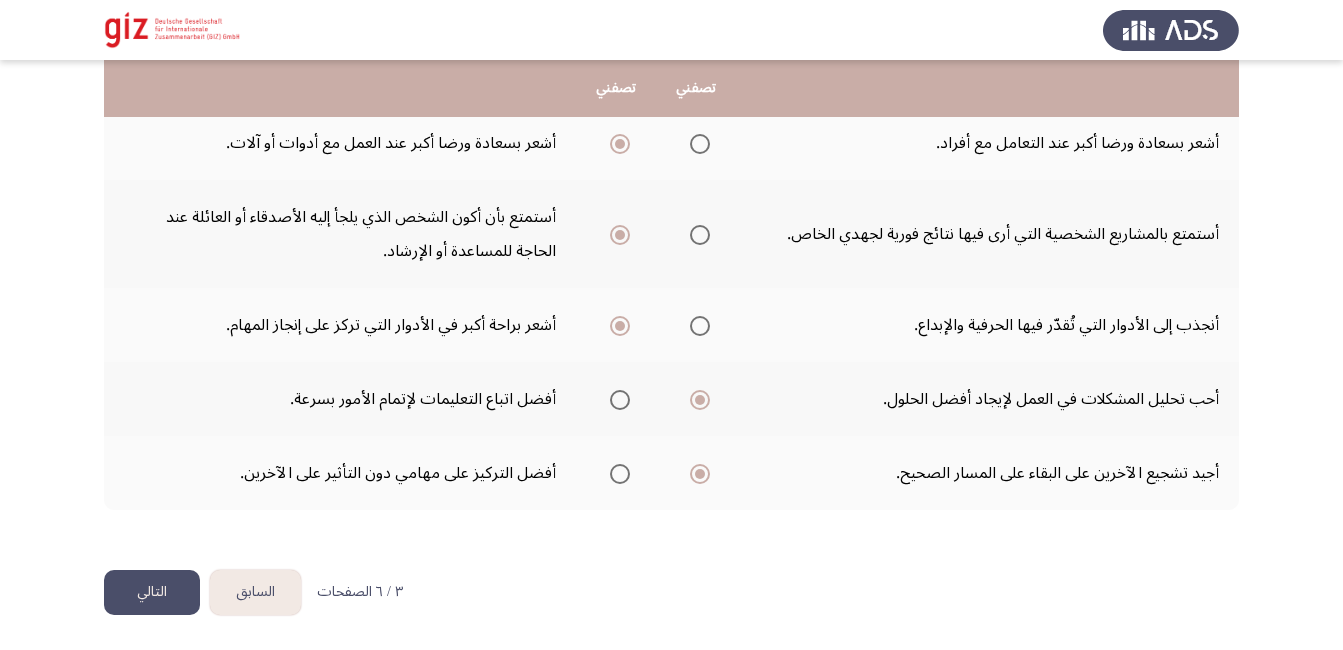 click on "التالي" 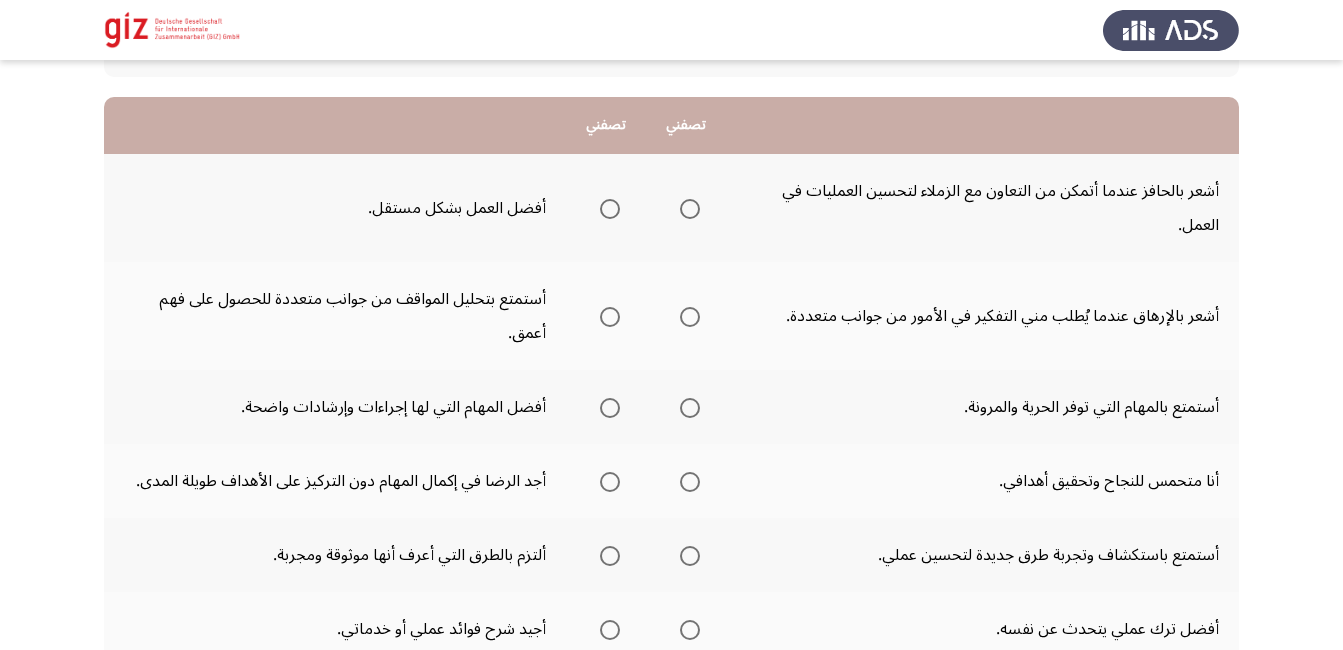scroll, scrollTop: 176, scrollLeft: 0, axis: vertical 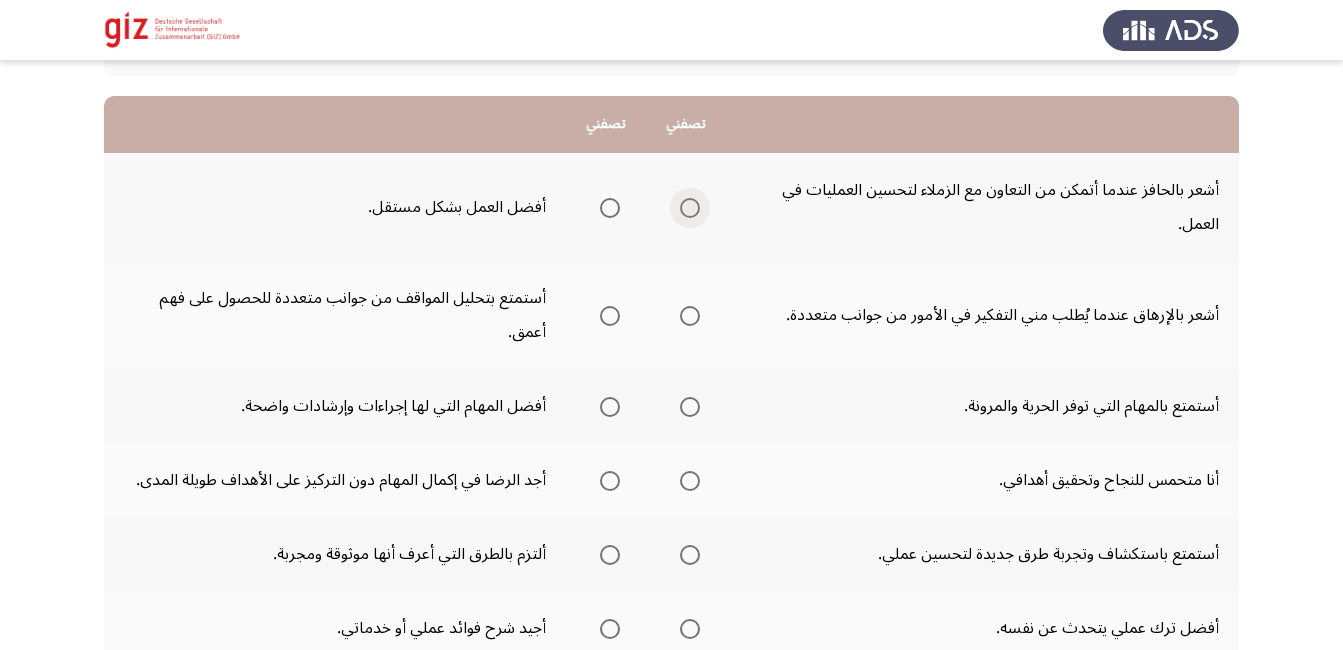 click at bounding box center [690, 208] 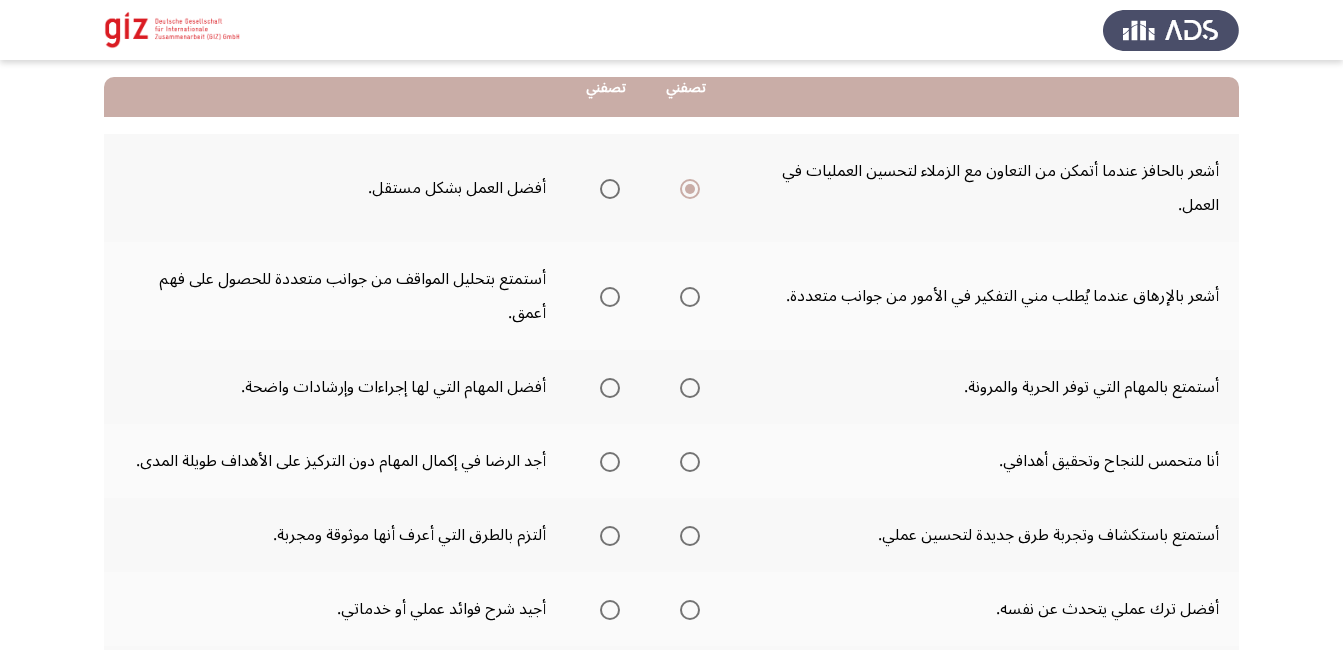 scroll, scrollTop: 194, scrollLeft: 0, axis: vertical 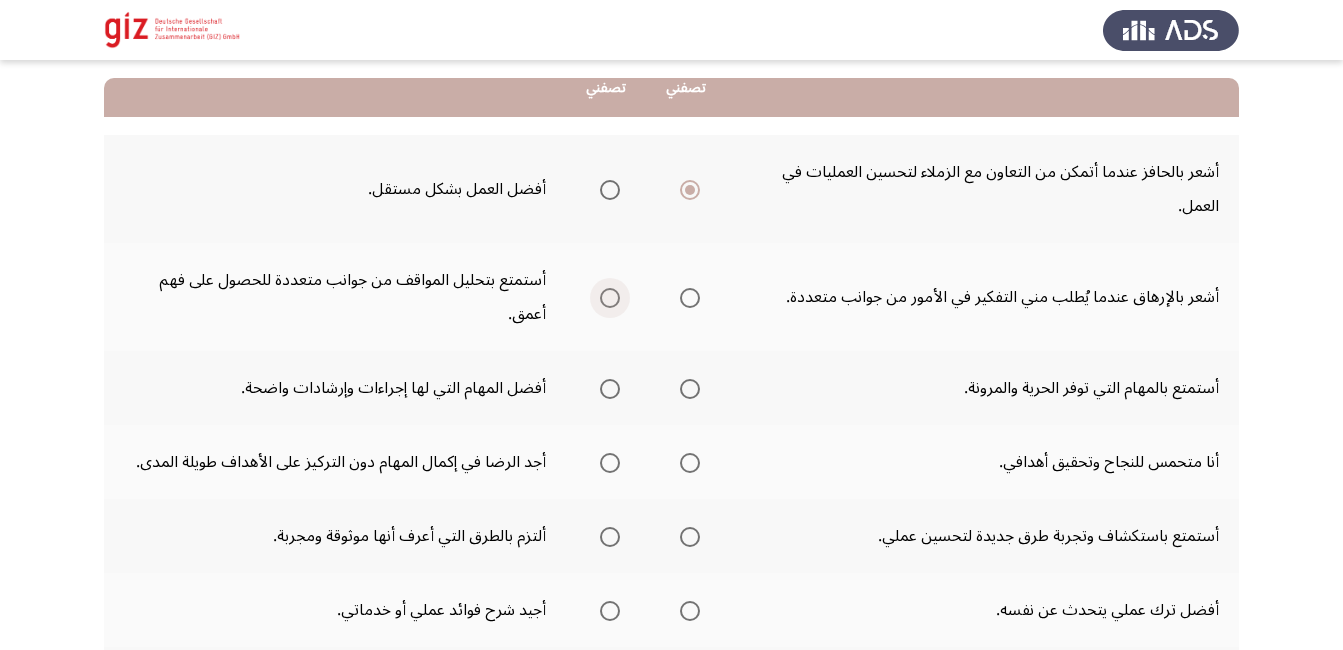 click at bounding box center (610, 298) 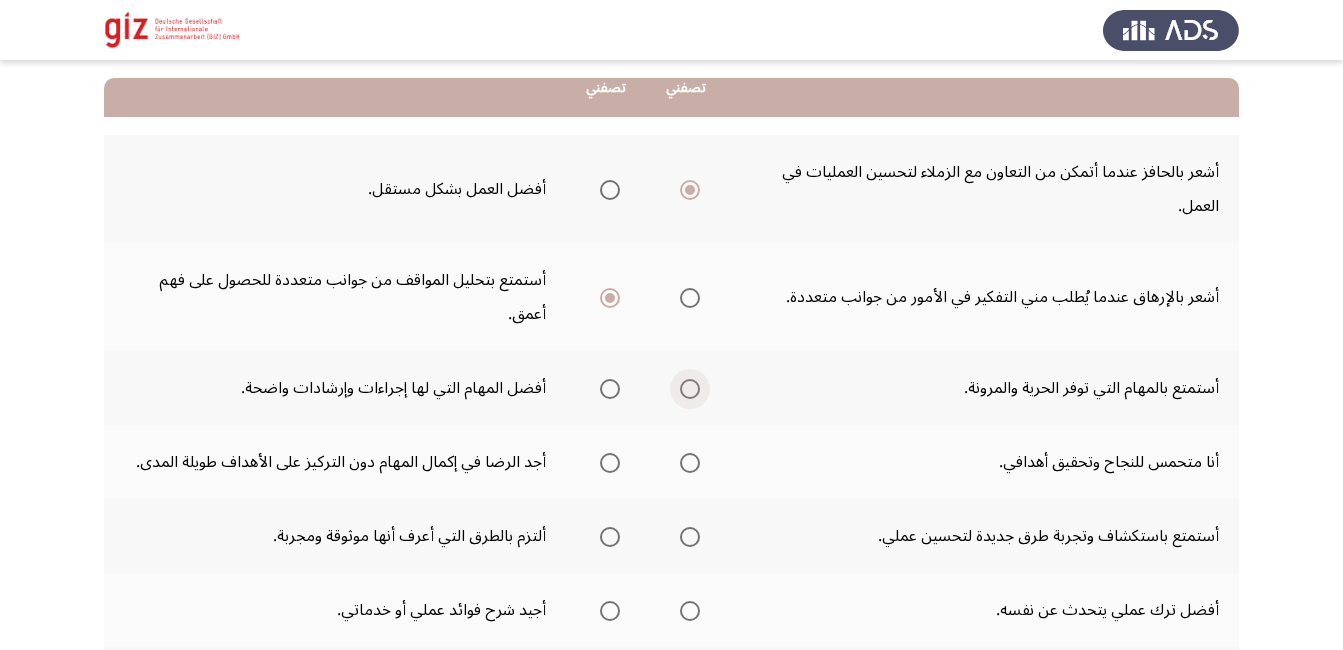 click at bounding box center (690, 389) 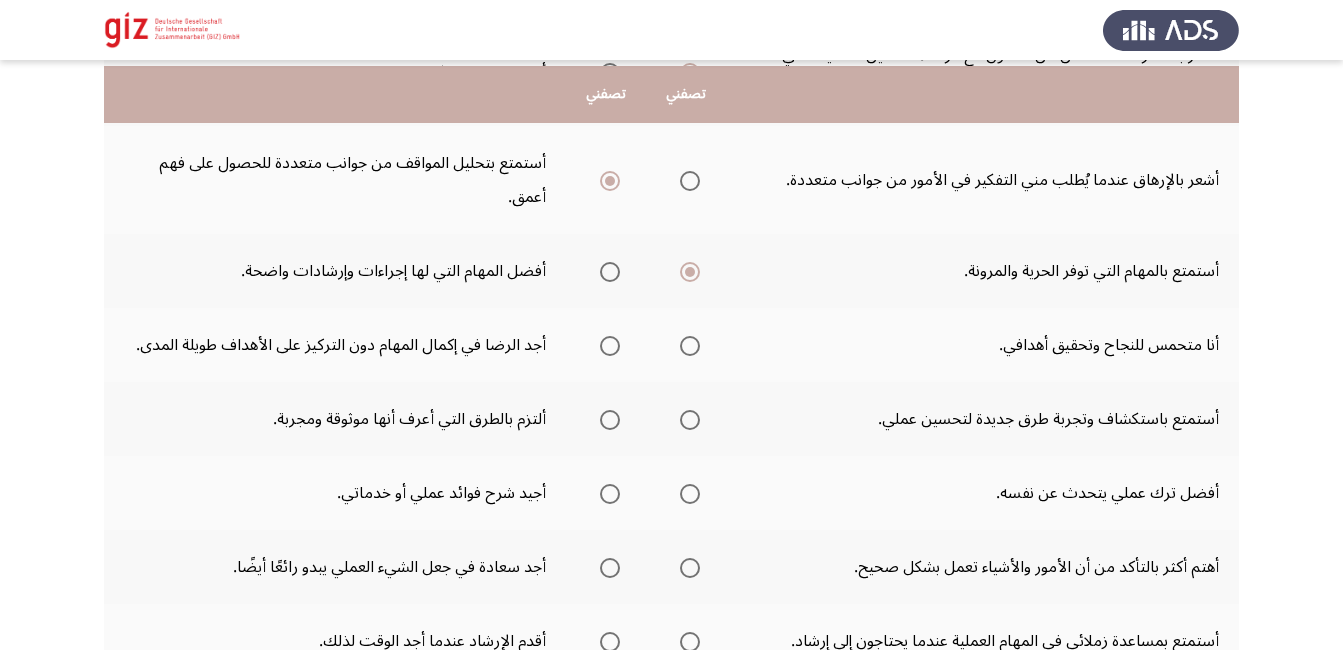 scroll, scrollTop: 317, scrollLeft: 0, axis: vertical 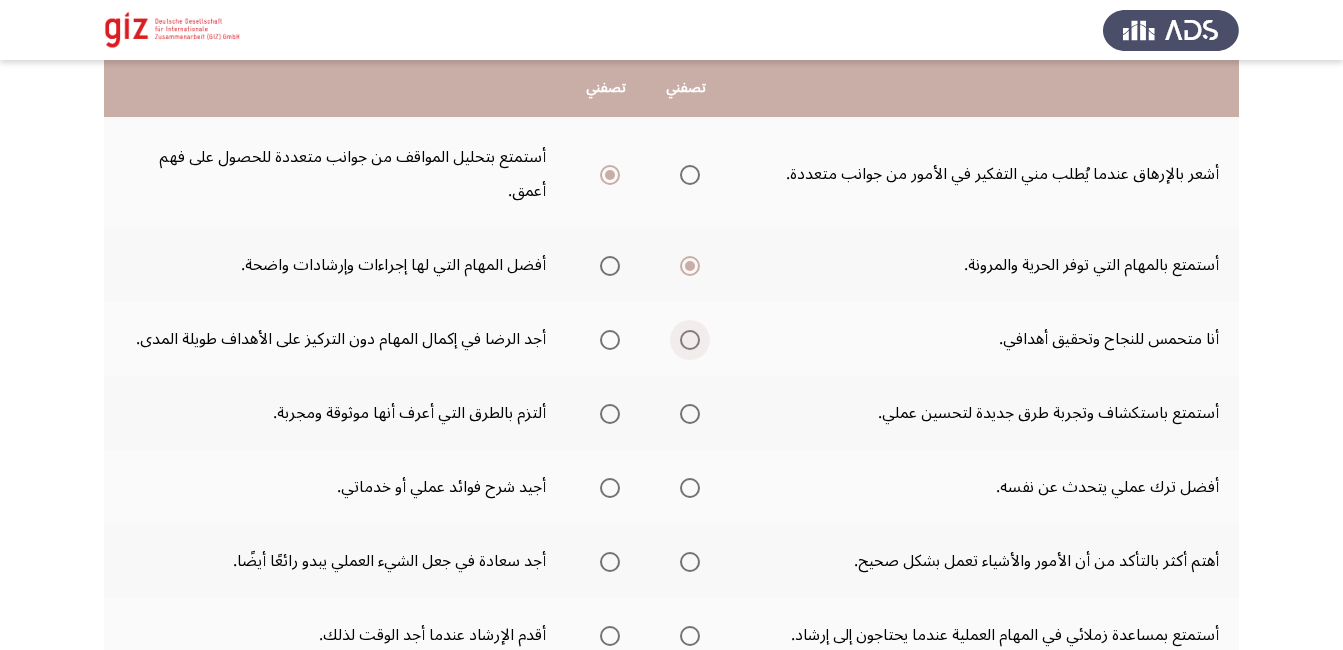 click at bounding box center (690, 340) 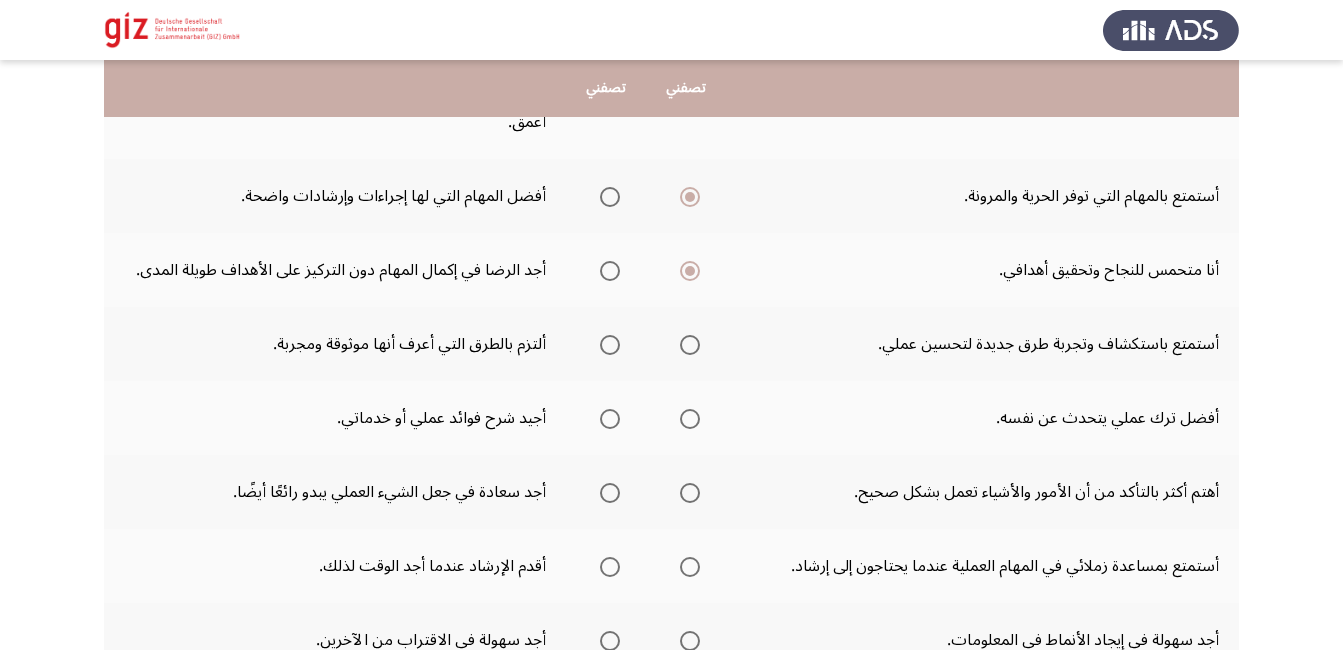 scroll, scrollTop: 387, scrollLeft: 0, axis: vertical 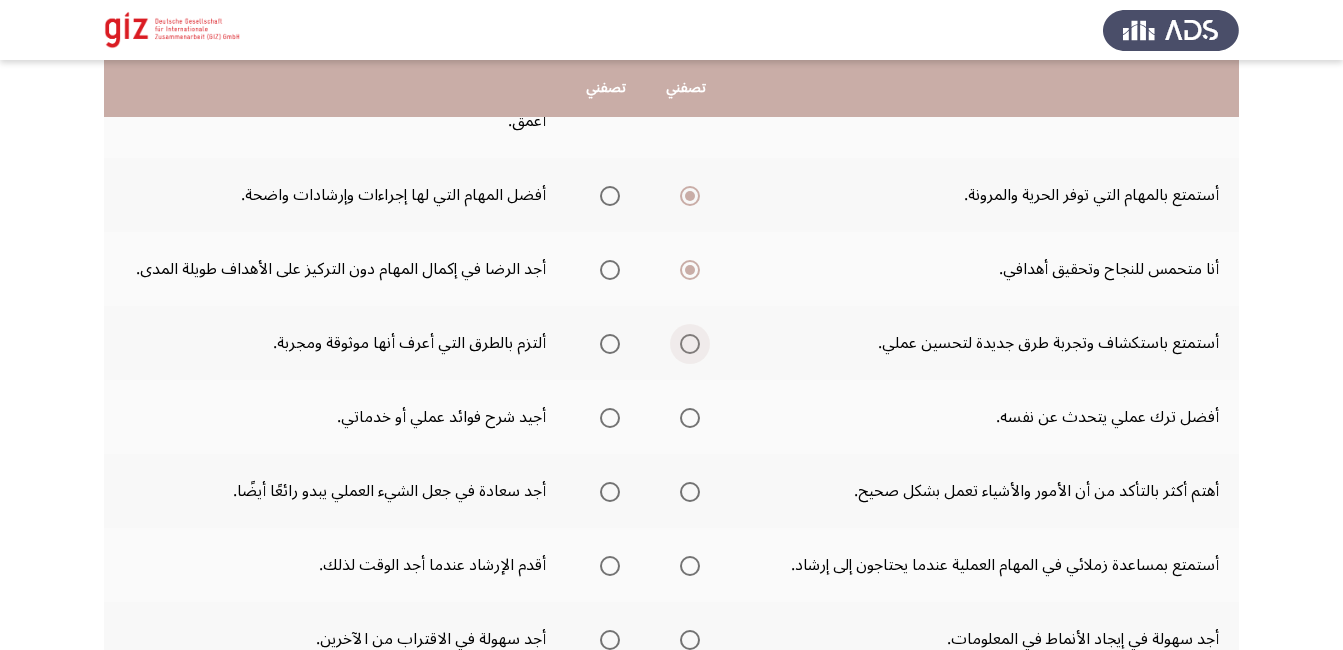 click at bounding box center (690, 344) 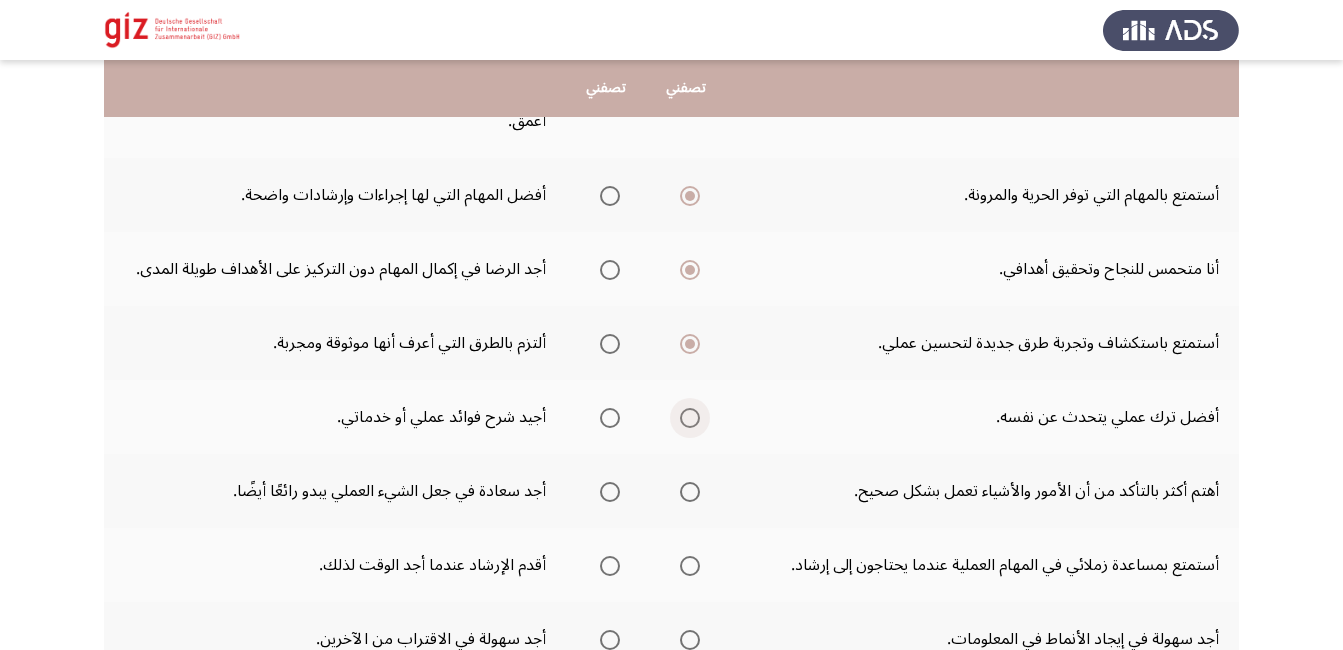 click at bounding box center [690, 418] 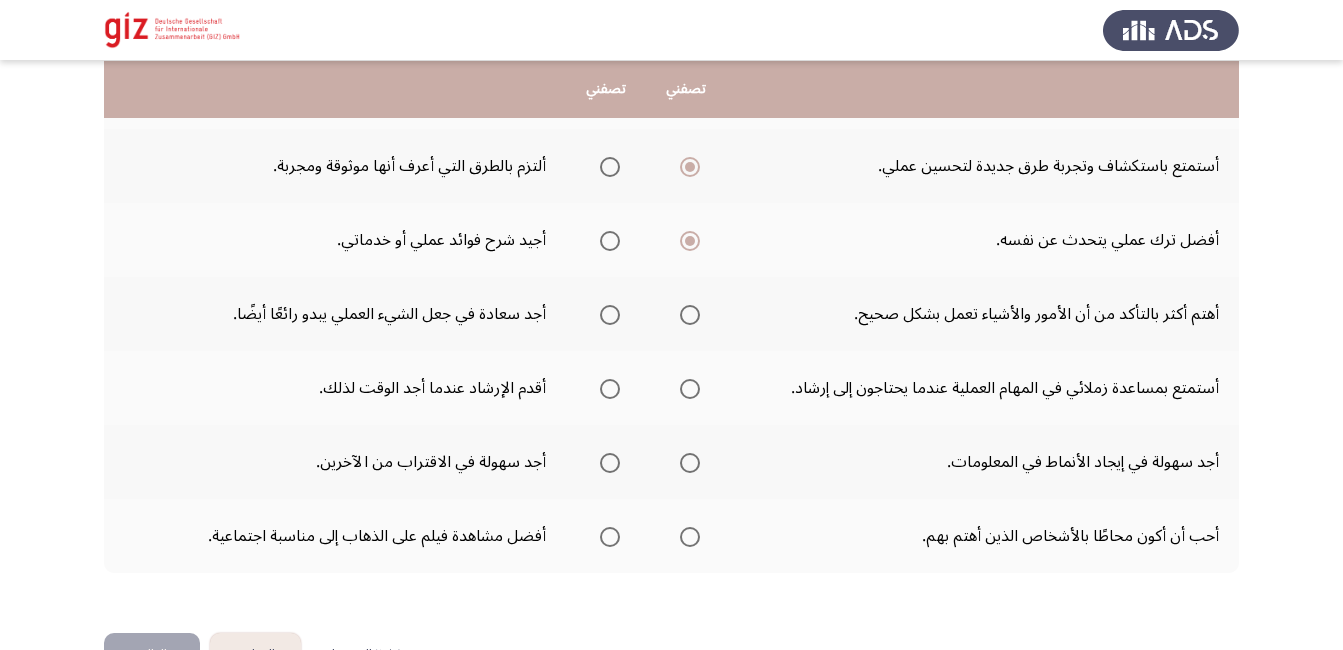 scroll, scrollTop: 565, scrollLeft: 0, axis: vertical 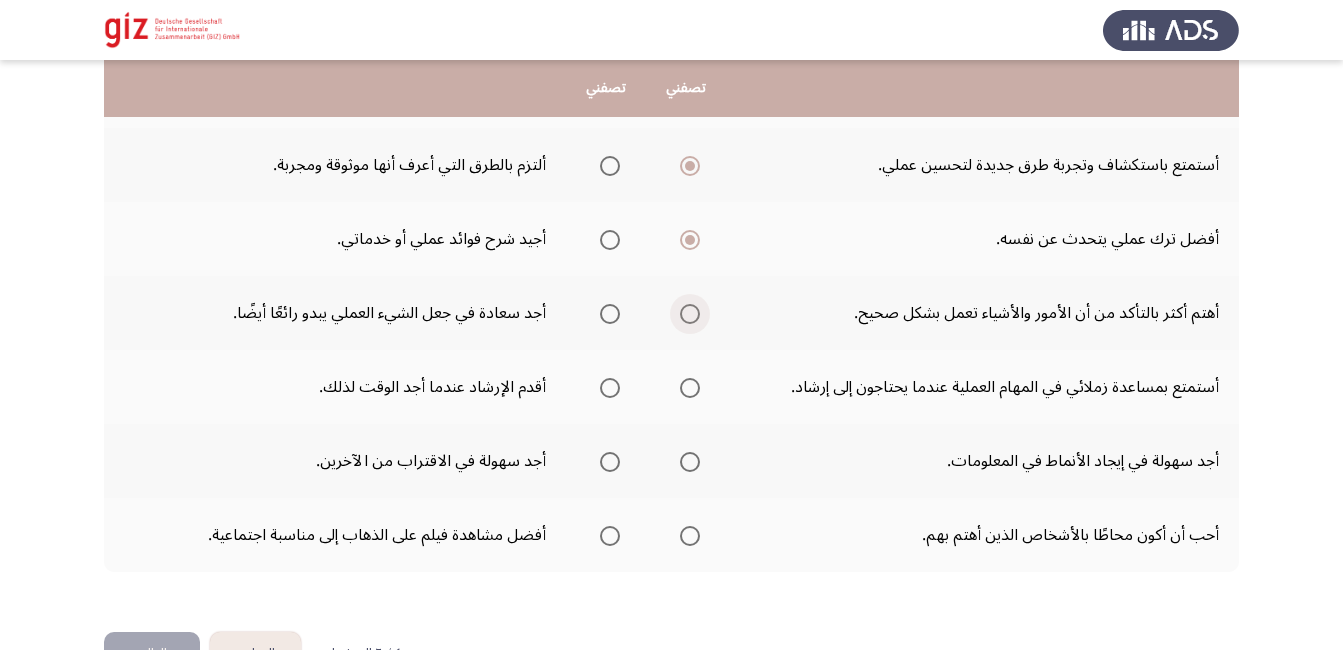 click at bounding box center (690, 314) 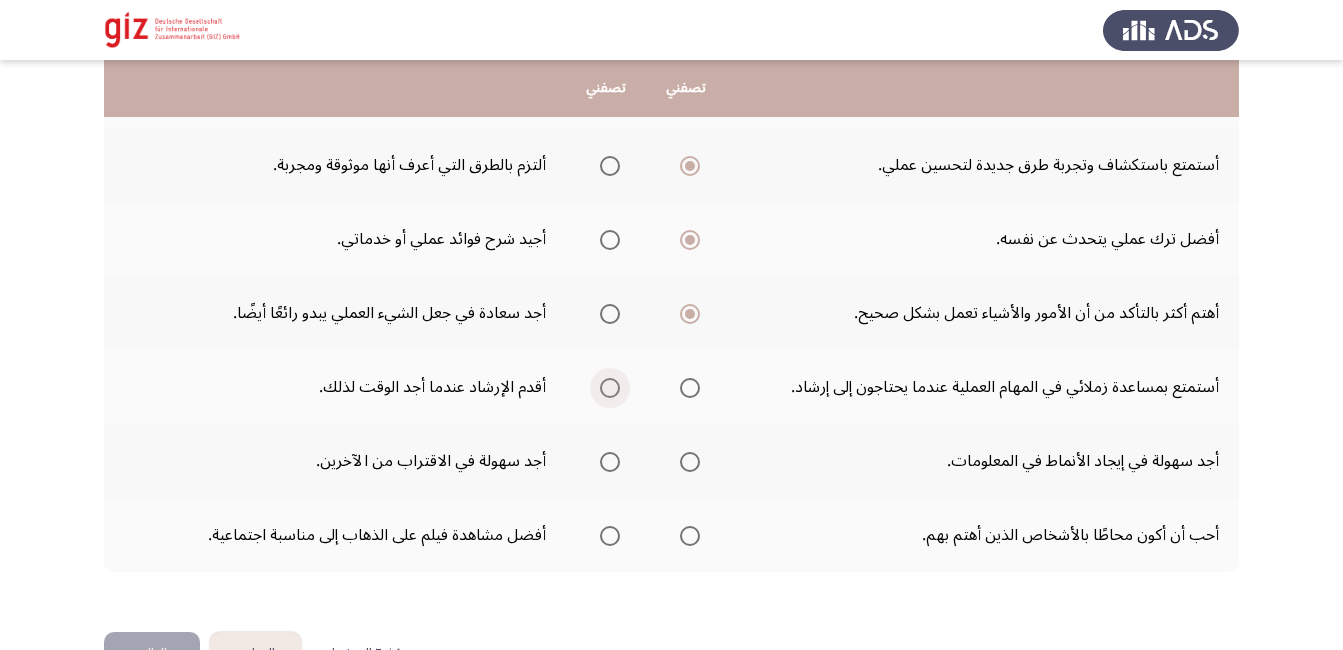 click at bounding box center (610, 388) 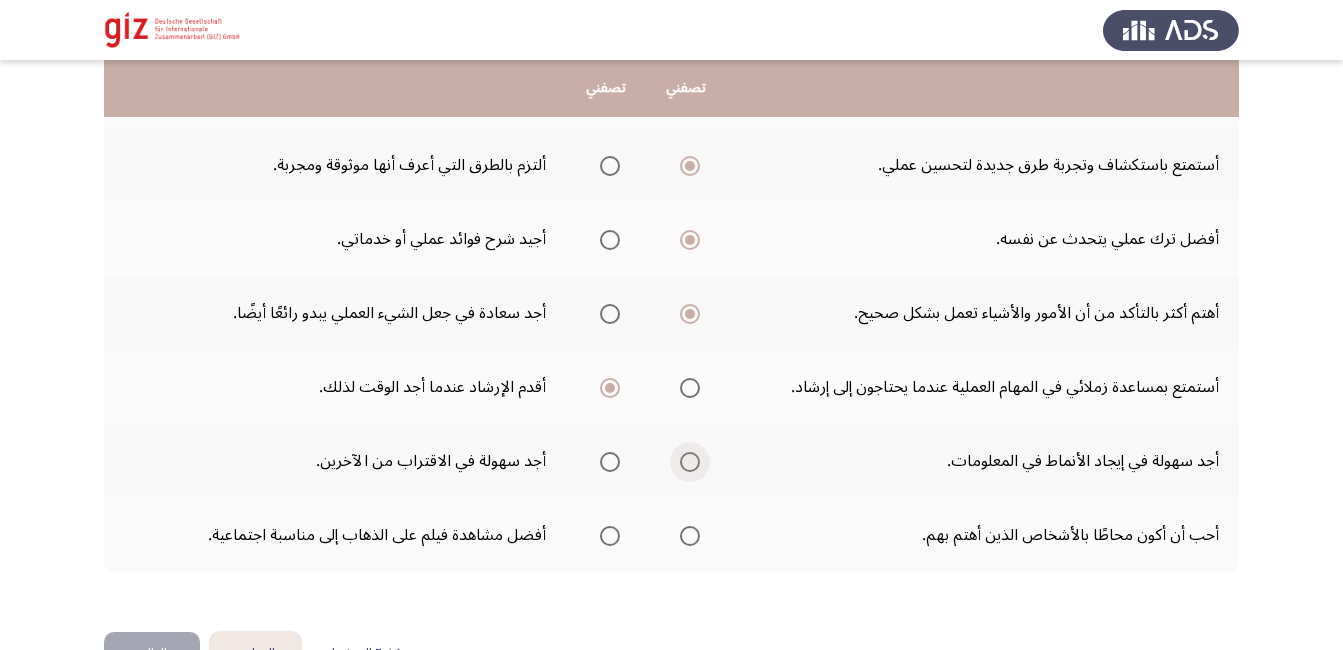 click at bounding box center [690, 462] 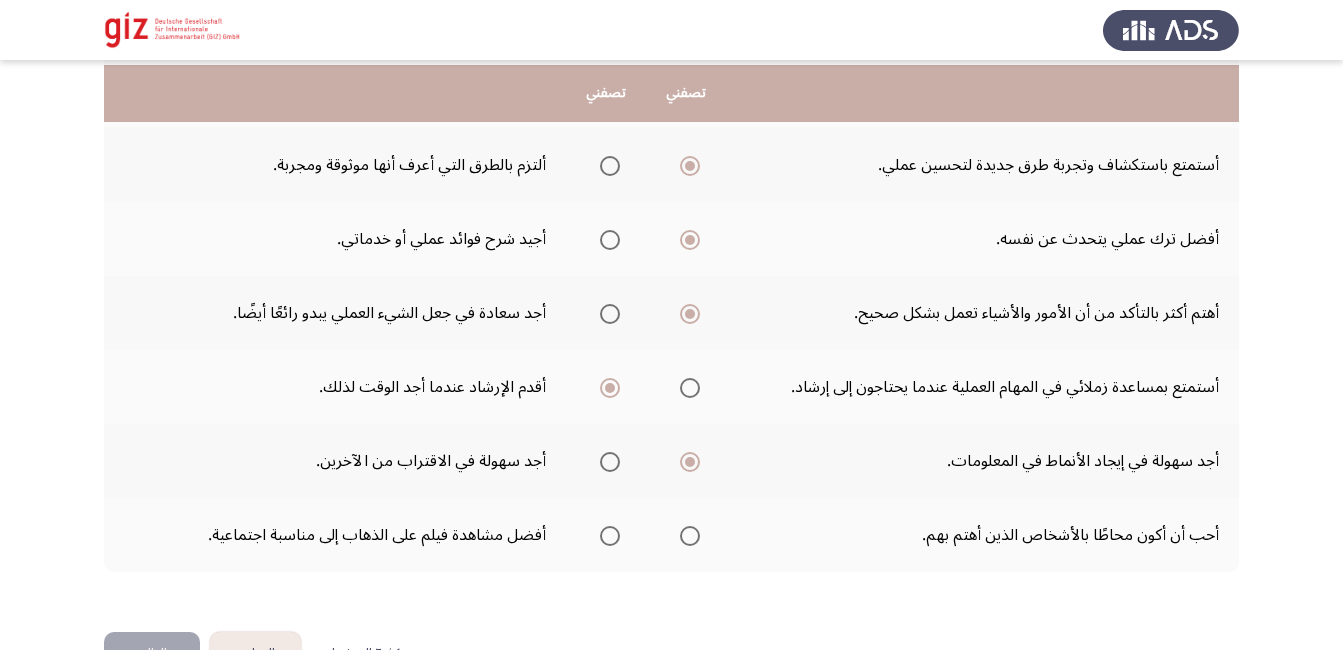 scroll, scrollTop: 627, scrollLeft: 0, axis: vertical 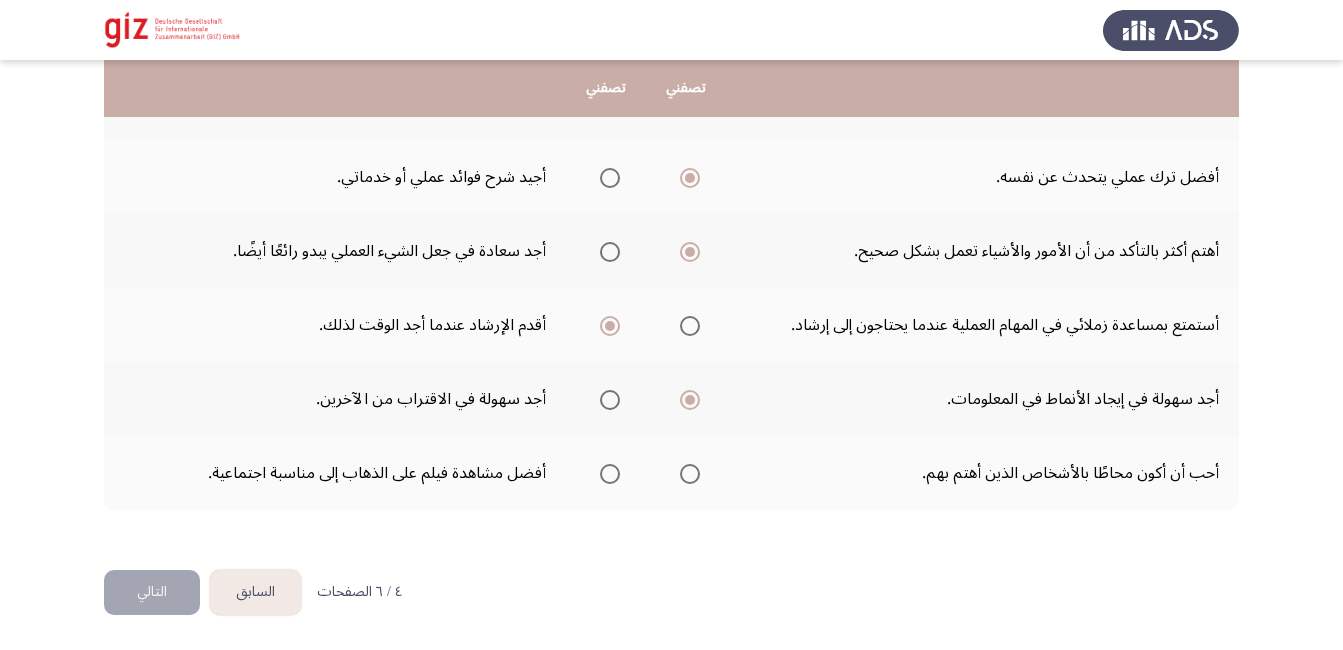click at bounding box center [610, 474] 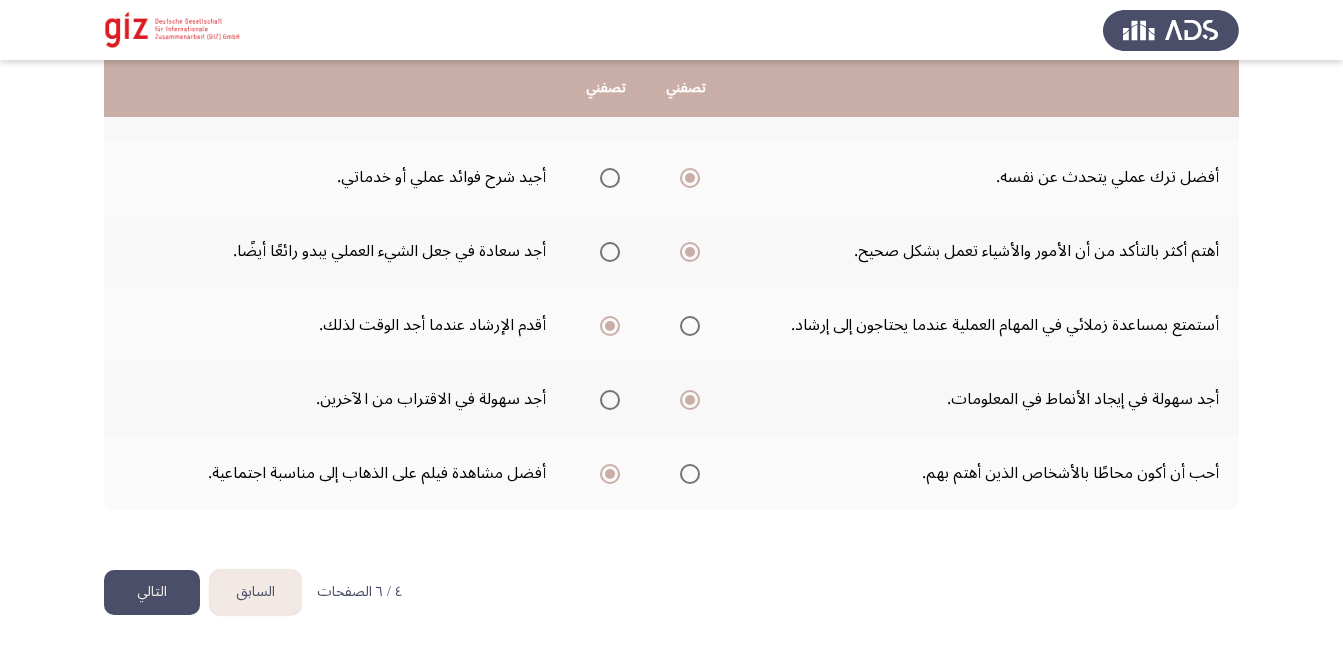 click on "التالي" 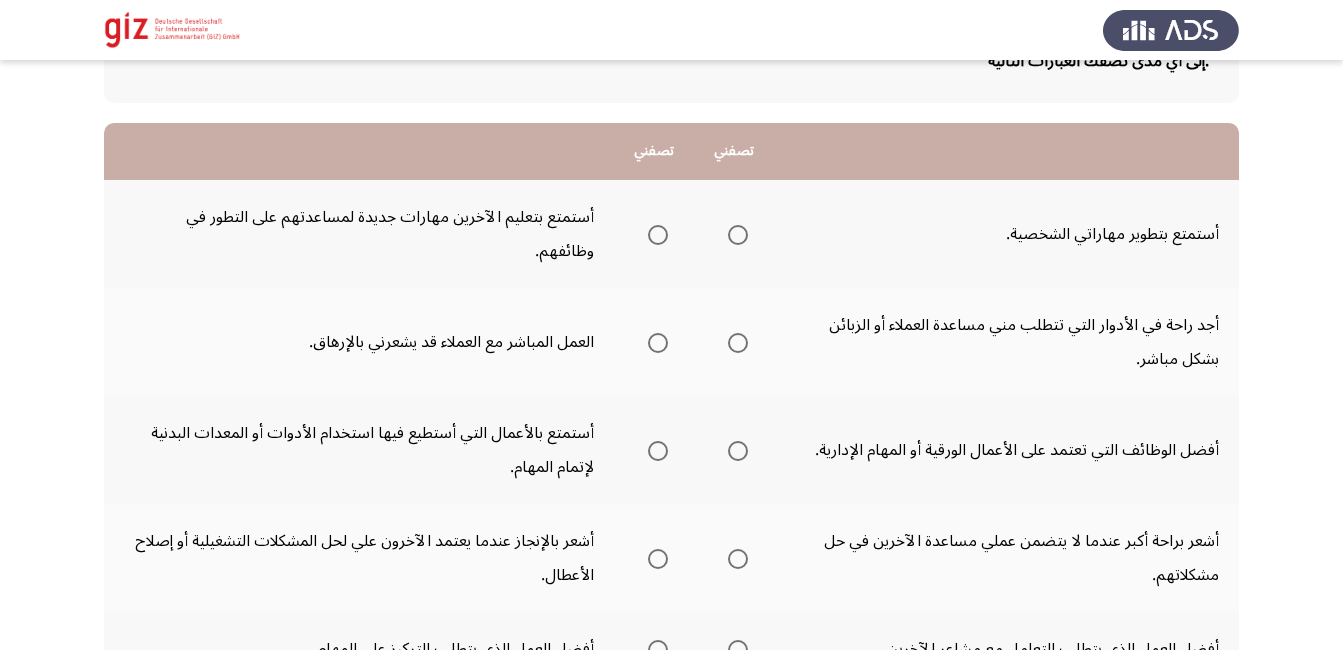 scroll, scrollTop: 148, scrollLeft: 0, axis: vertical 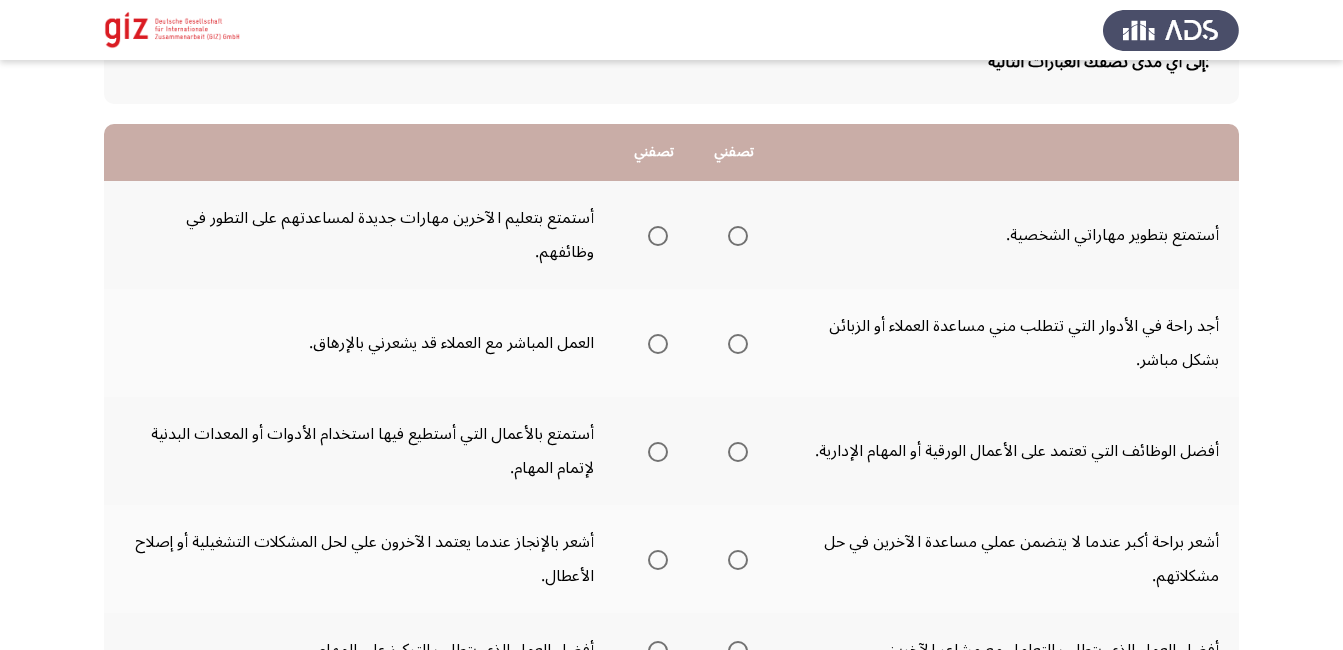 click at bounding box center [738, 236] 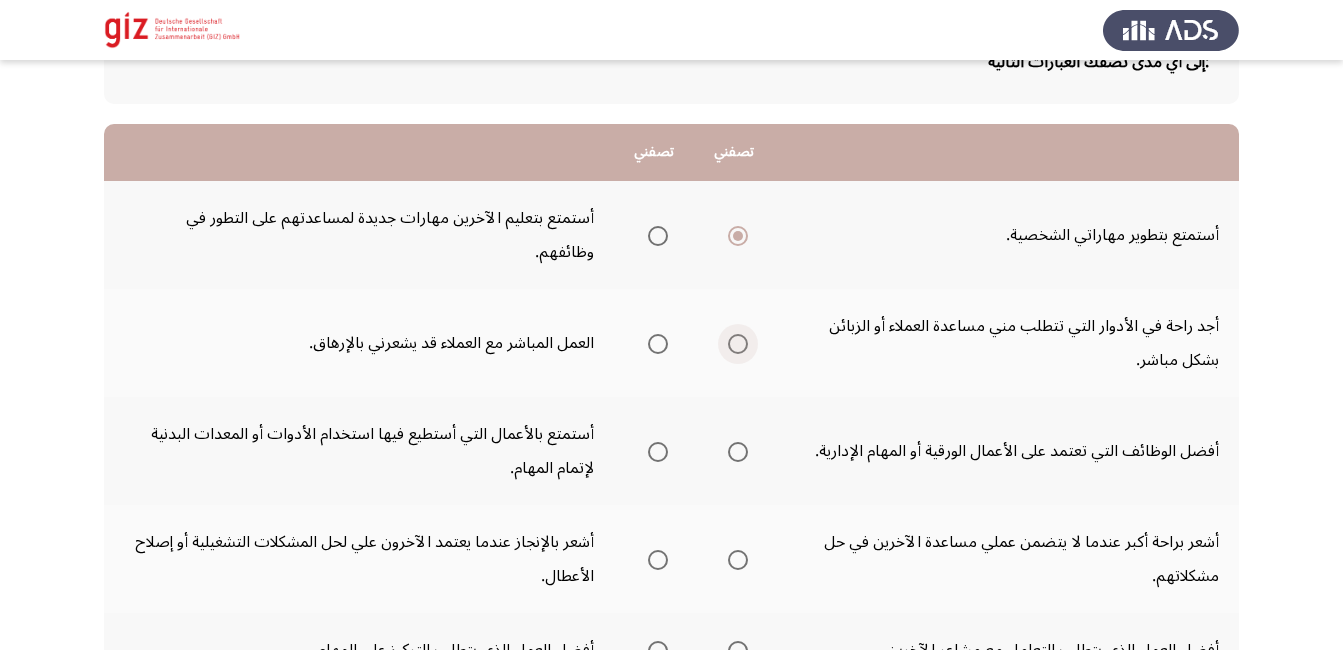 click at bounding box center (738, 344) 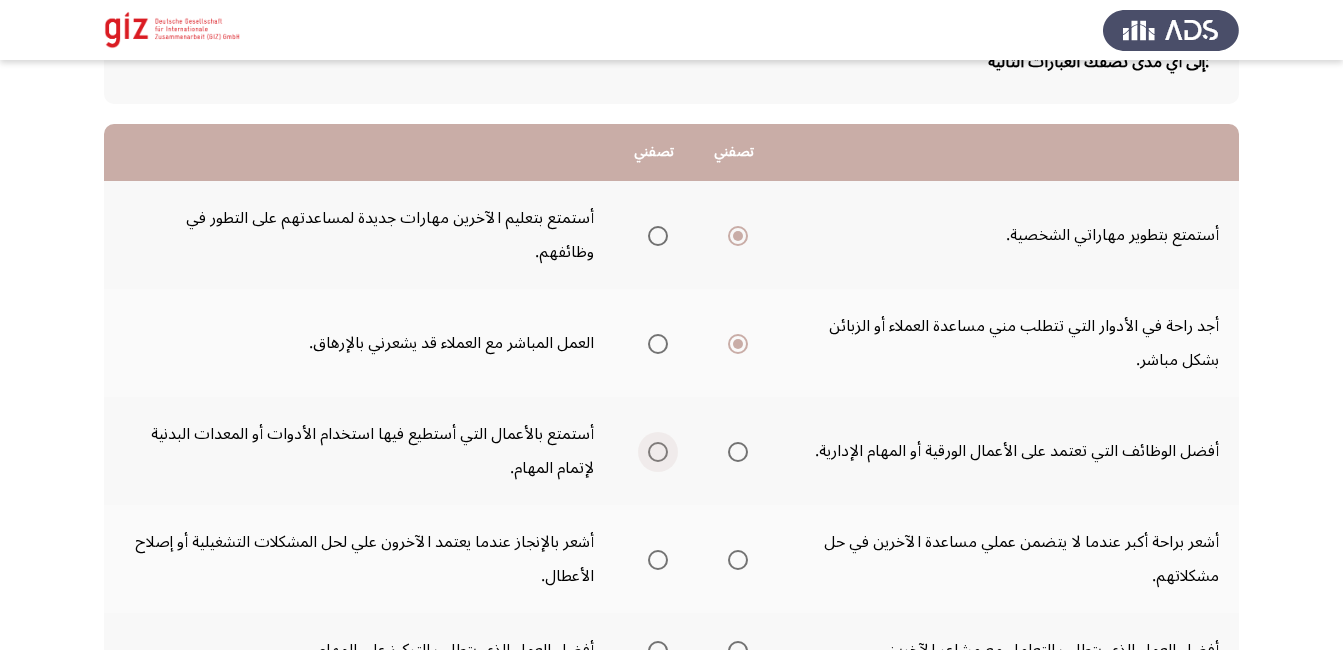 click at bounding box center [658, 452] 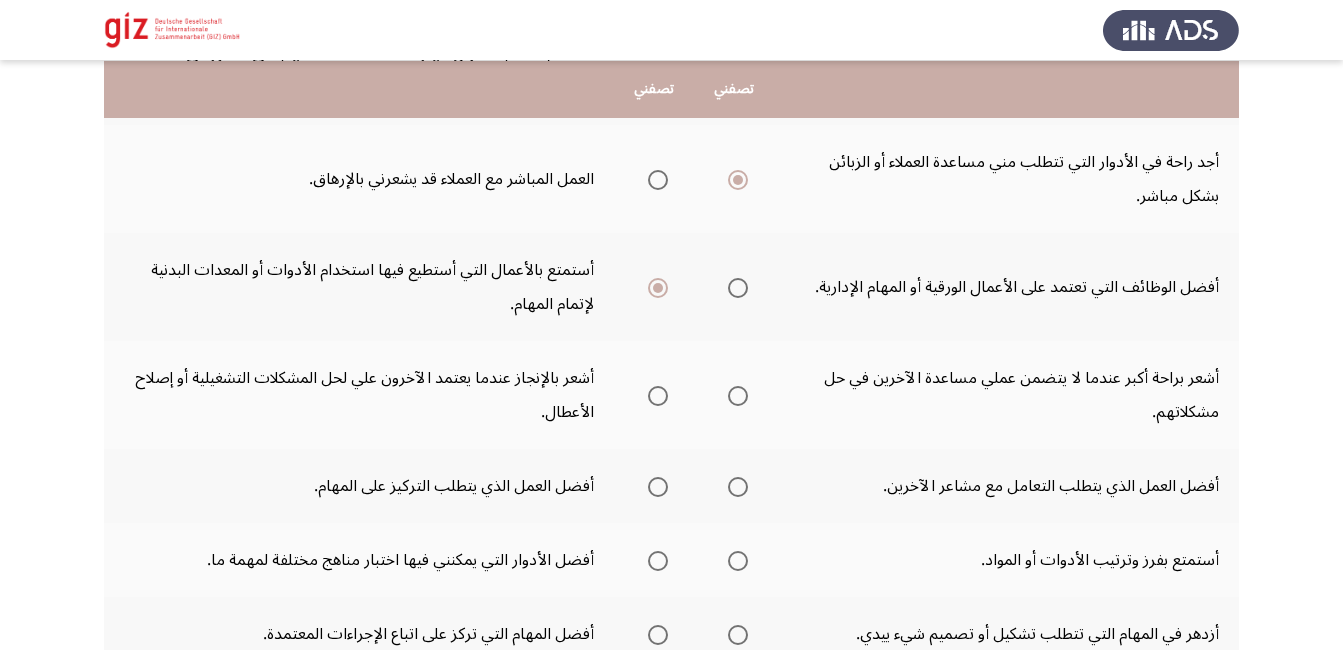 scroll, scrollTop: 313, scrollLeft: 0, axis: vertical 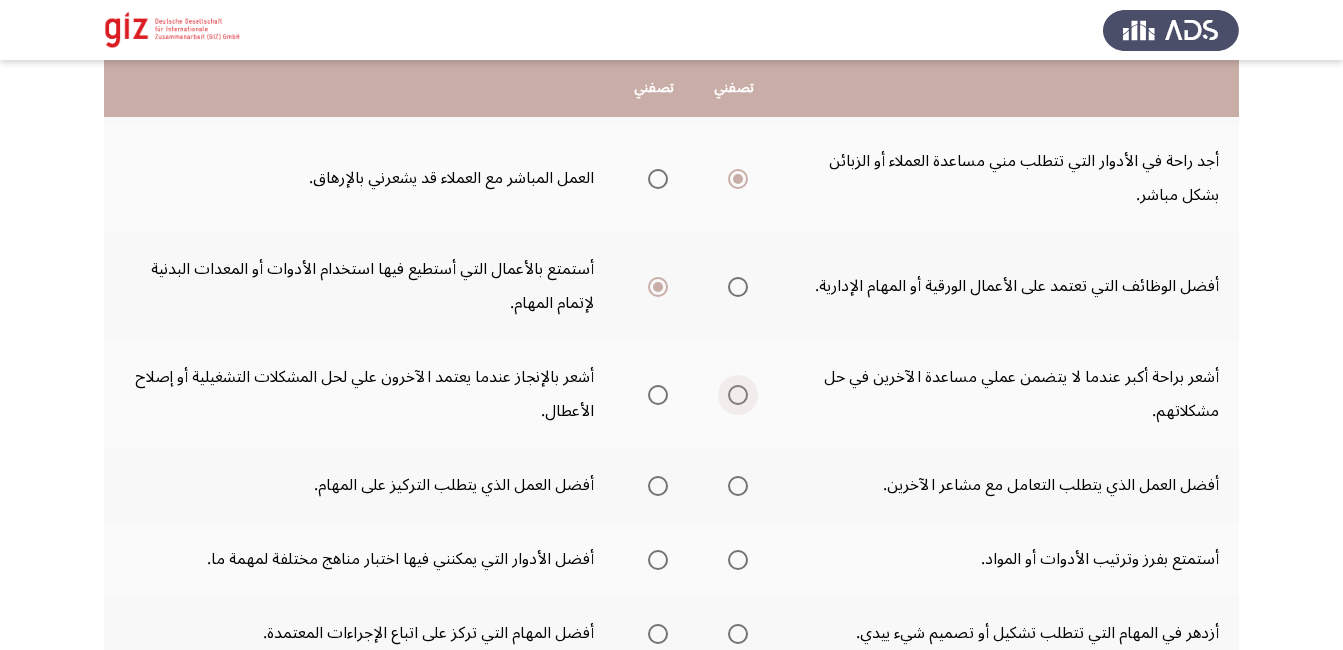 click at bounding box center (738, 395) 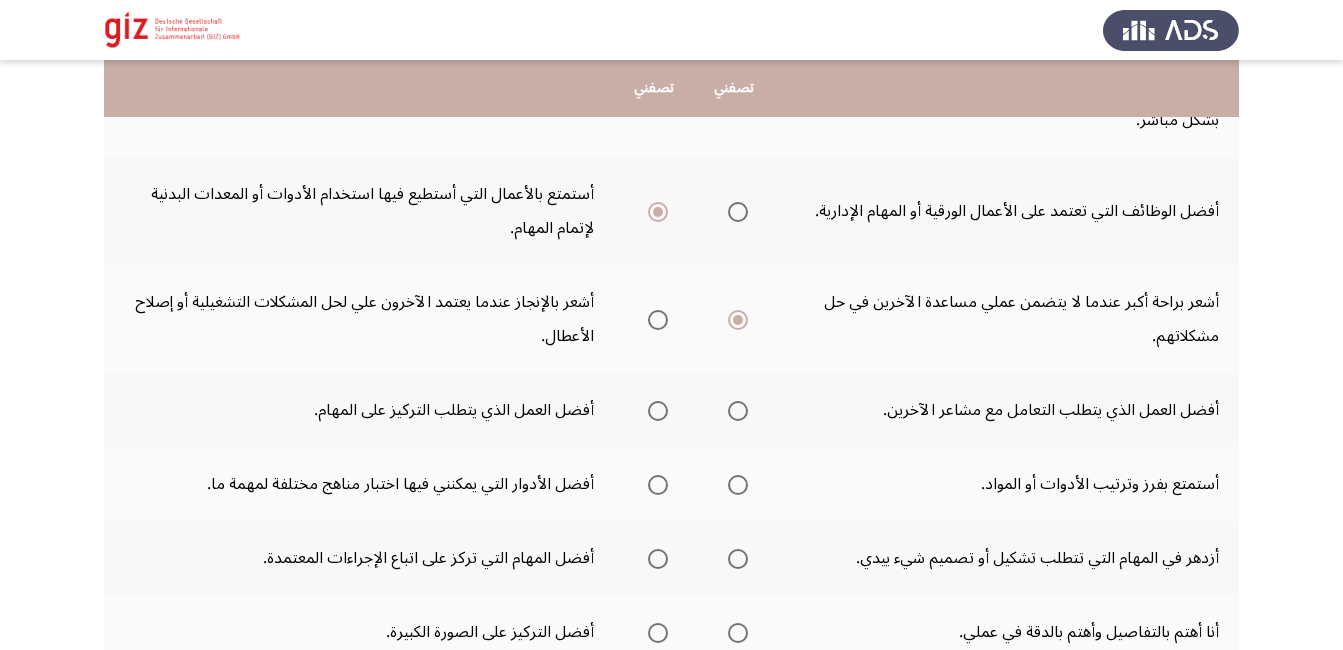 scroll, scrollTop: 389, scrollLeft: 0, axis: vertical 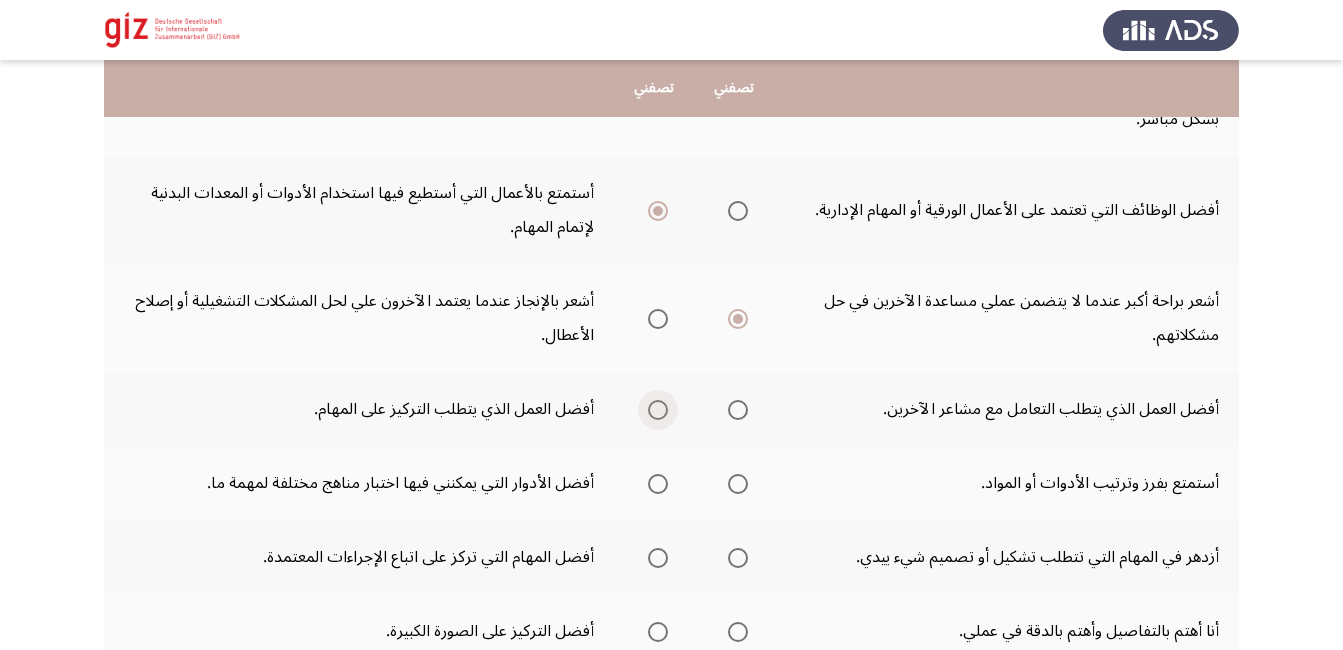 click at bounding box center [658, 410] 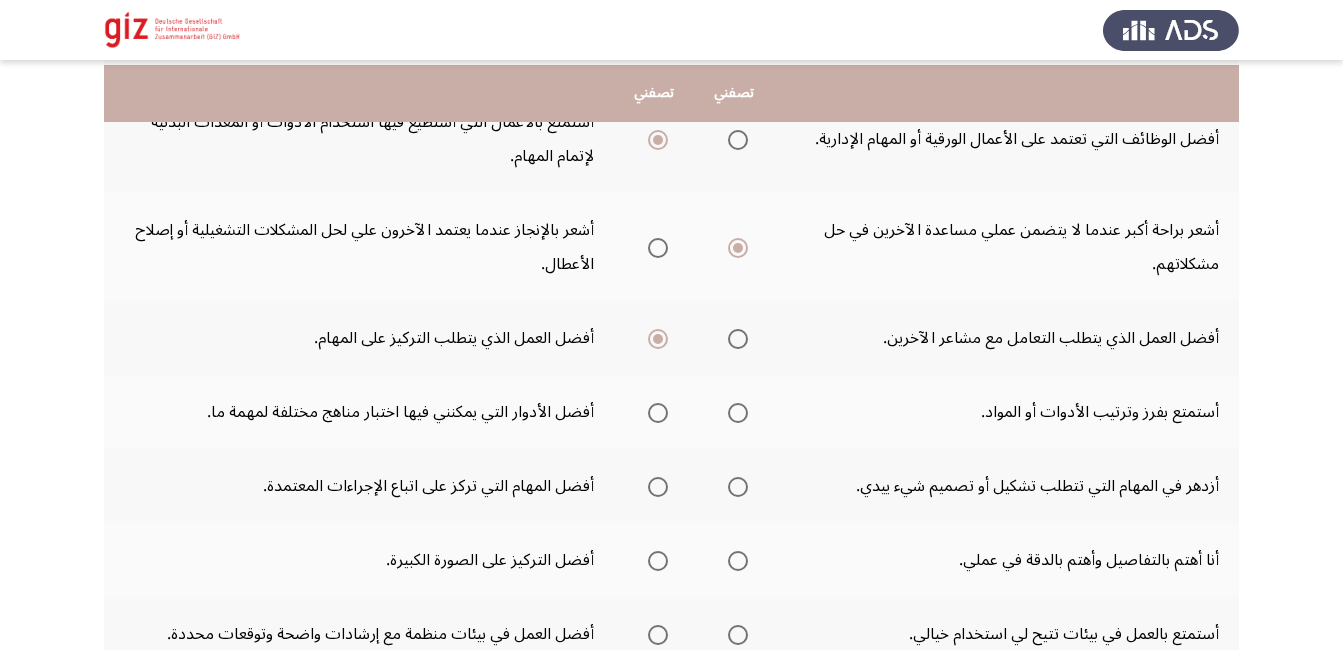 scroll, scrollTop: 465, scrollLeft: 0, axis: vertical 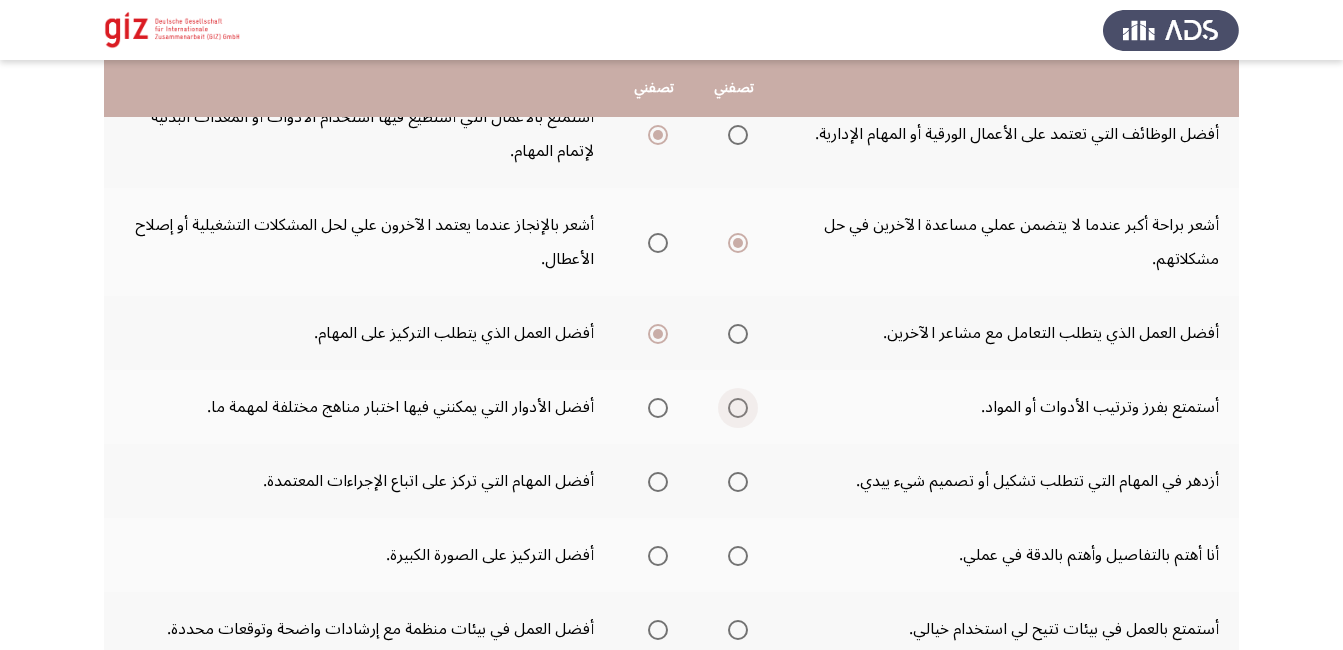 click at bounding box center [738, 408] 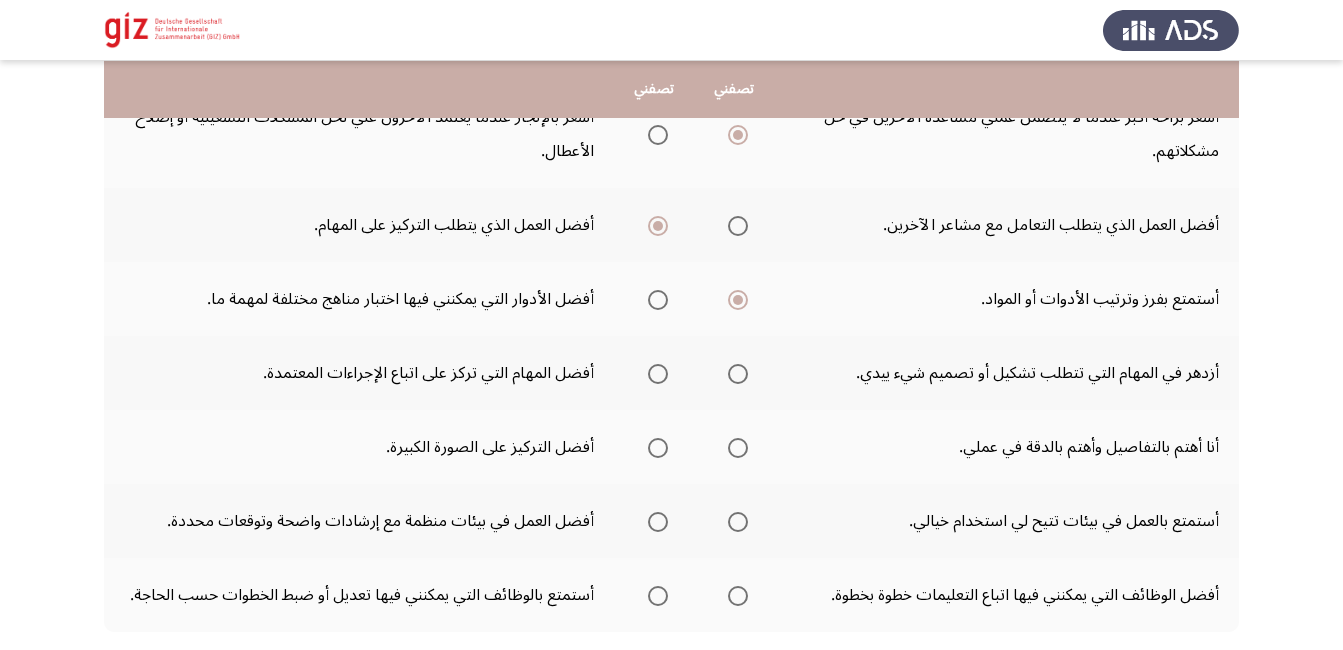 scroll, scrollTop: 574, scrollLeft: 0, axis: vertical 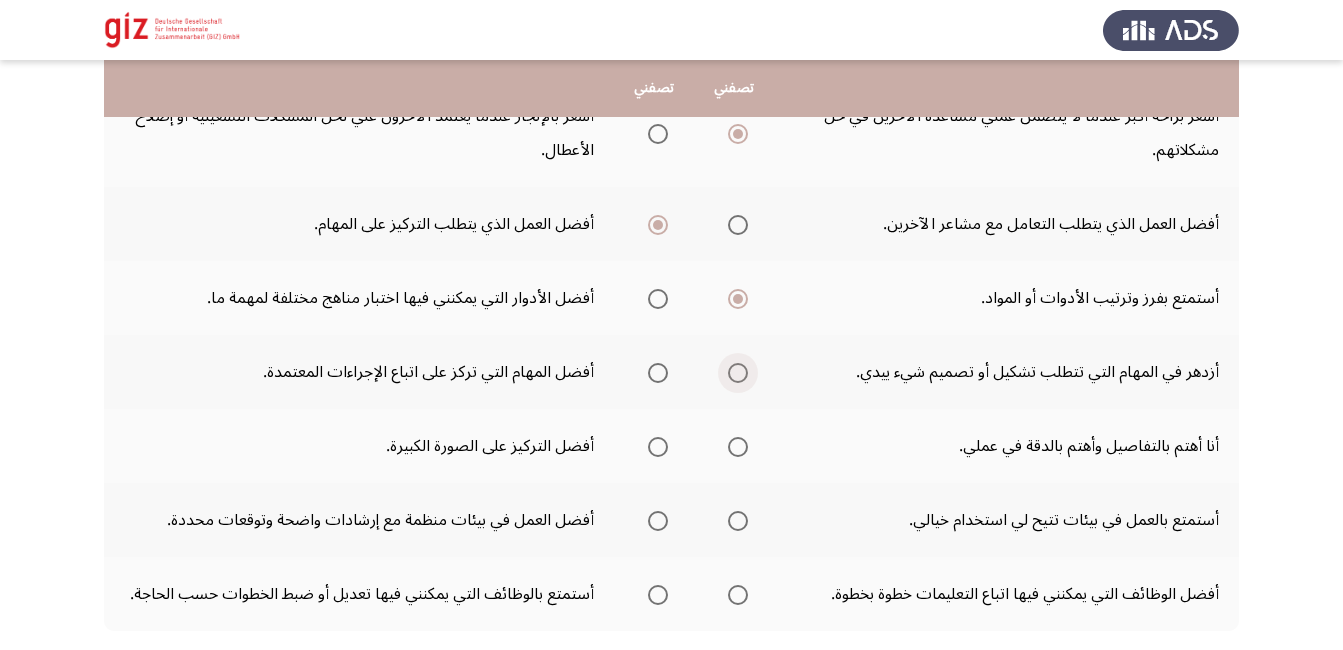 click at bounding box center (738, 373) 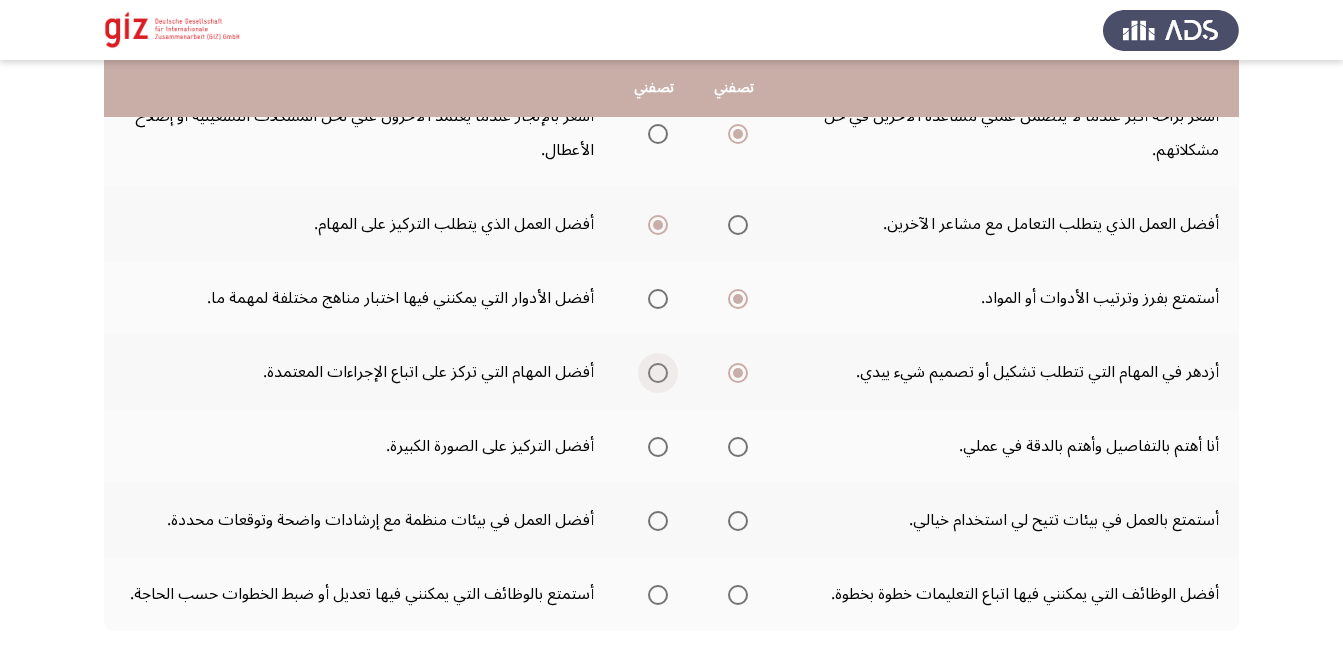 click at bounding box center (654, 373) 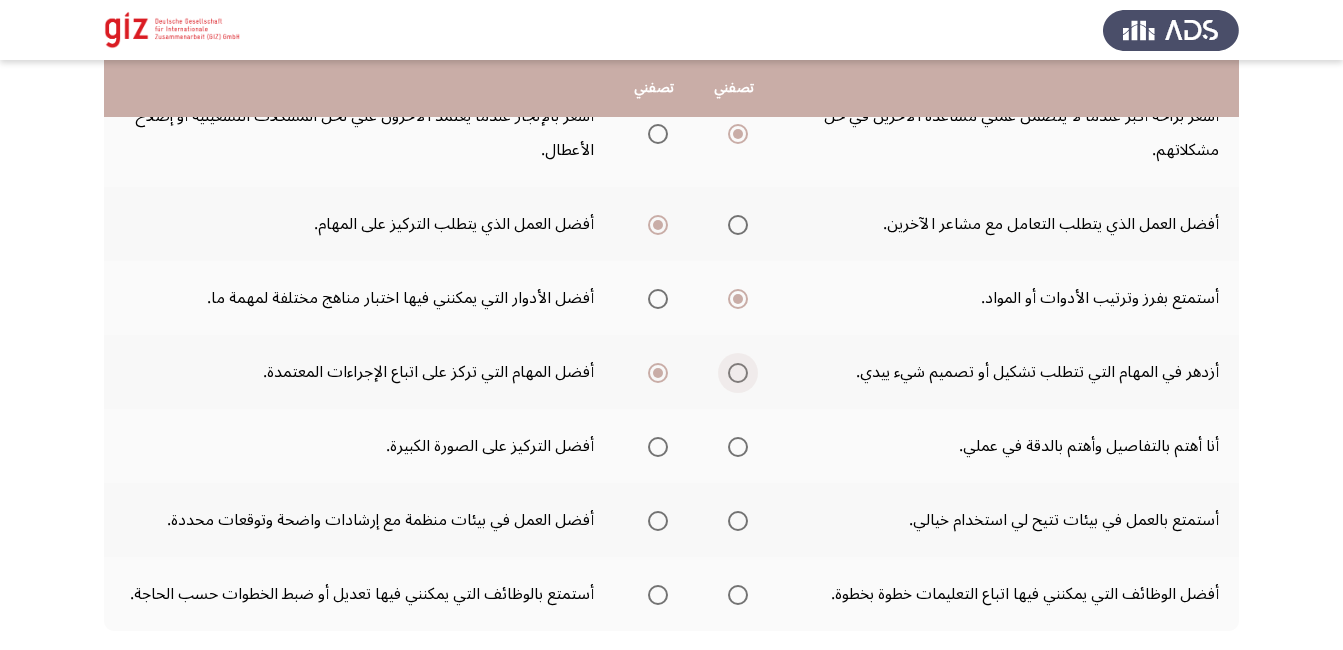 click at bounding box center (738, 373) 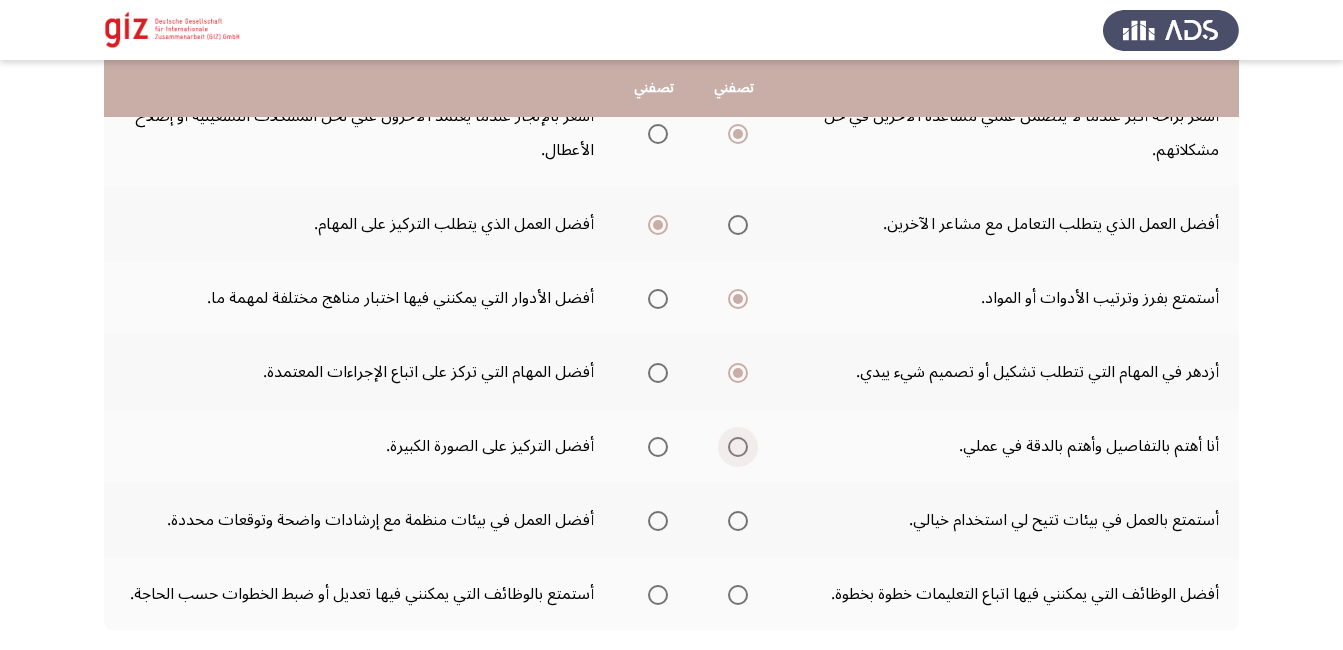 click at bounding box center (738, 447) 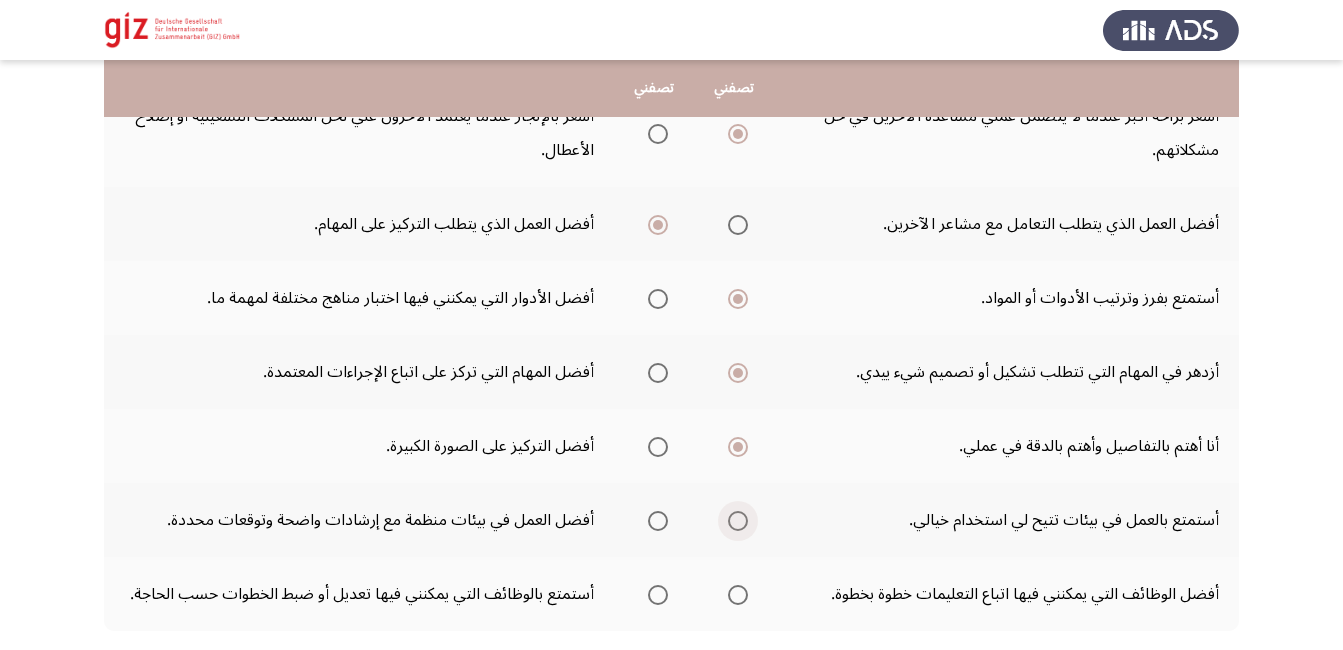click at bounding box center [738, 521] 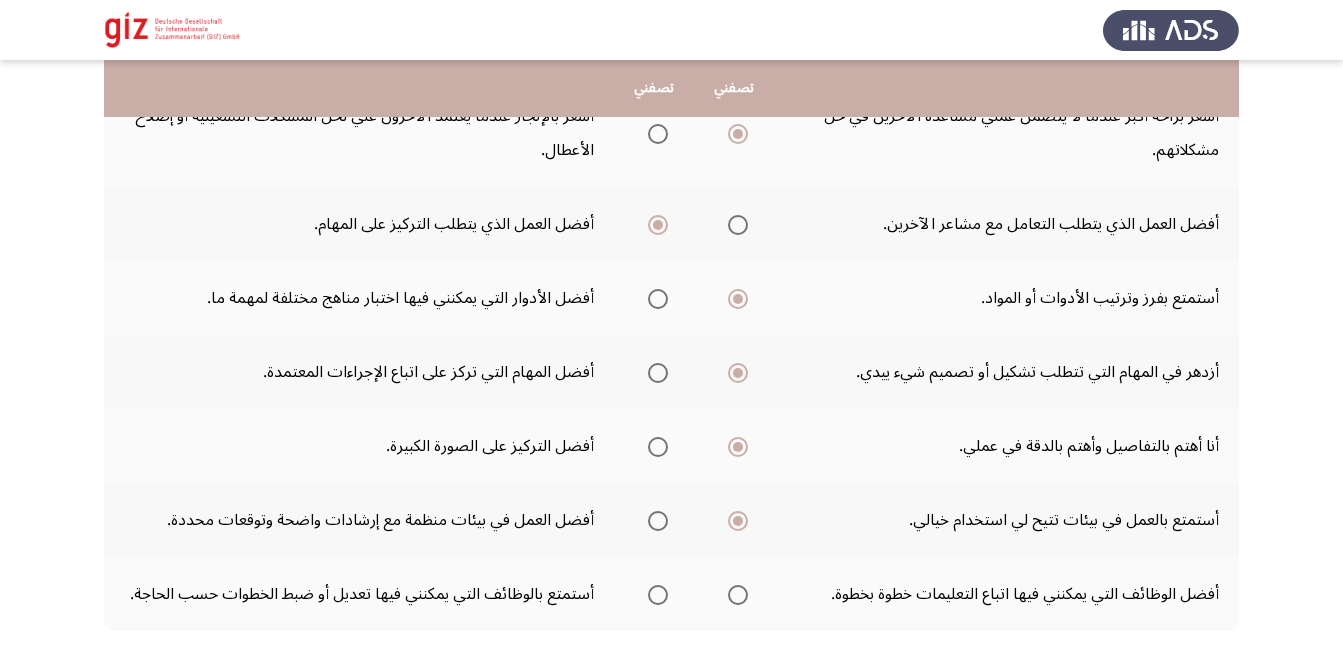 scroll, scrollTop: 661, scrollLeft: 0, axis: vertical 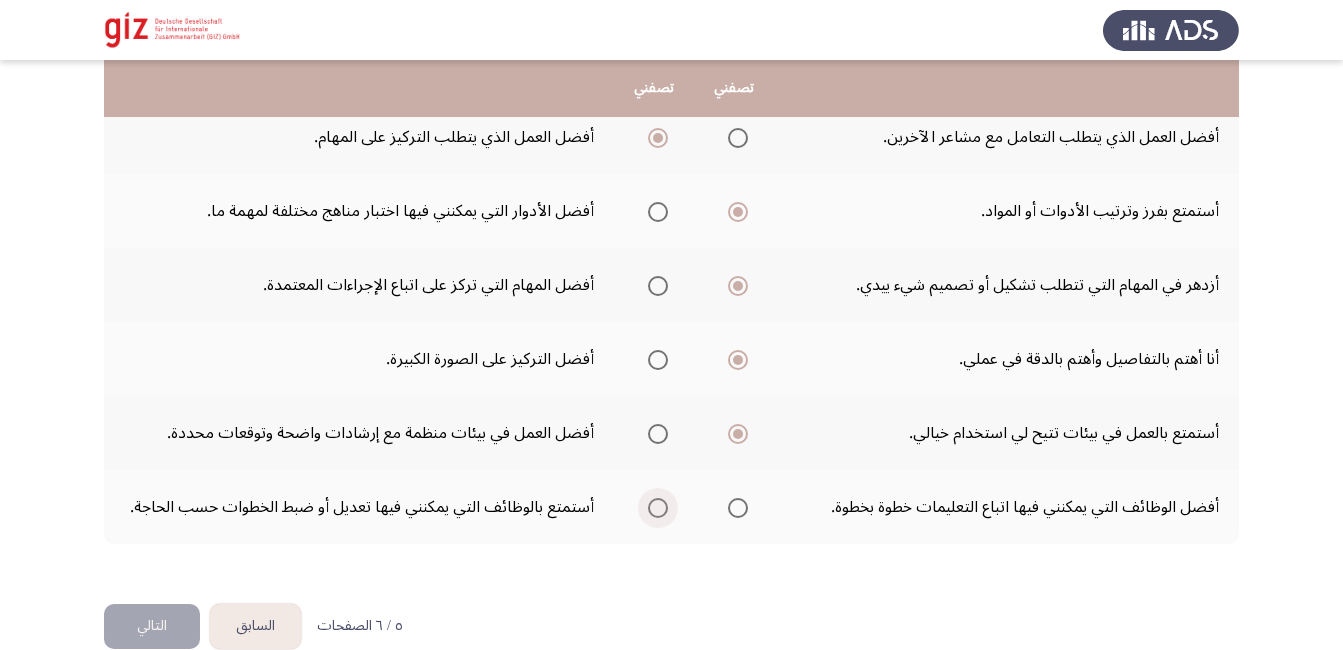 click at bounding box center [658, 508] 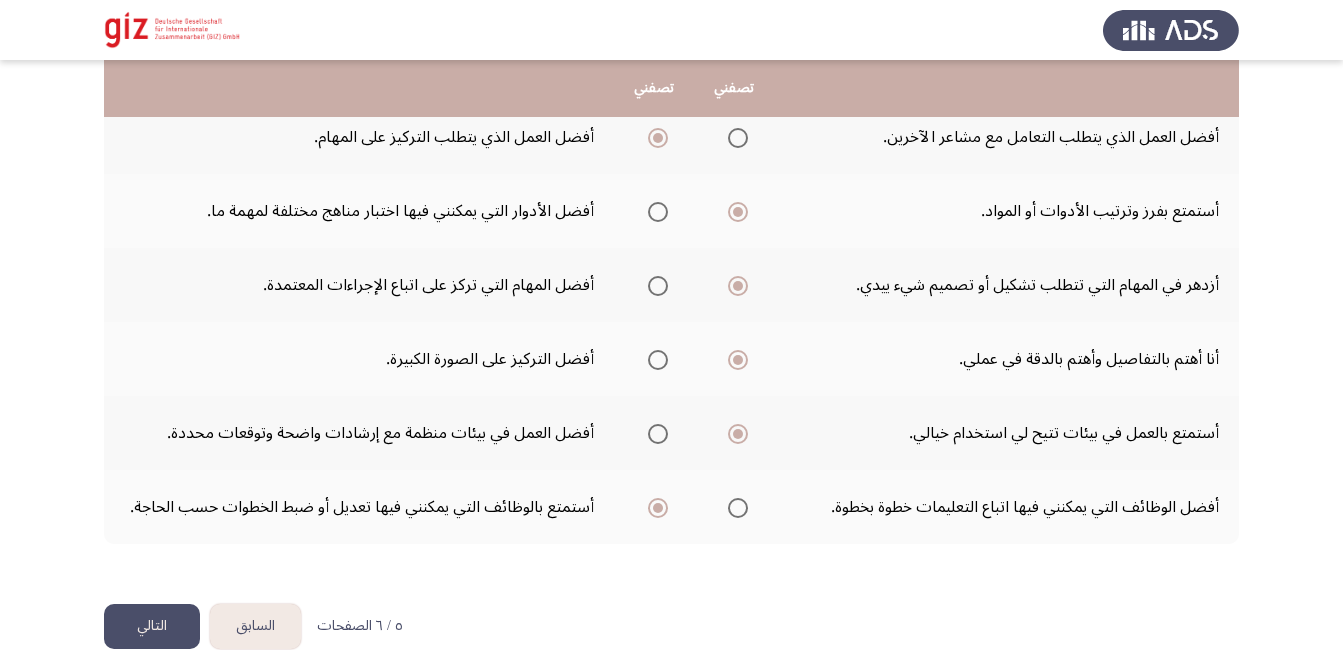 click on "التالي" 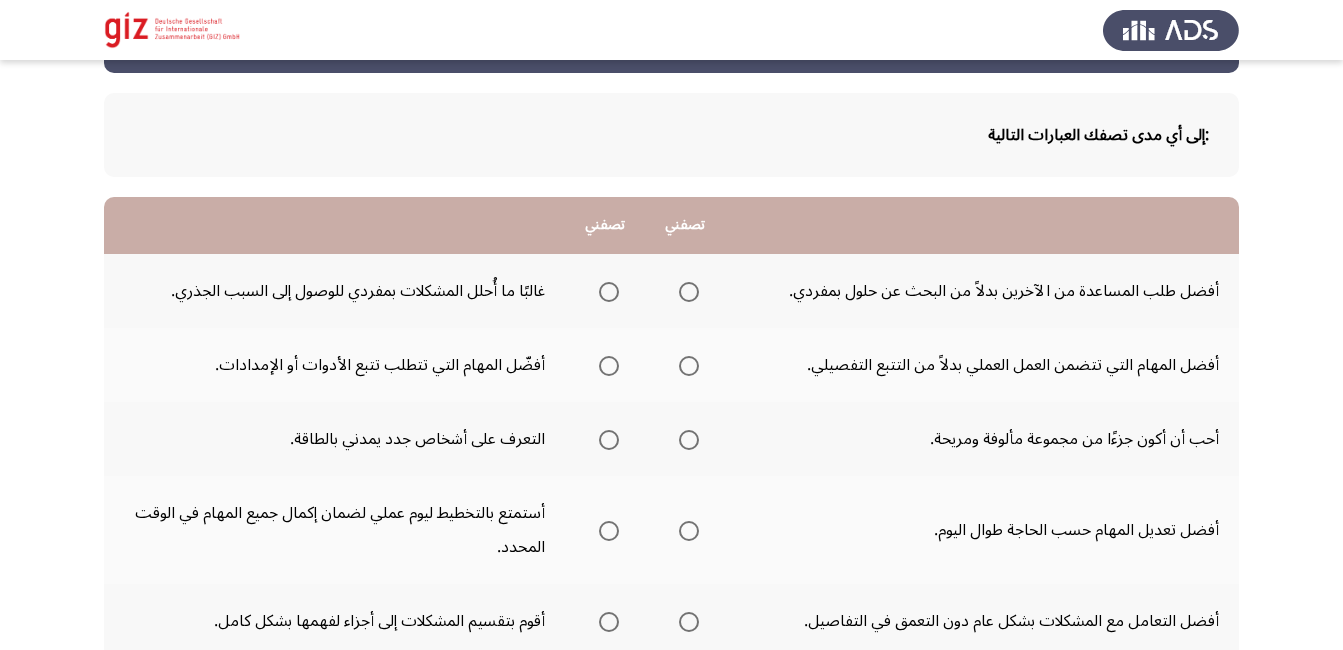 scroll, scrollTop: 76, scrollLeft: 0, axis: vertical 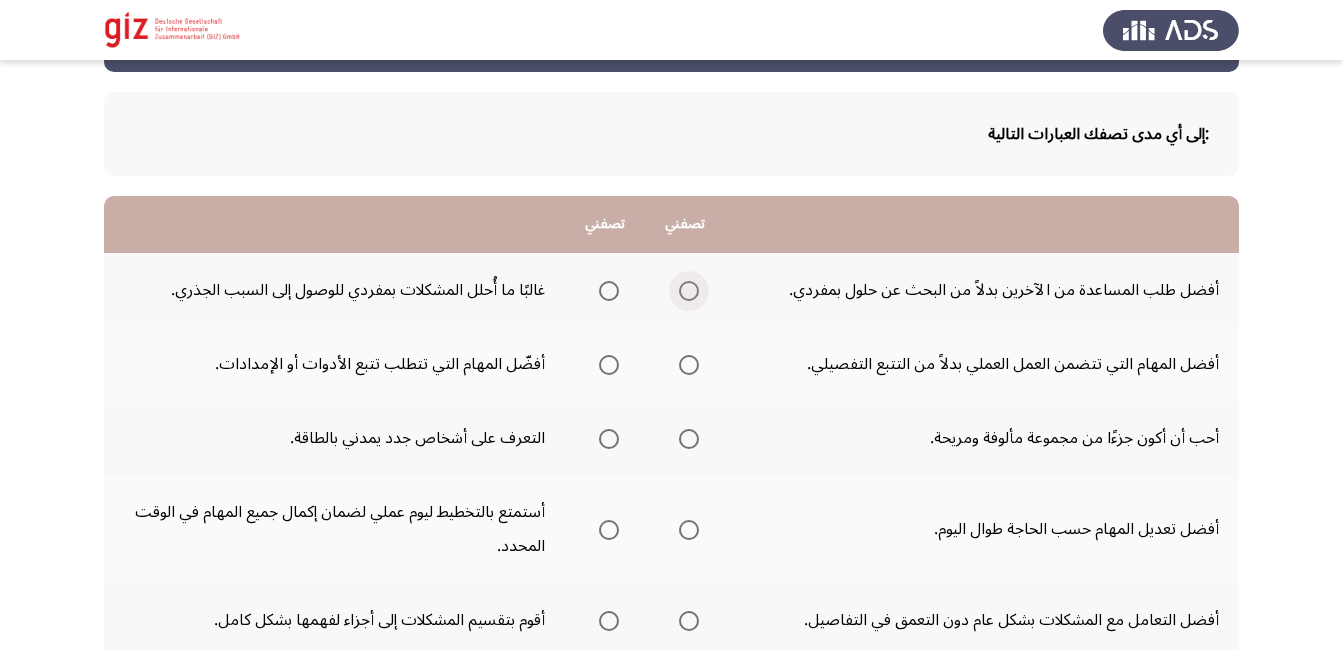 click at bounding box center (689, 291) 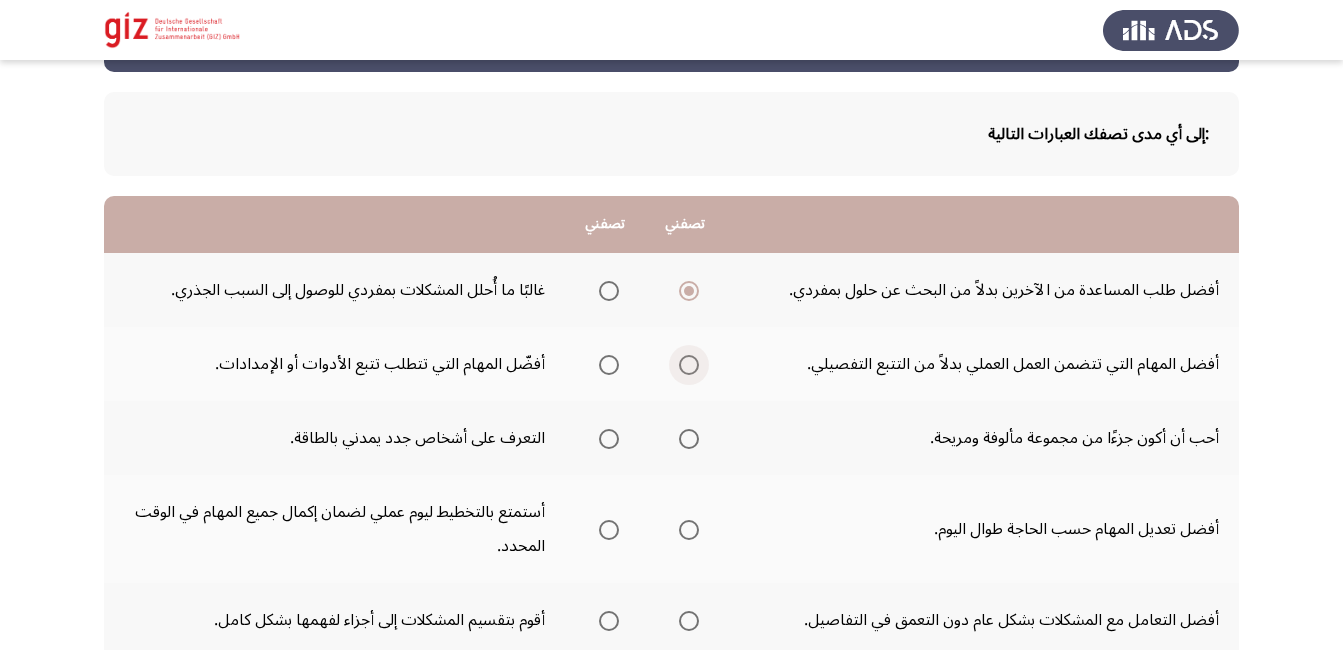 click at bounding box center [689, 365] 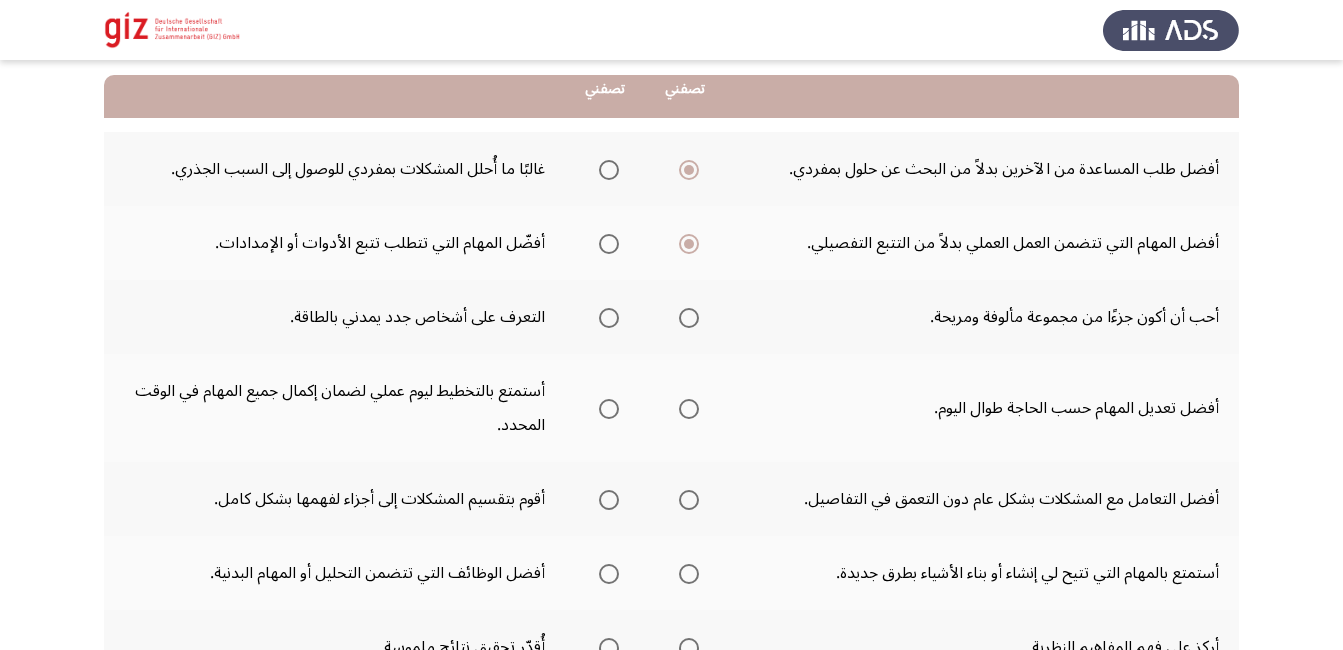 scroll, scrollTop: 198, scrollLeft: 0, axis: vertical 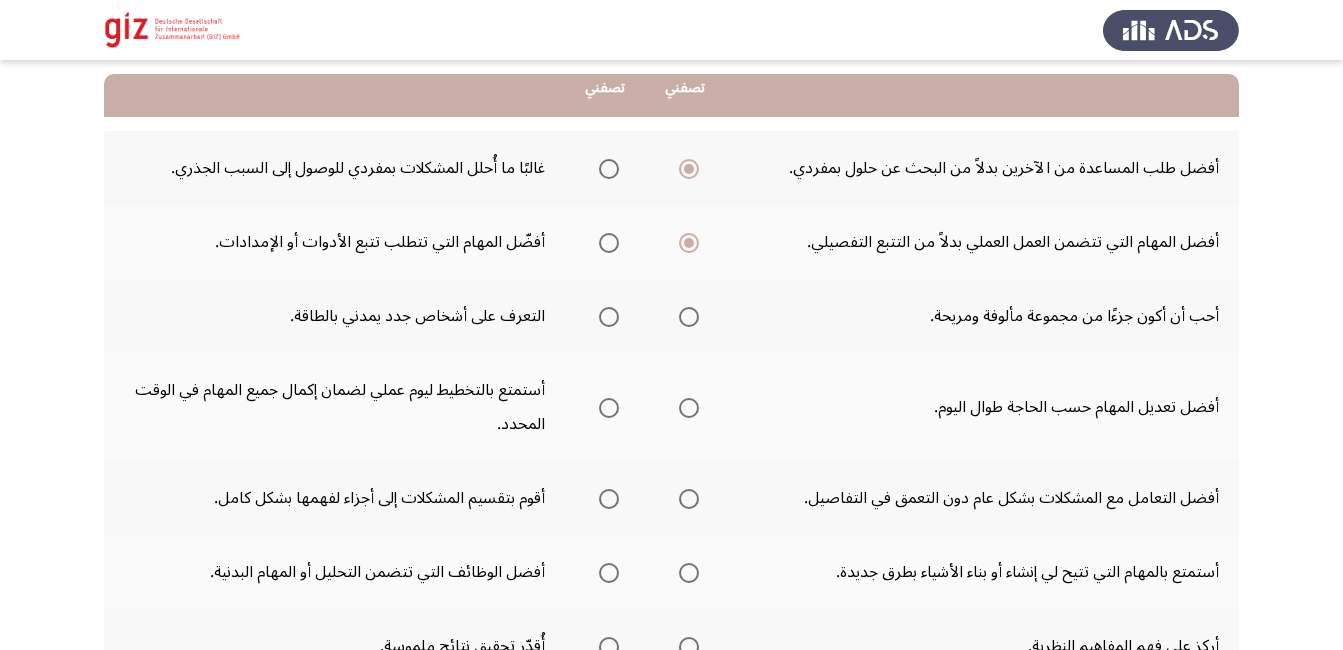 click at bounding box center [689, 317] 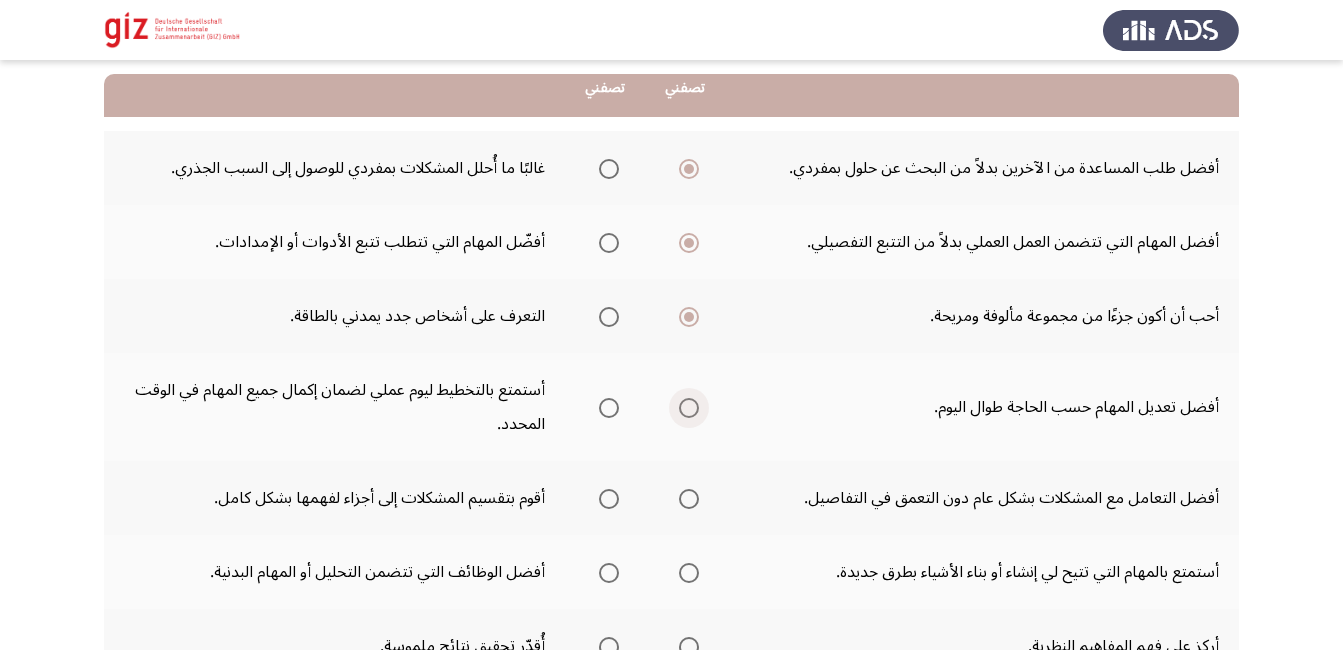 click at bounding box center [689, 408] 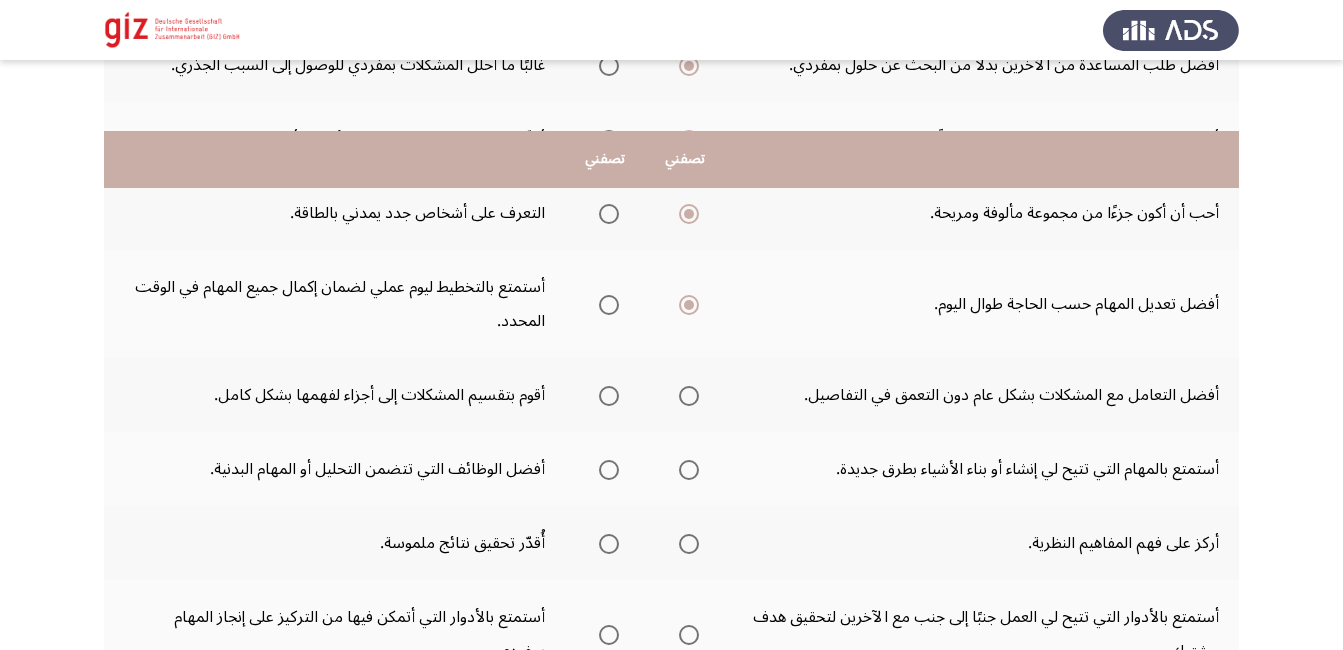 scroll, scrollTop: 390, scrollLeft: 0, axis: vertical 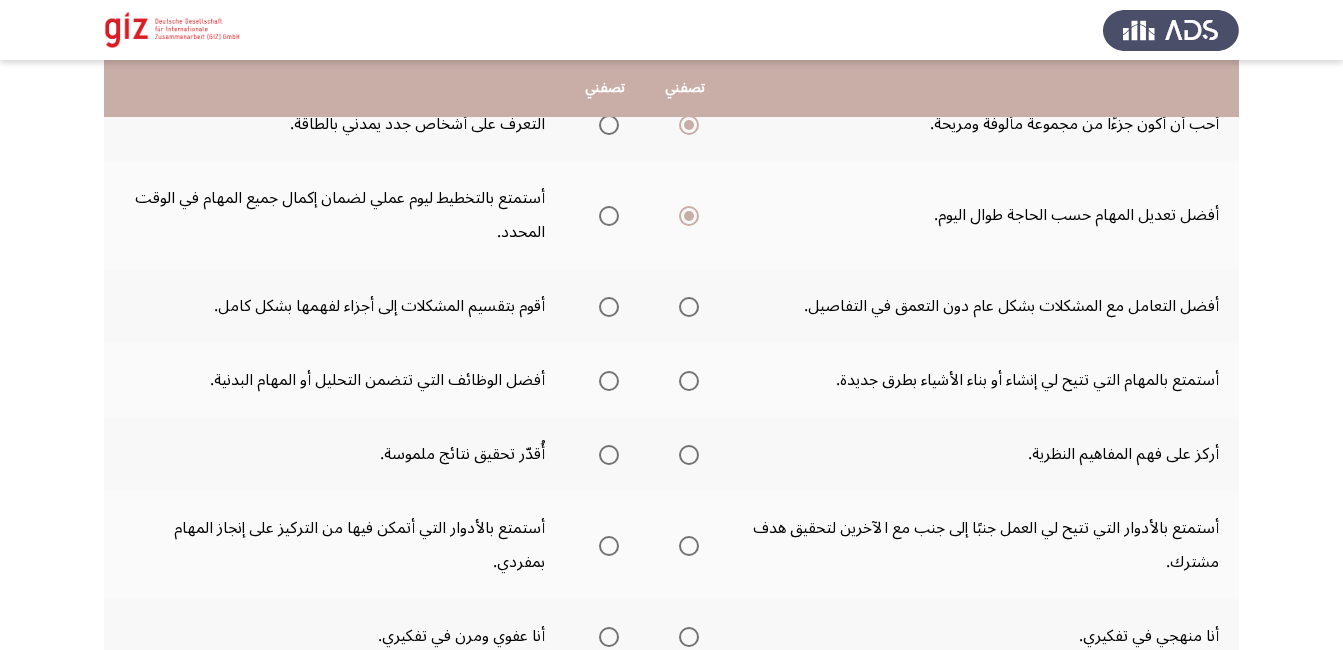 click at bounding box center (609, 307) 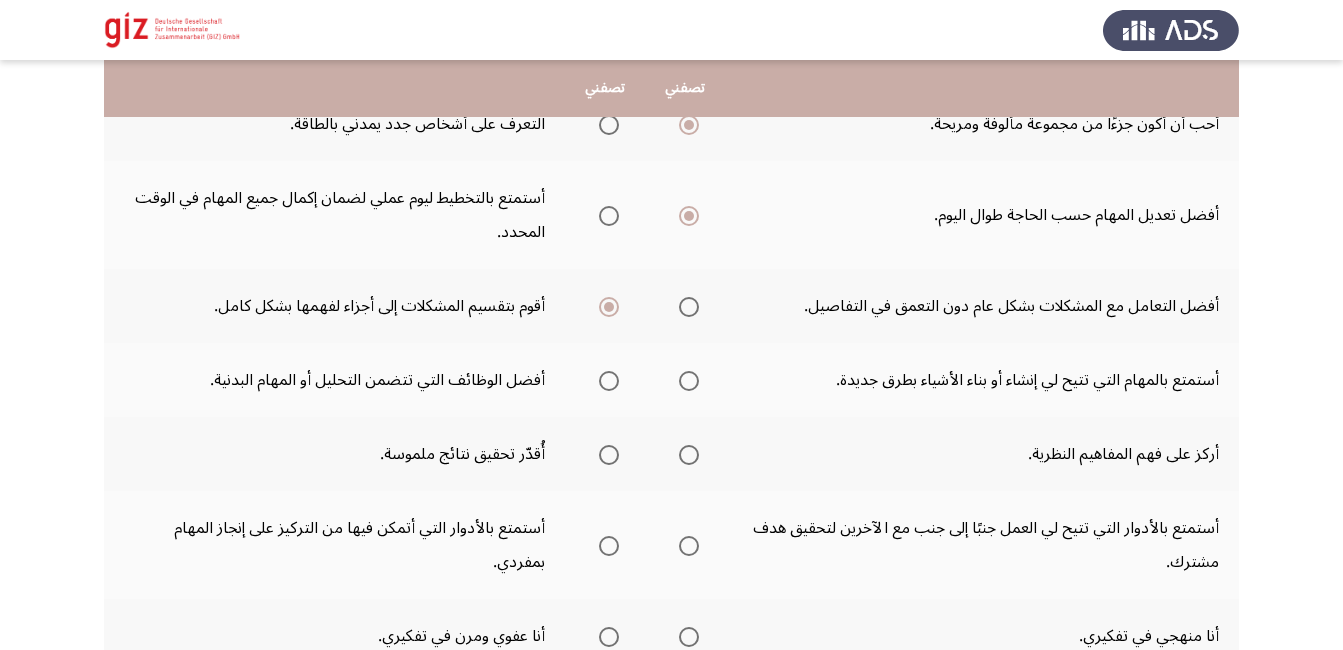 click at bounding box center (689, 381) 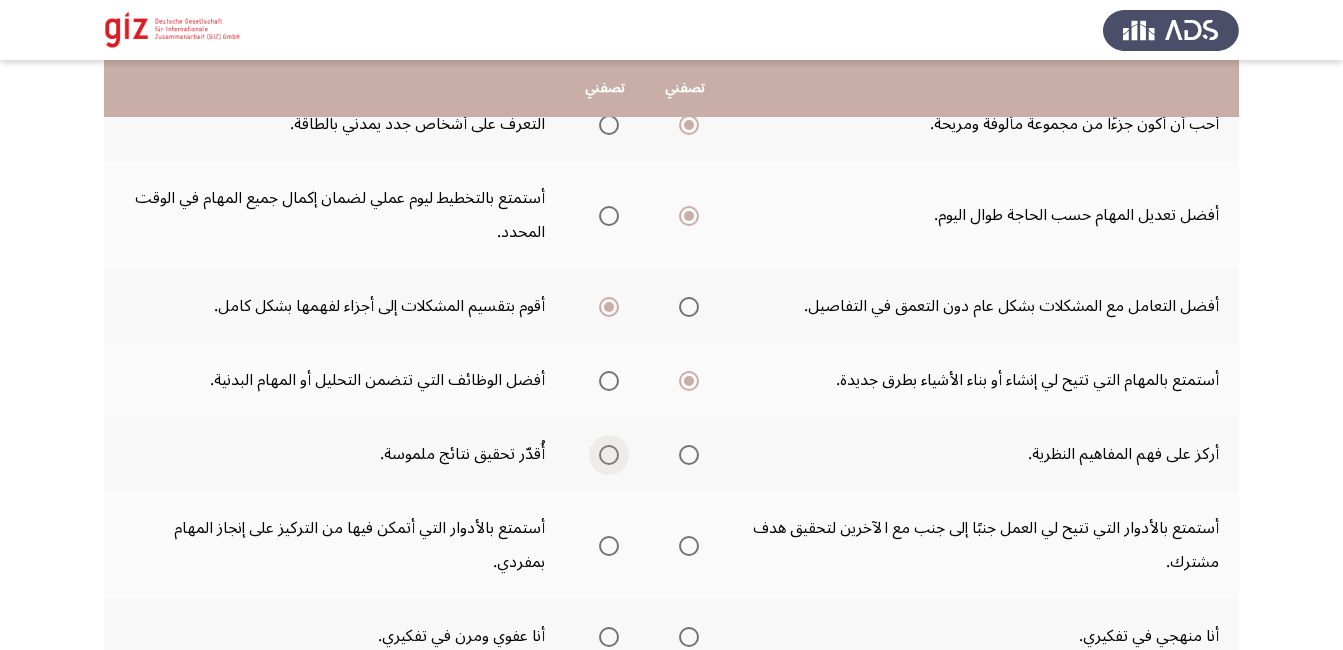 click at bounding box center (609, 455) 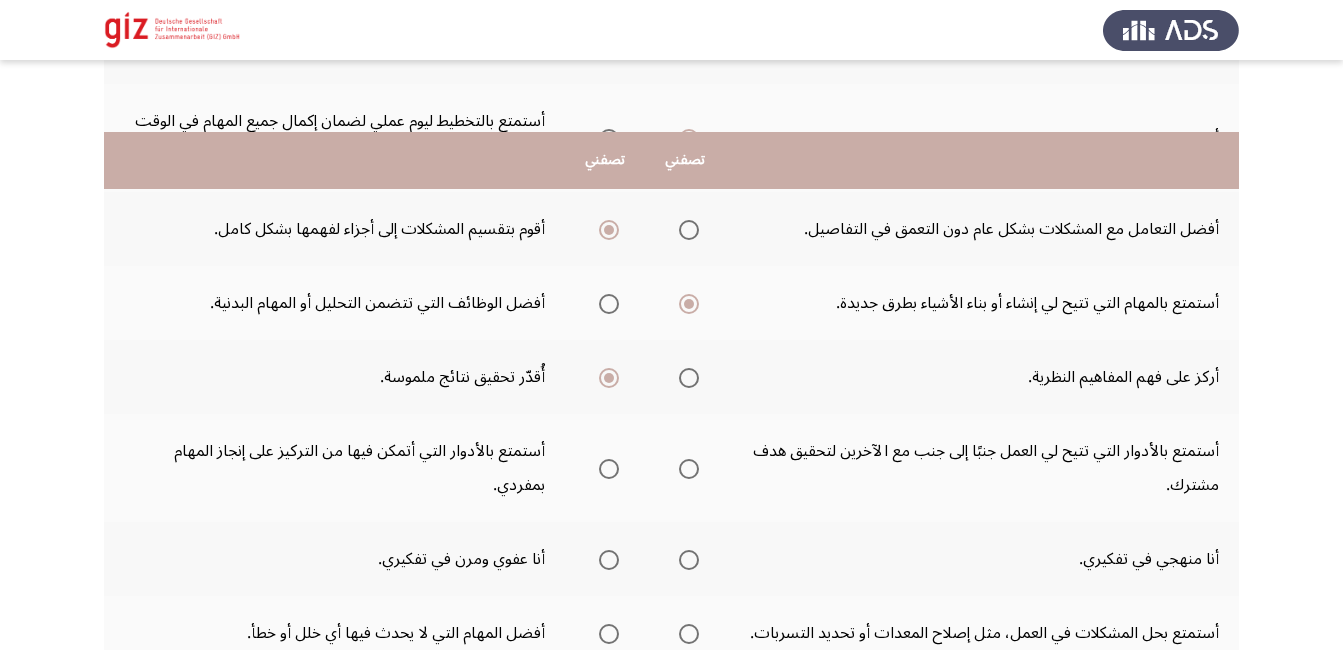 scroll, scrollTop: 549, scrollLeft: 0, axis: vertical 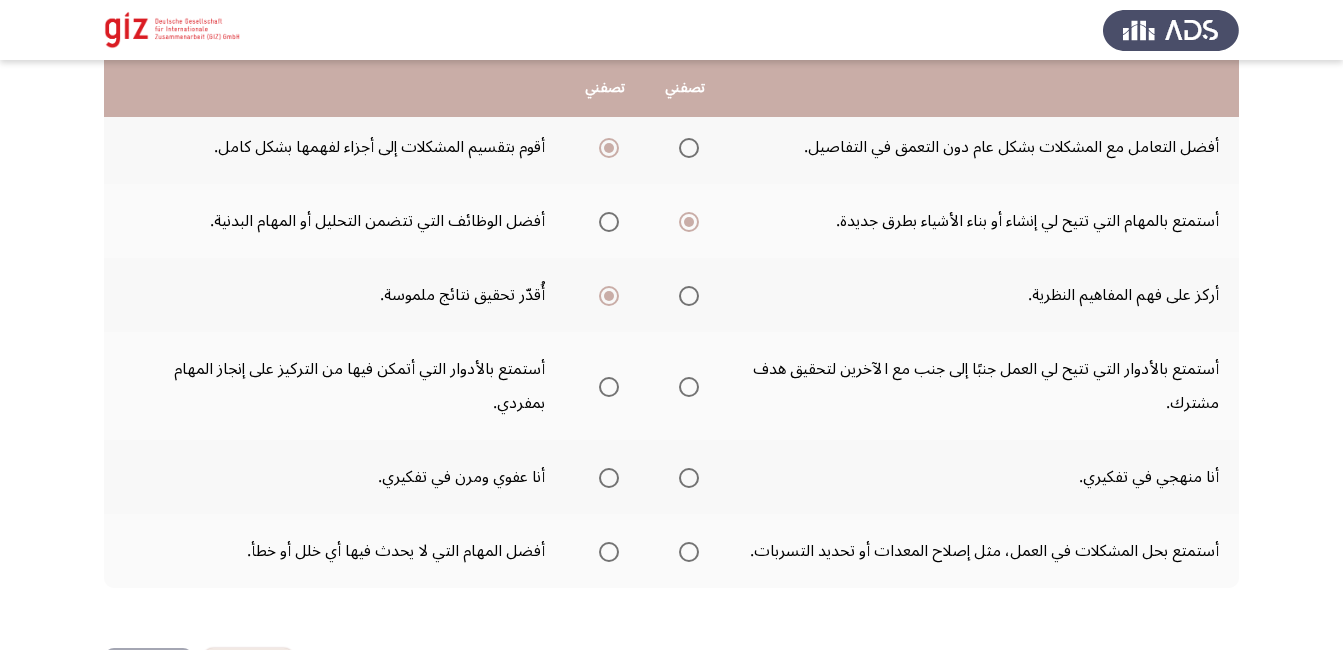 click at bounding box center (689, 387) 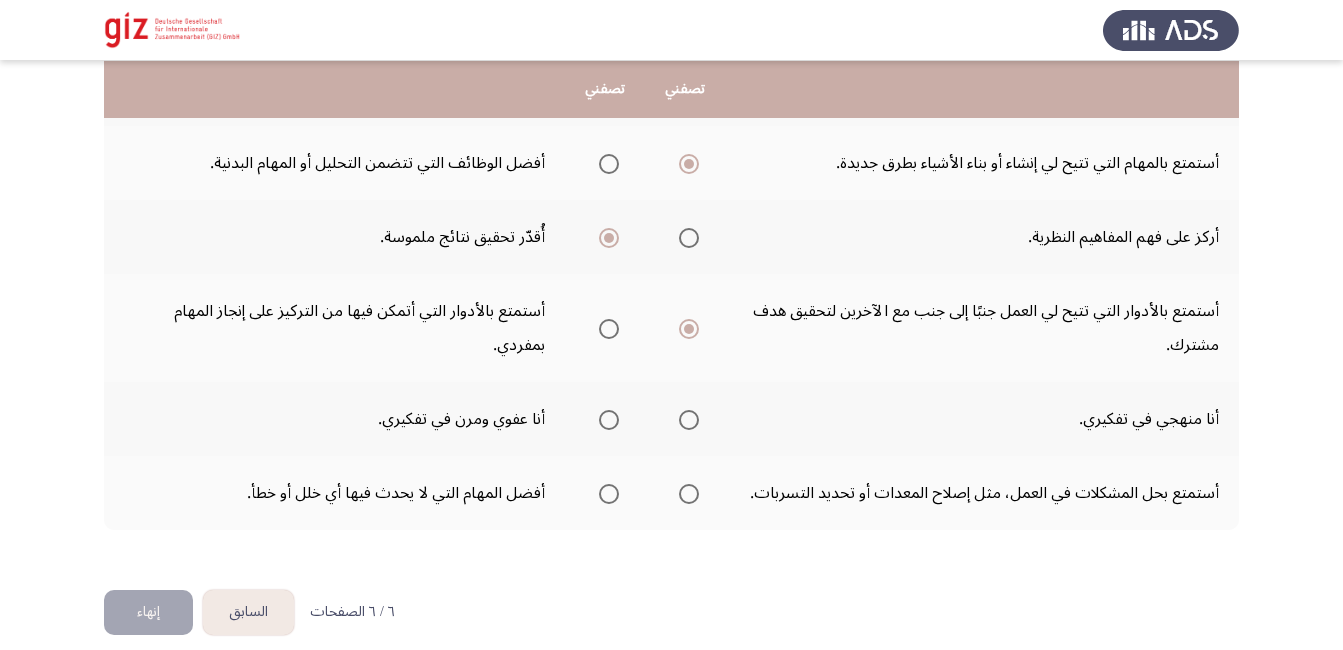 scroll, scrollTop: 608, scrollLeft: 0, axis: vertical 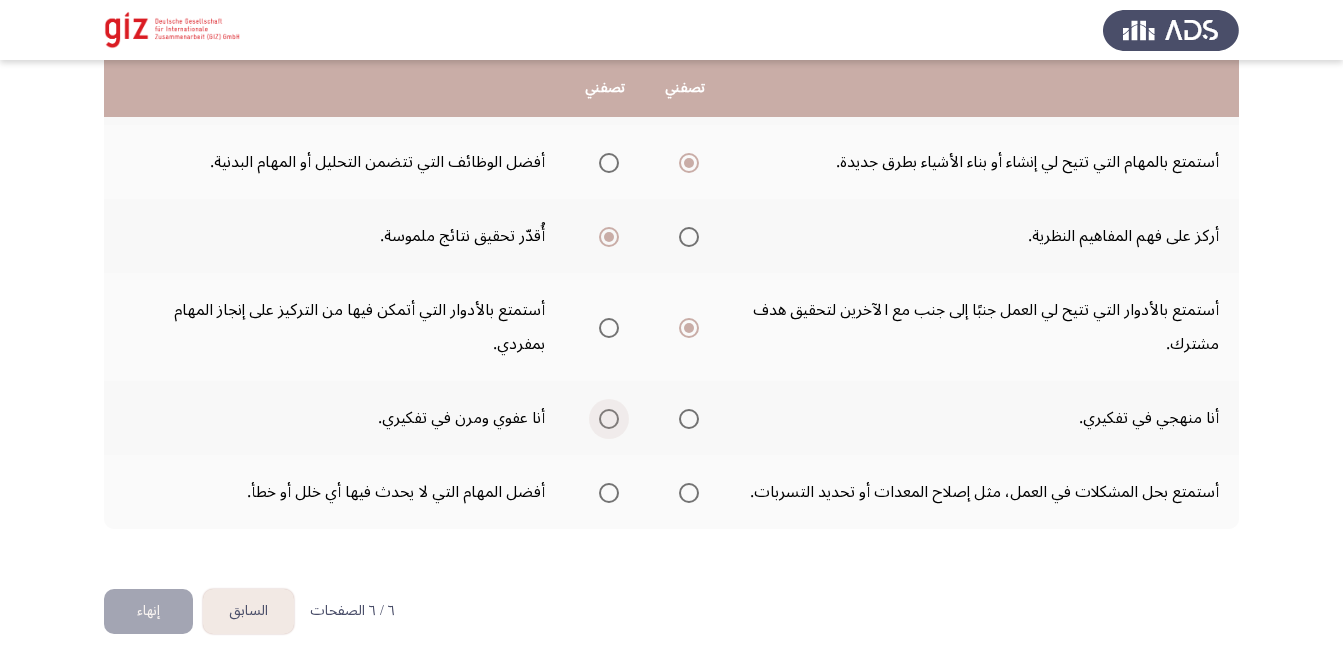 click at bounding box center (605, 419) 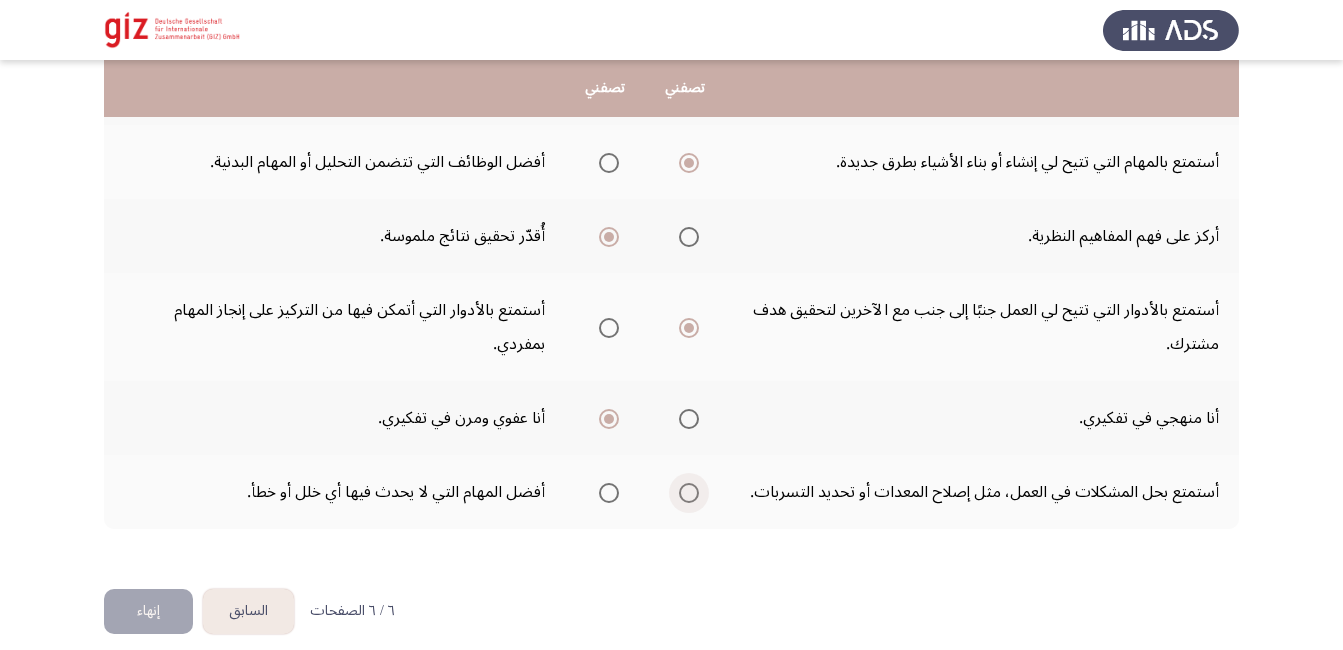 click at bounding box center [689, 493] 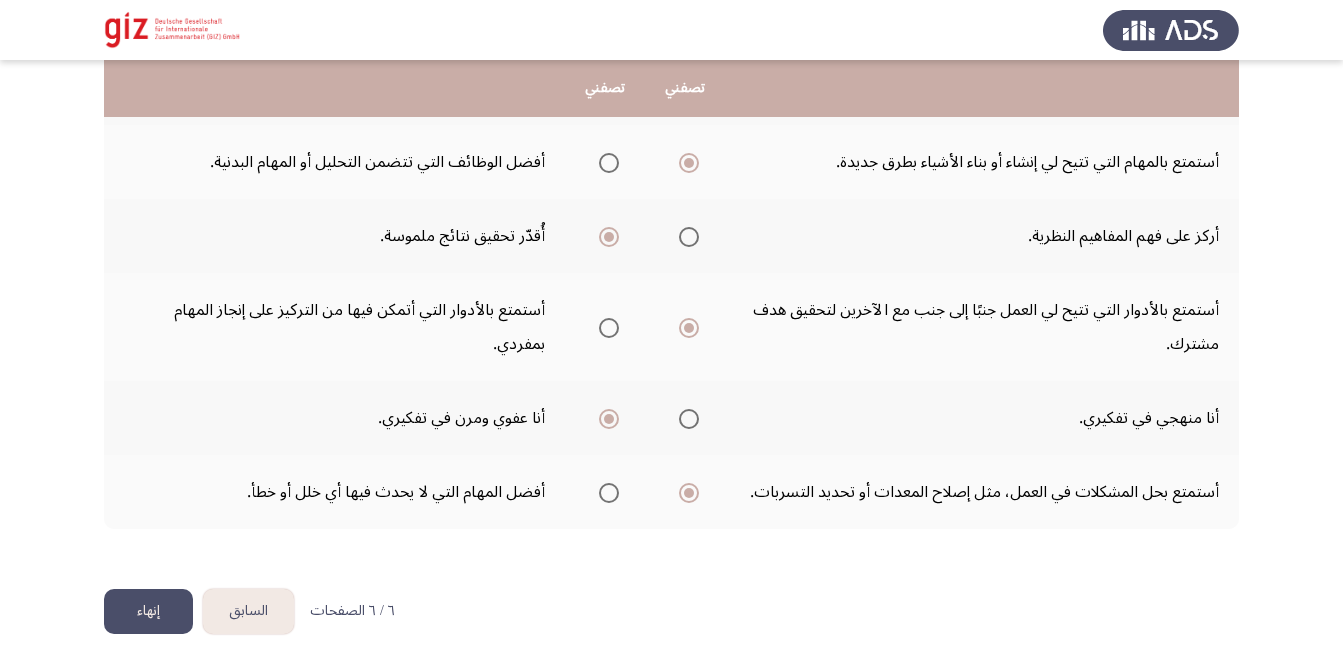 scroll, scrollTop: 627, scrollLeft: 0, axis: vertical 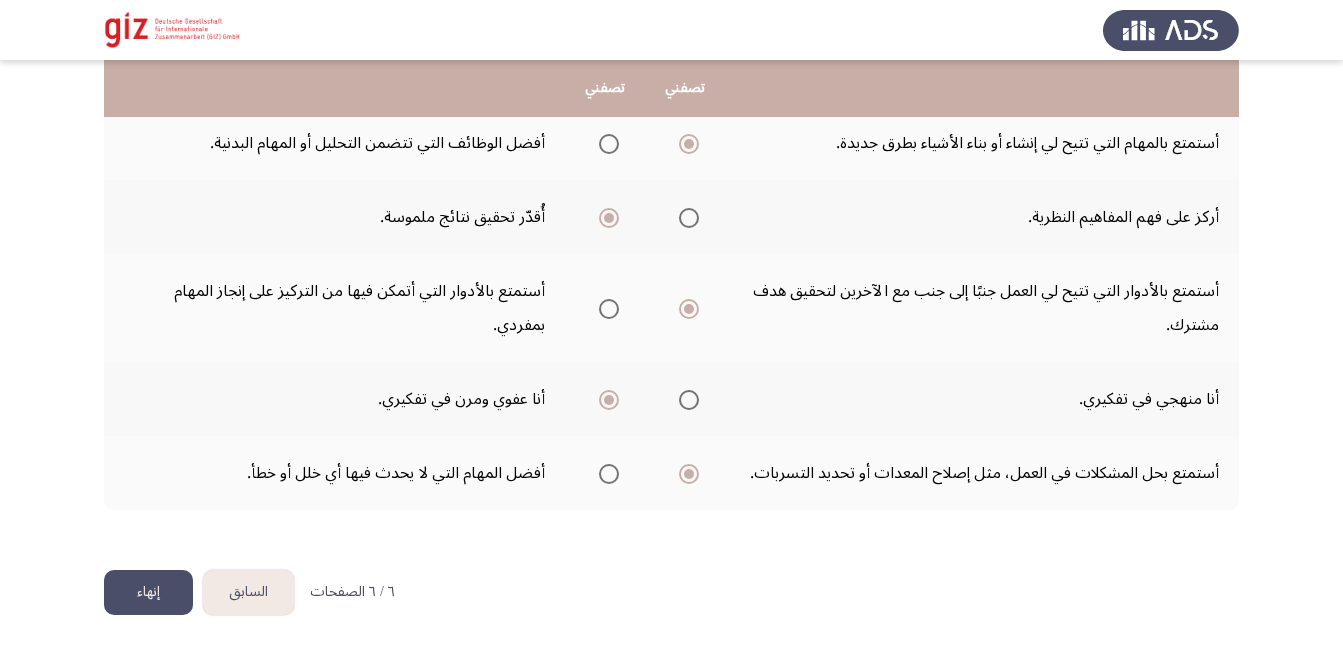 click on "إنهاء" 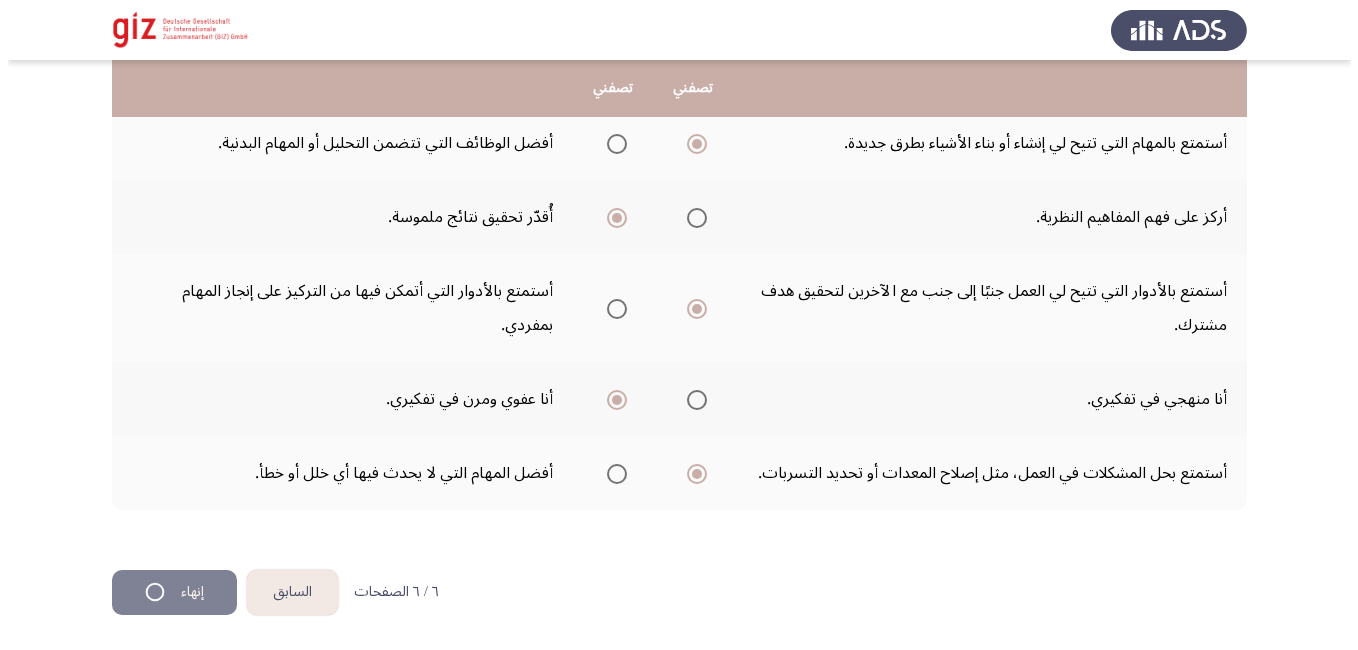 scroll, scrollTop: 0, scrollLeft: 0, axis: both 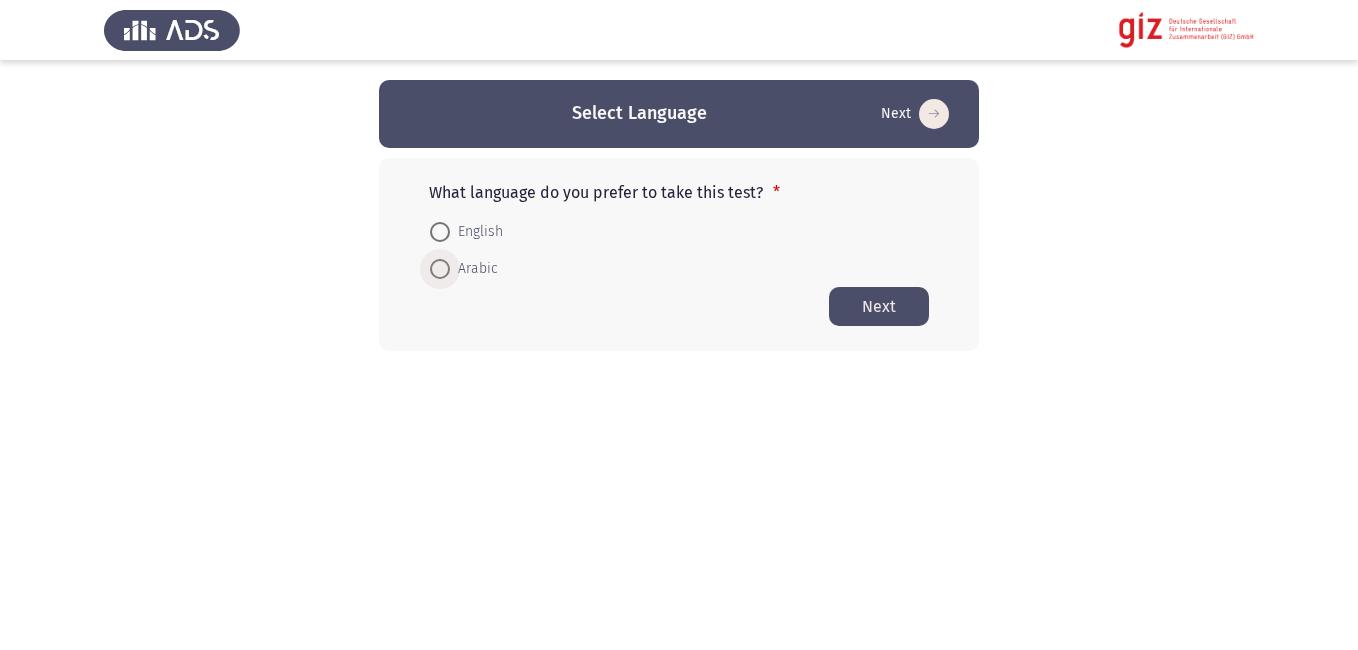 click on "Arabic" at bounding box center [474, 269] 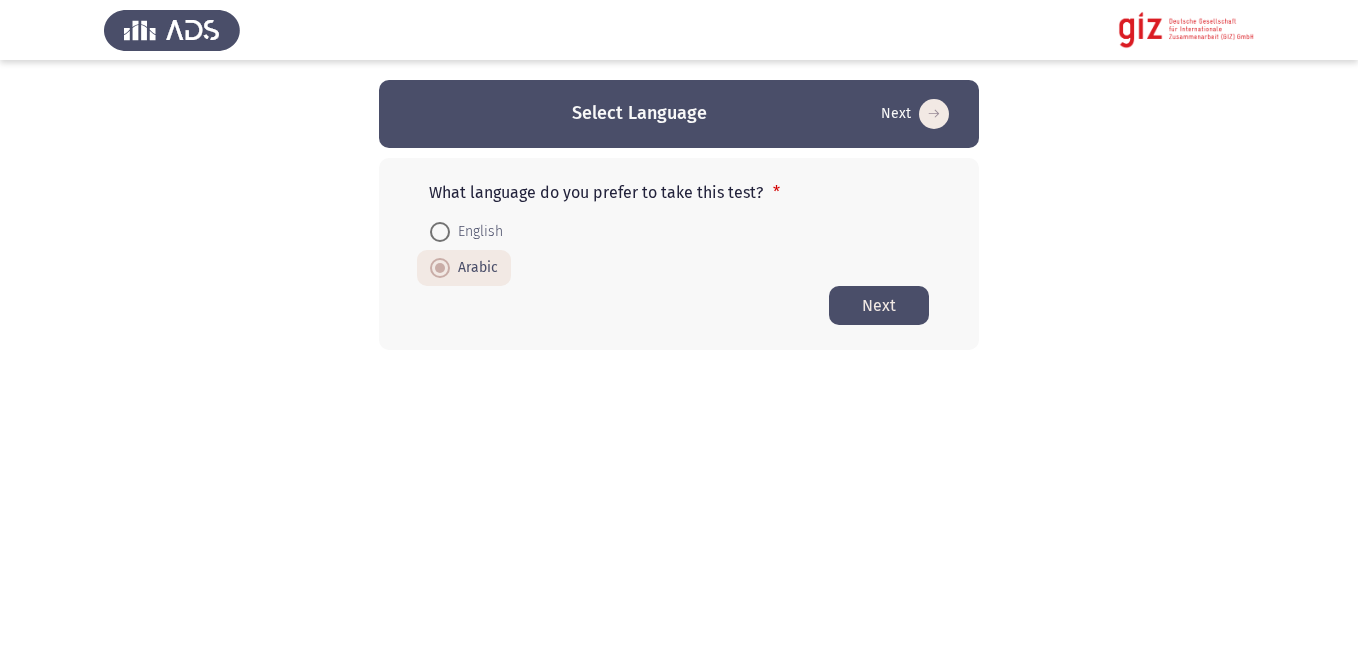 click on "Next" 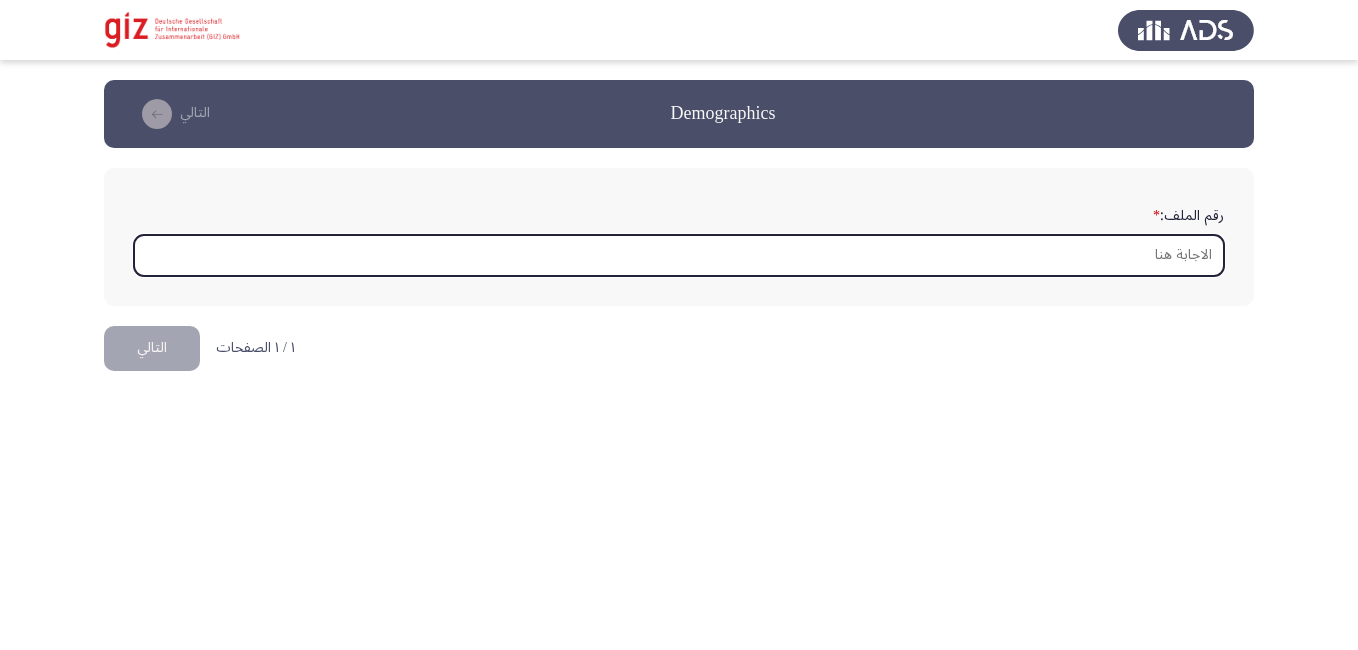 click on "رقم الملف:    *" at bounding box center [679, 255] 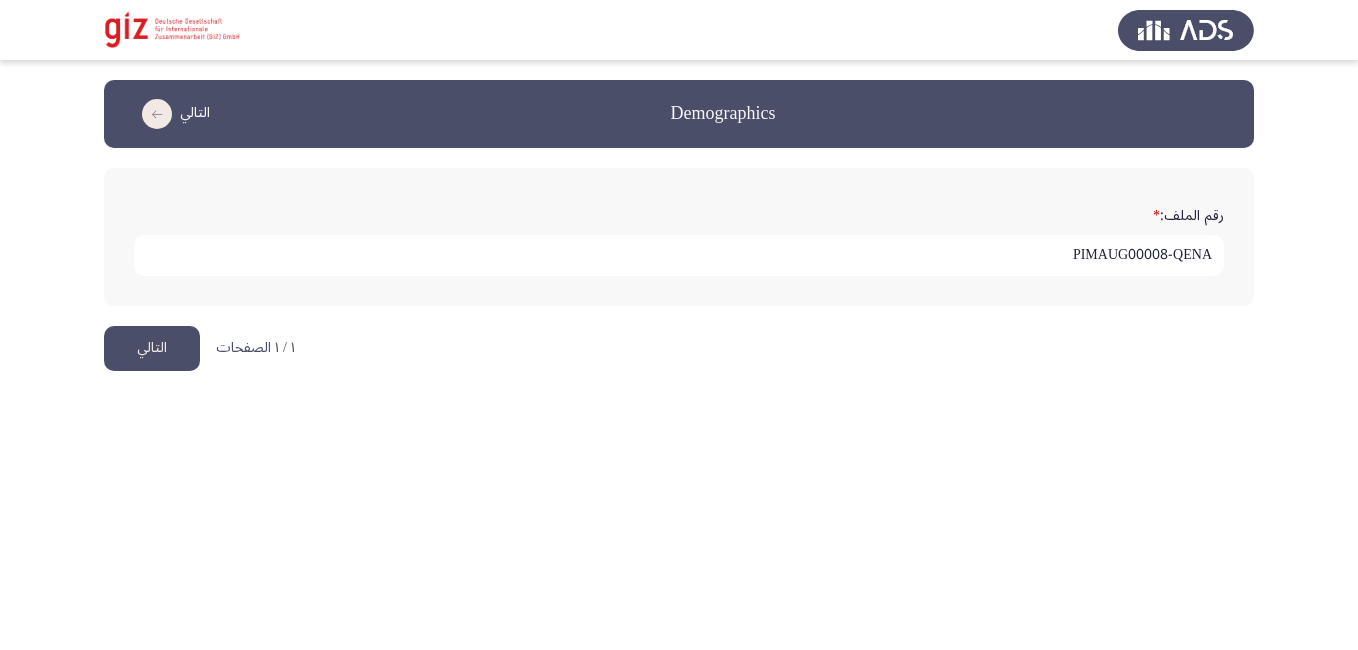 type on "PIMAUG00008-QENA" 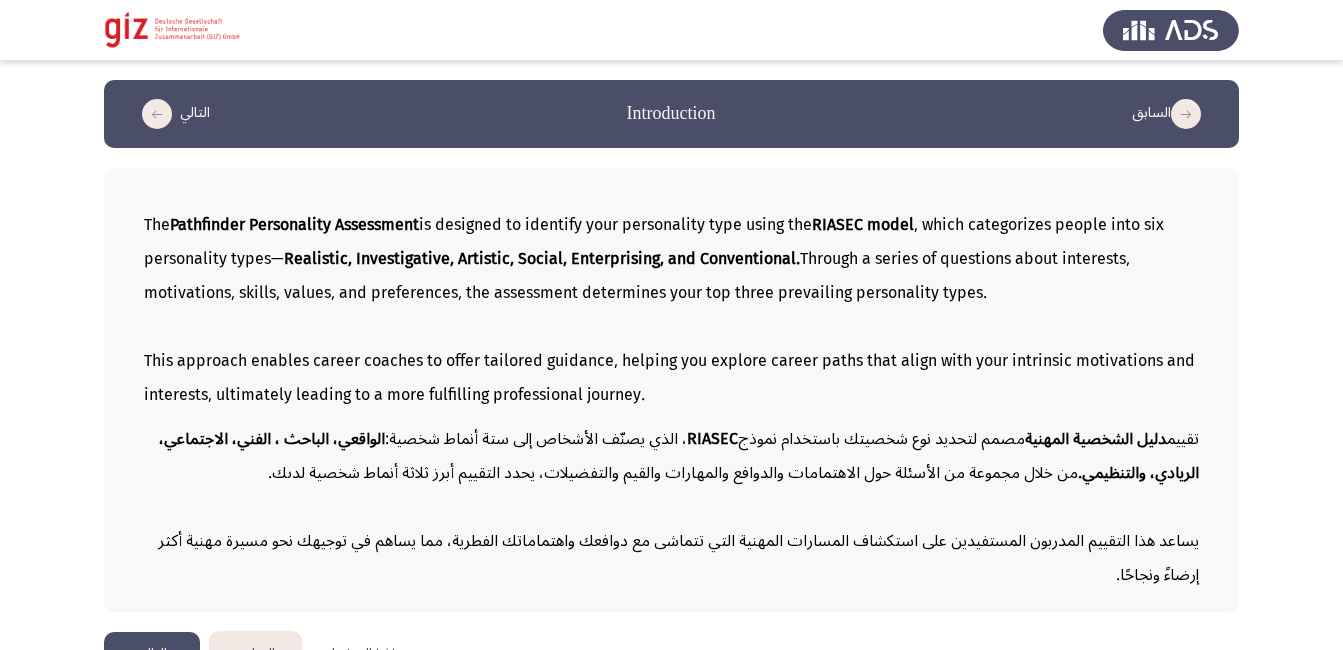 click on "الواقعي، الباحث ، الفني، الاجتماعي، الريادي، والتنظيمي." 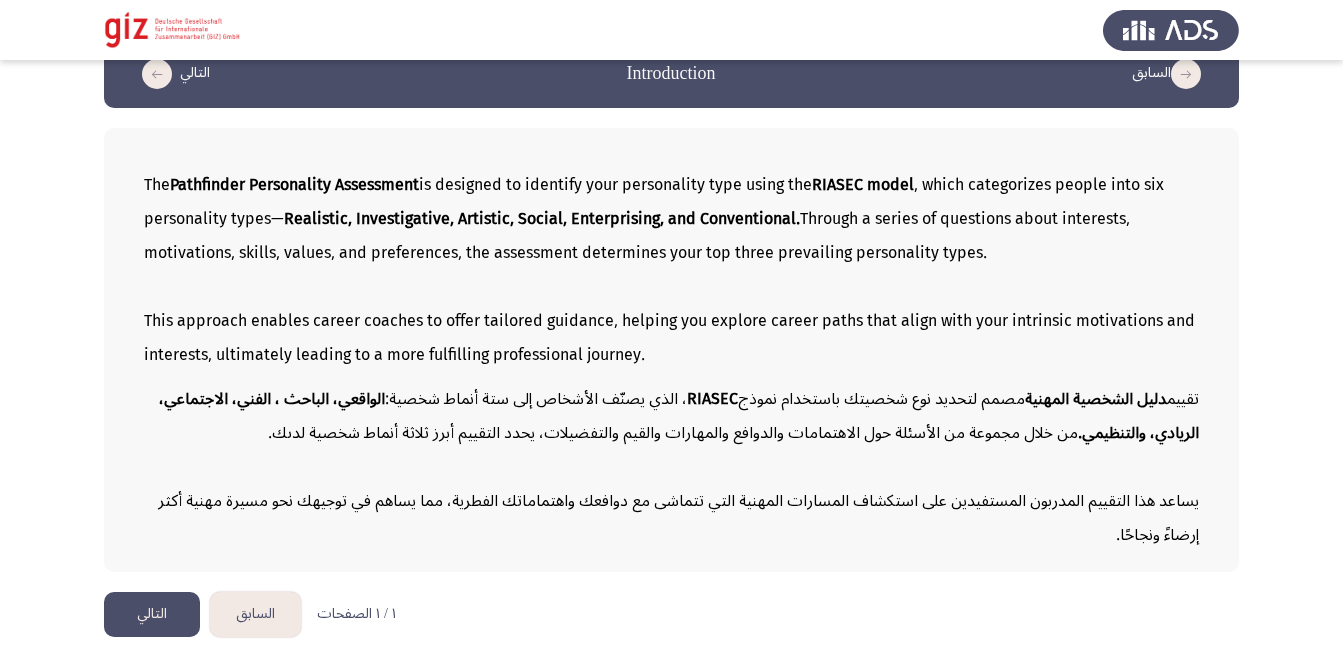 scroll, scrollTop: 47, scrollLeft: 0, axis: vertical 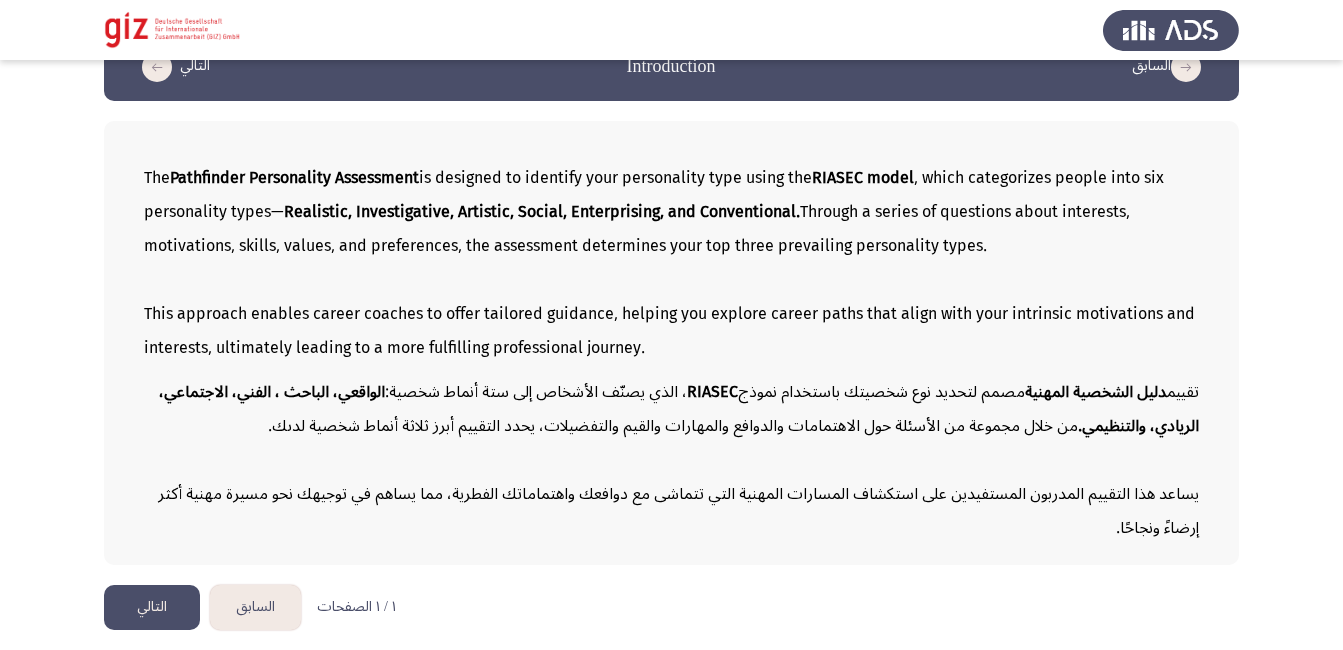 click on "التالي" 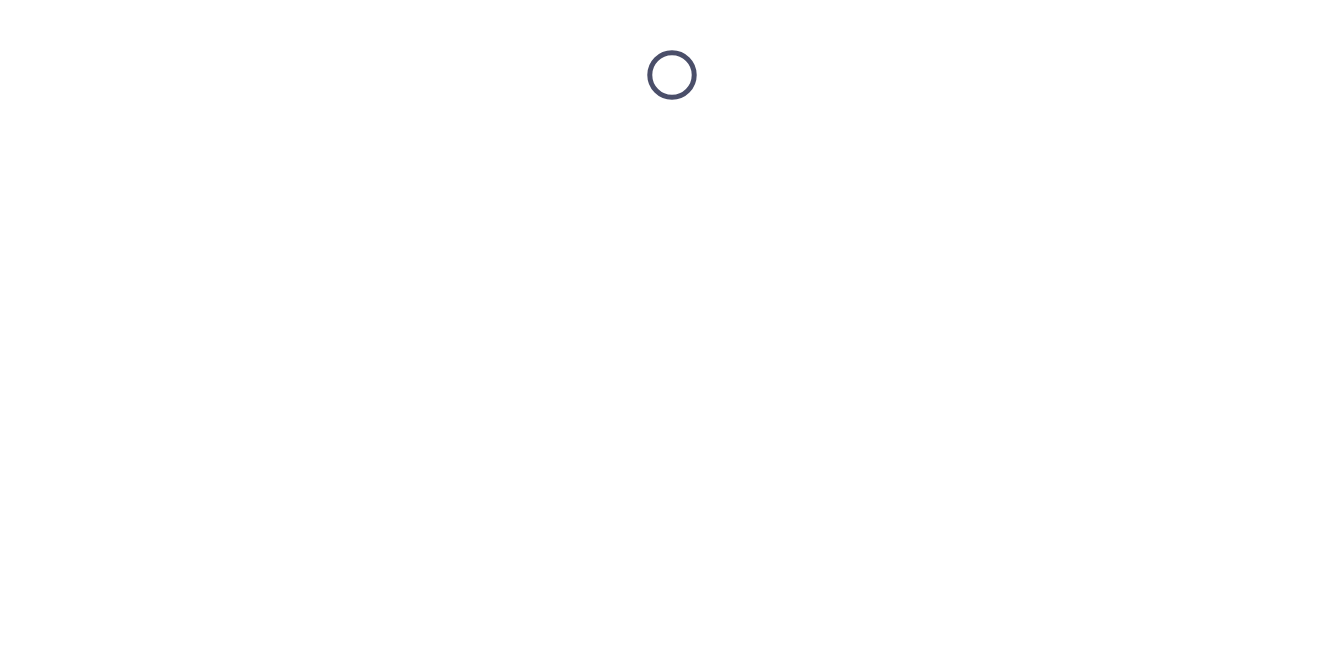 scroll, scrollTop: 0, scrollLeft: 0, axis: both 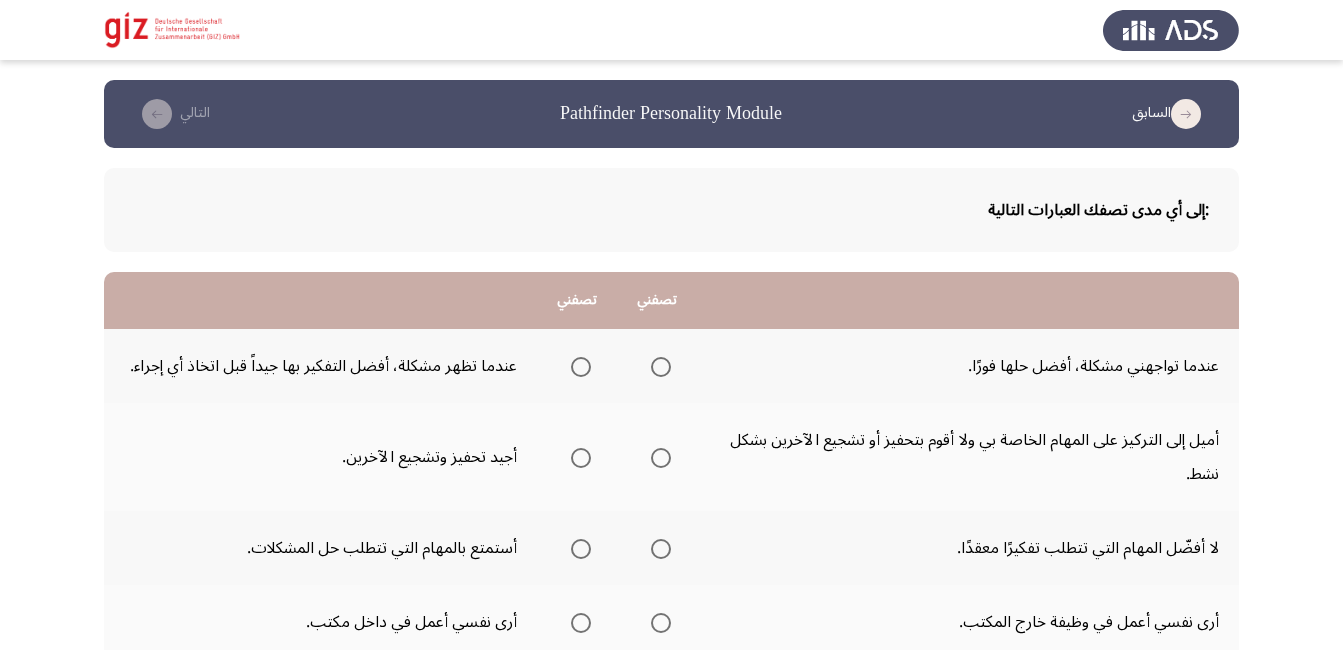 click on "السابق Pathfinder Personality Module التالي :إلى أي مدى تصفك العبارات التالية تصفني تصفني عندما تواجهني مشكلة، أفضل حلها فورًا. عندما تظهر مشكلة، أفضل التفكير بها جيداً قبل اتخاذ أي إجراء. أميل إلى التركيز على المهام الخاصة بي ولا أقوم بتحفيز أو تشجيع الآخرين بشكل نشط. أجيد تحفيز وتشجيع الآخرين. لا أفضّل المهام التي تتطلب تفكيرًا معقدًا. أستمتع بالمهام التي تتطلب حل المشكلات. أرى نفسي أعمل في وظيفة خارج المكتب. أرى نفسي أعمل في داخل مكتب. أستمتع بالمهام التي توفر التنوع والتحديات الجديدة. أنا جيد في حل المشكلات بشكل إبداعي عند ظهورها." at bounding box center (671, 672) 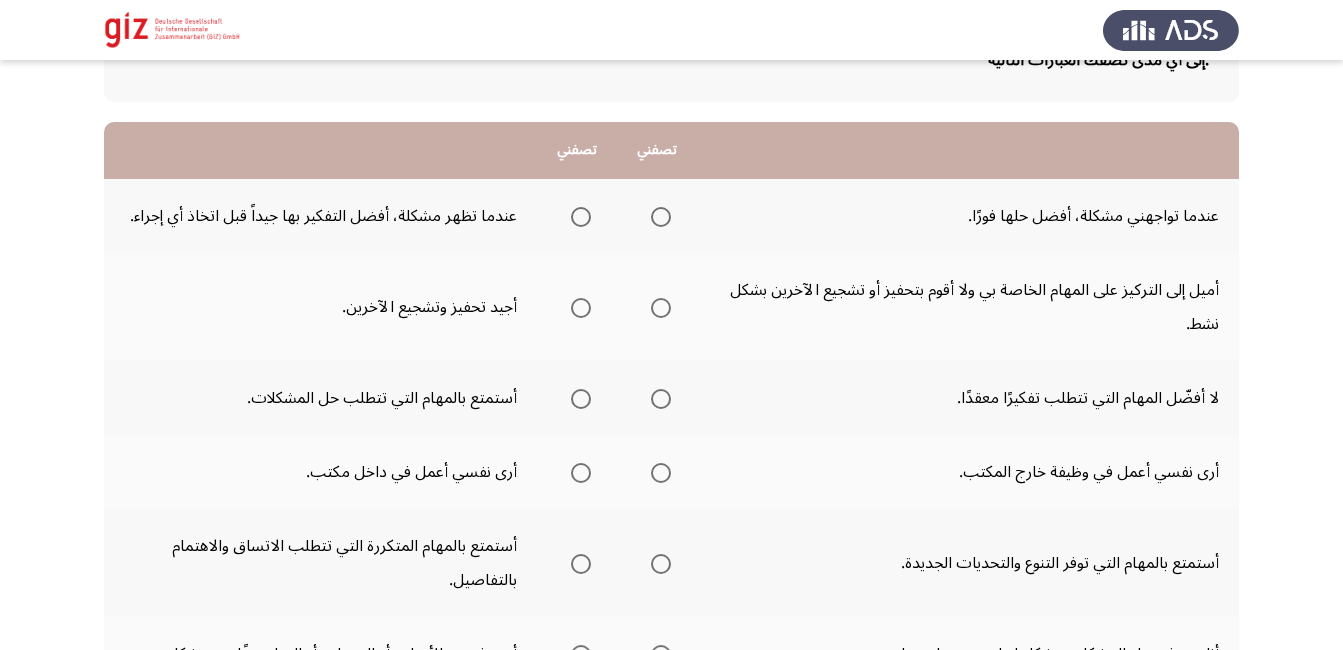scroll, scrollTop: 0, scrollLeft: 0, axis: both 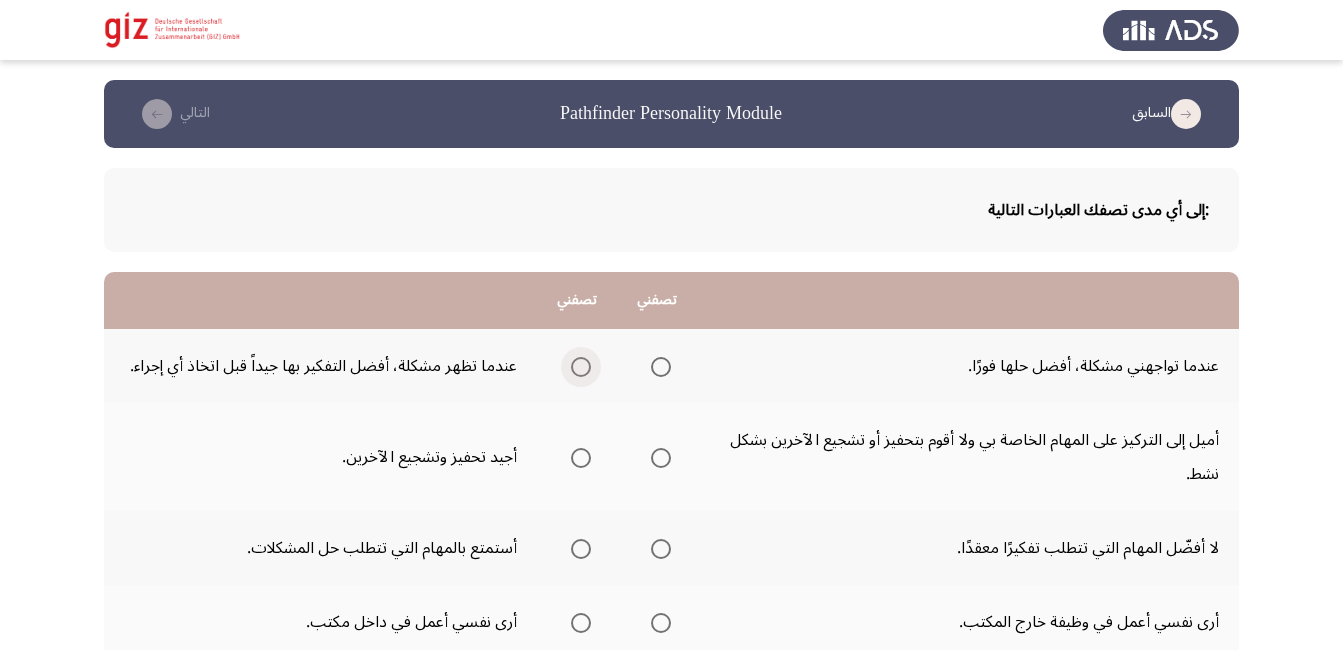 click at bounding box center (581, 367) 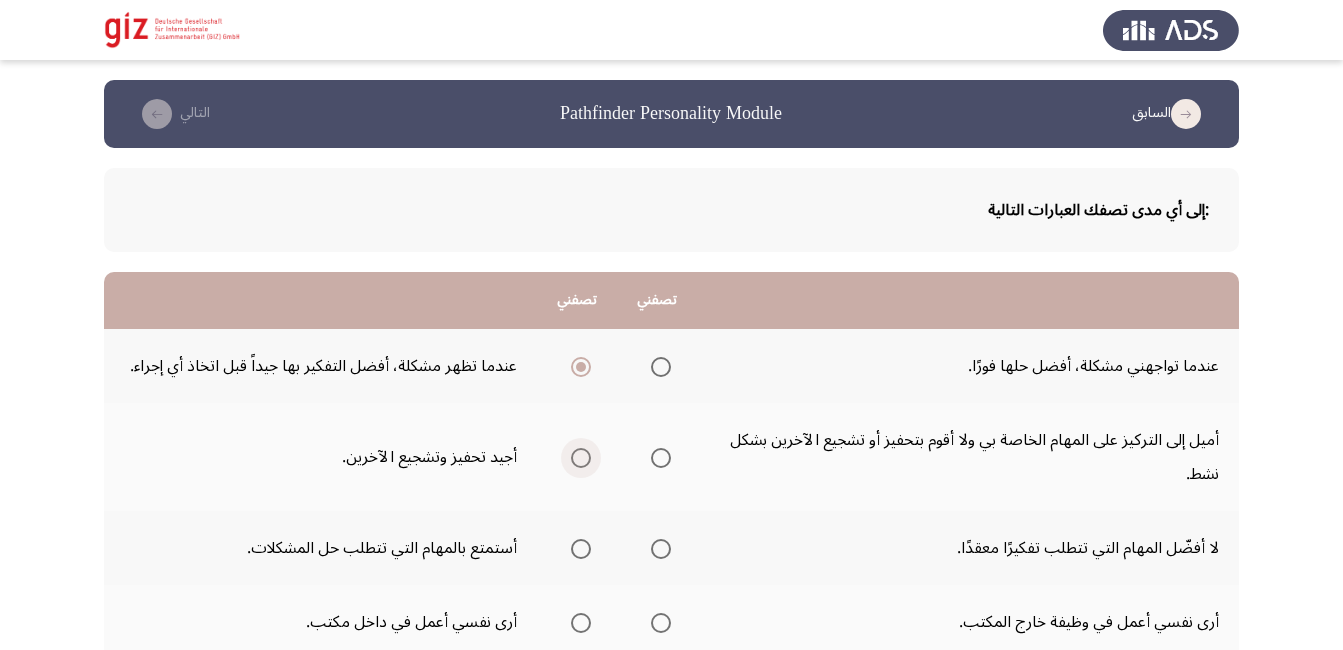 click at bounding box center (581, 458) 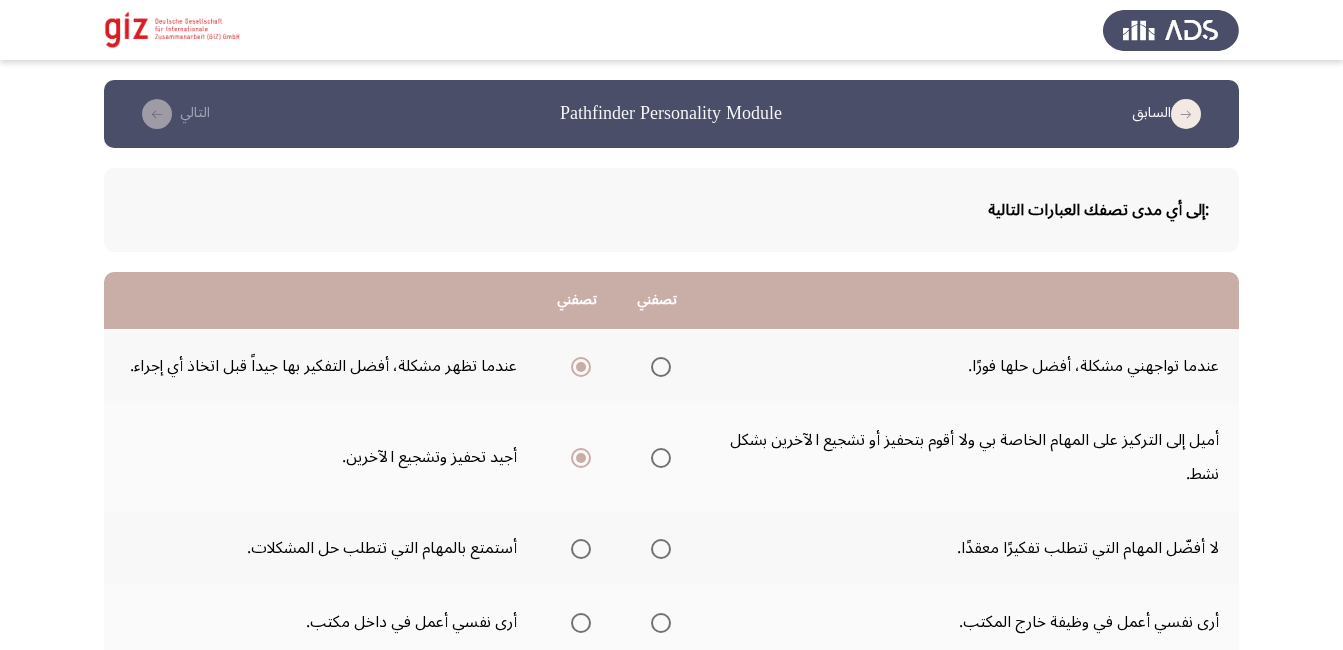 click on "لا أفضّل المهام التي تتطلب تفكيرًا معقدًا." 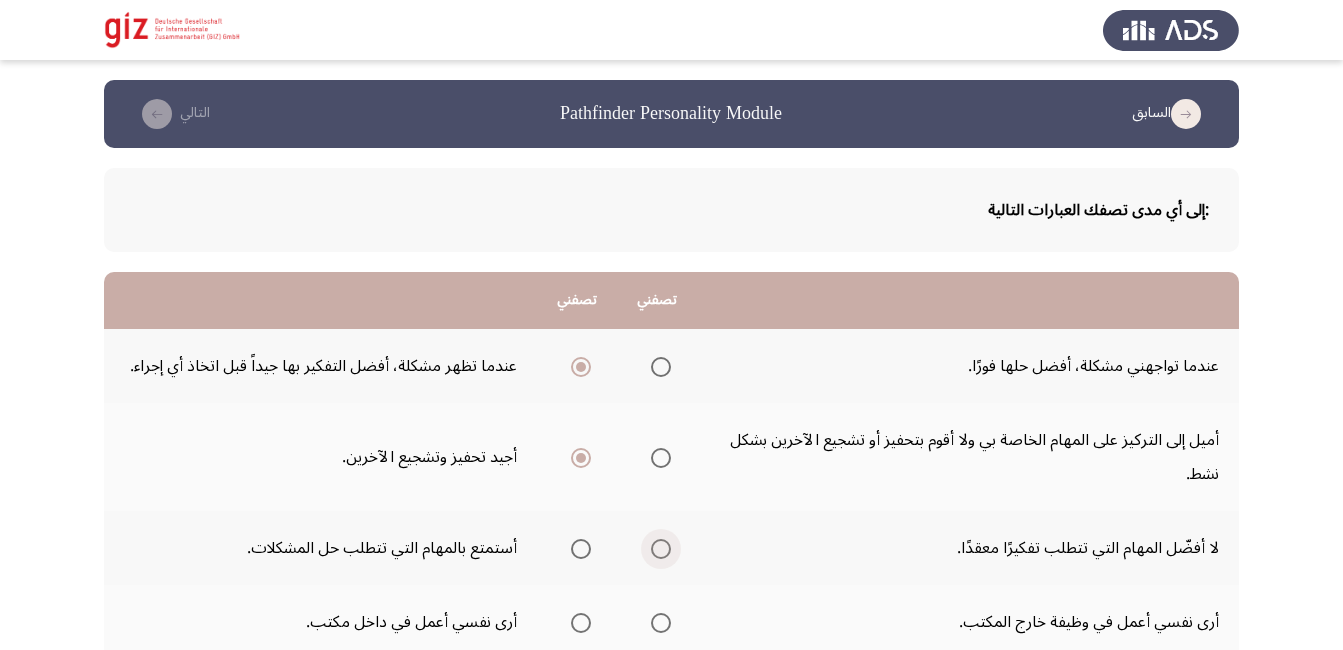 click at bounding box center [661, 549] 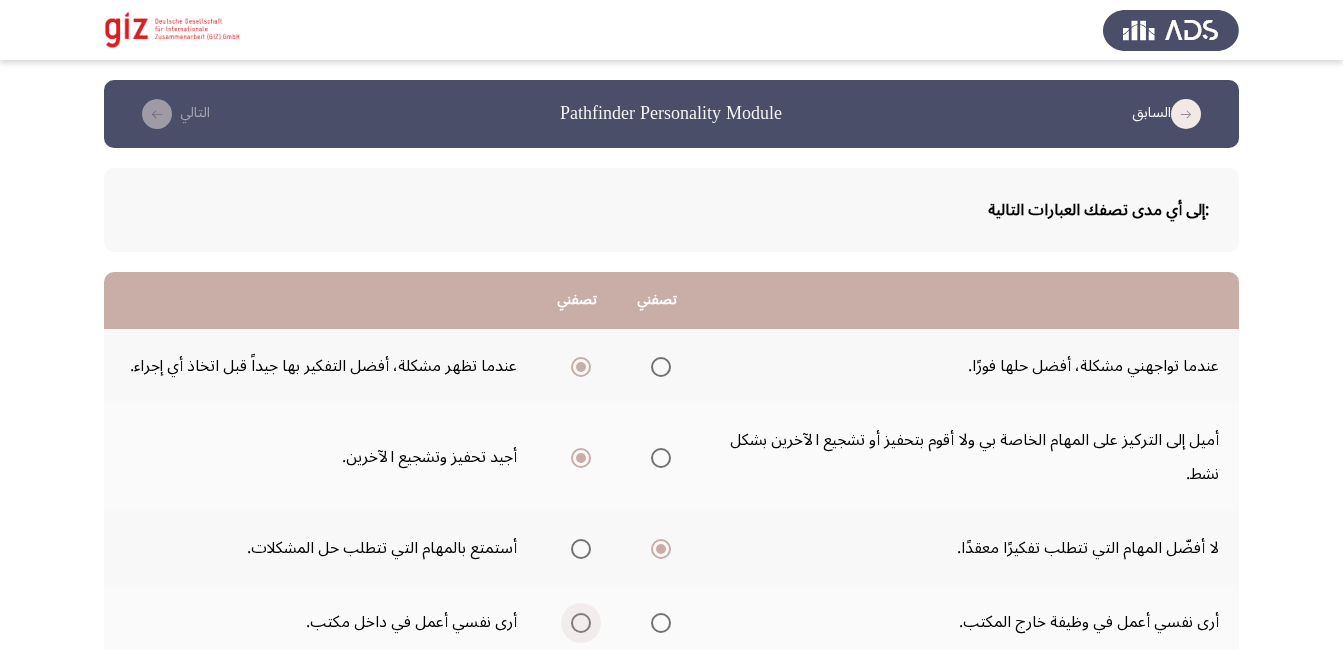 click at bounding box center [581, 623] 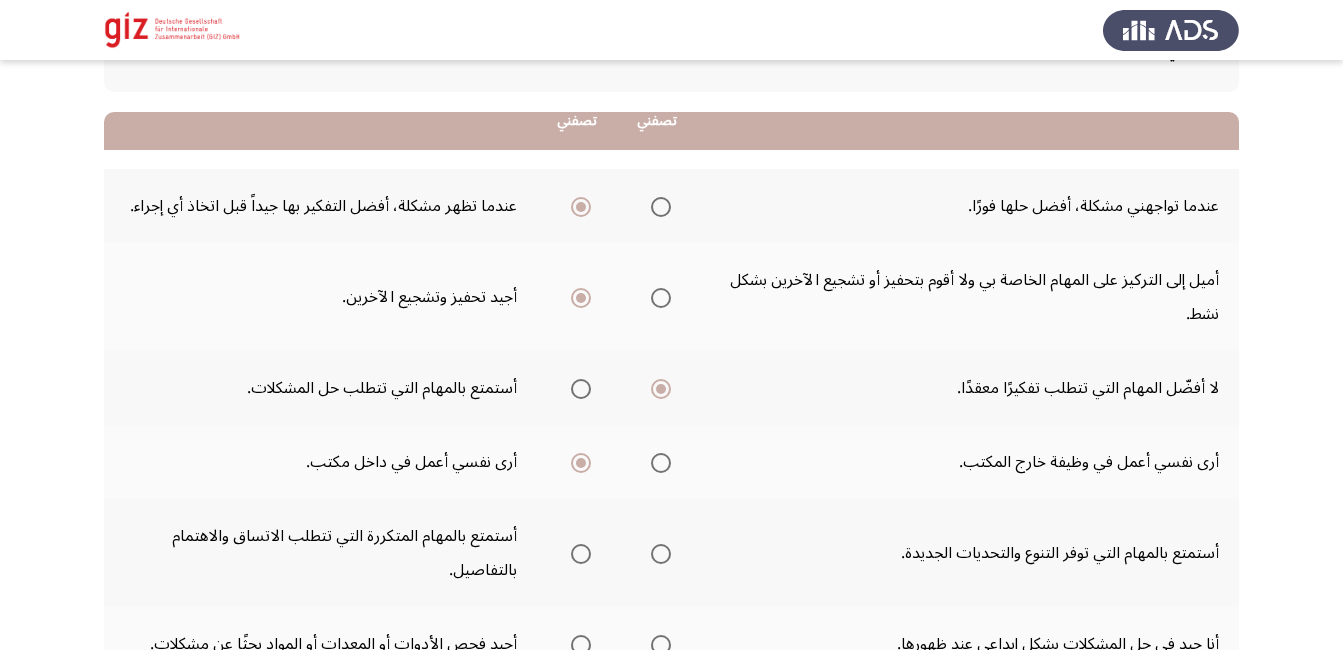 scroll, scrollTop: 200, scrollLeft: 0, axis: vertical 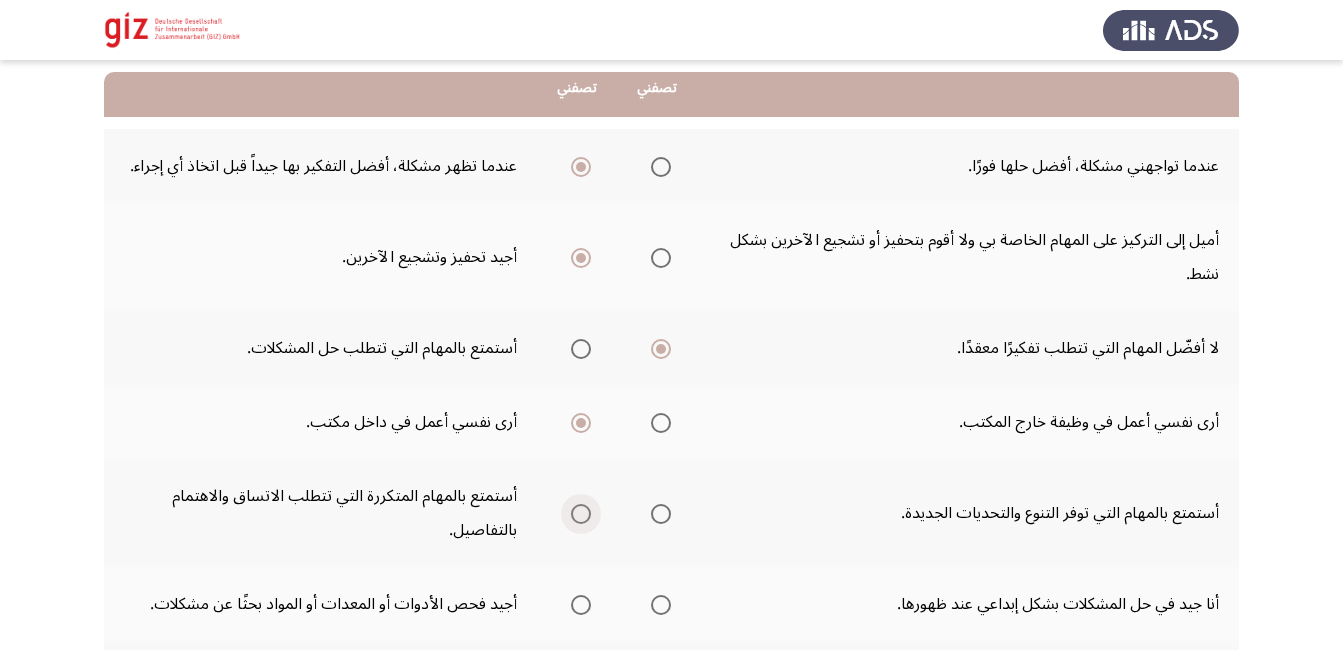 click at bounding box center [581, 514] 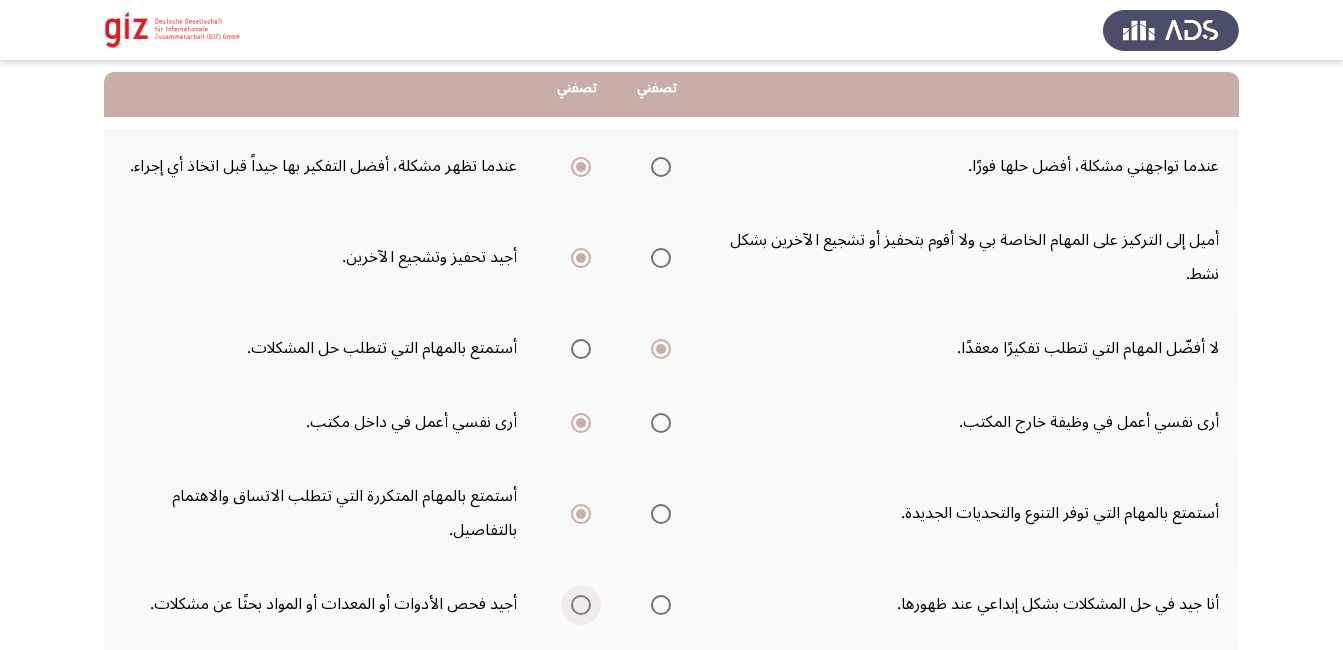 click at bounding box center (581, 605) 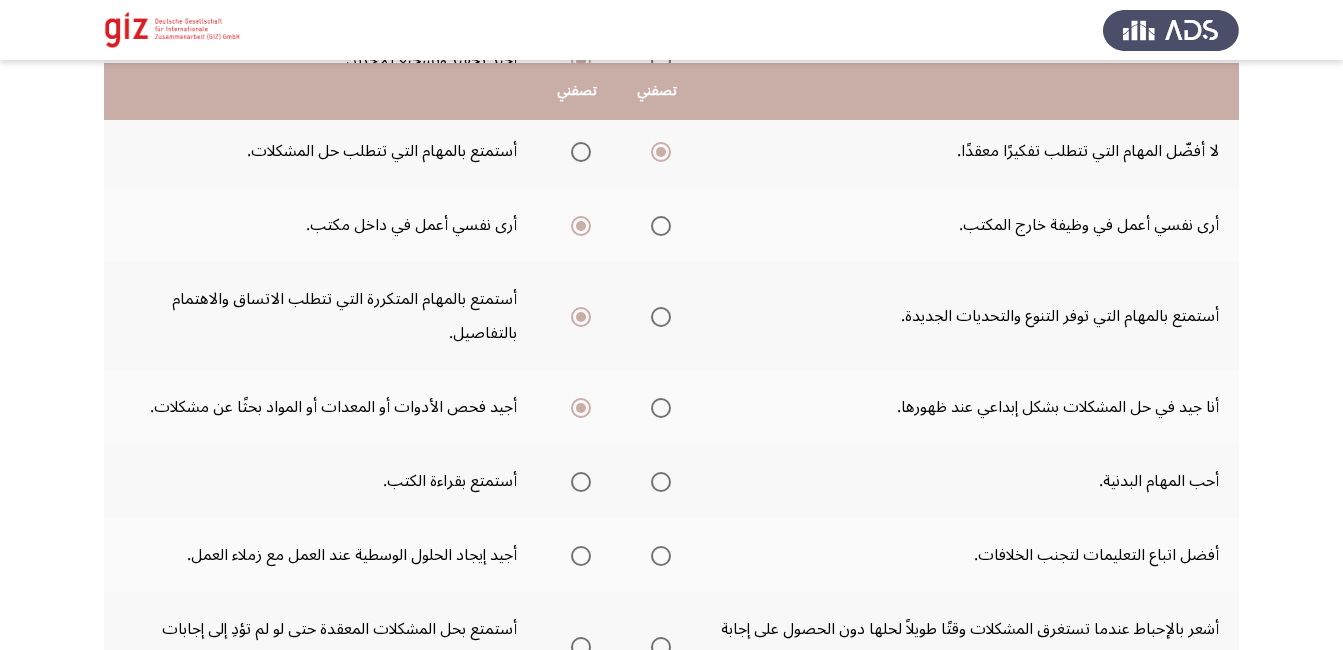 scroll, scrollTop: 400, scrollLeft: 0, axis: vertical 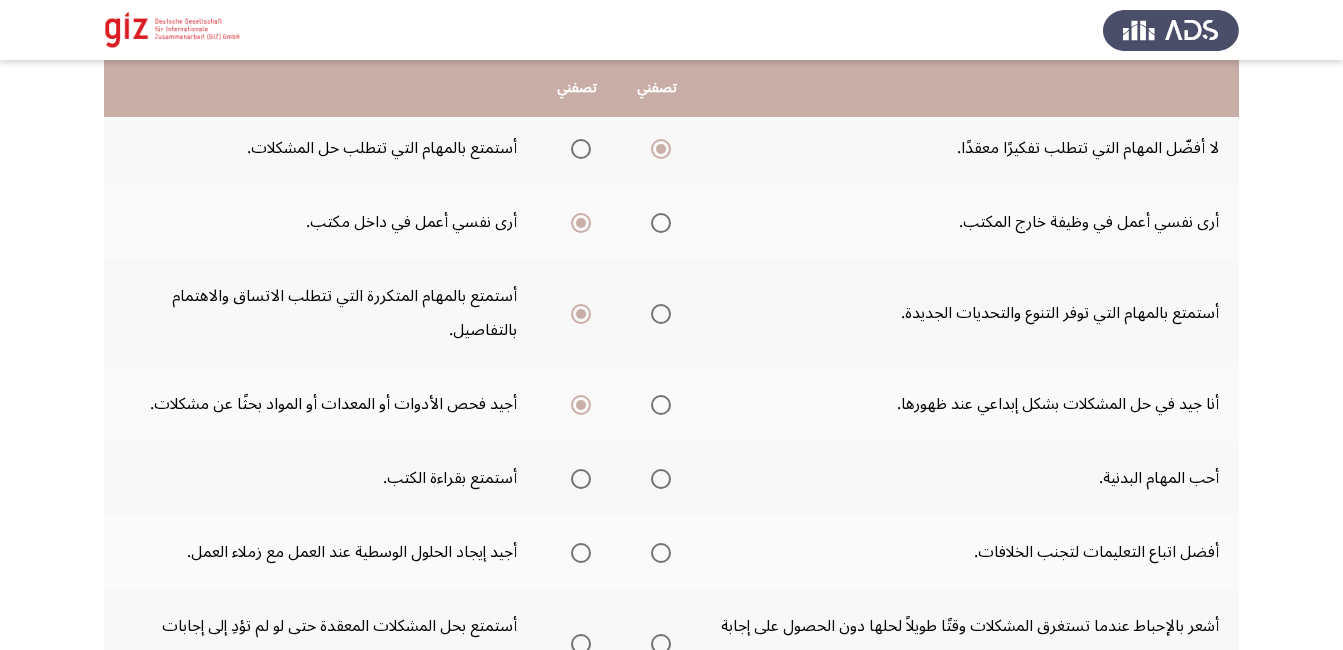 click at bounding box center (661, 479) 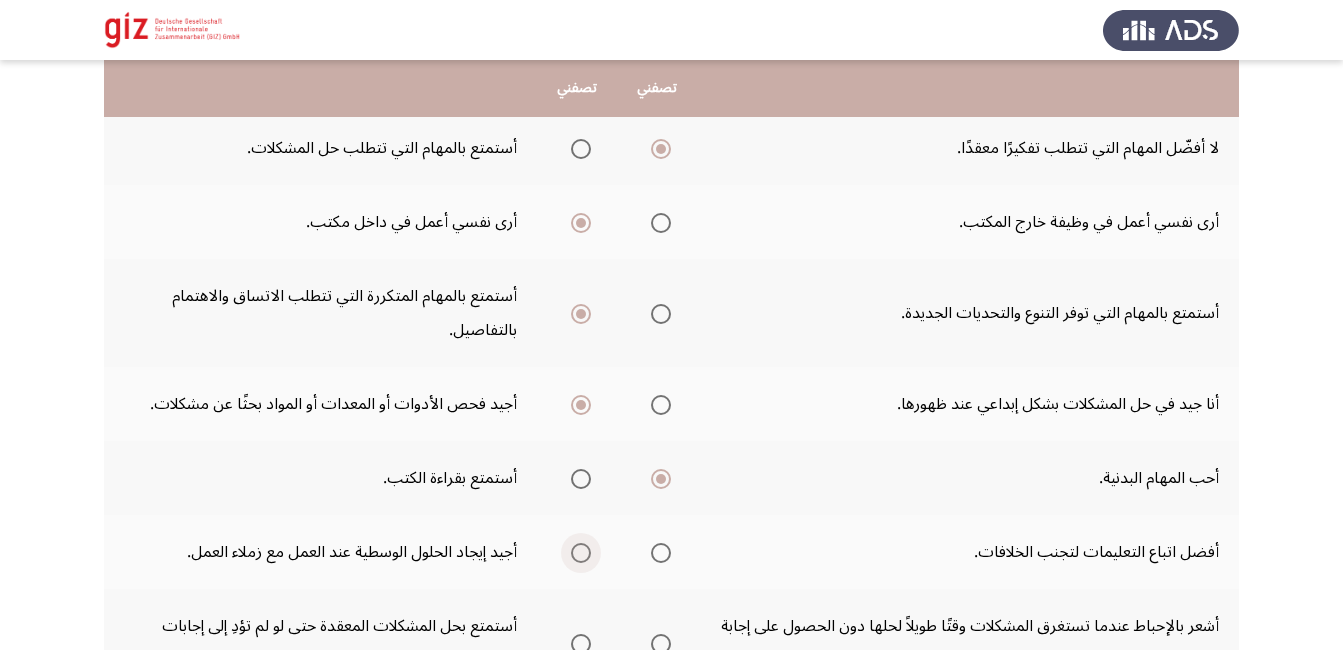 click at bounding box center (581, 553) 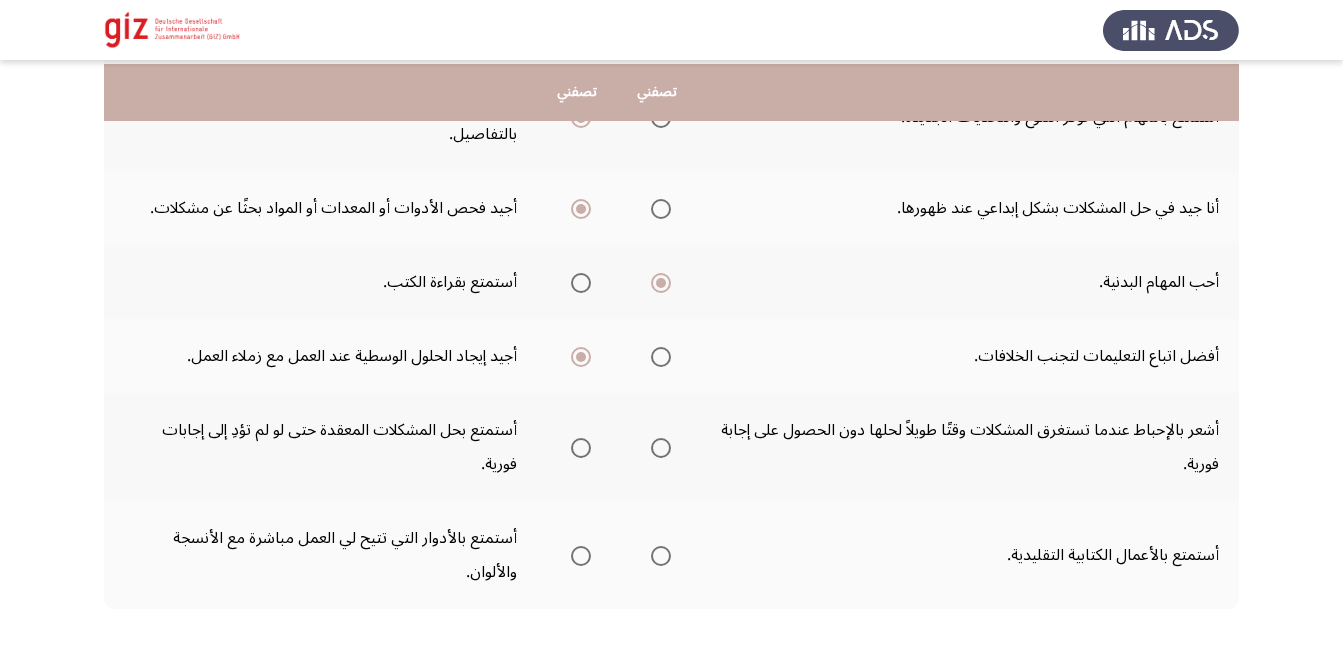 scroll, scrollTop: 600, scrollLeft: 0, axis: vertical 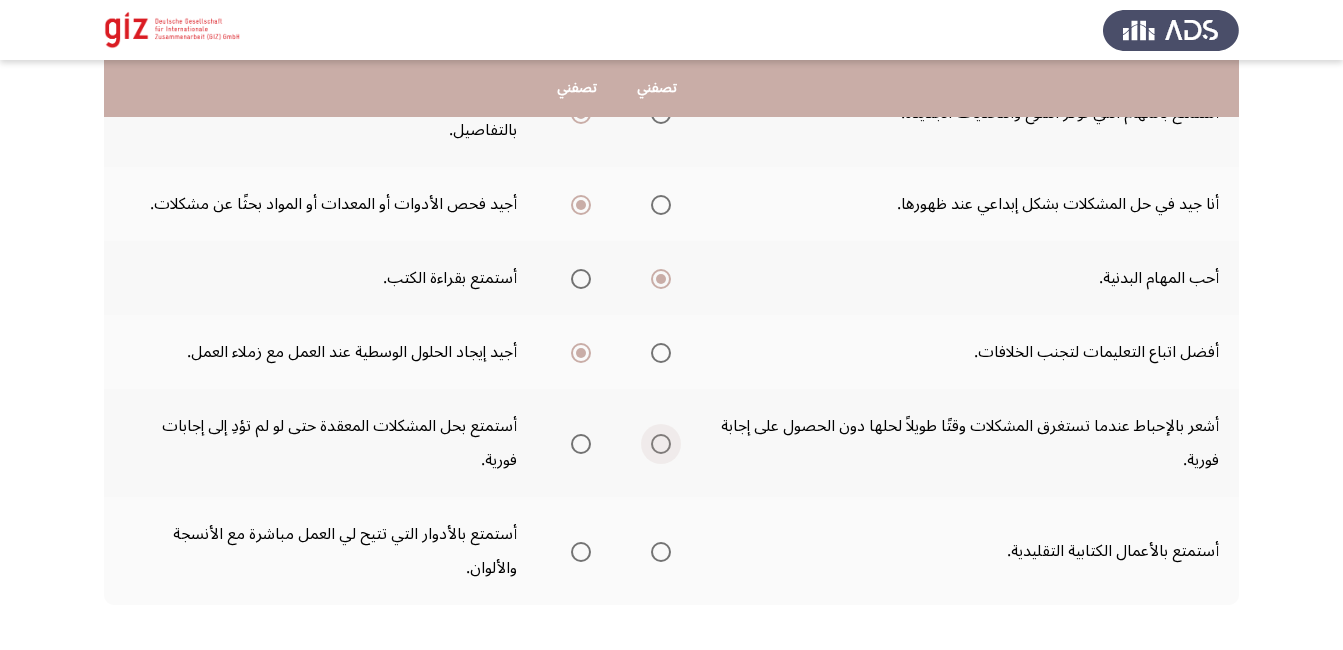 click at bounding box center [661, 444] 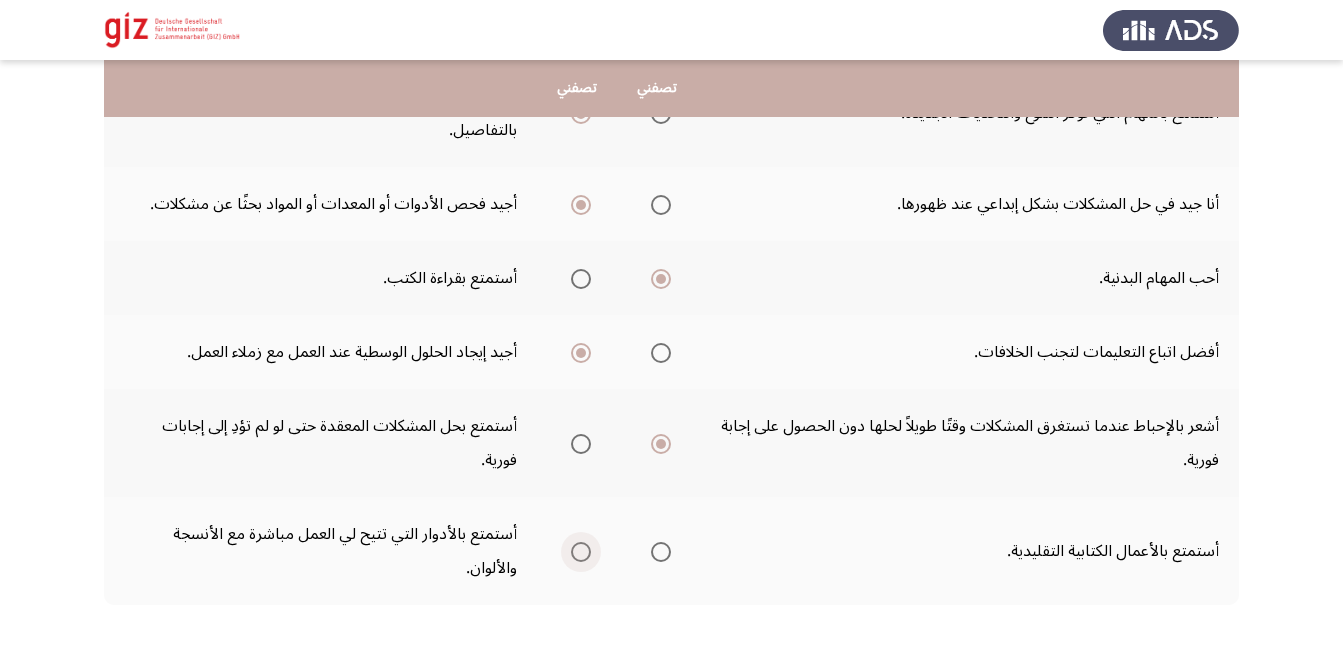 click at bounding box center [581, 552] 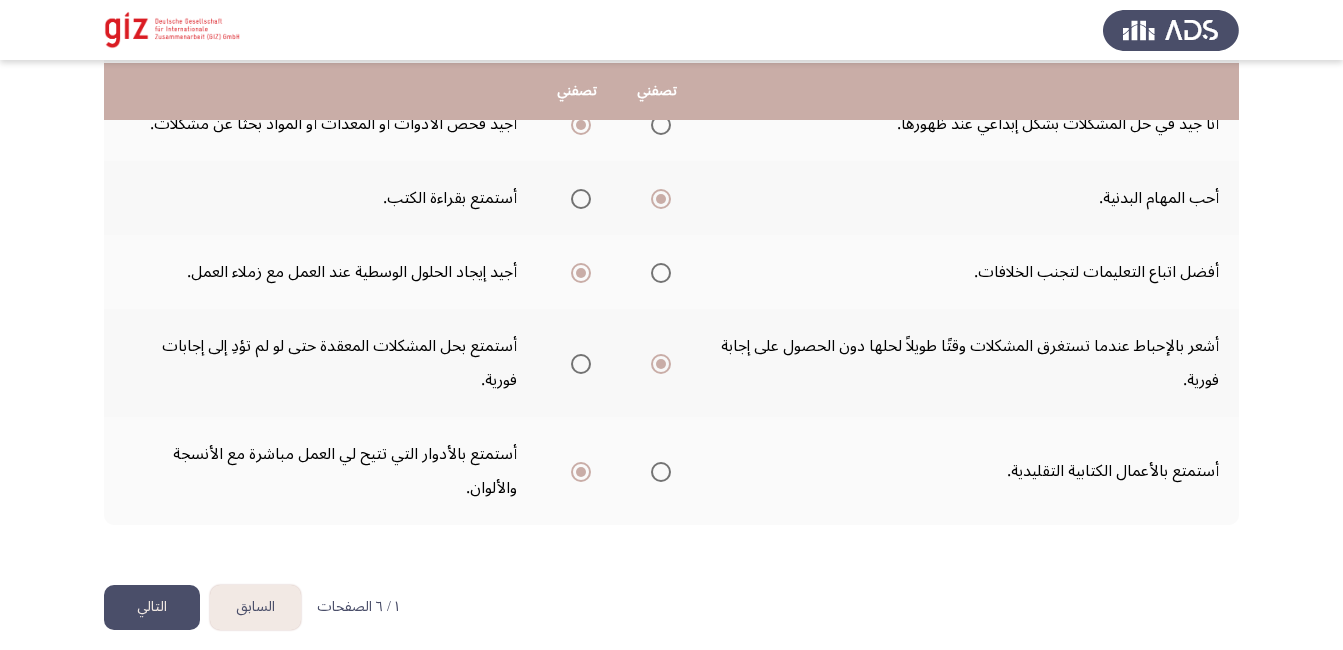 scroll, scrollTop: 695, scrollLeft: 0, axis: vertical 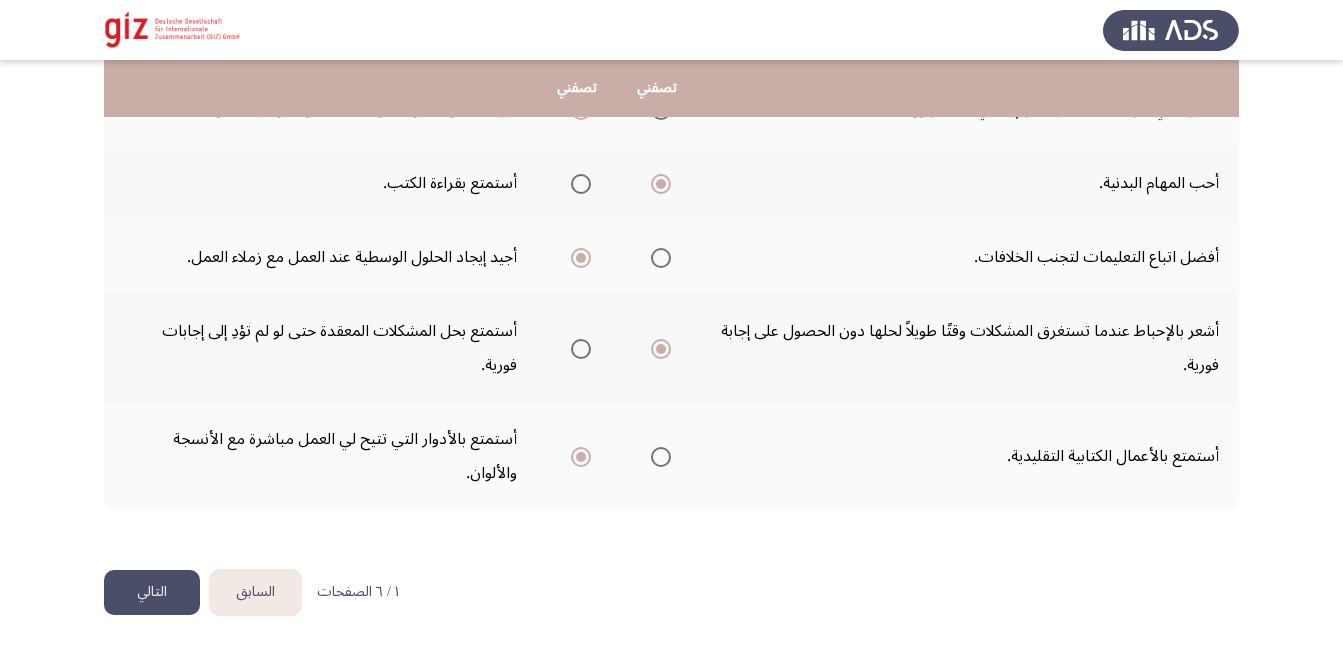 click on "التالي" 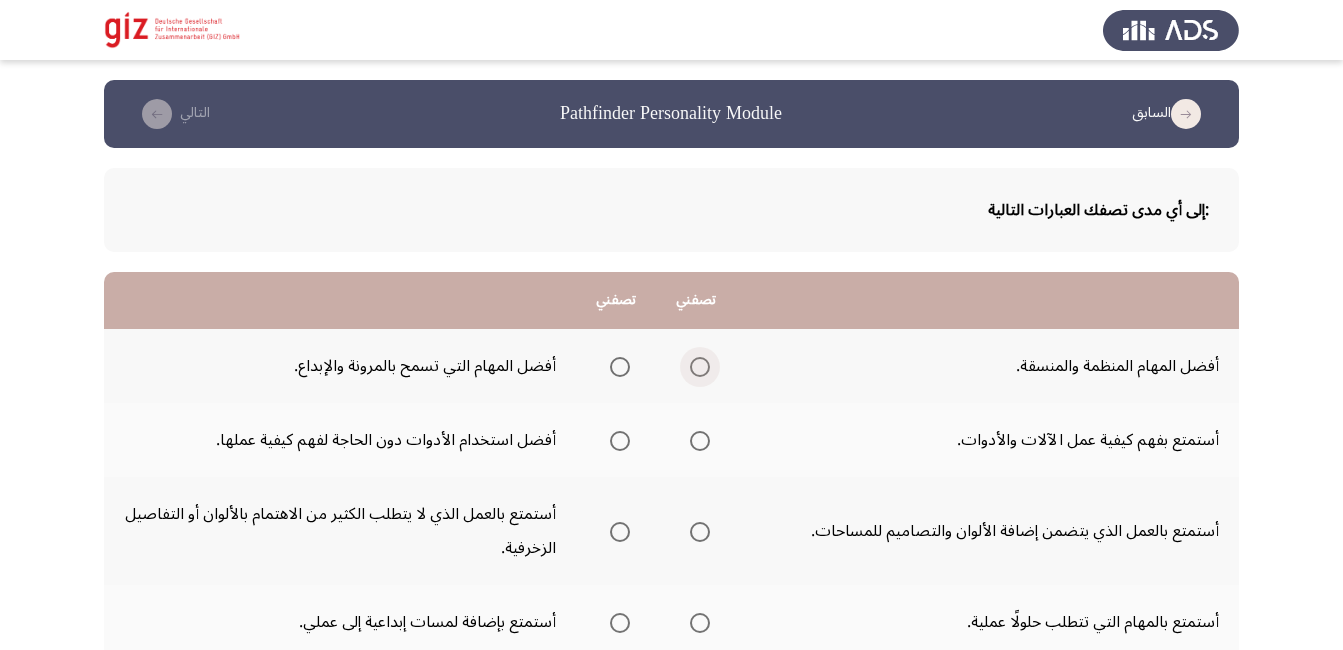 click at bounding box center (700, 367) 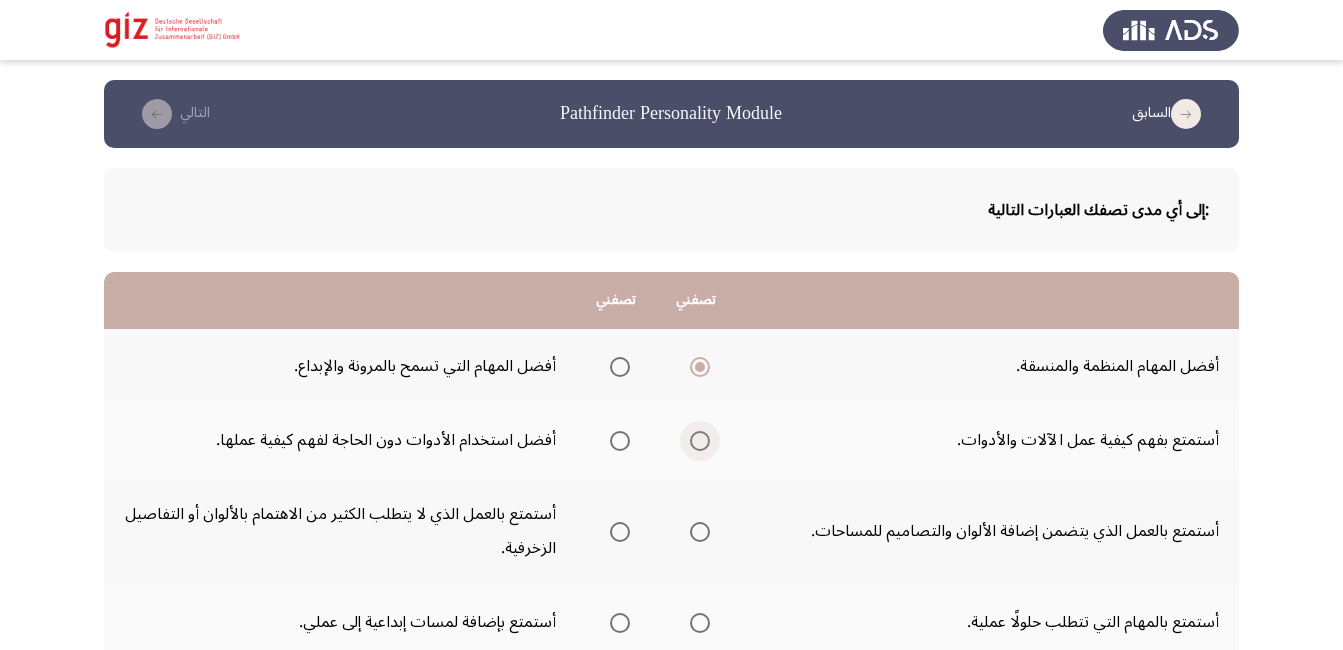 click at bounding box center [700, 441] 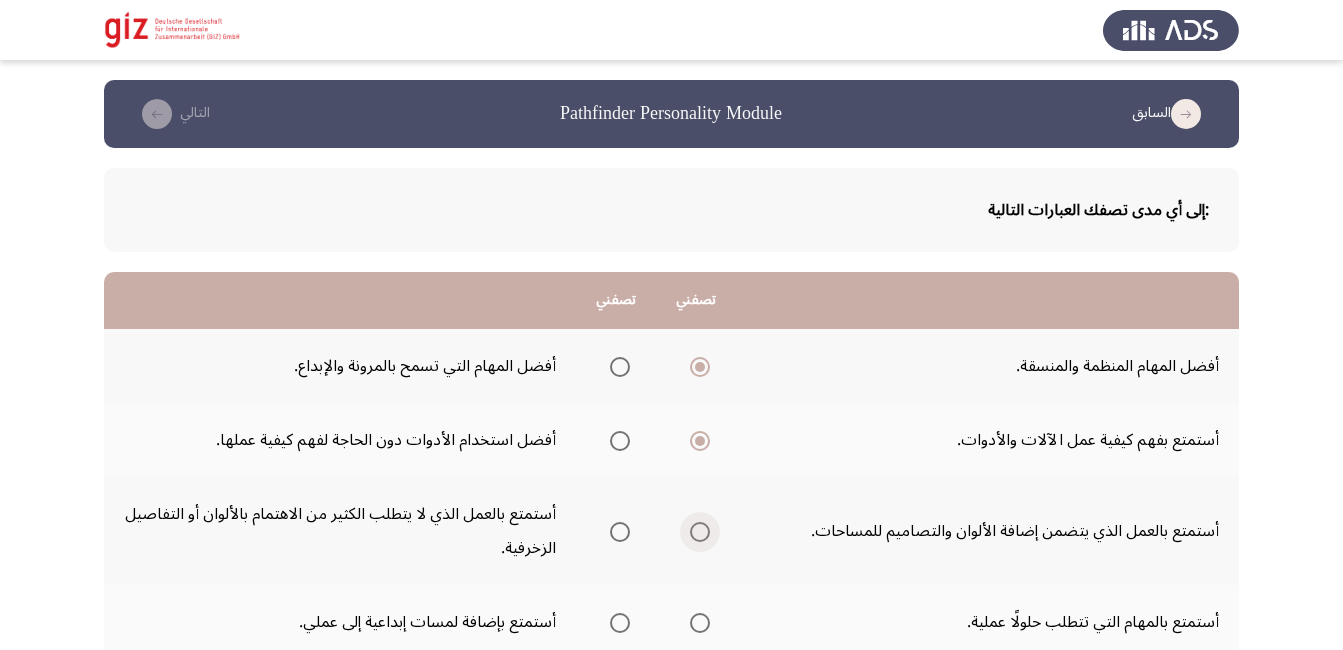 click at bounding box center [700, 532] 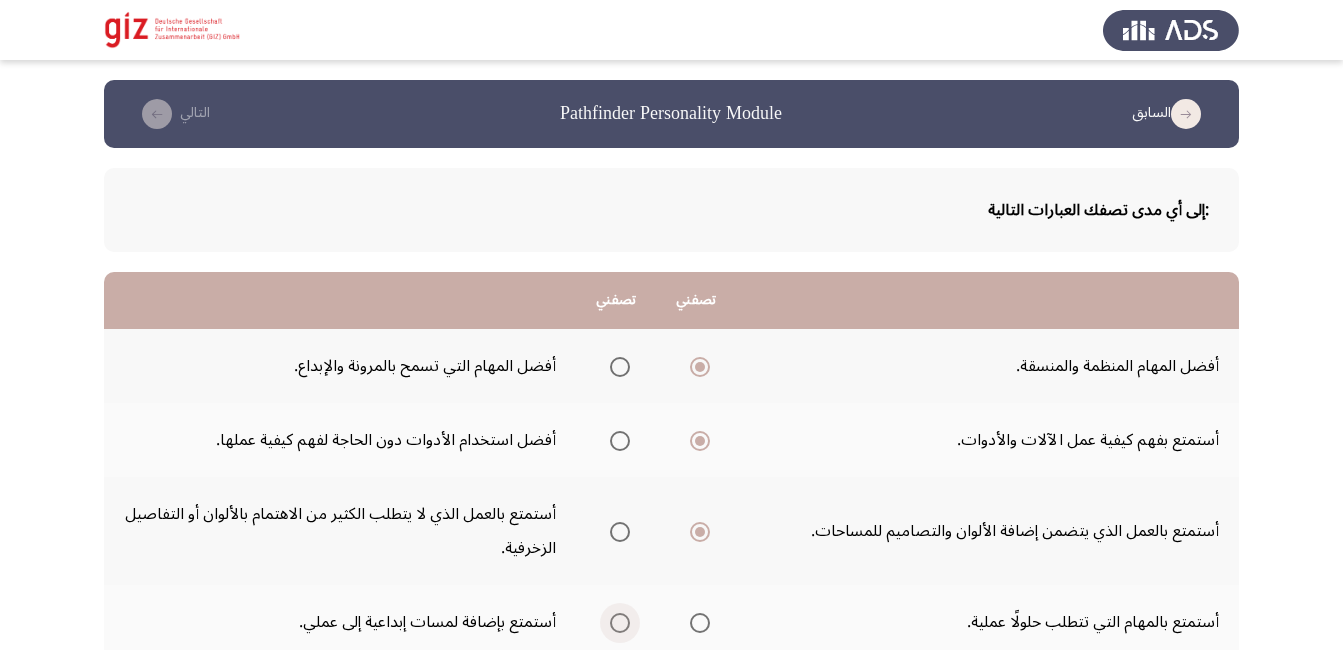 click at bounding box center (620, 623) 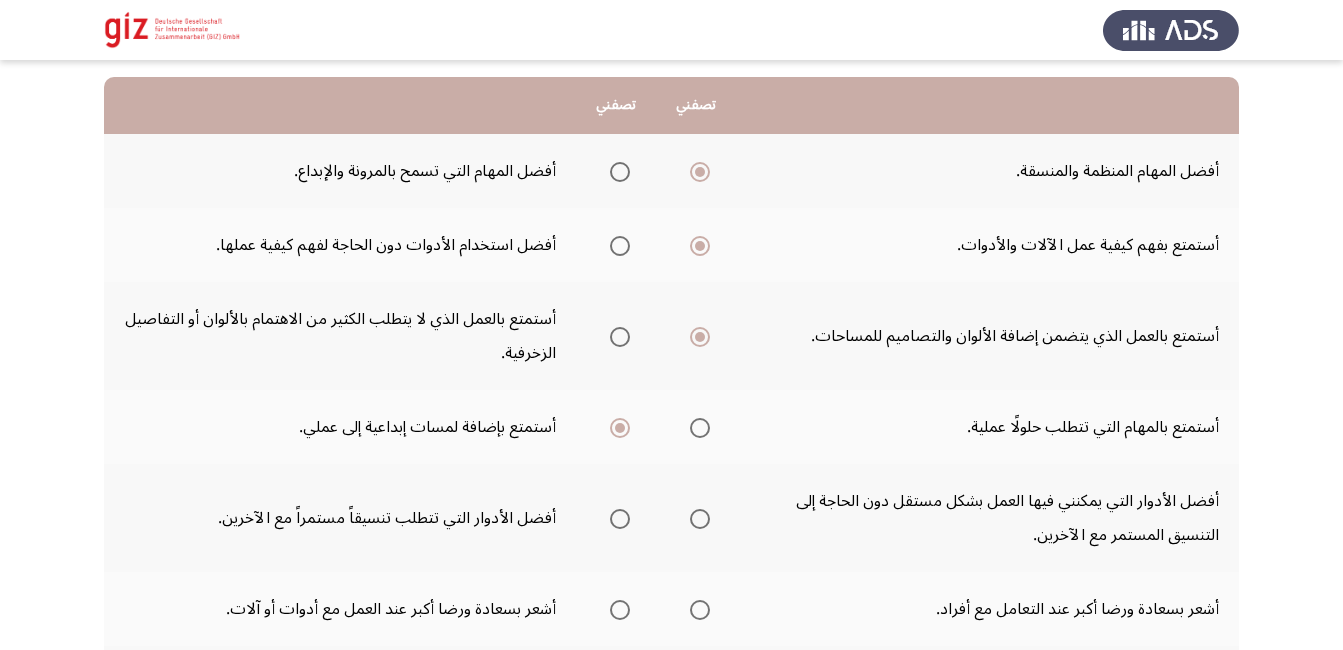 scroll, scrollTop: 200, scrollLeft: 0, axis: vertical 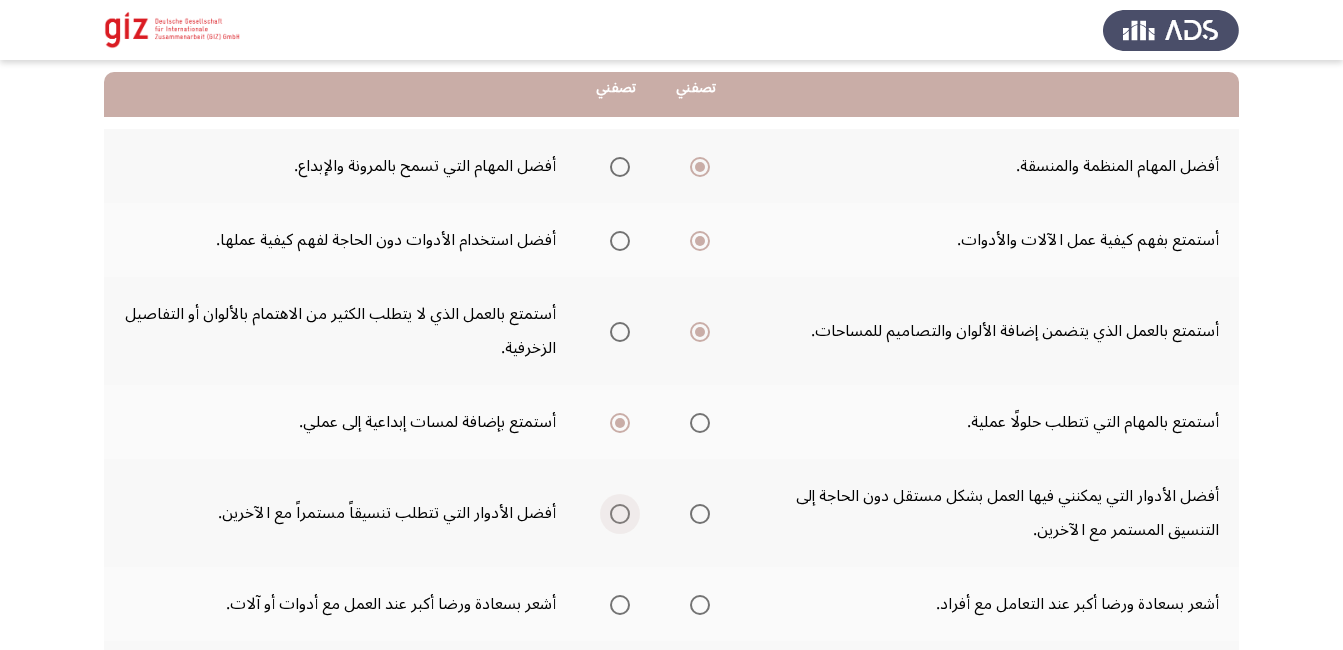 click at bounding box center [620, 514] 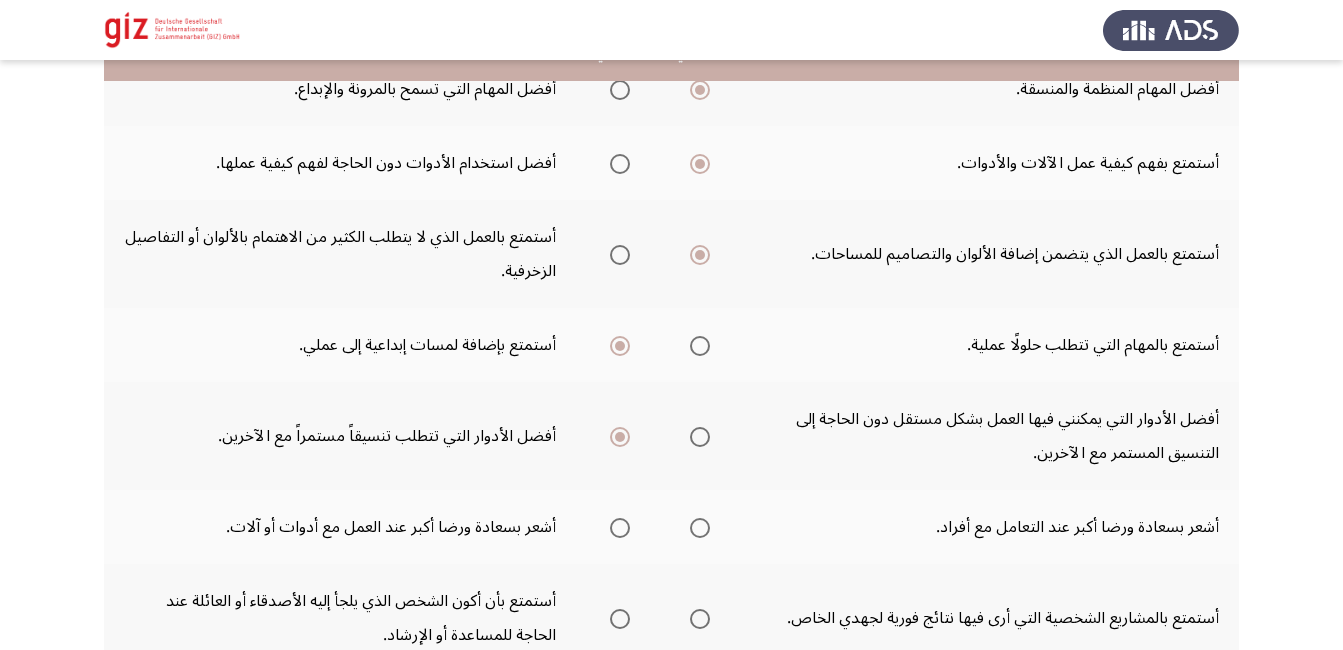 scroll, scrollTop: 280, scrollLeft: 0, axis: vertical 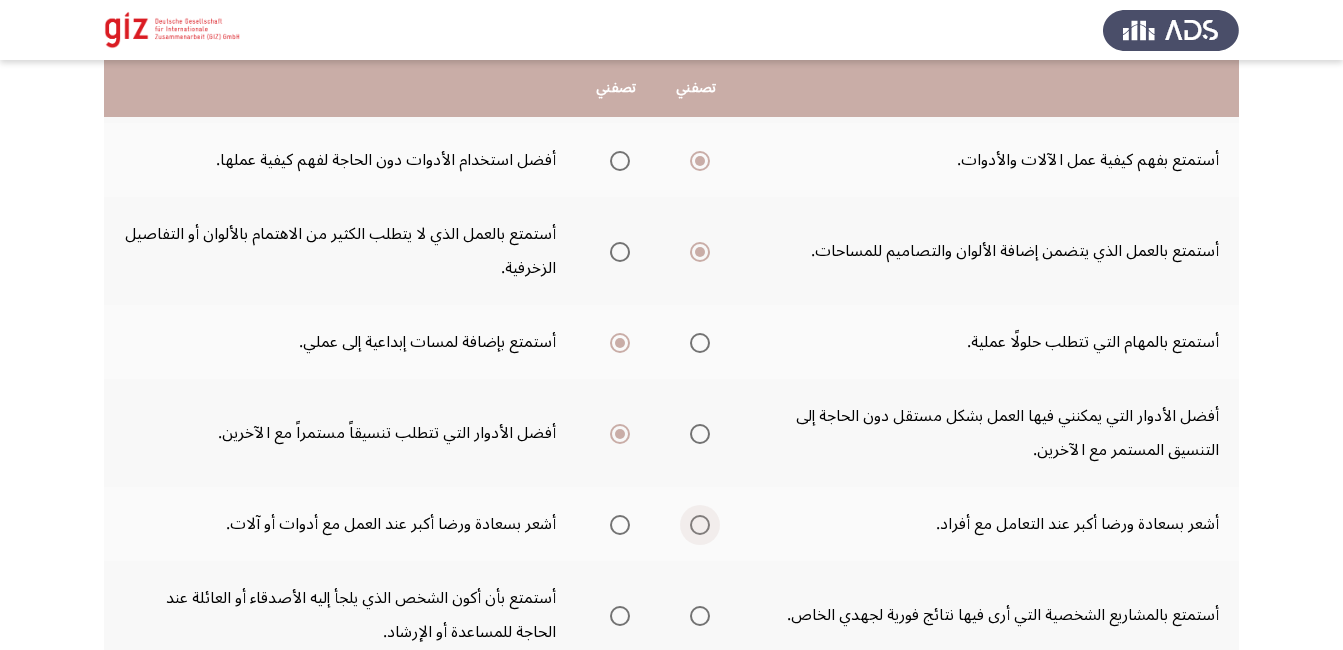 click at bounding box center (700, 525) 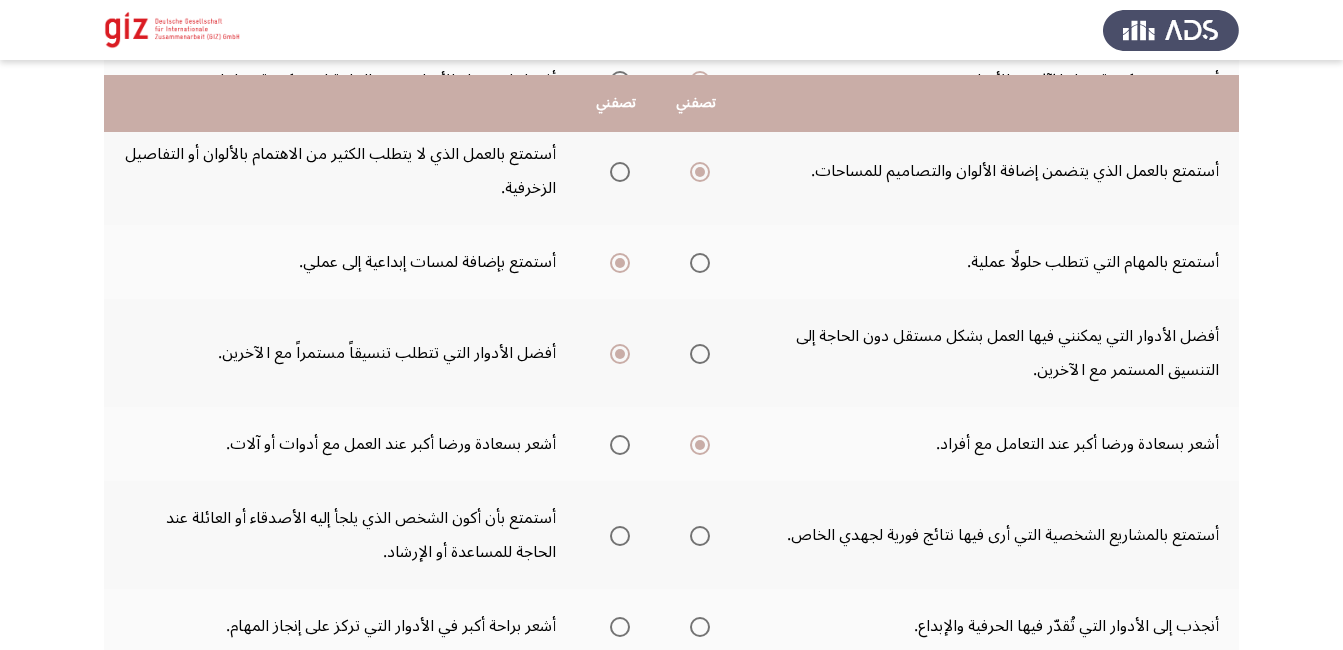 scroll, scrollTop: 400, scrollLeft: 0, axis: vertical 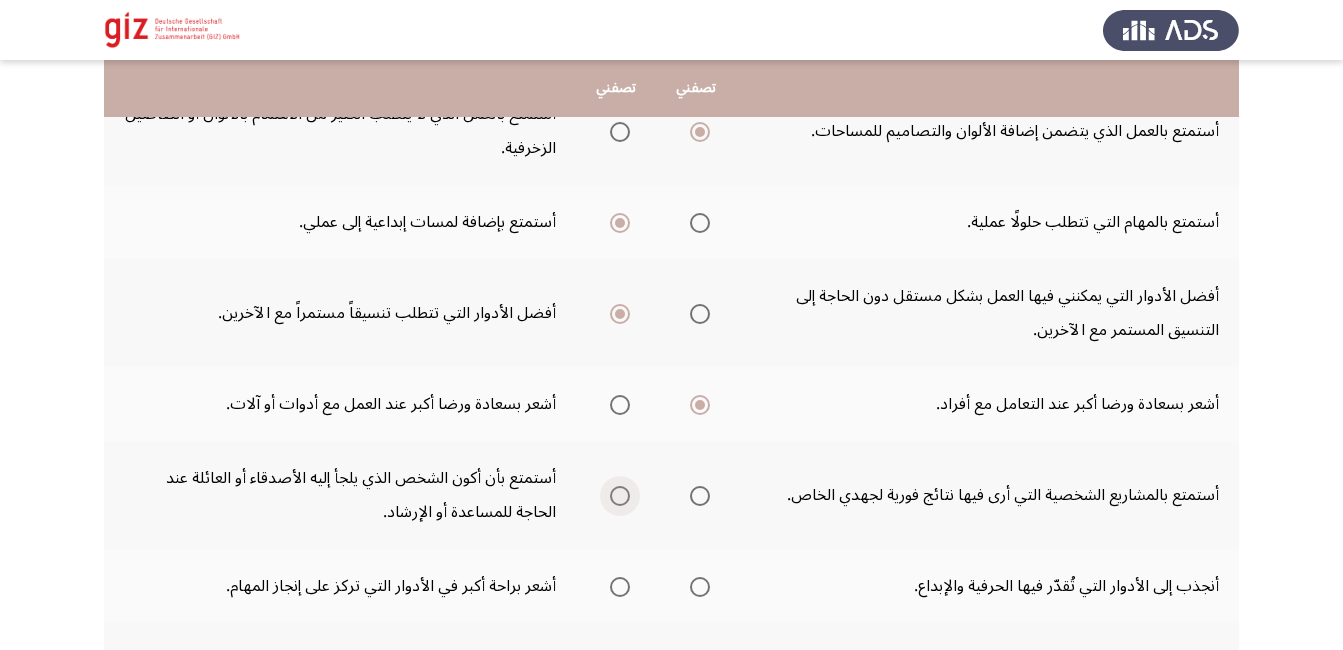 click at bounding box center (620, 496) 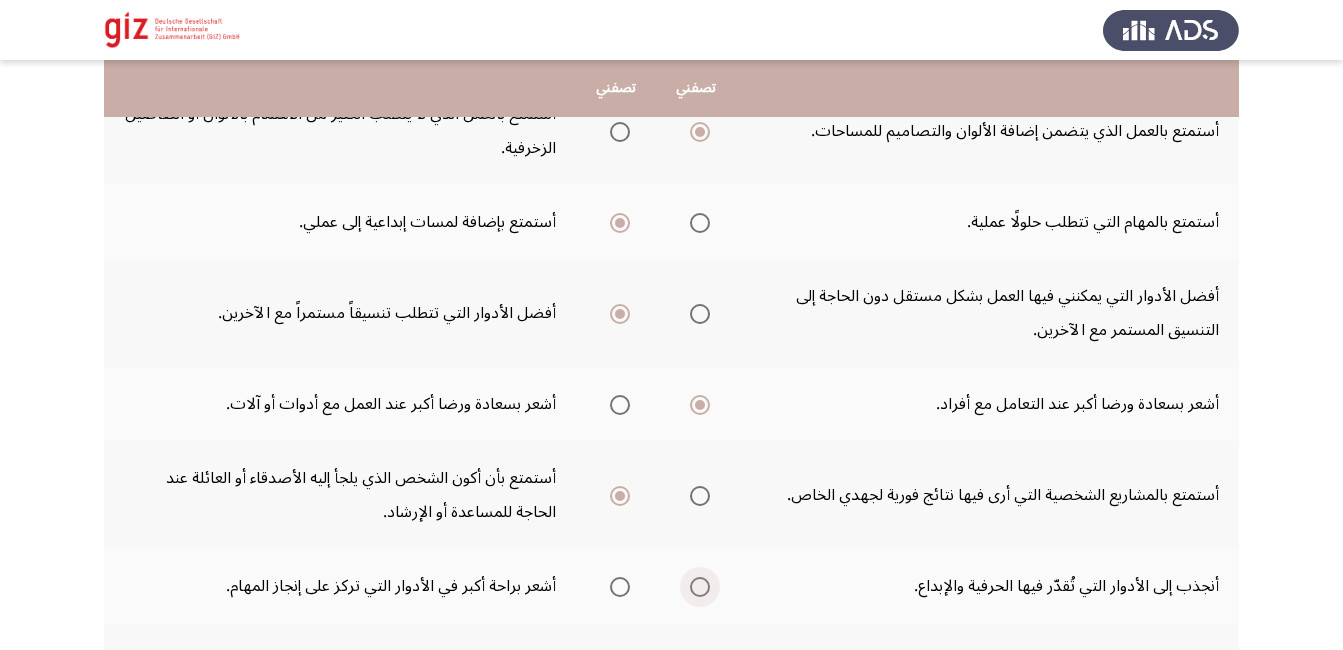 click at bounding box center (700, 587) 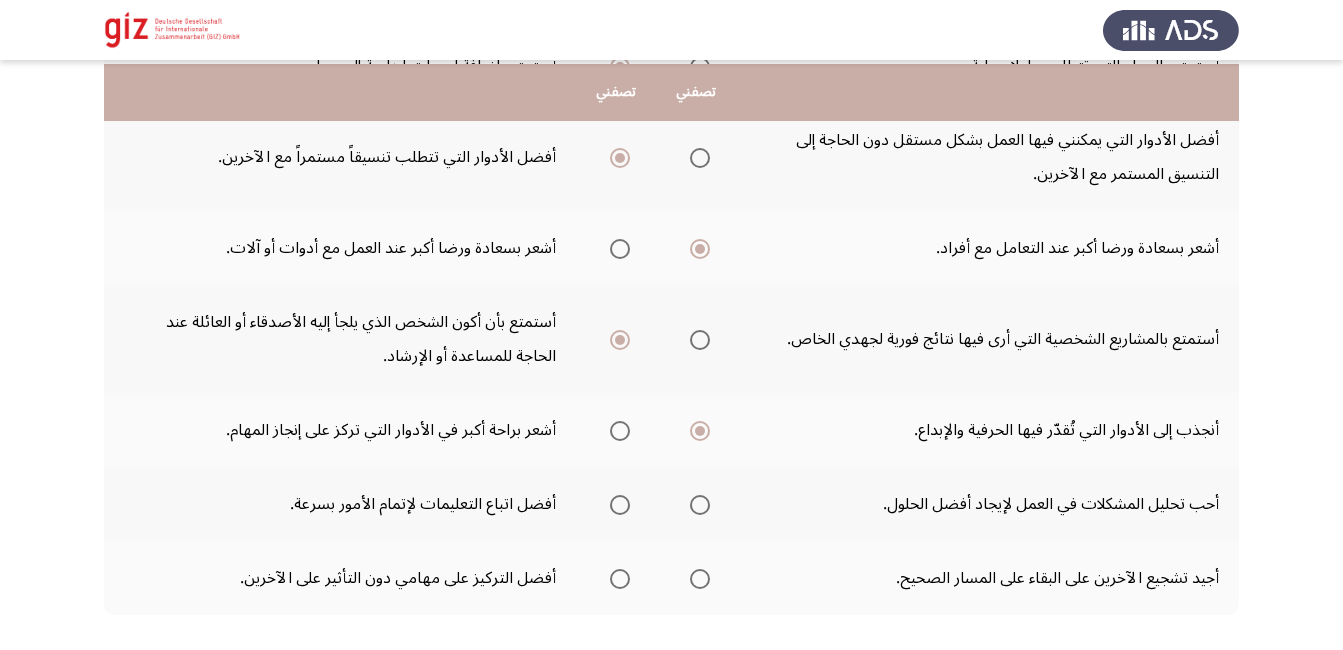 scroll, scrollTop: 560, scrollLeft: 0, axis: vertical 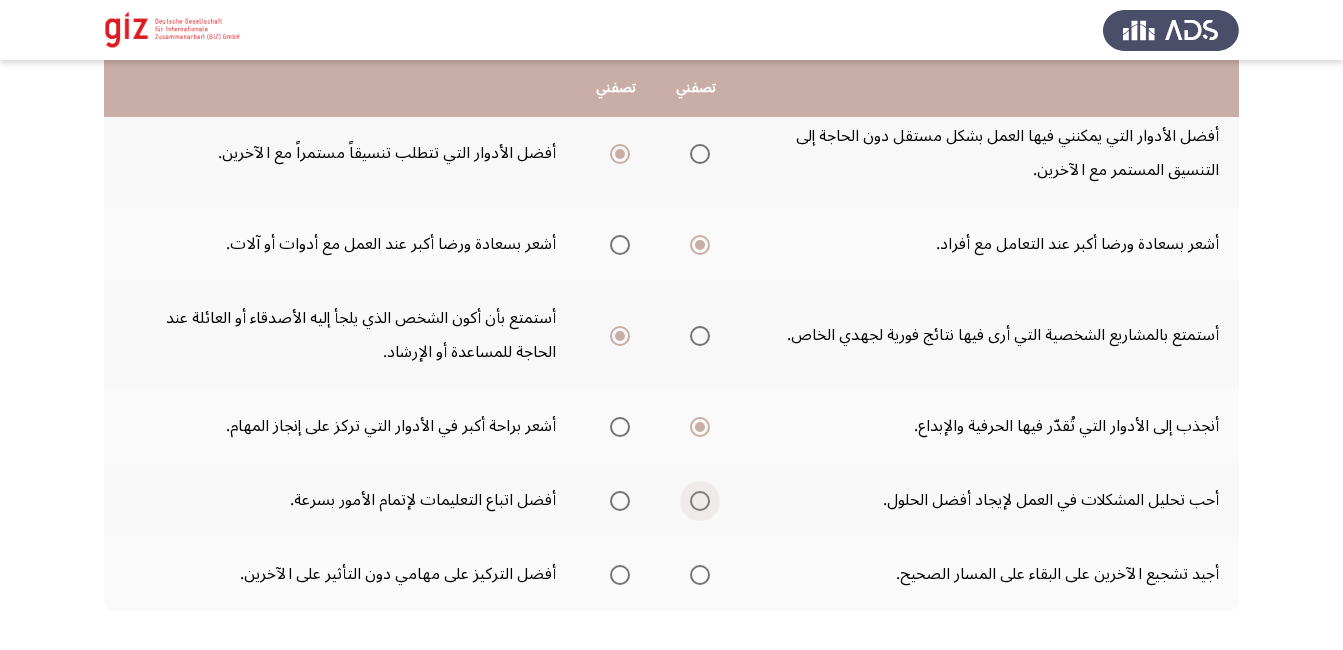 click at bounding box center [700, 501] 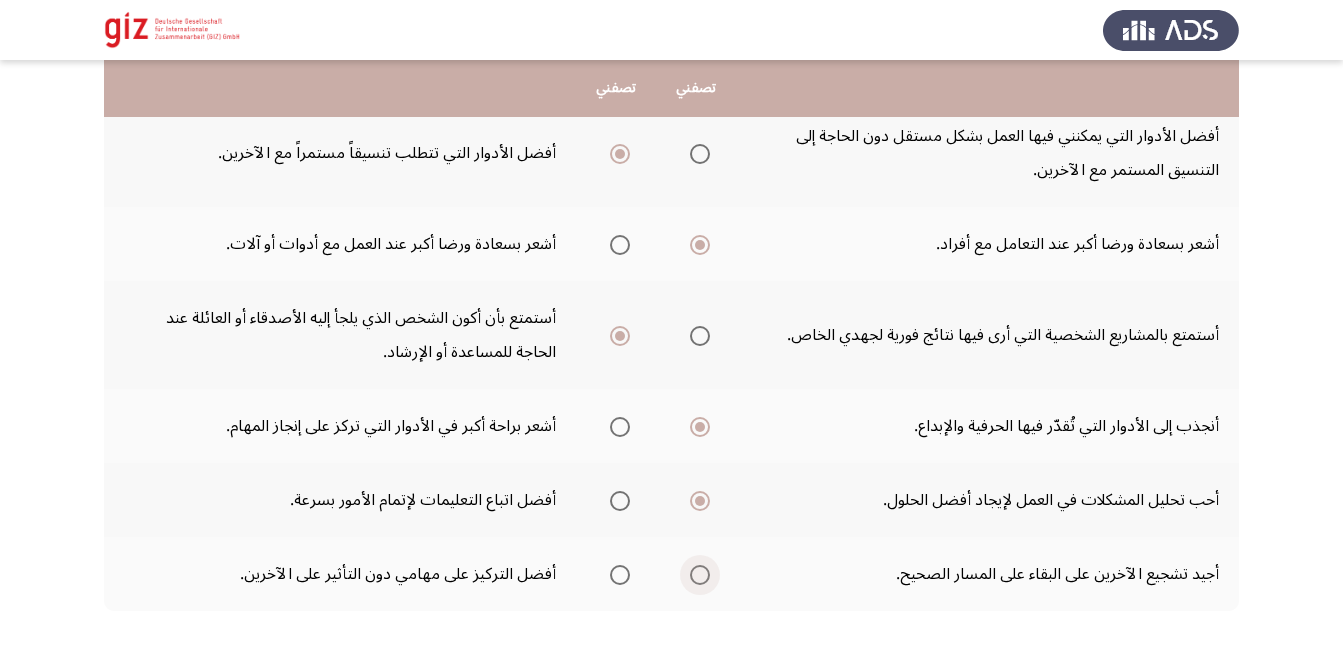 click at bounding box center [700, 575] 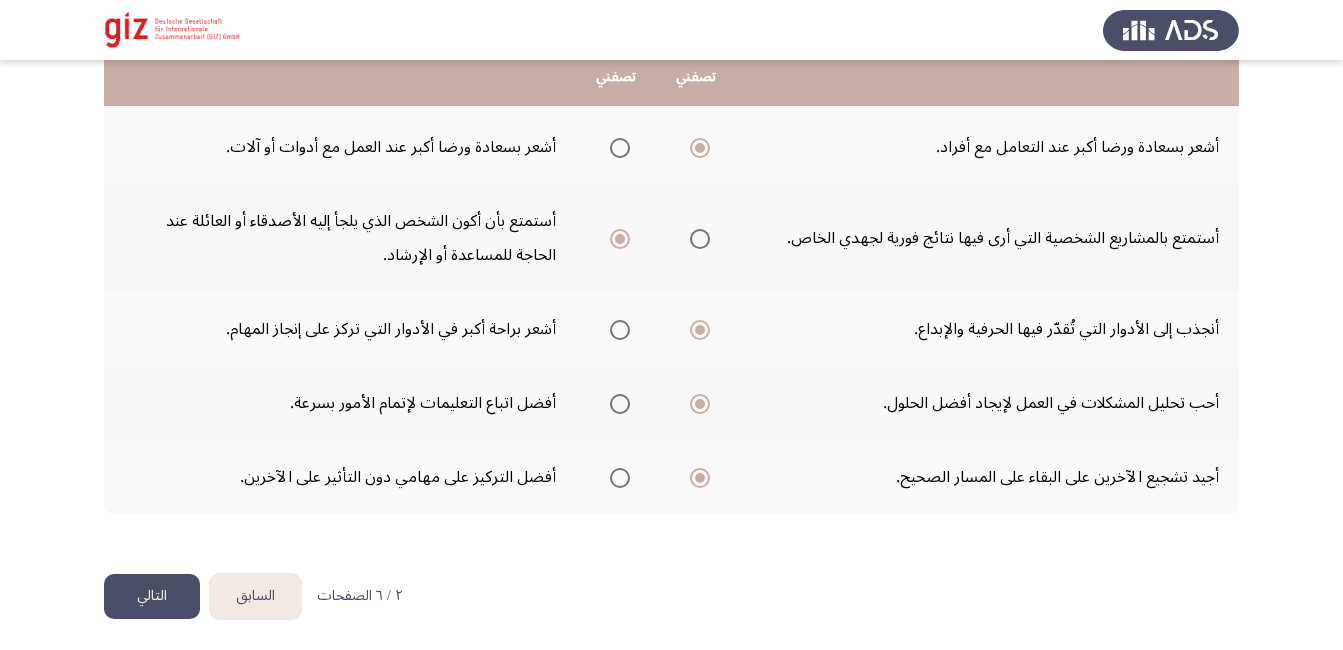 scroll, scrollTop: 661, scrollLeft: 0, axis: vertical 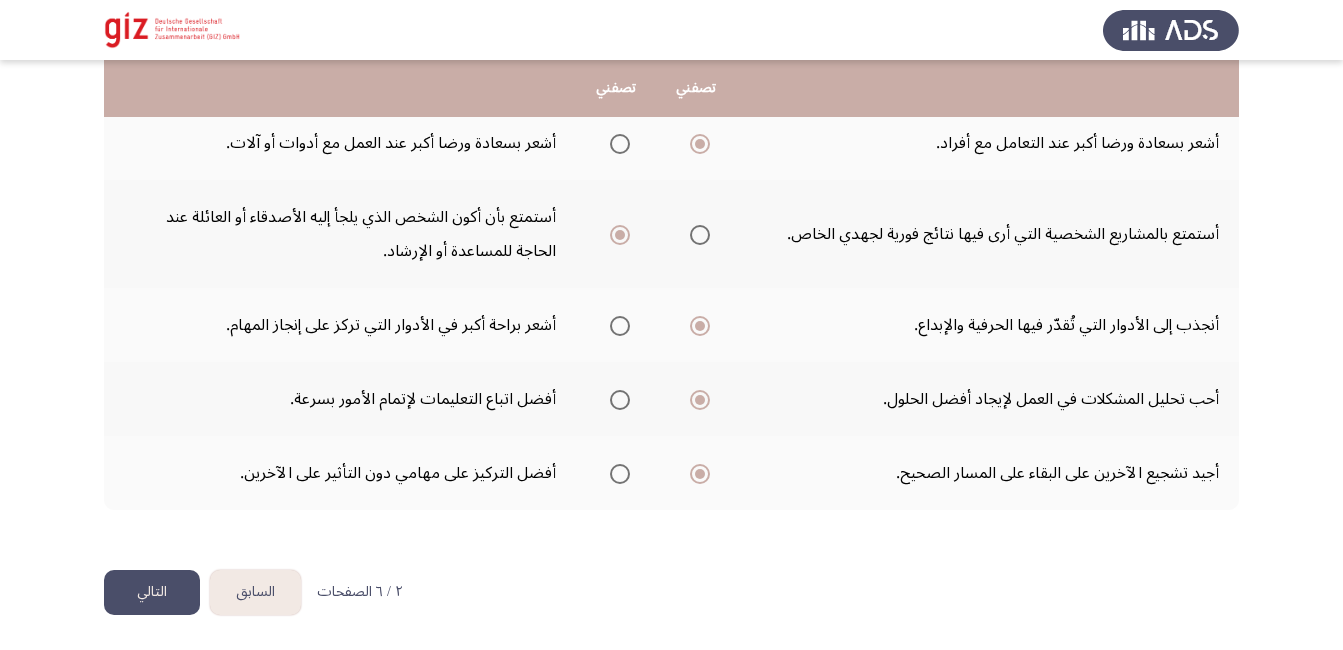 click on "التالي" 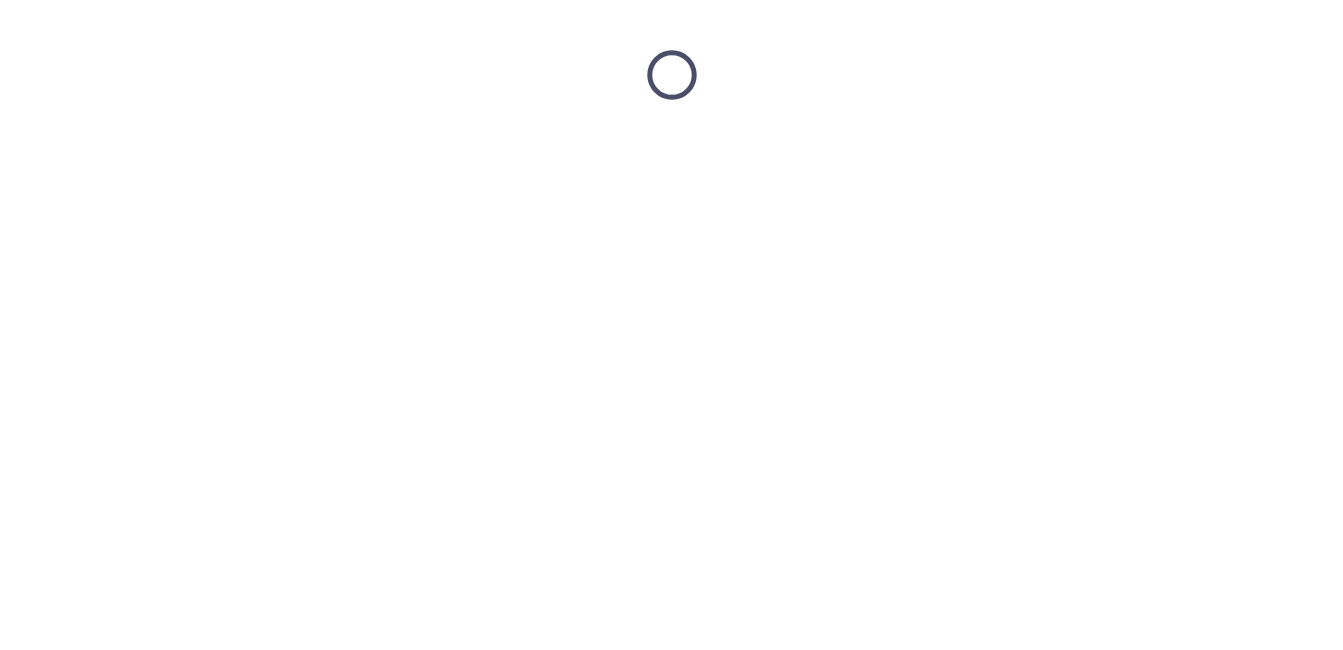 scroll, scrollTop: 0, scrollLeft: 0, axis: both 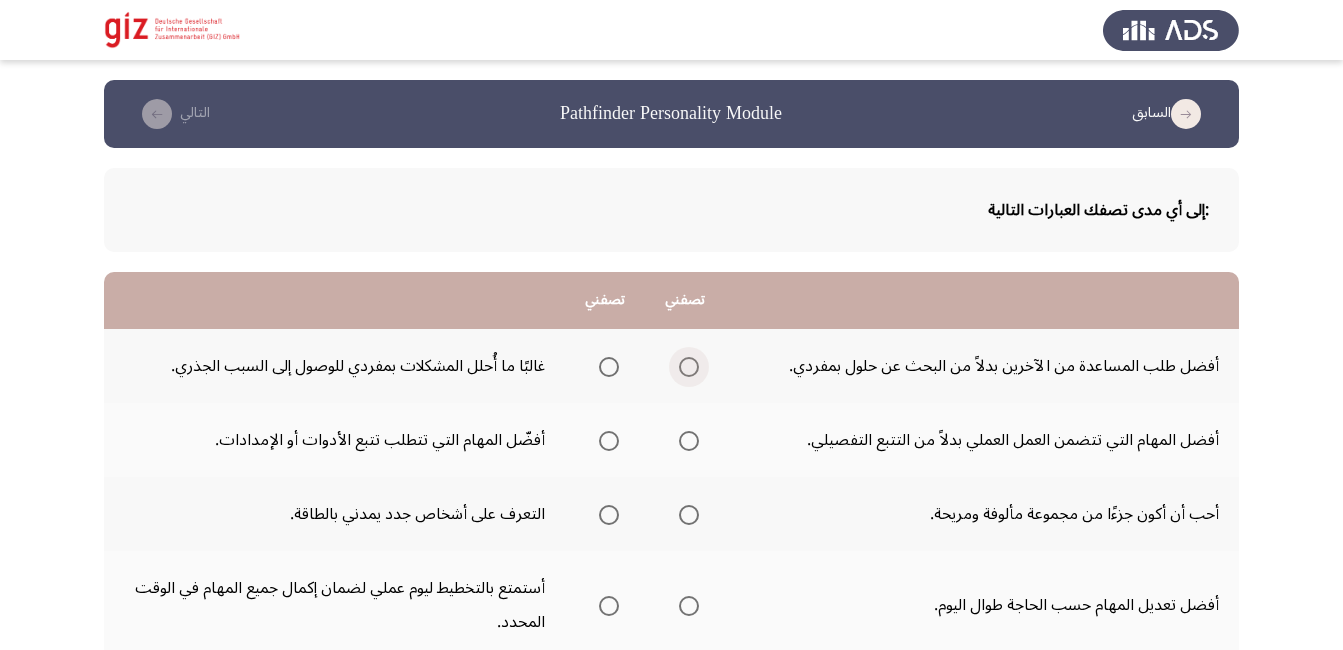 click at bounding box center (689, 367) 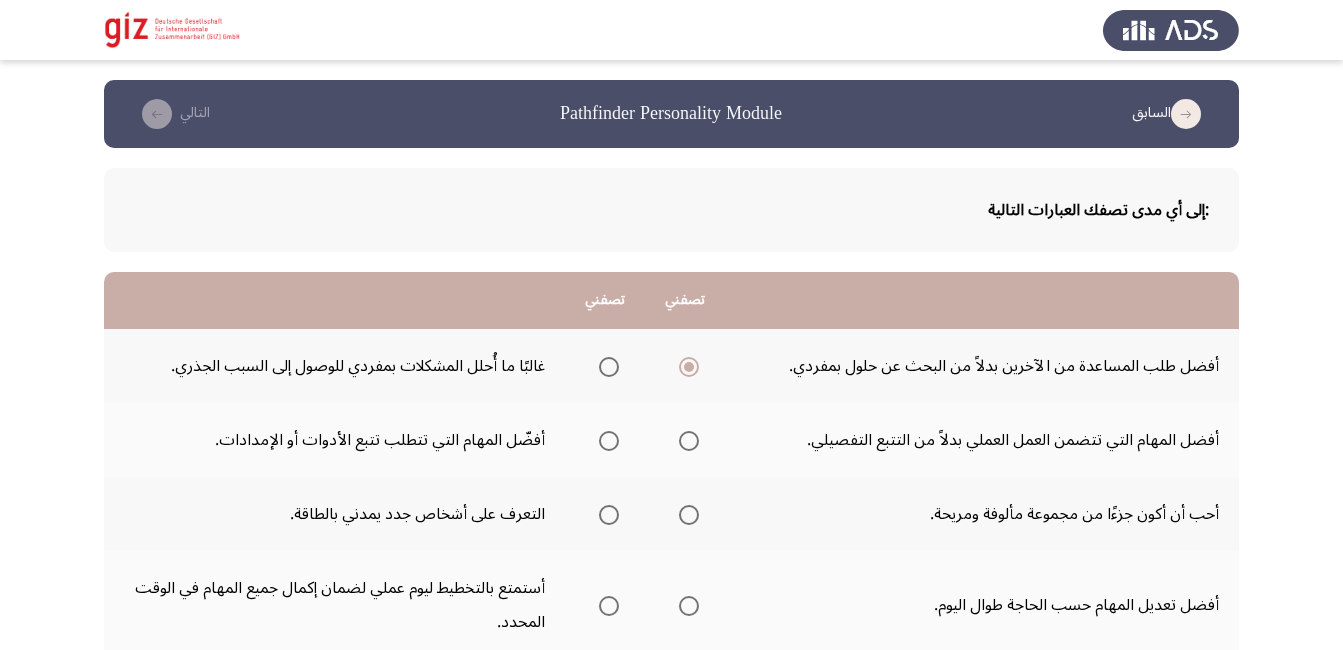 click at bounding box center (689, 441) 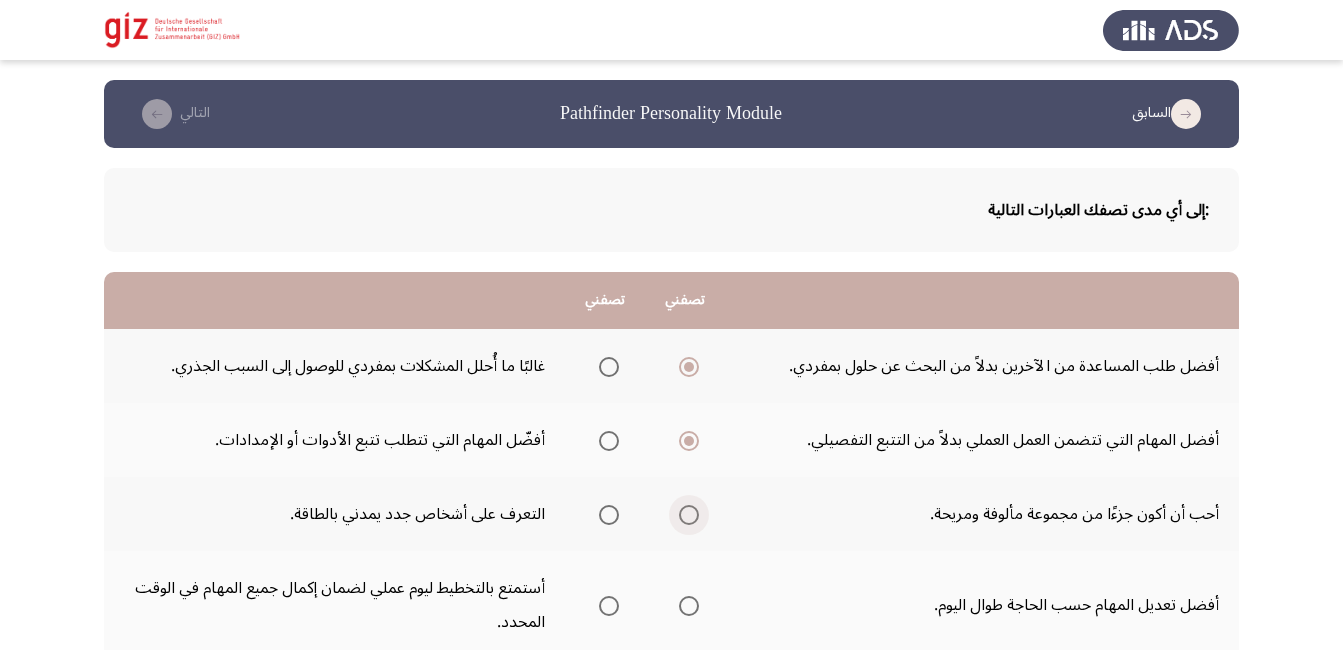 click at bounding box center (689, 515) 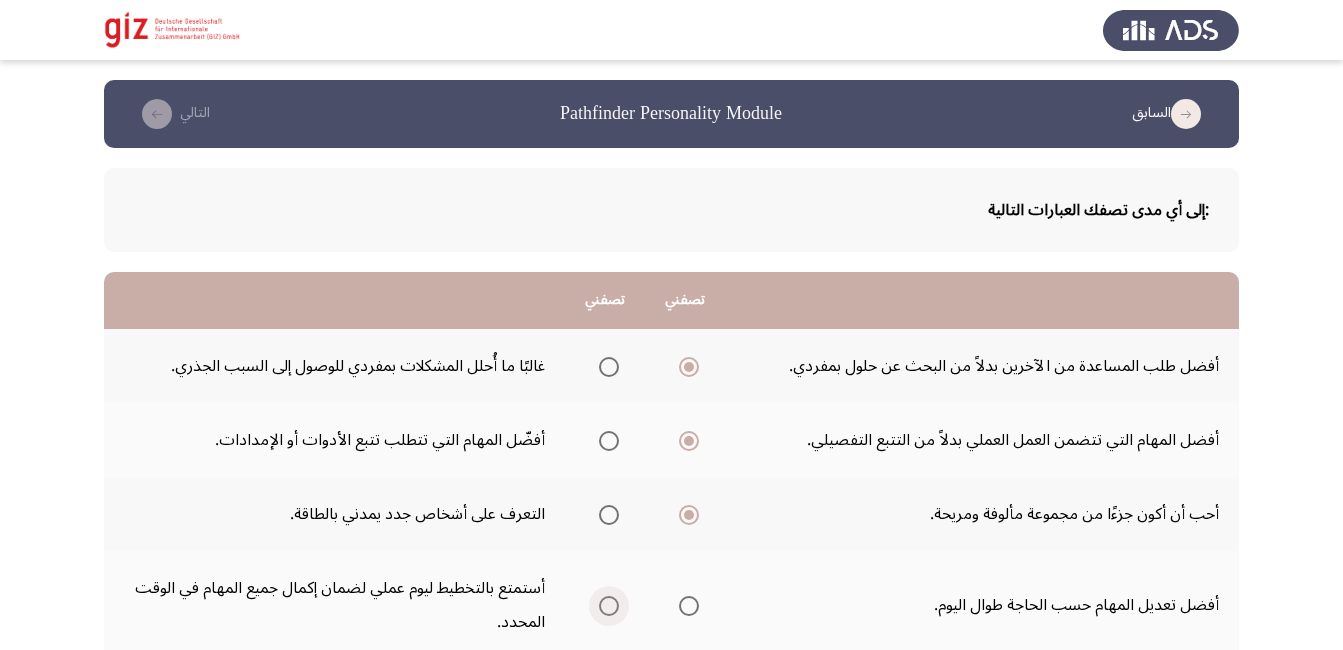 click at bounding box center (609, 606) 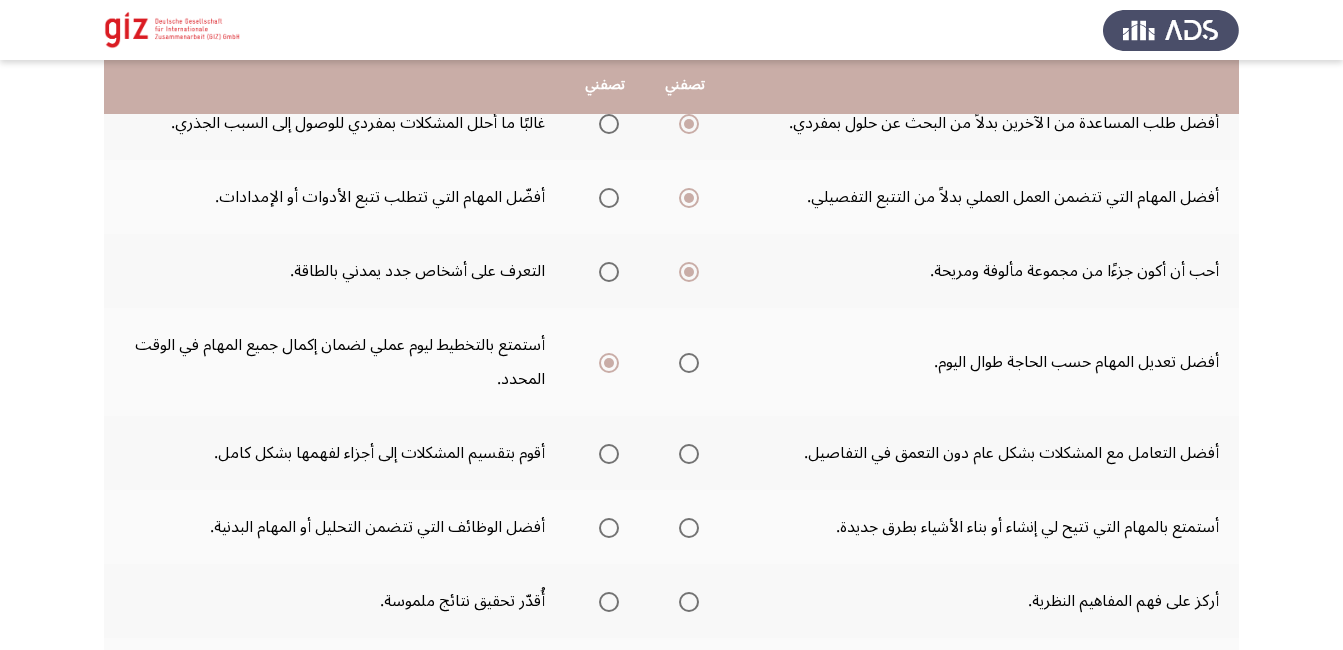 scroll, scrollTop: 280, scrollLeft: 0, axis: vertical 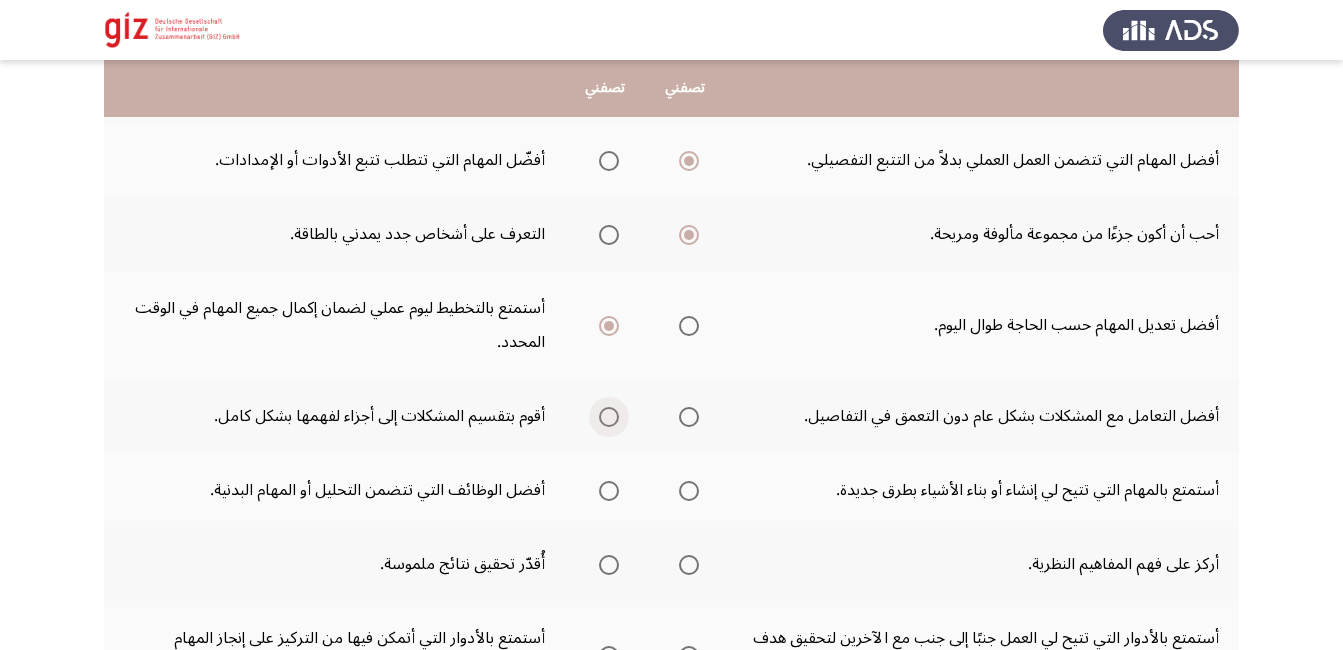 click at bounding box center (609, 417) 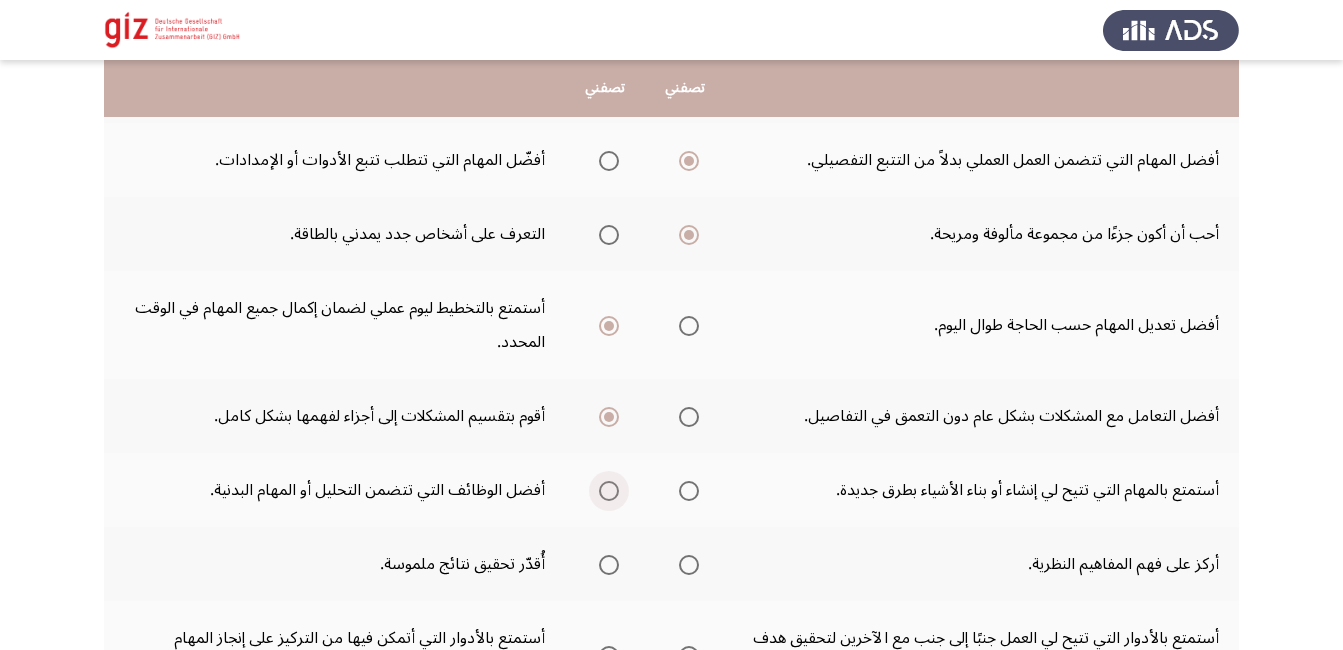 click at bounding box center (609, 491) 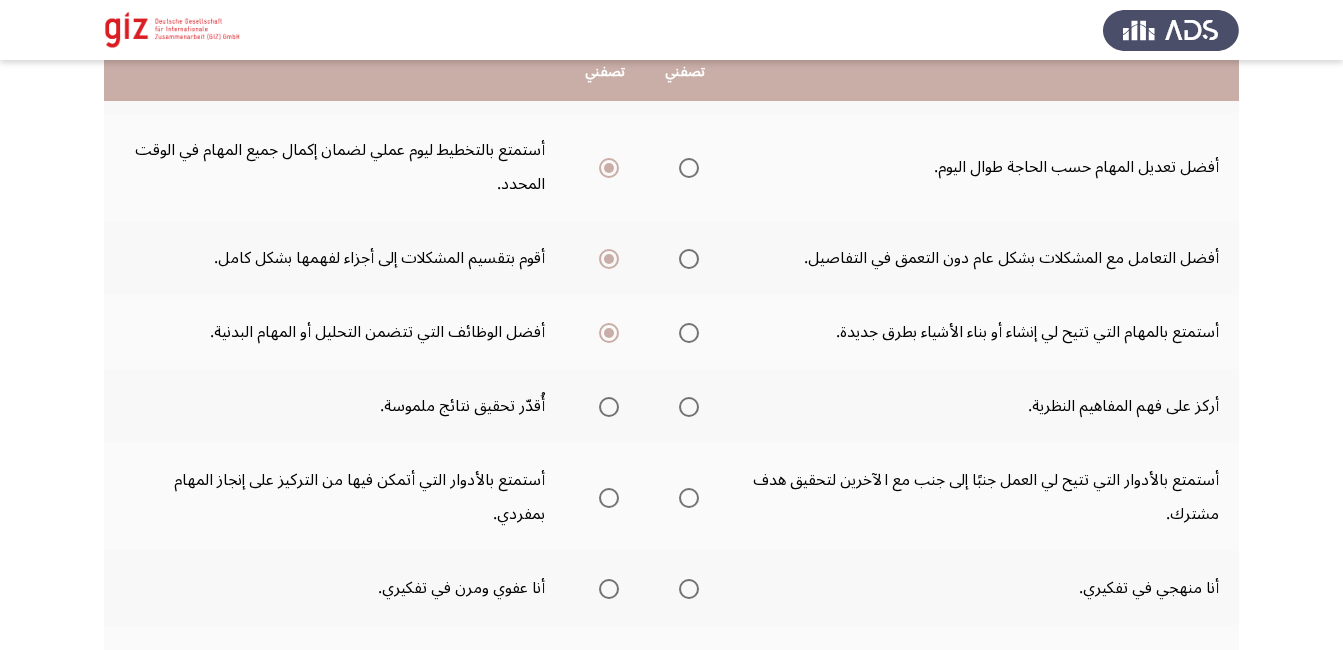 scroll, scrollTop: 440, scrollLeft: 0, axis: vertical 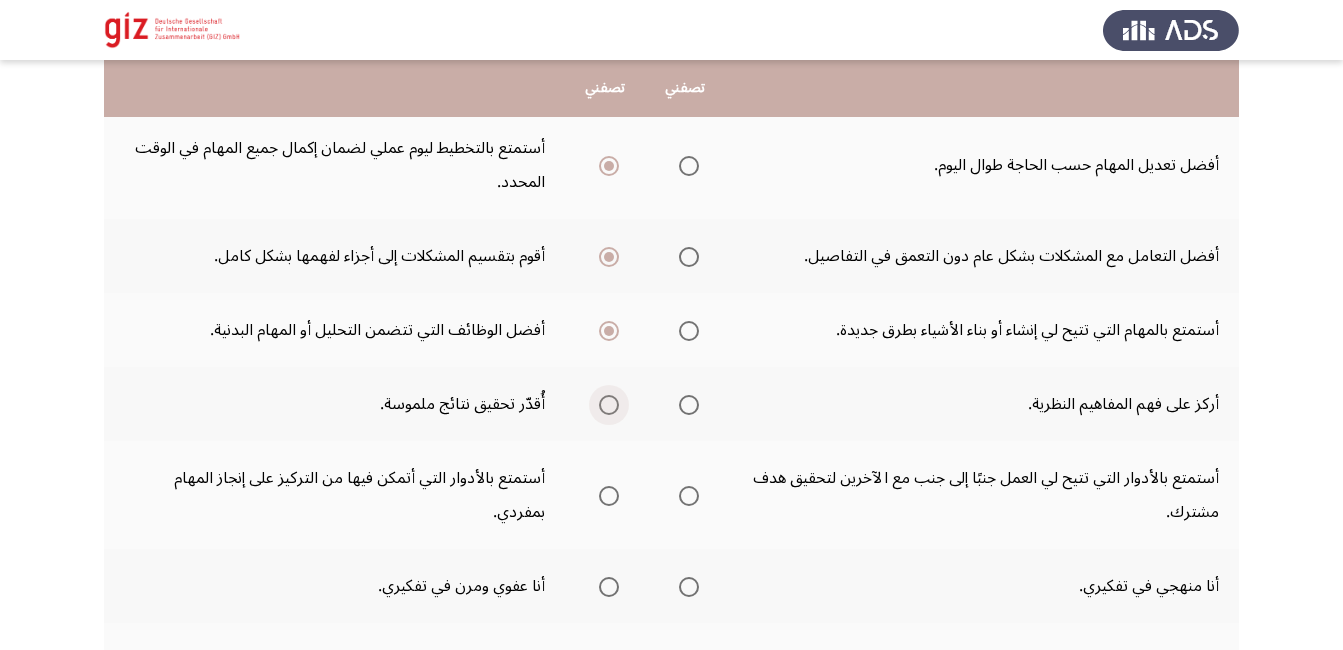 click at bounding box center [609, 405] 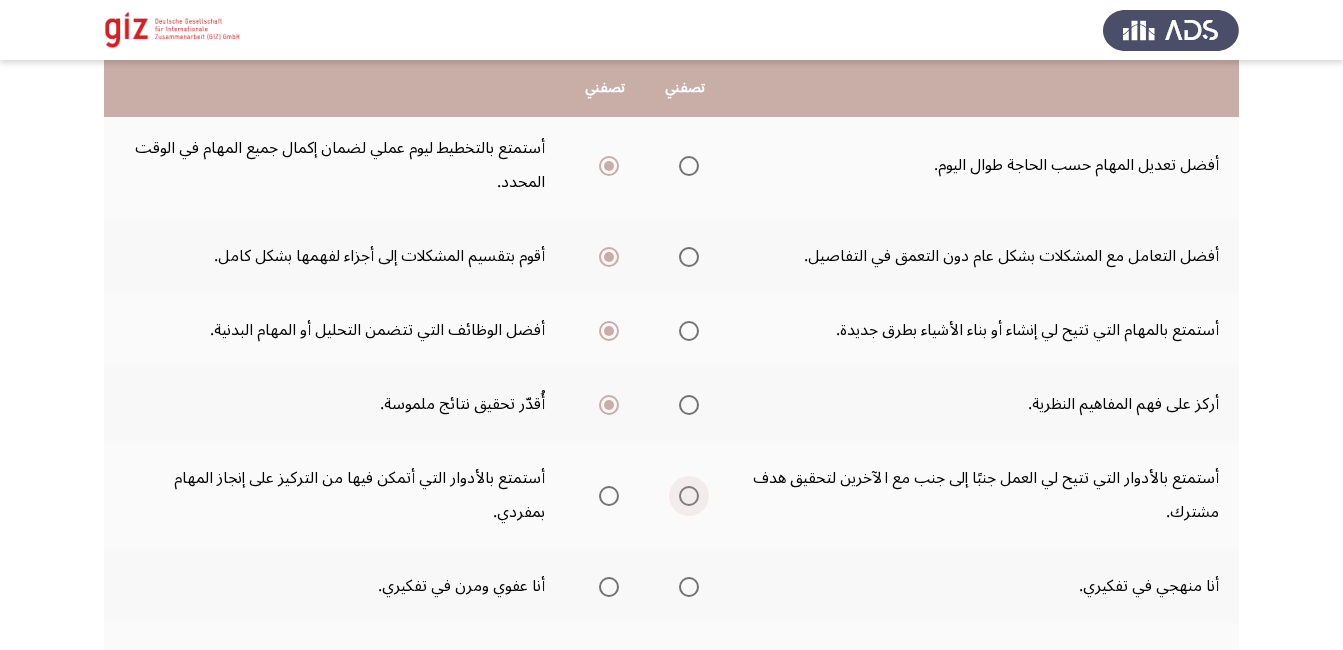 click at bounding box center (689, 496) 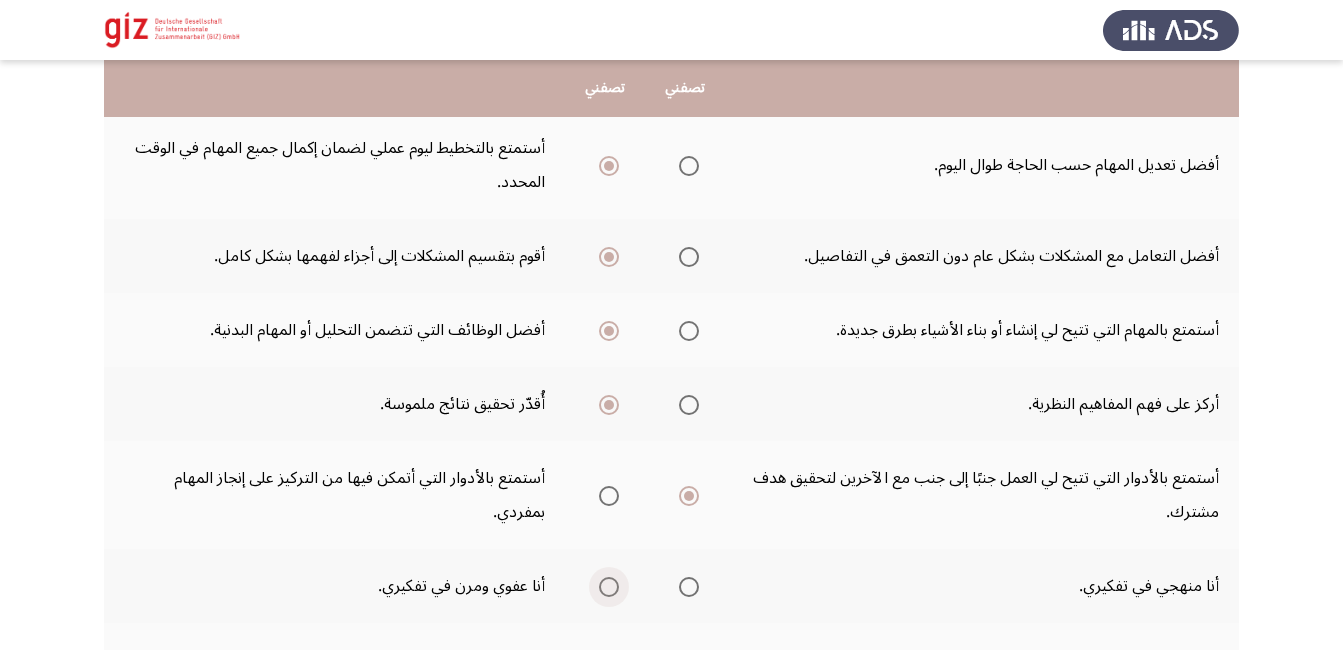 click at bounding box center (609, 587) 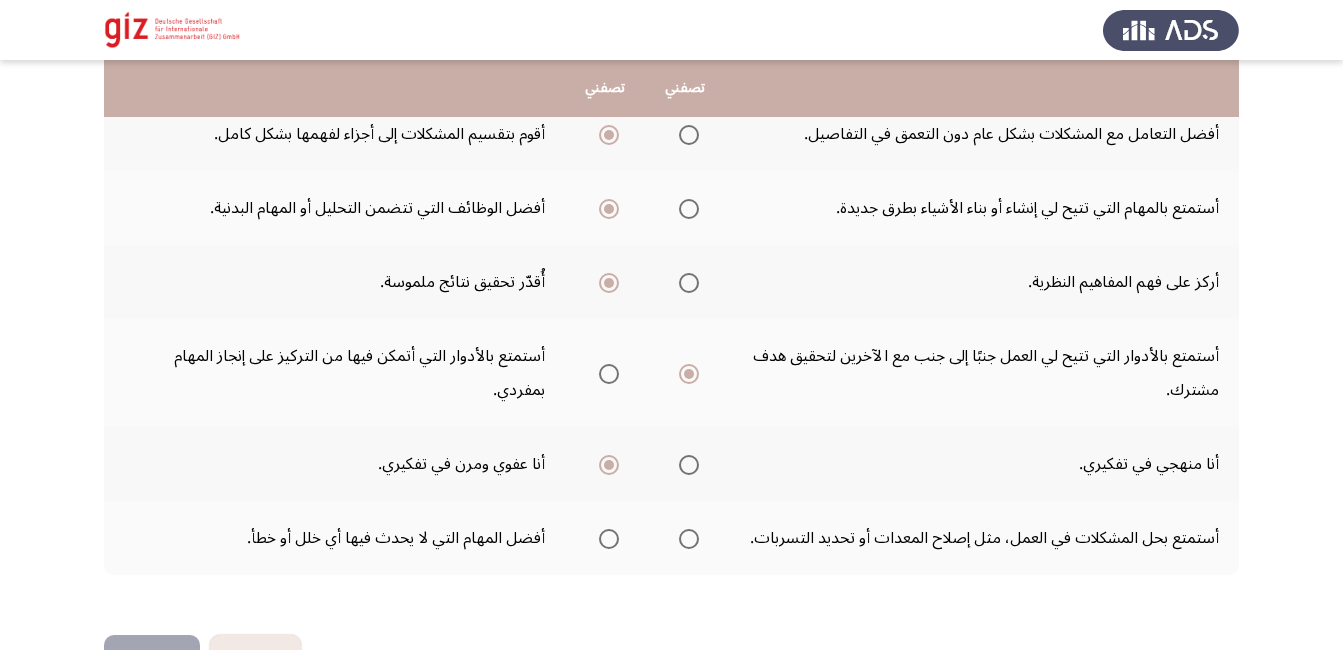 scroll, scrollTop: 600, scrollLeft: 0, axis: vertical 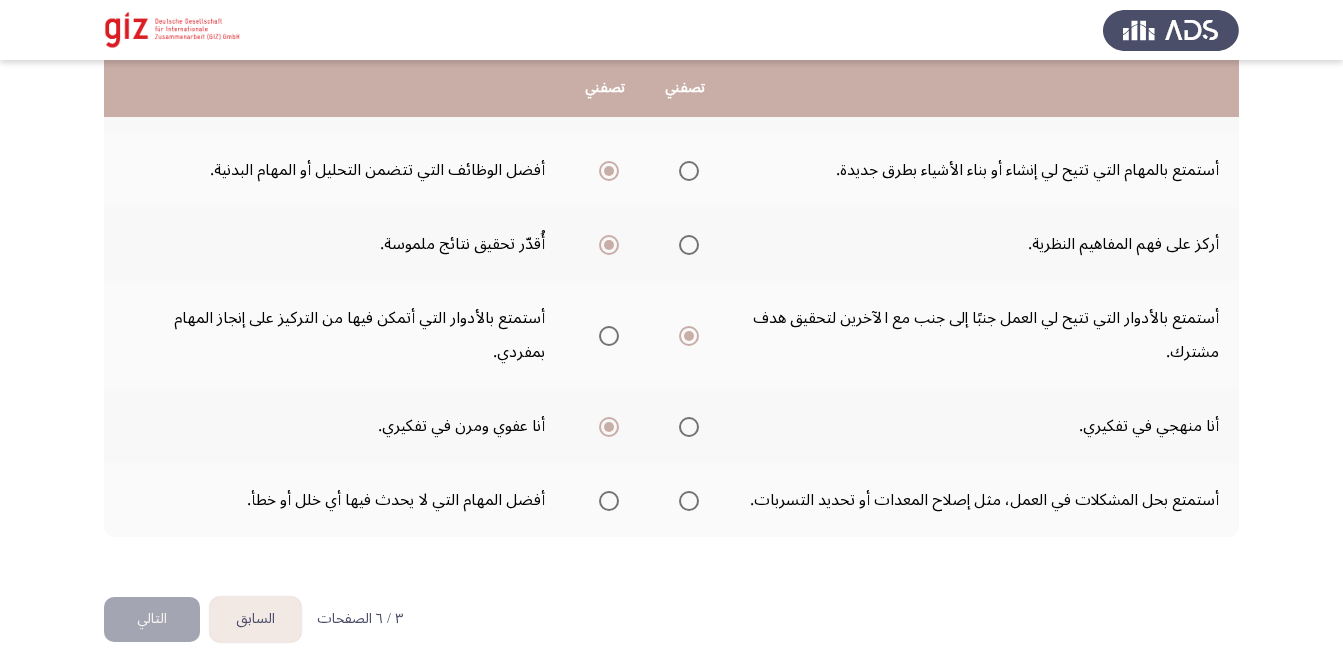 click at bounding box center (689, 501) 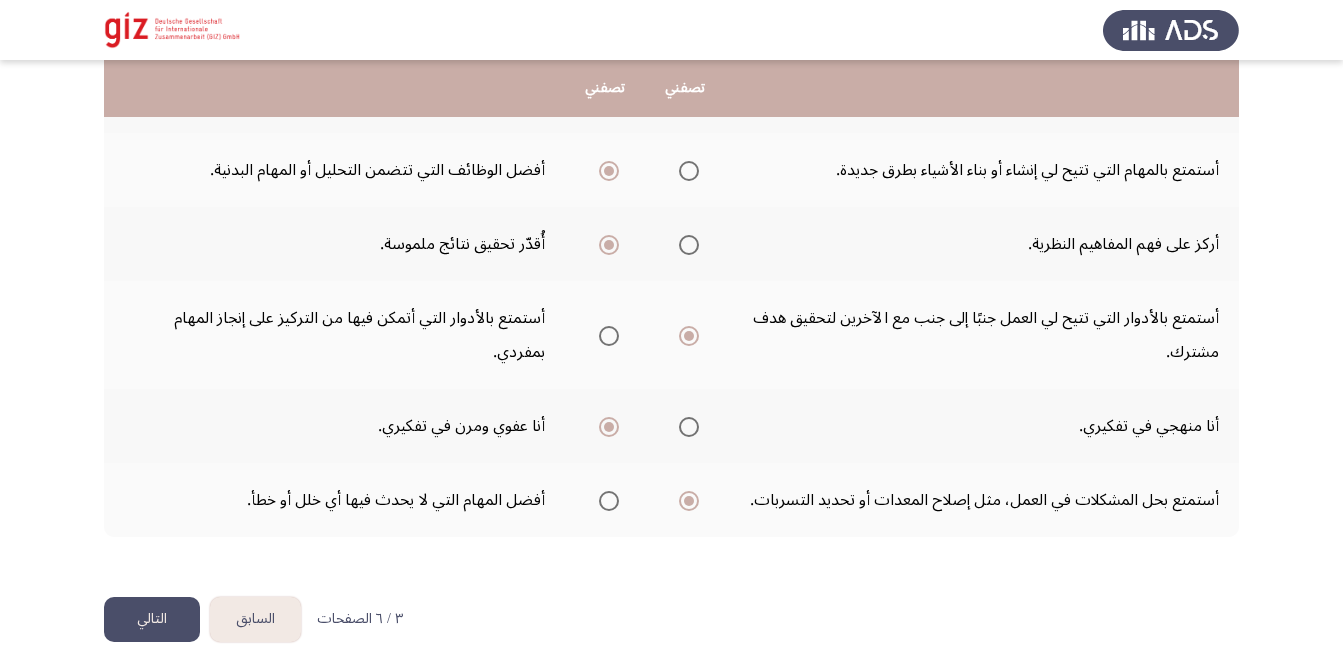 click on "التالي" 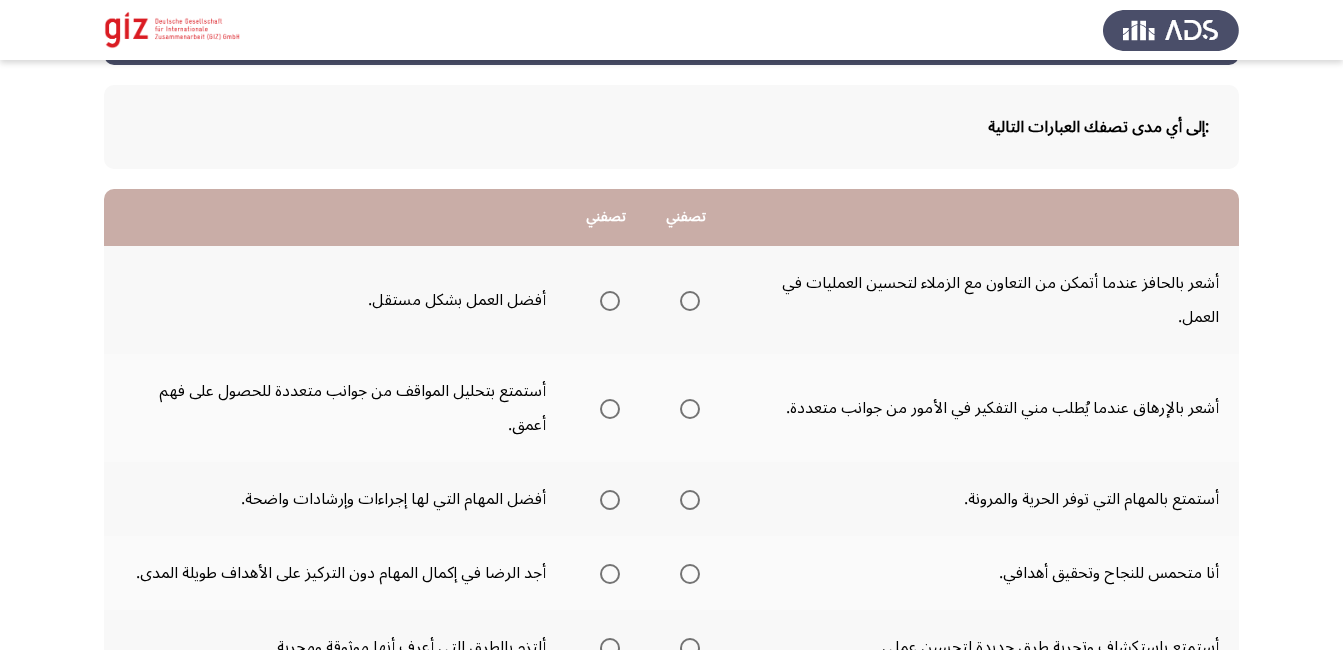 scroll, scrollTop: 120, scrollLeft: 0, axis: vertical 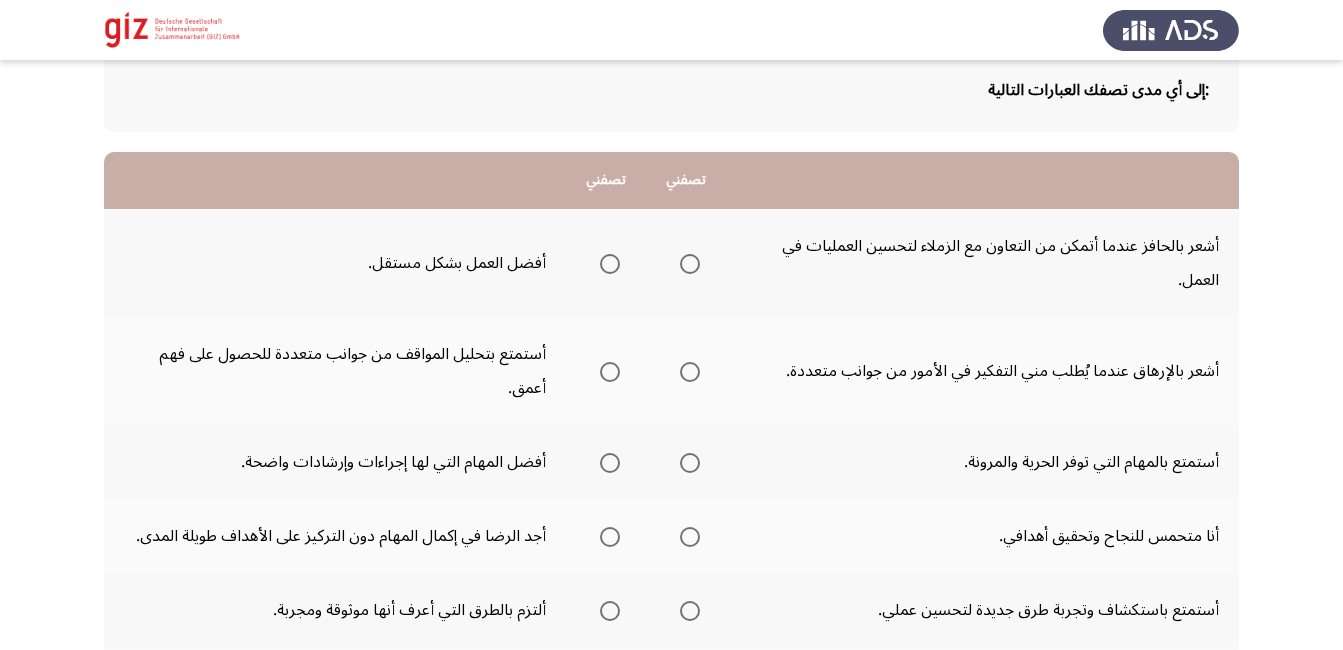 click on "أفضل العمل بشكل مستقل." 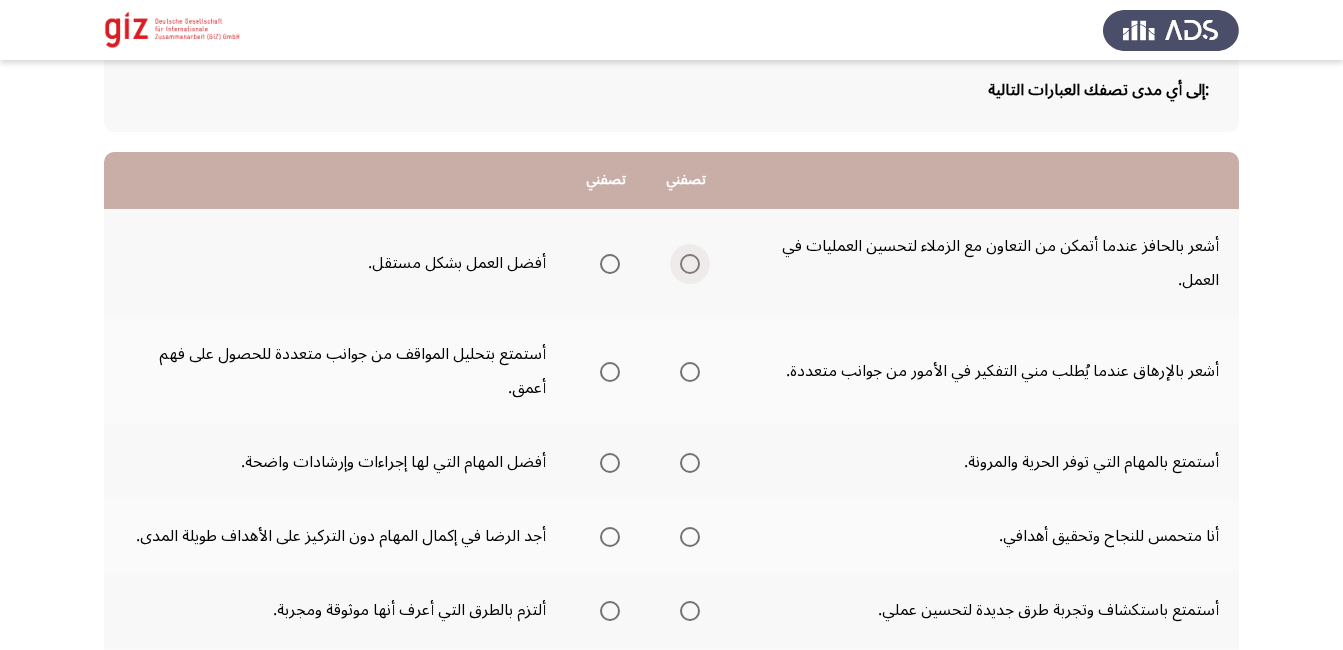 click at bounding box center [690, 264] 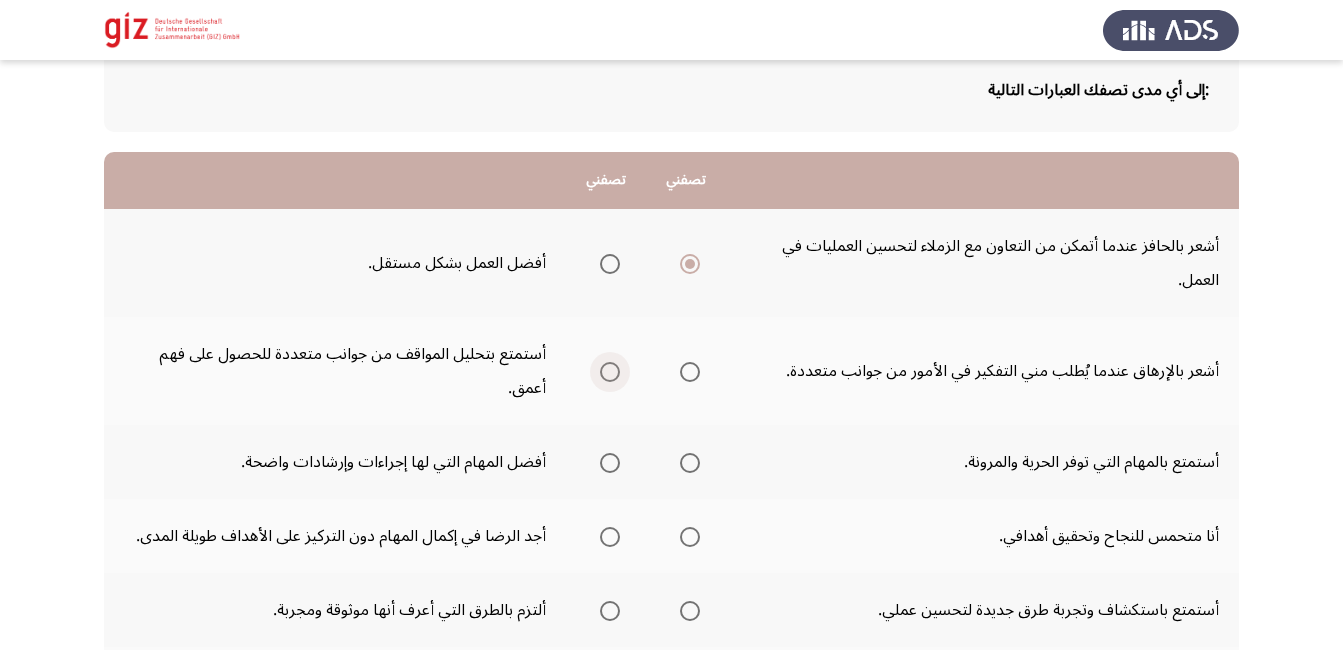 click at bounding box center [610, 372] 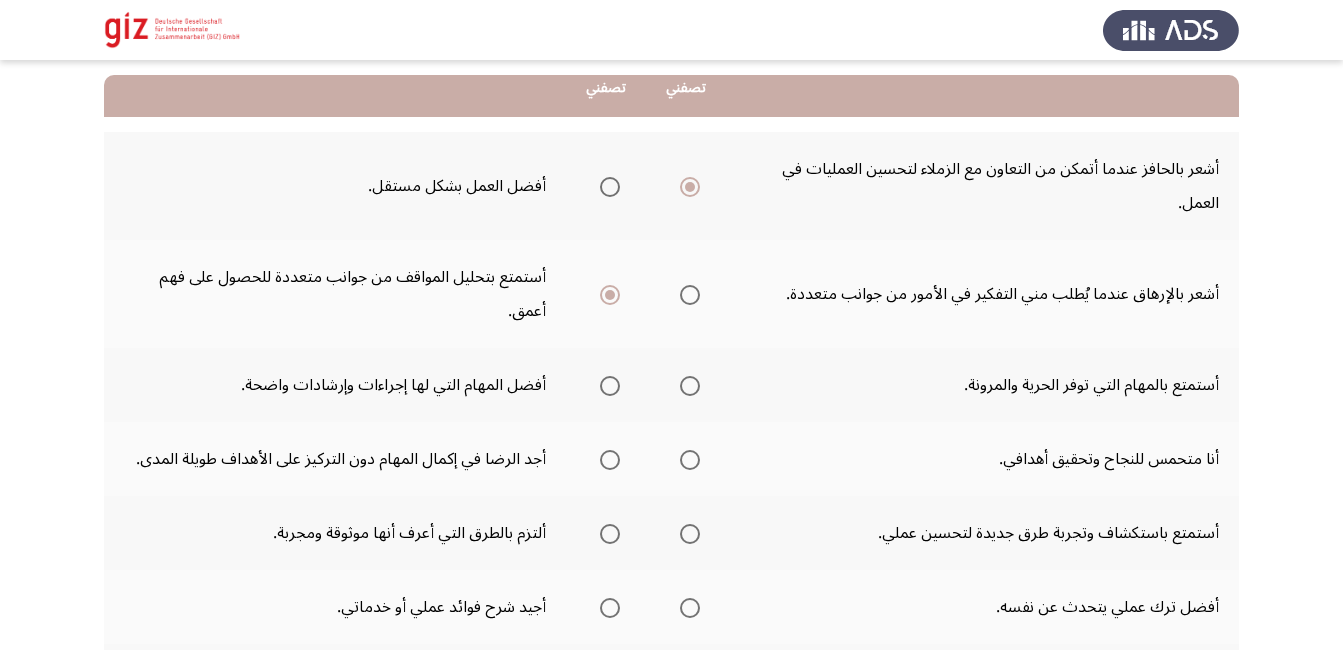 scroll, scrollTop: 200, scrollLeft: 0, axis: vertical 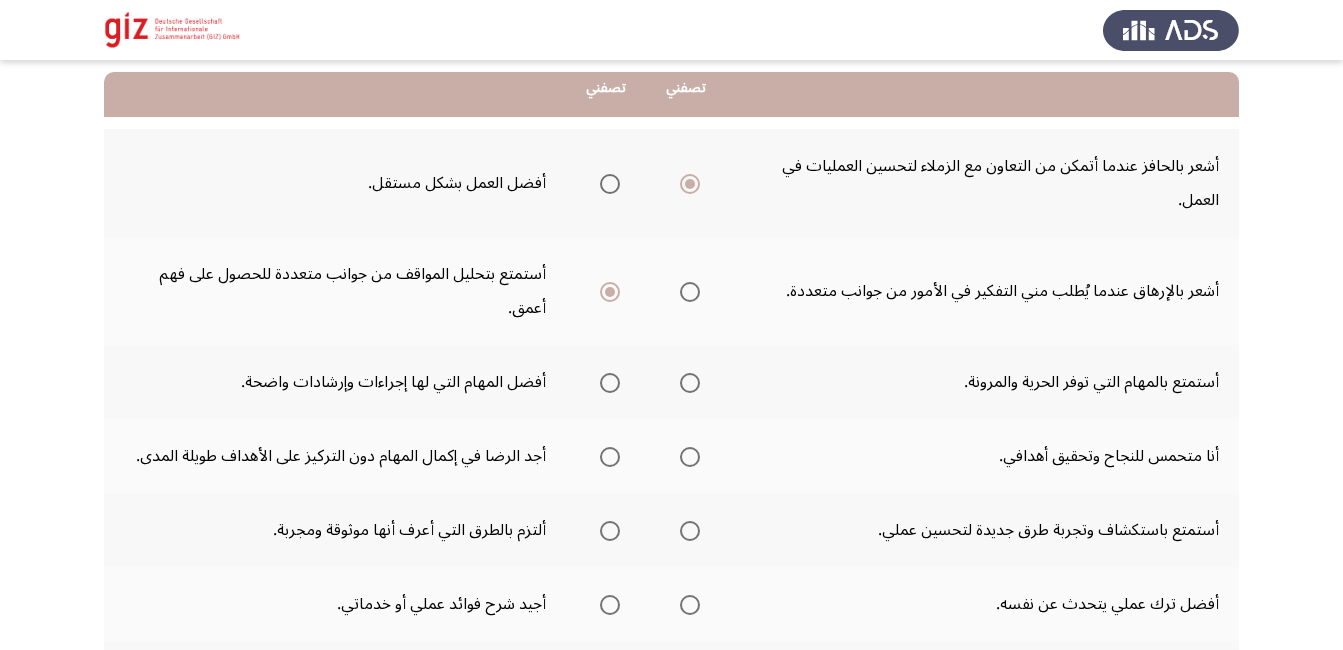 click at bounding box center (690, 383) 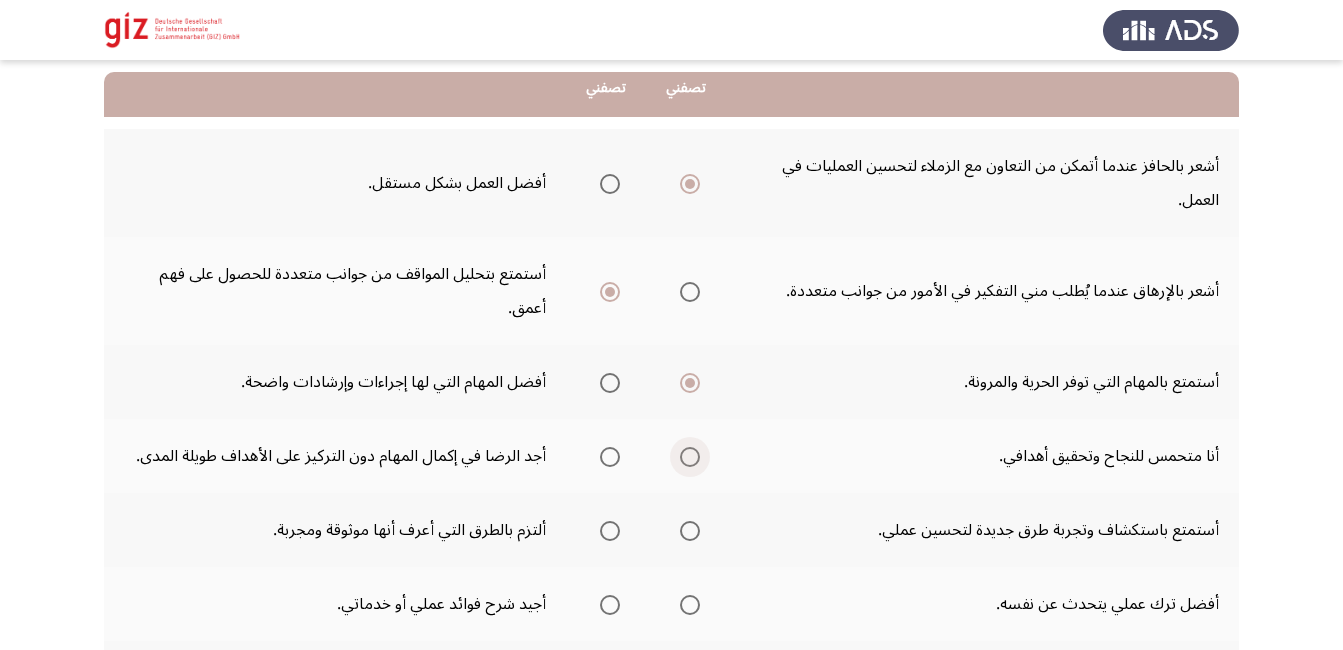 click at bounding box center [690, 457] 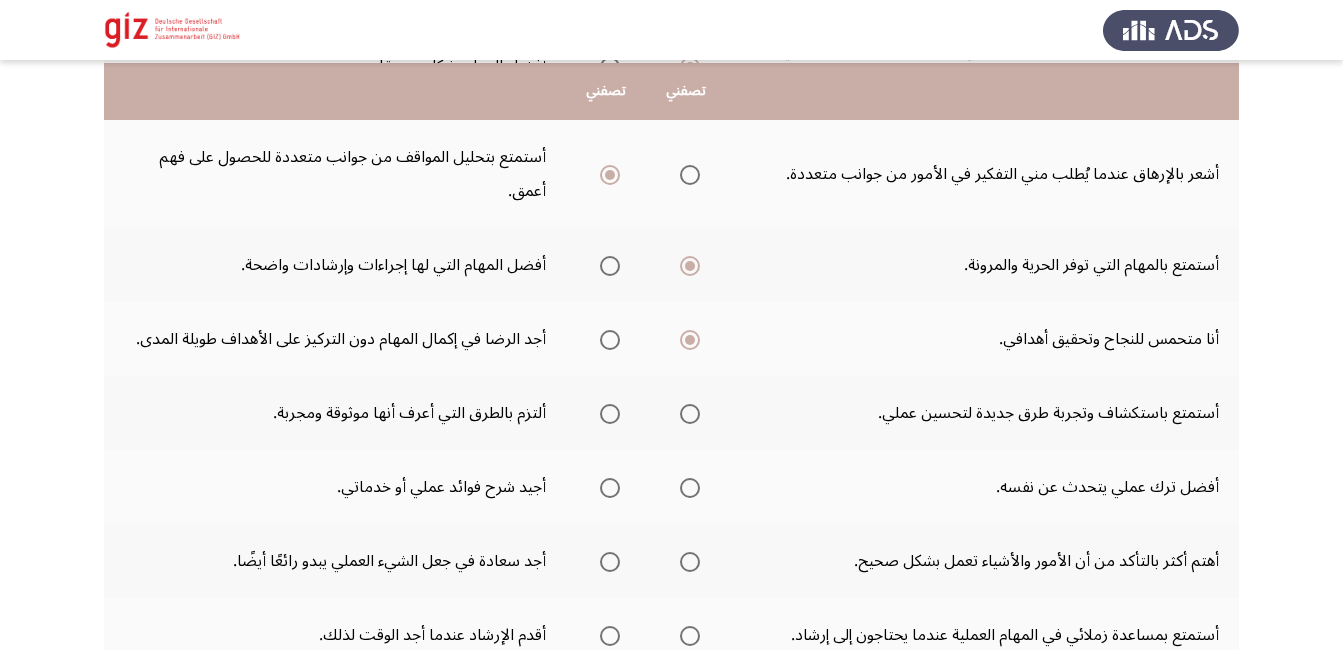 scroll, scrollTop: 320, scrollLeft: 0, axis: vertical 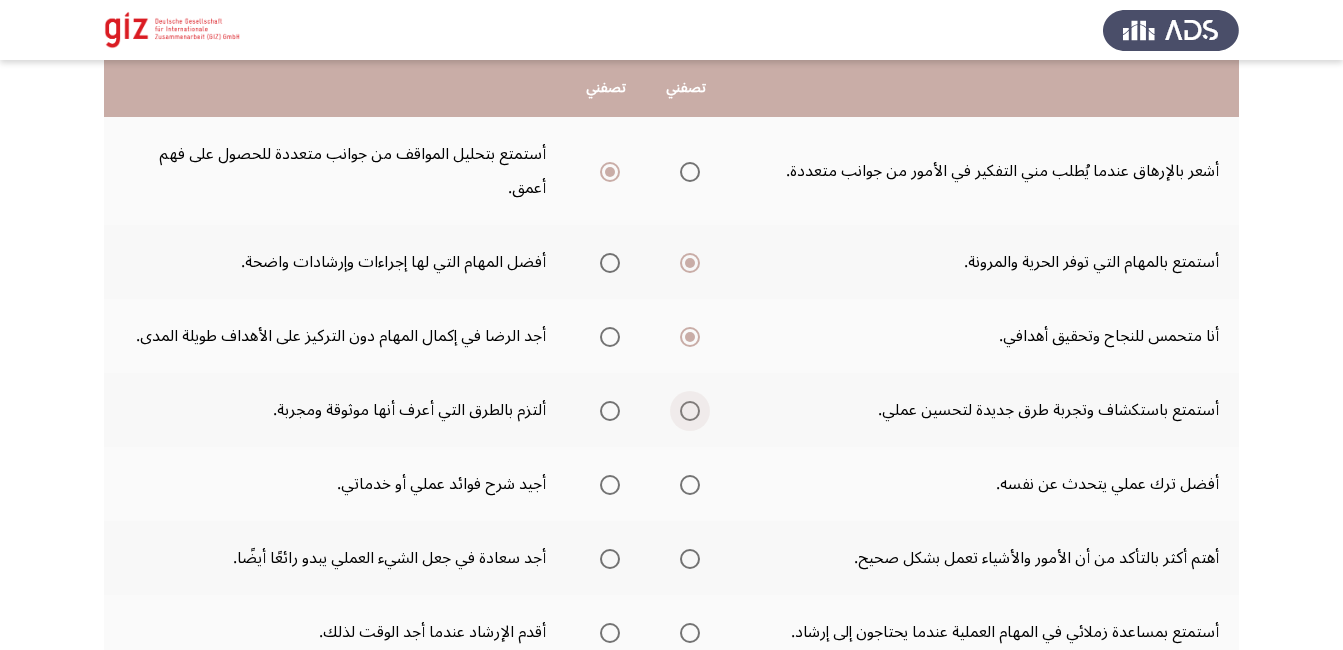 click at bounding box center [690, 411] 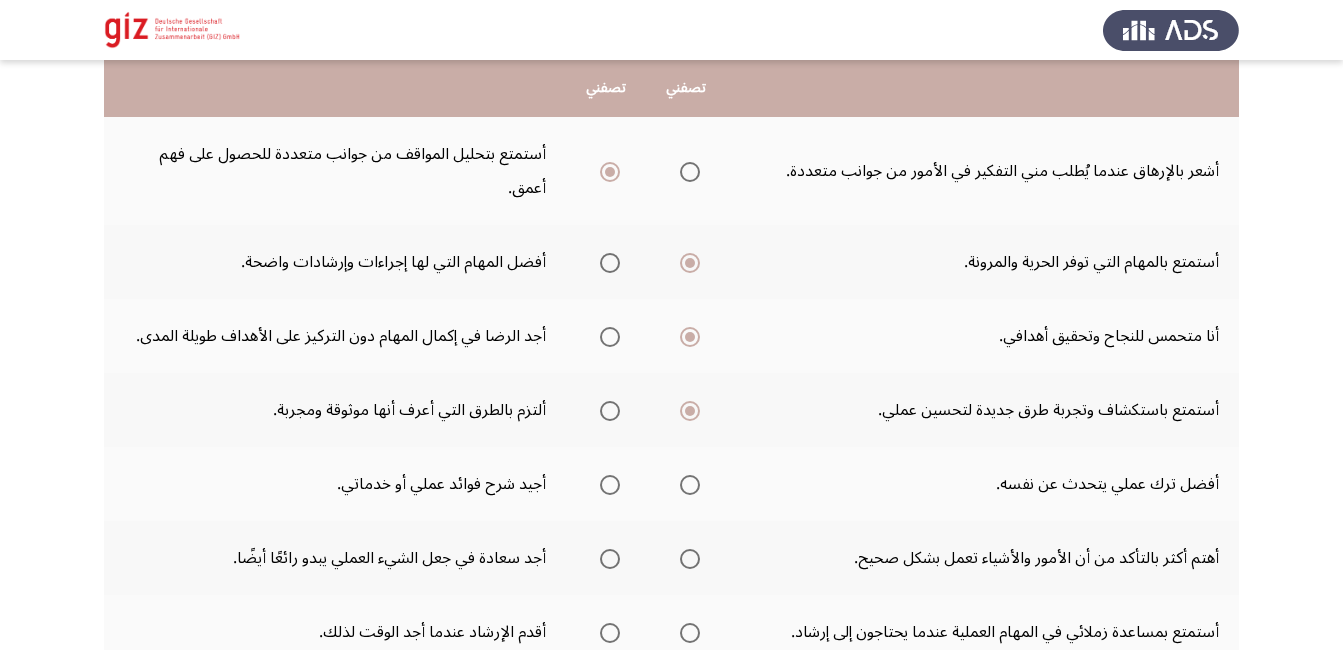 click at bounding box center (690, 485) 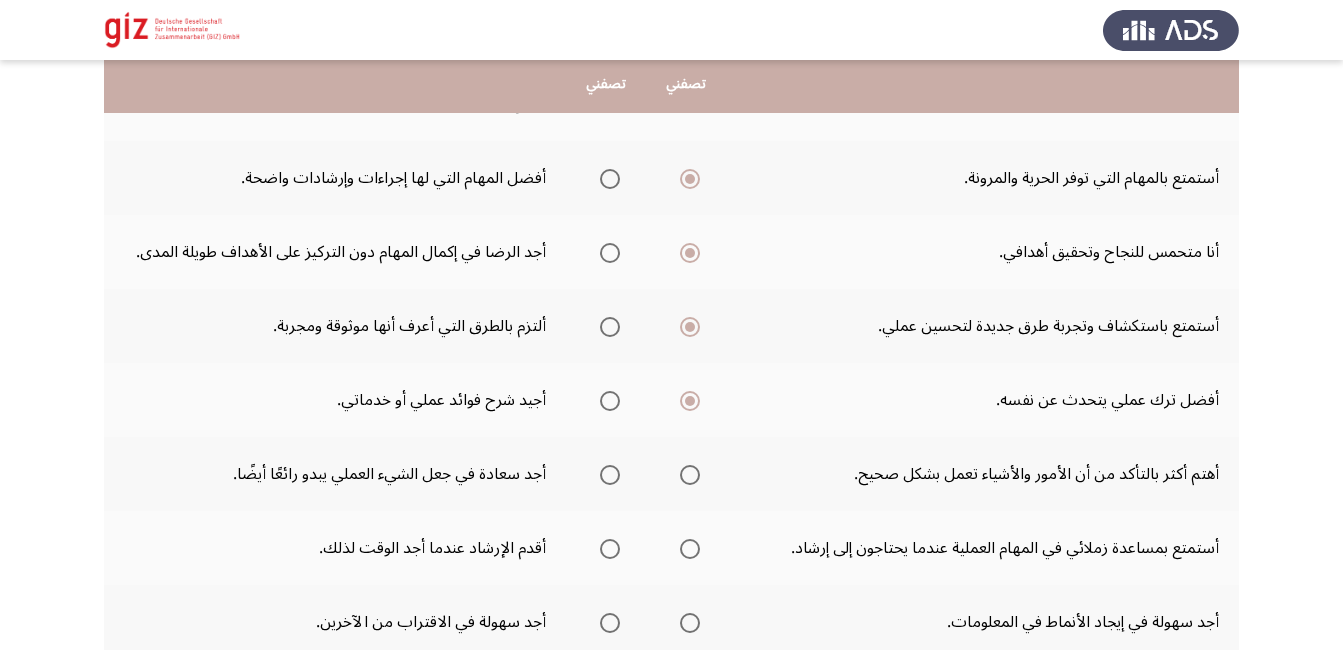 scroll, scrollTop: 440, scrollLeft: 0, axis: vertical 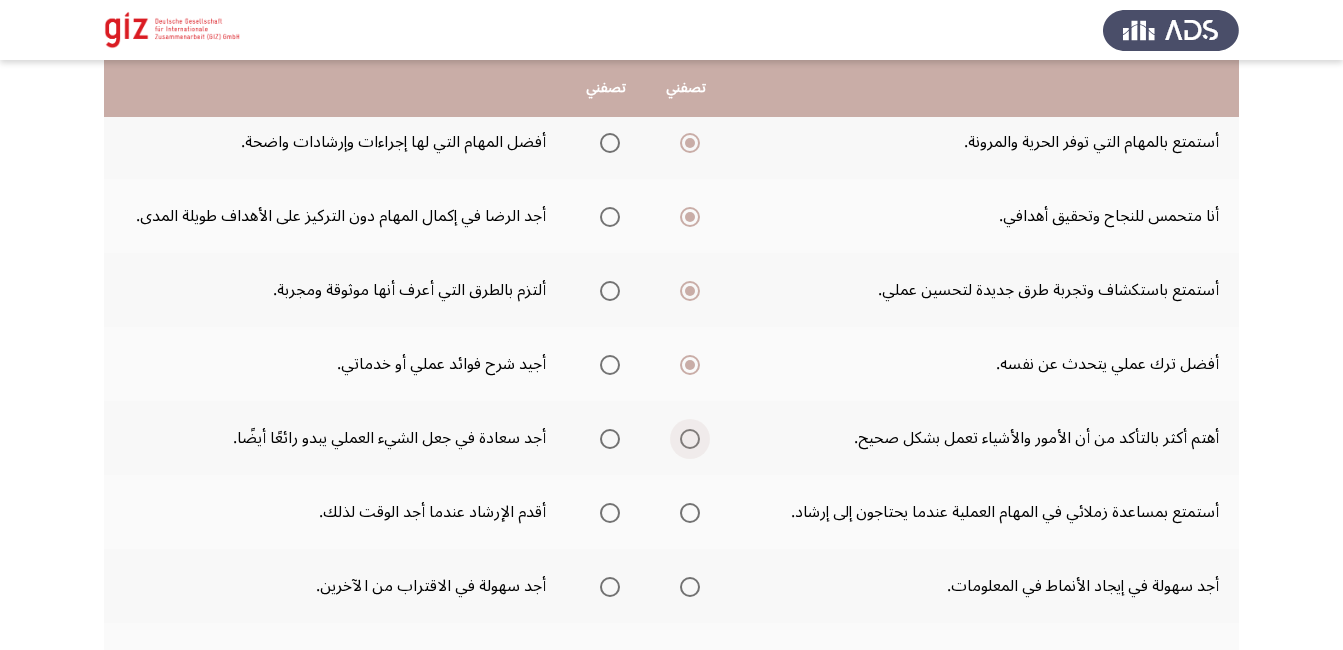 click at bounding box center (690, 439) 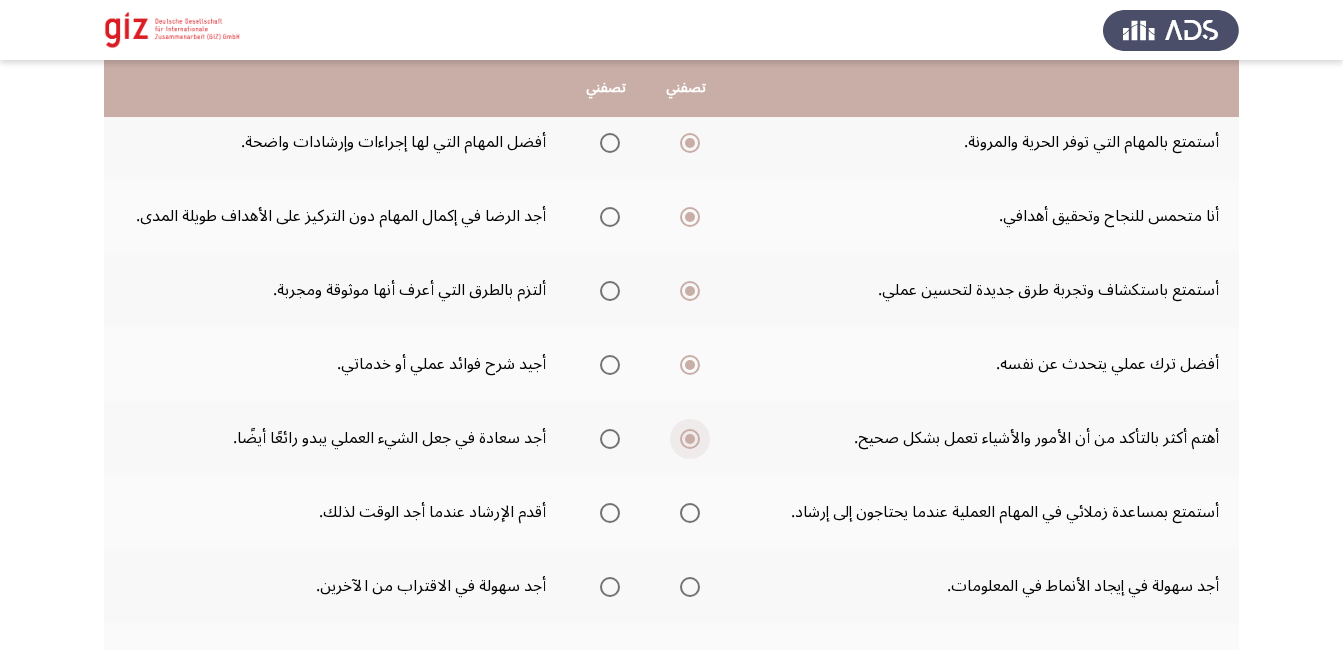 click at bounding box center (690, 439) 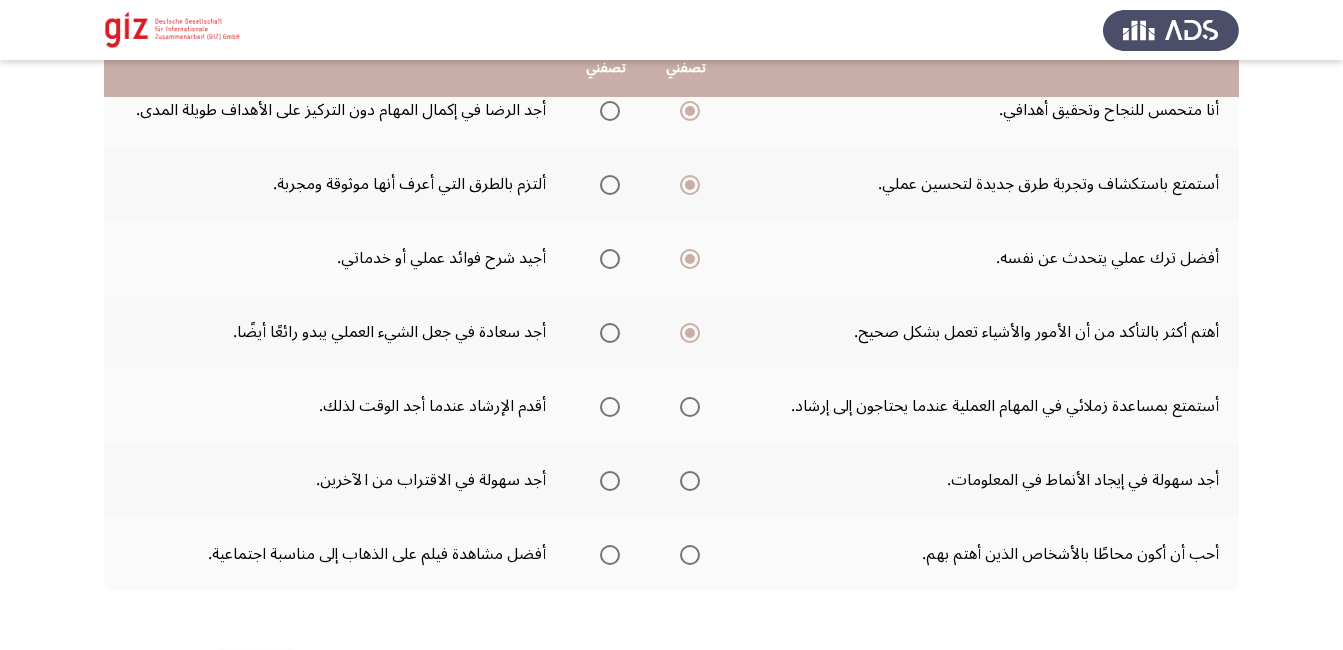 scroll, scrollTop: 560, scrollLeft: 0, axis: vertical 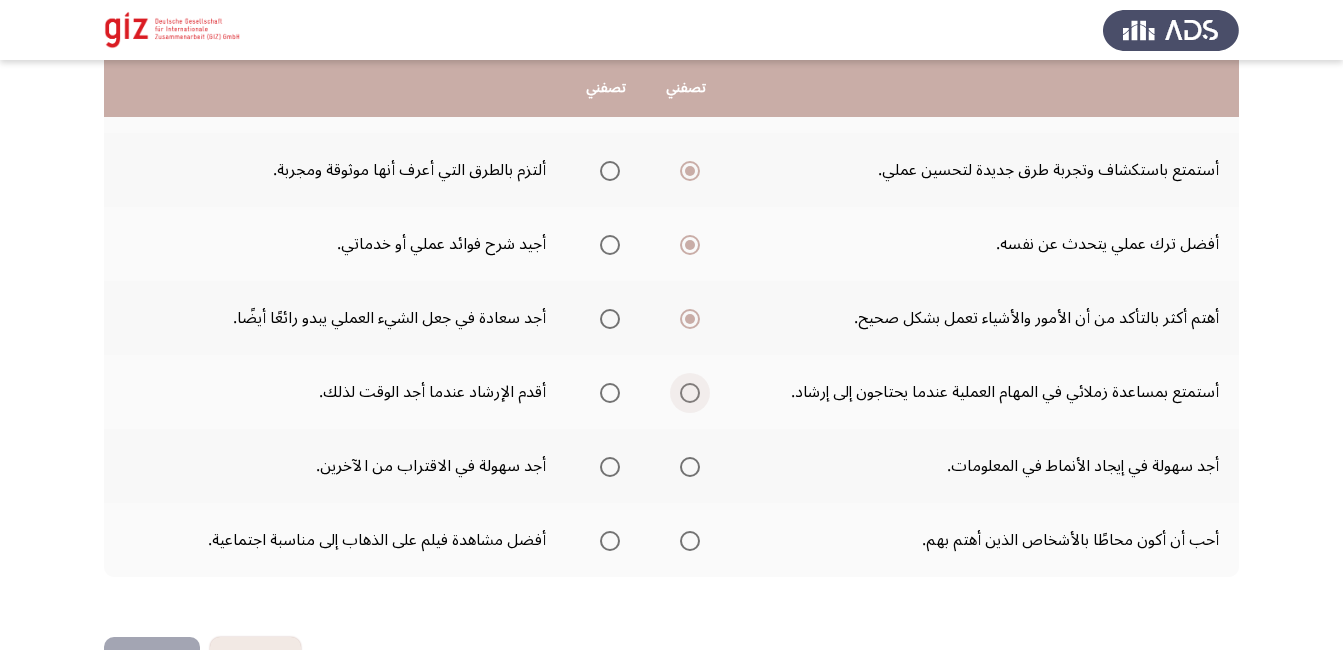 click at bounding box center [690, 393] 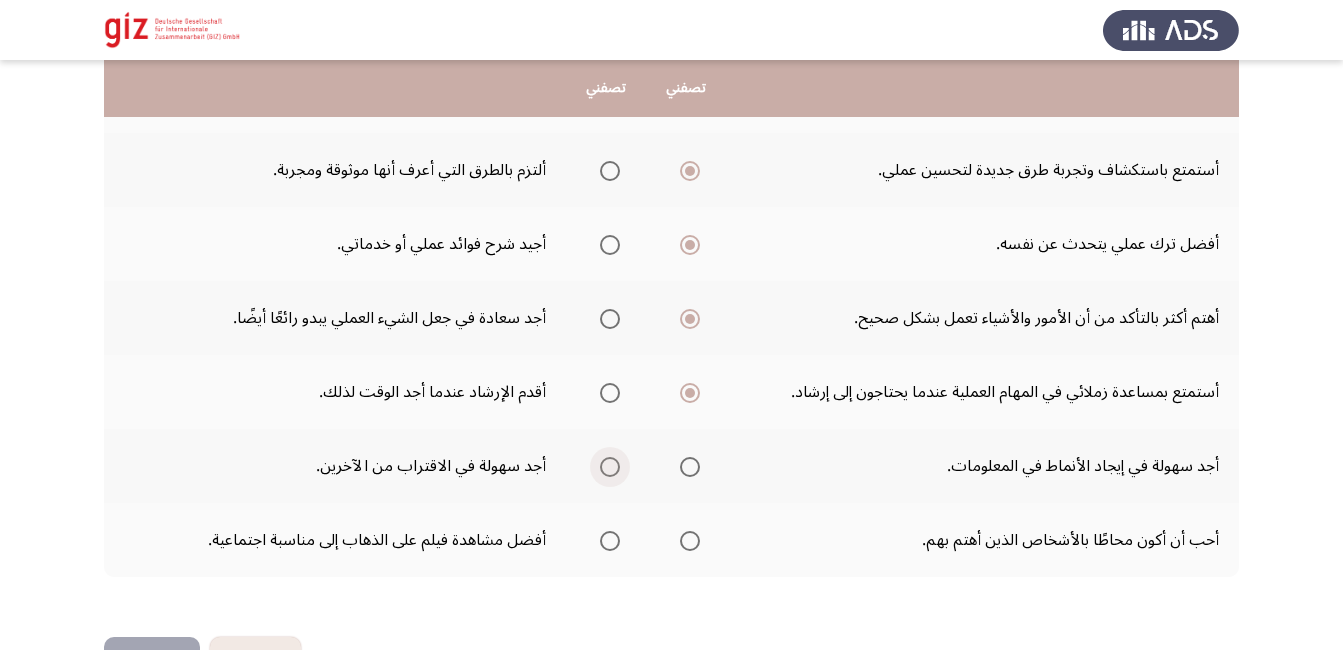 click at bounding box center (610, 467) 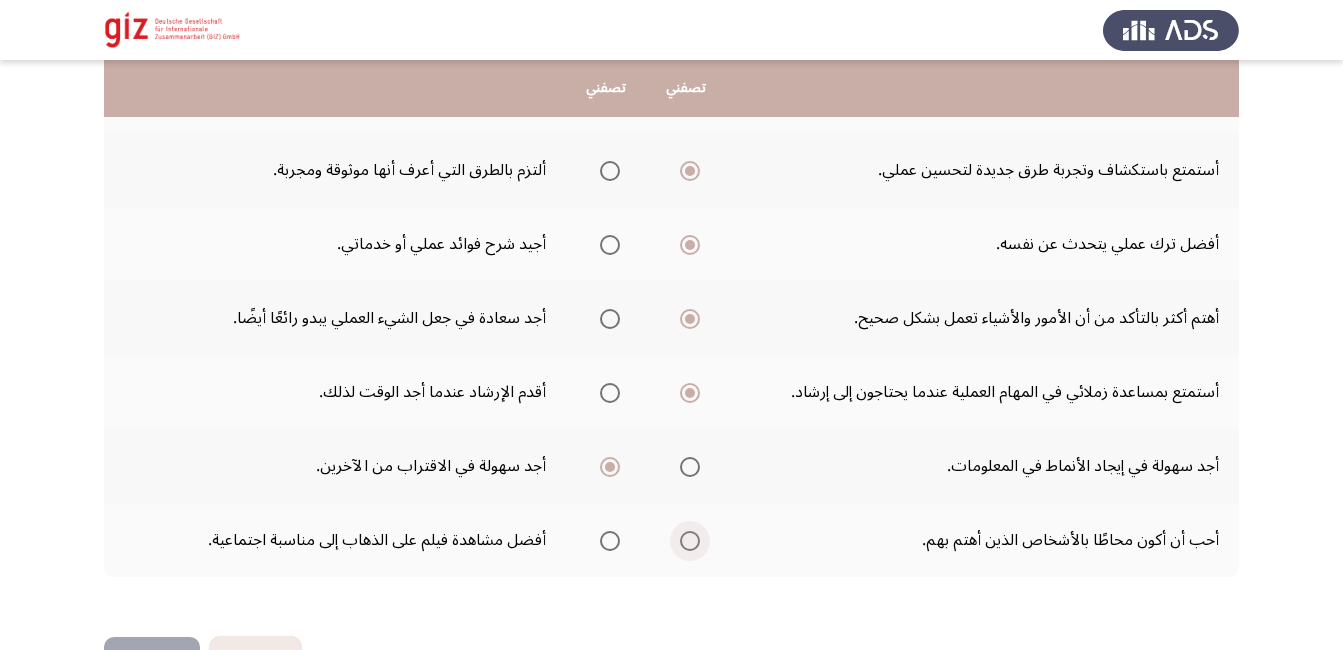 click at bounding box center (690, 541) 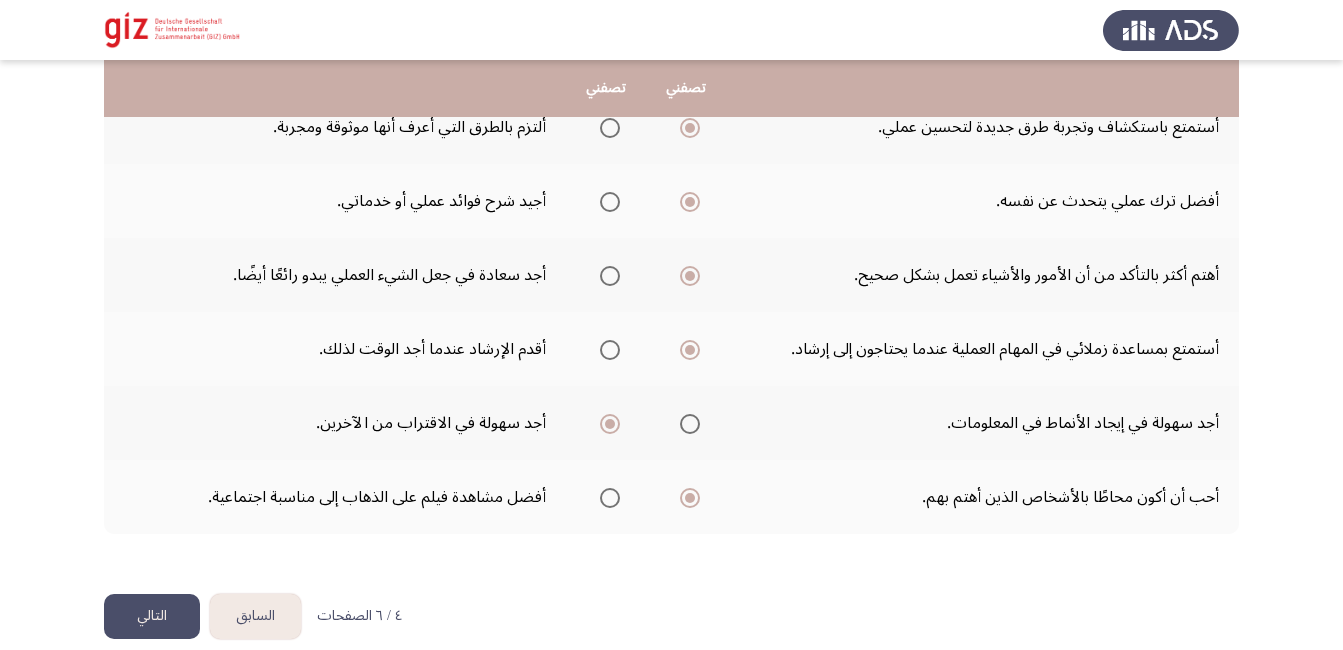 scroll, scrollTop: 627, scrollLeft: 0, axis: vertical 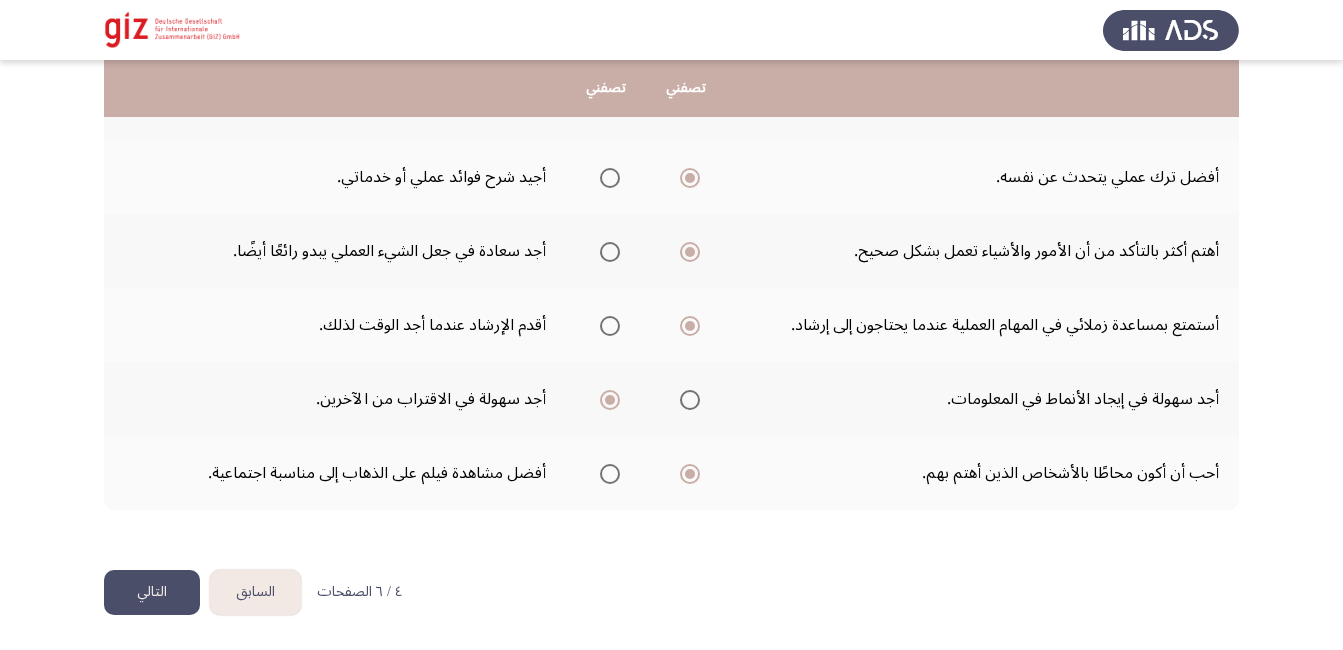 click on "التالي" 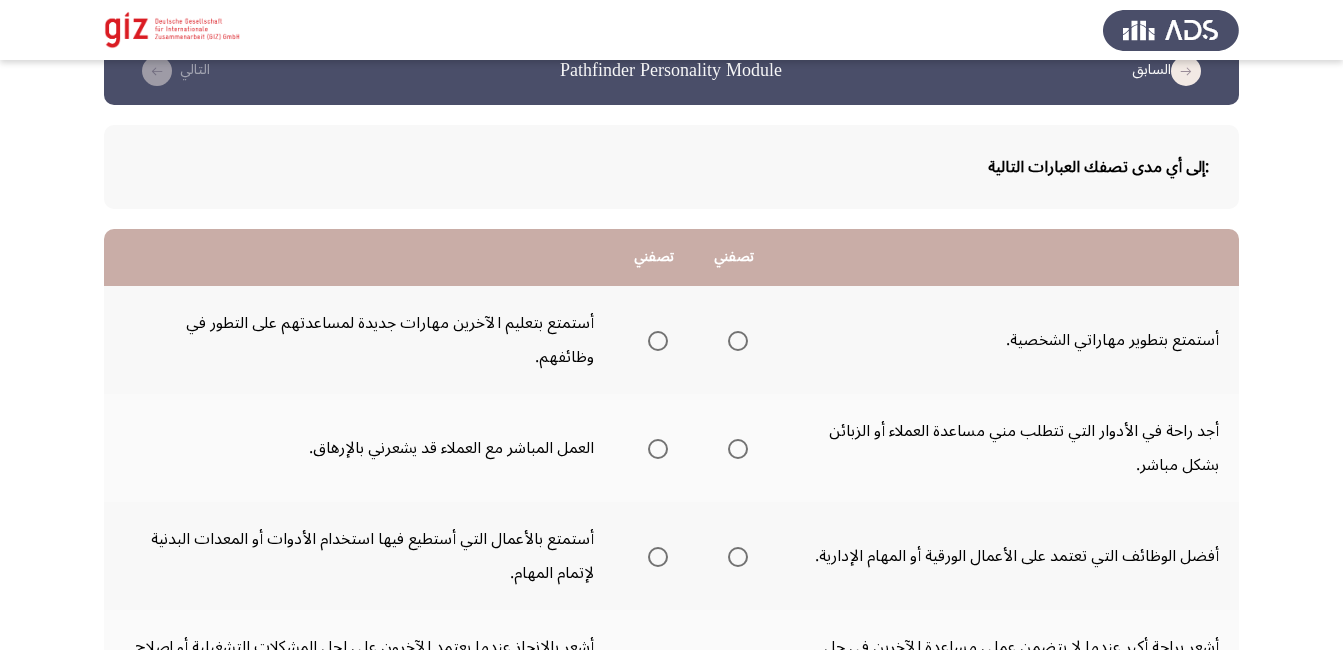 scroll, scrollTop: 80, scrollLeft: 0, axis: vertical 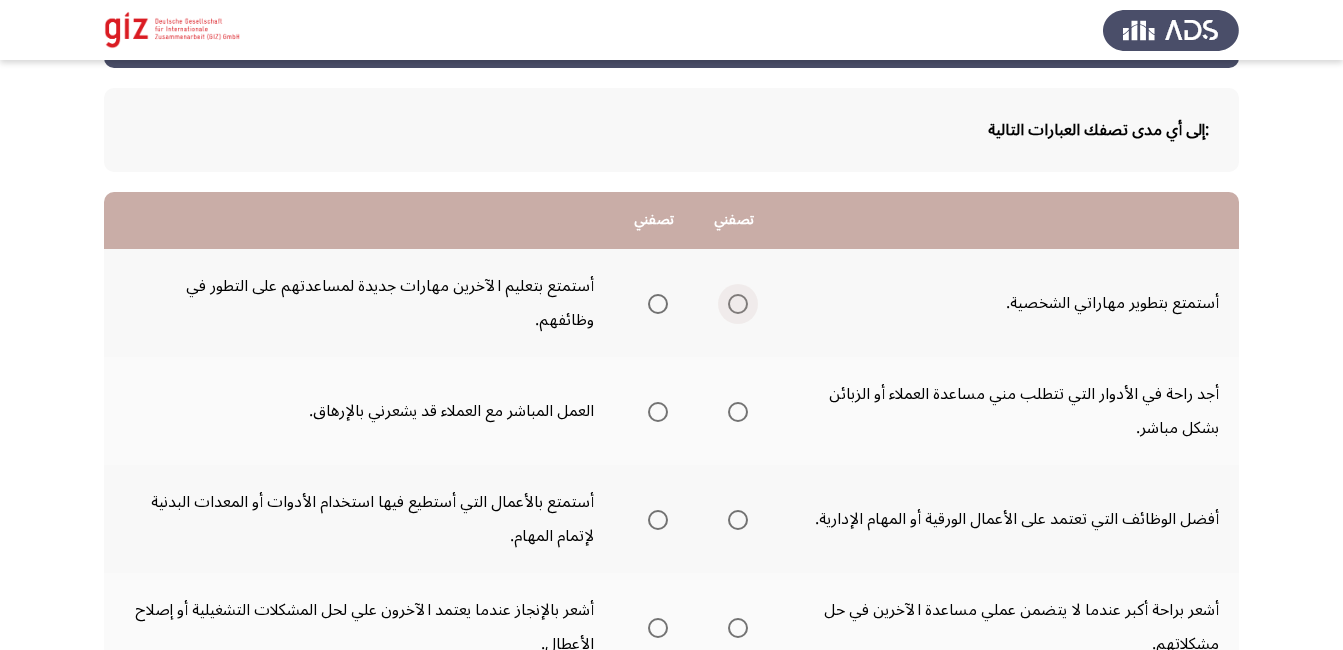 click at bounding box center (738, 304) 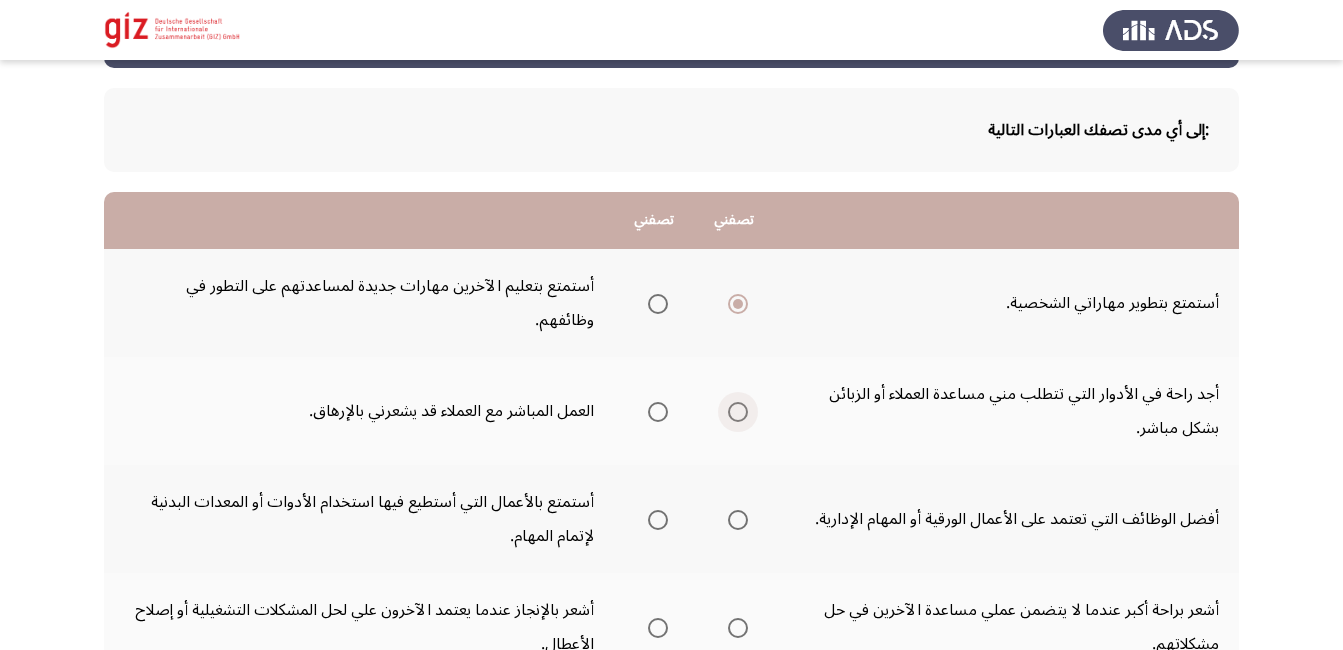 click at bounding box center [738, 412] 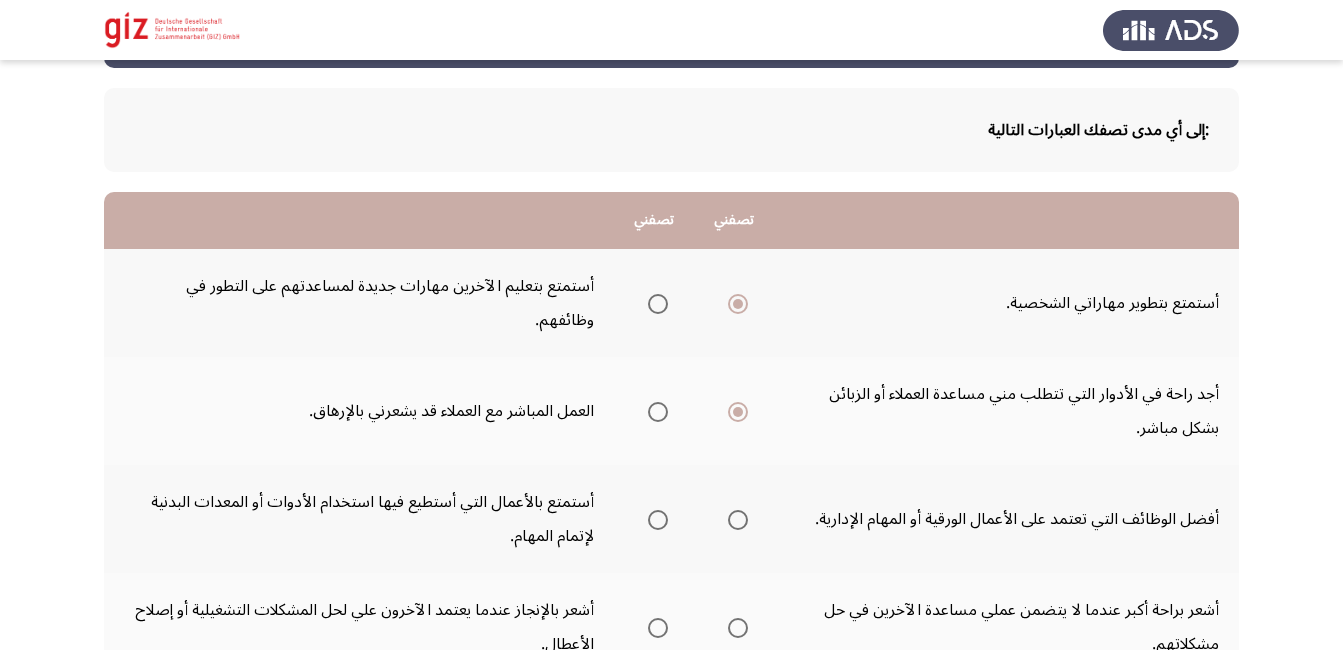 click 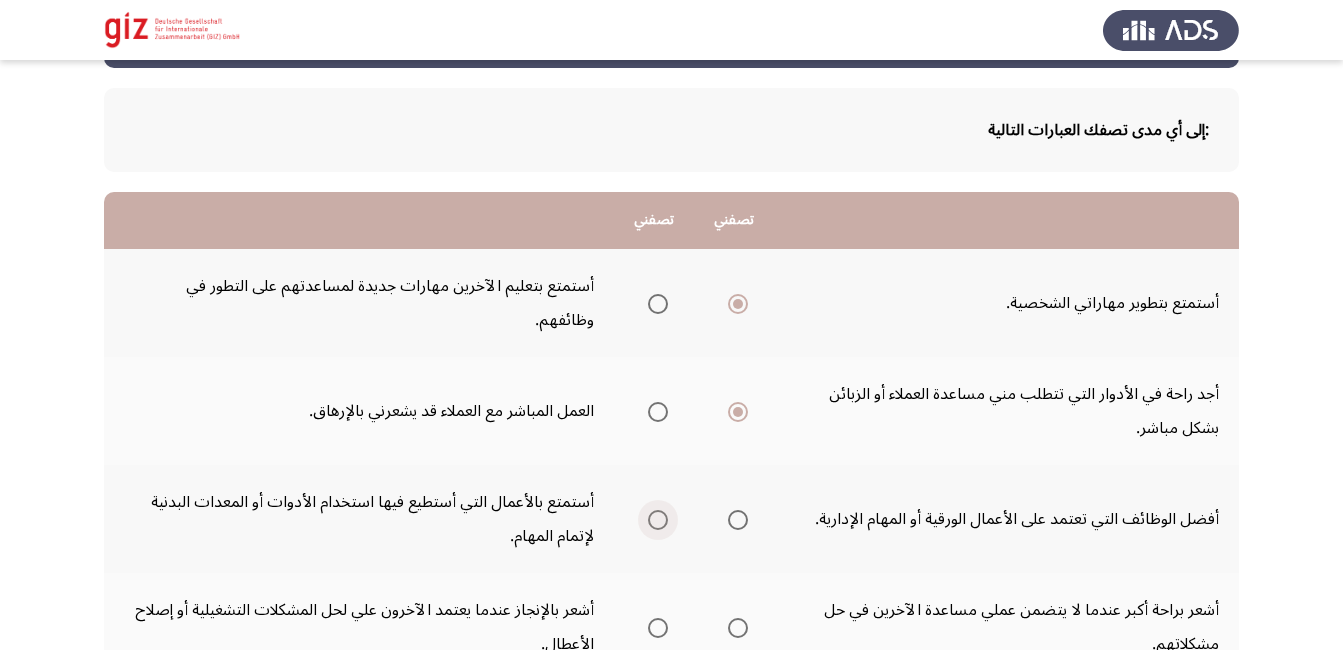 click at bounding box center (658, 520) 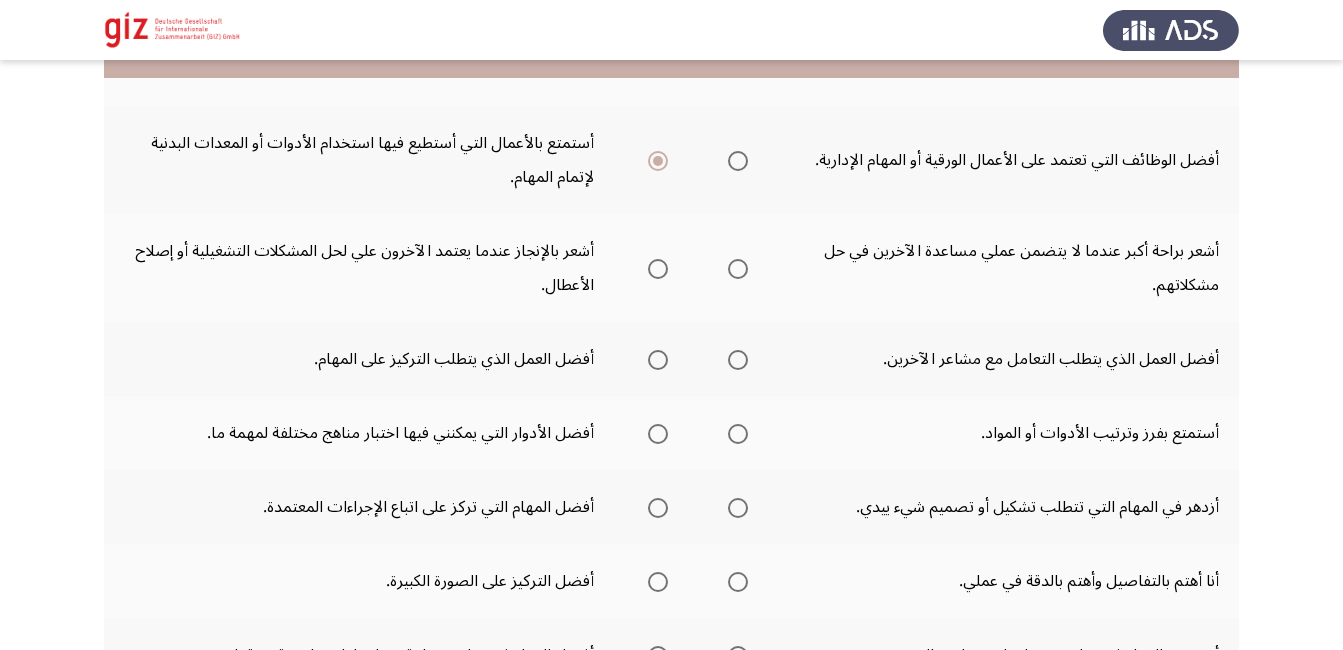 scroll, scrollTop: 440, scrollLeft: 0, axis: vertical 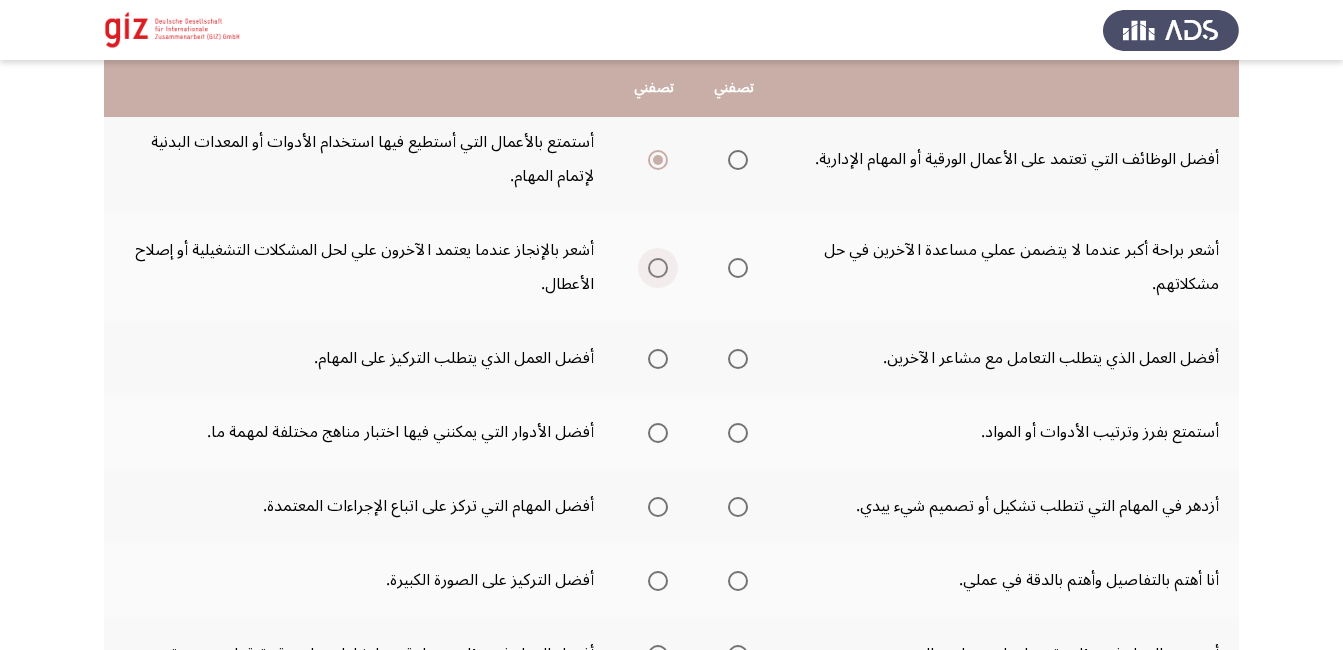 click at bounding box center [658, 268] 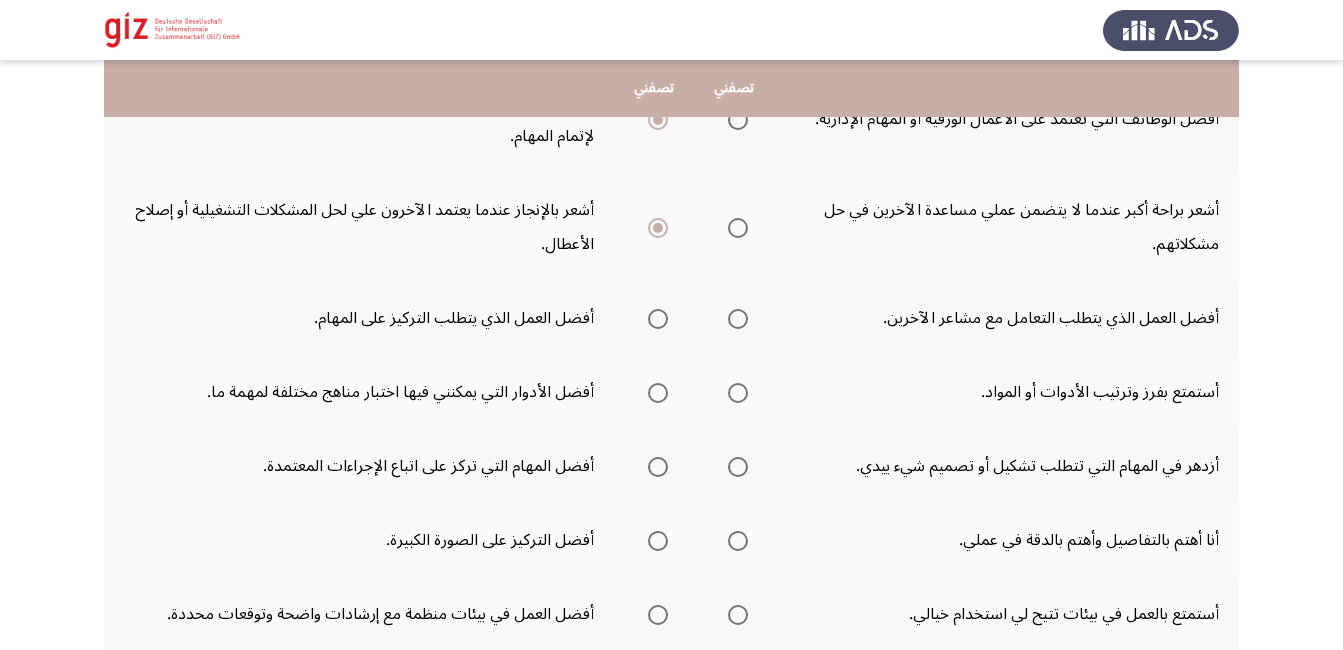 scroll, scrollTop: 520, scrollLeft: 0, axis: vertical 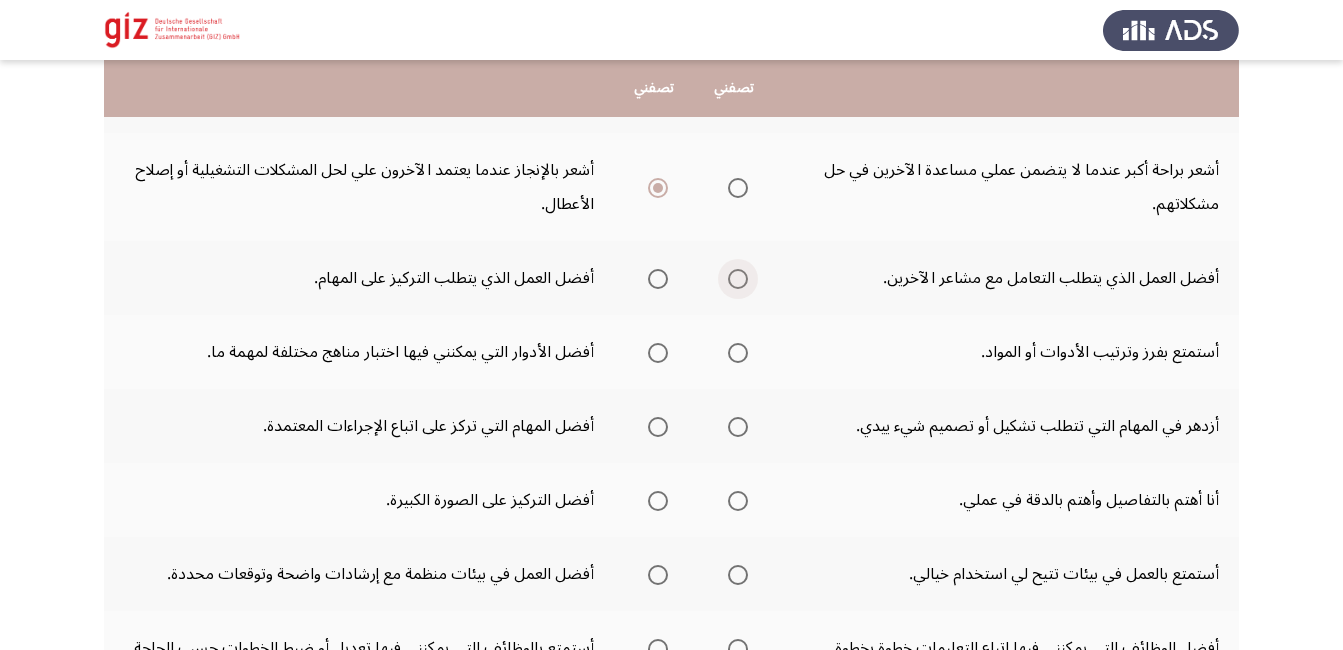 click at bounding box center (738, 279) 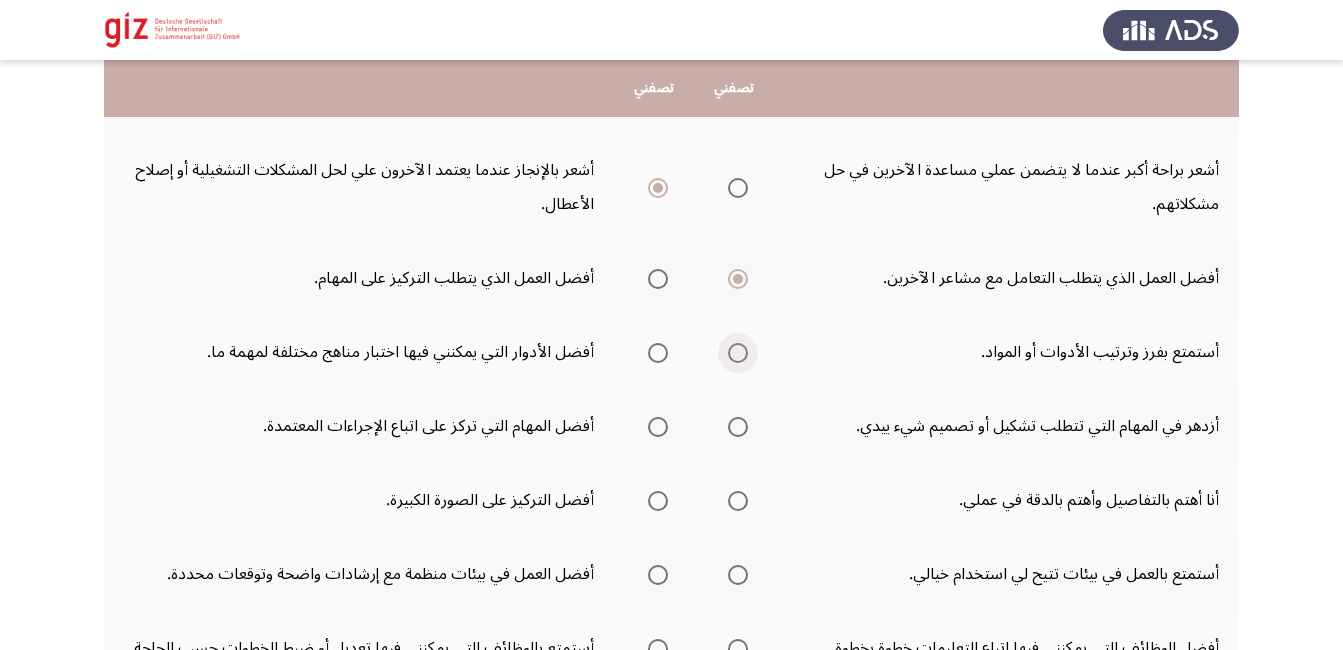 click at bounding box center [738, 353] 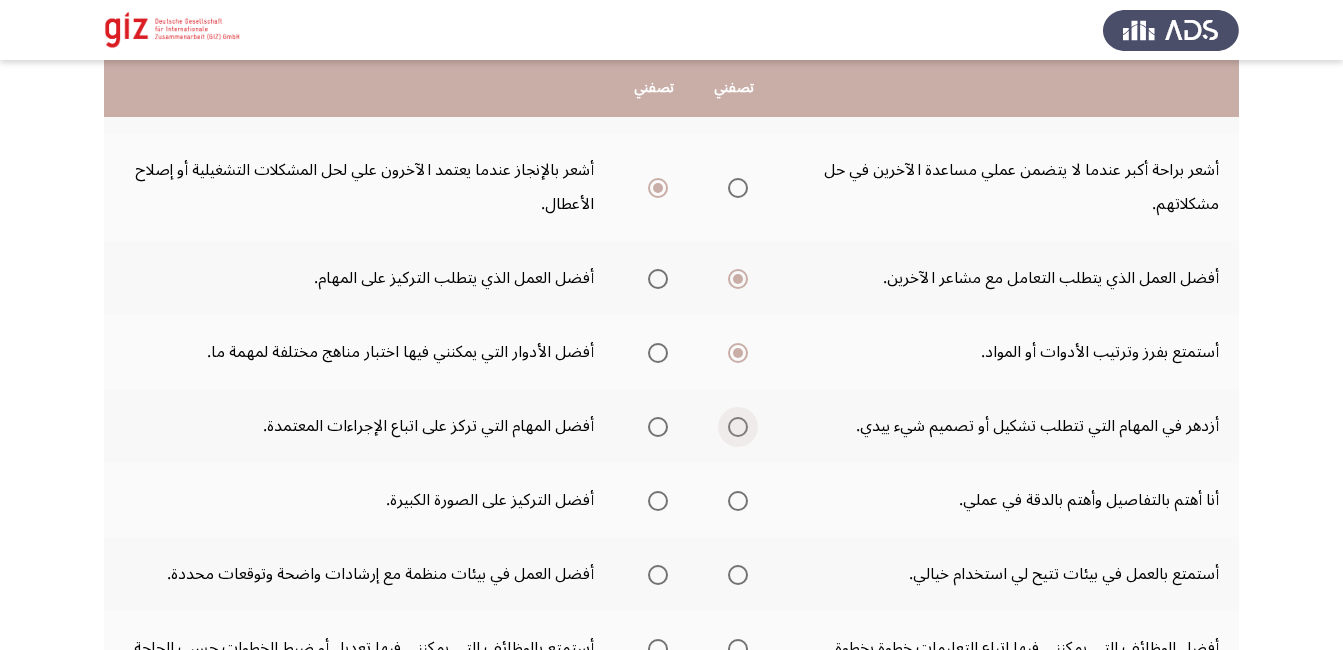 click at bounding box center [738, 427] 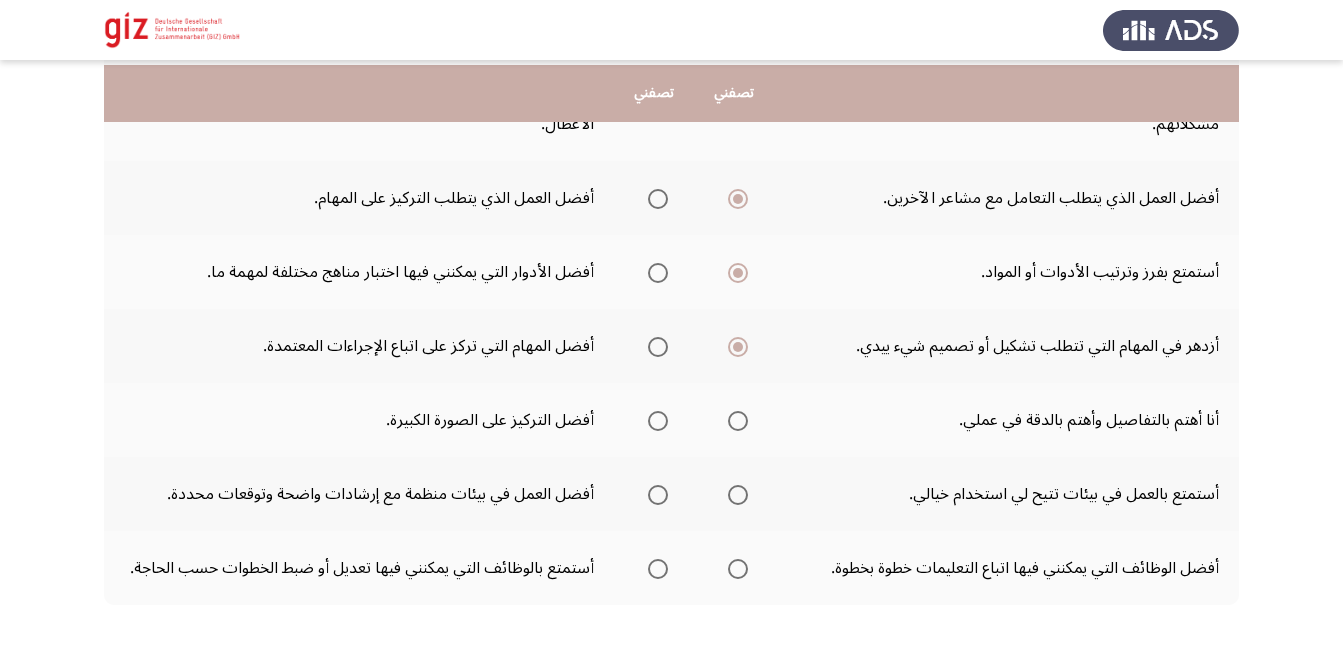 scroll, scrollTop: 640, scrollLeft: 0, axis: vertical 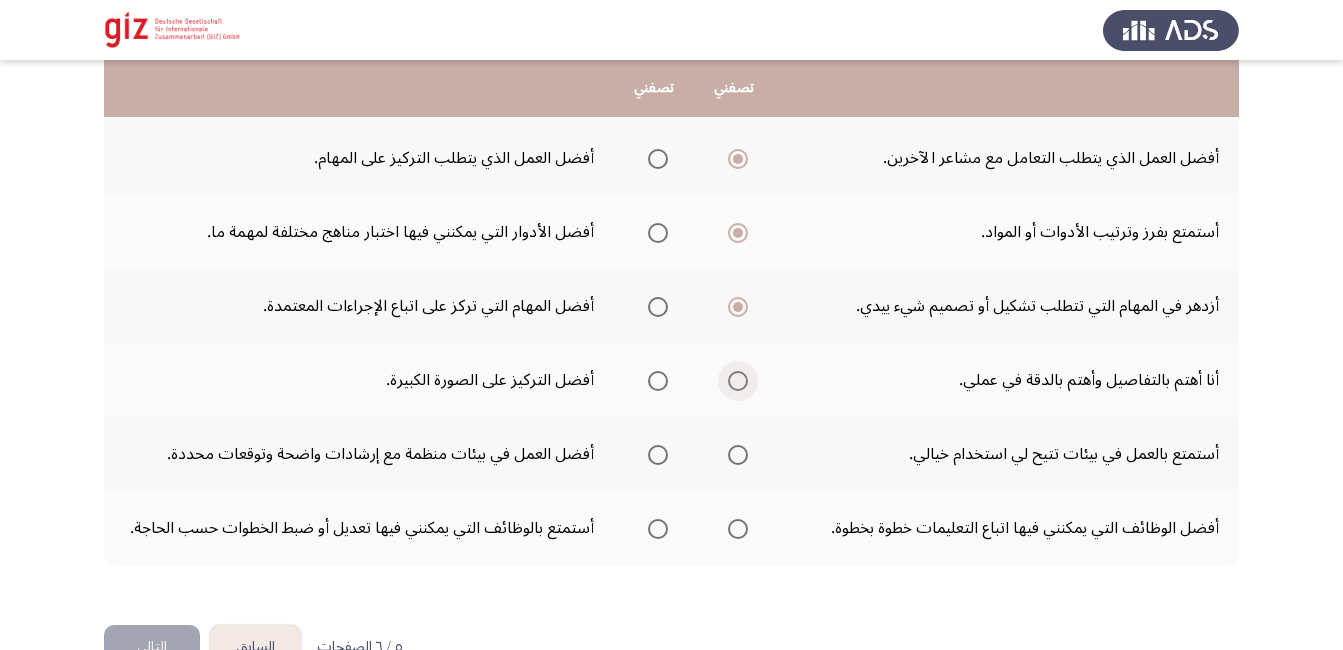 click at bounding box center (738, 381) 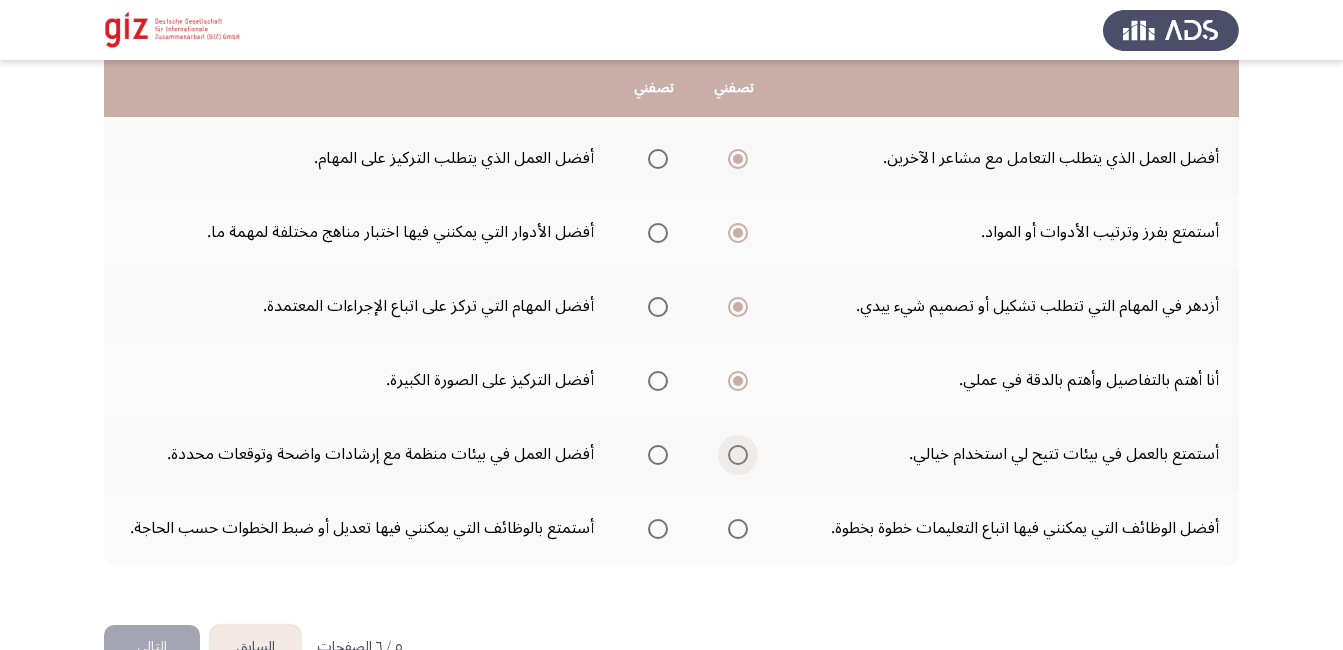 click at bounding box center [738, 455] 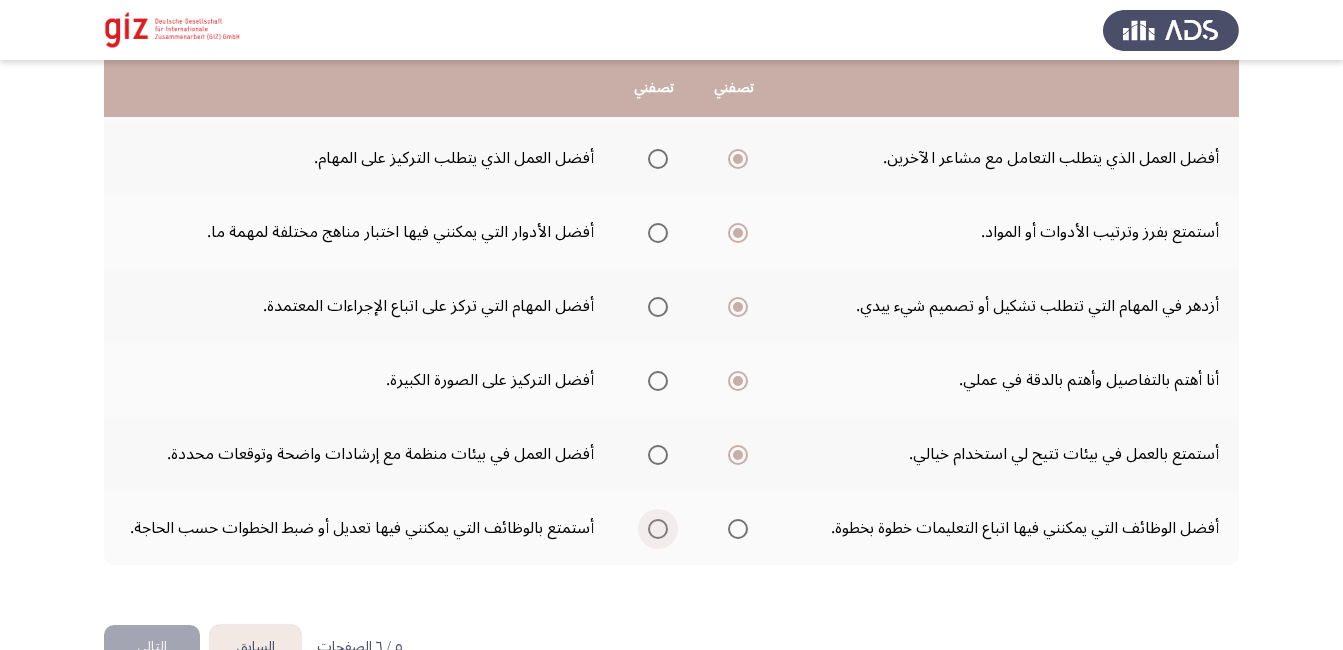 click at bounding box center [658, 529] 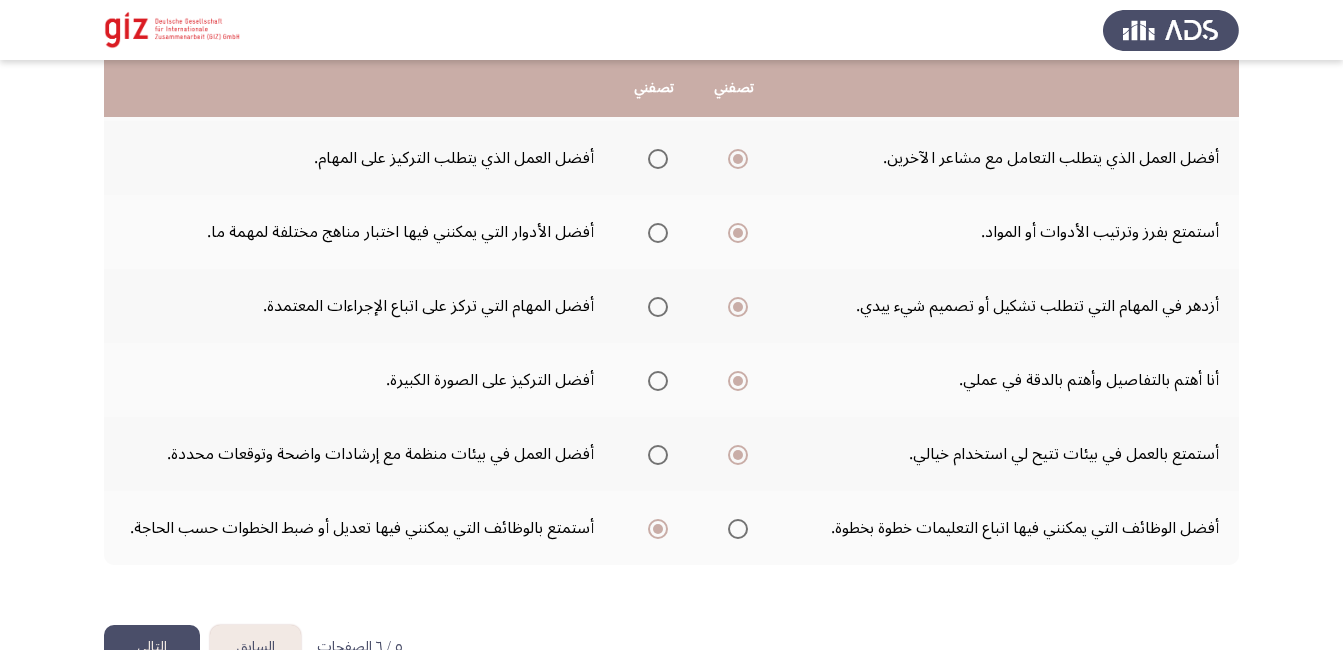 click on "التالي" 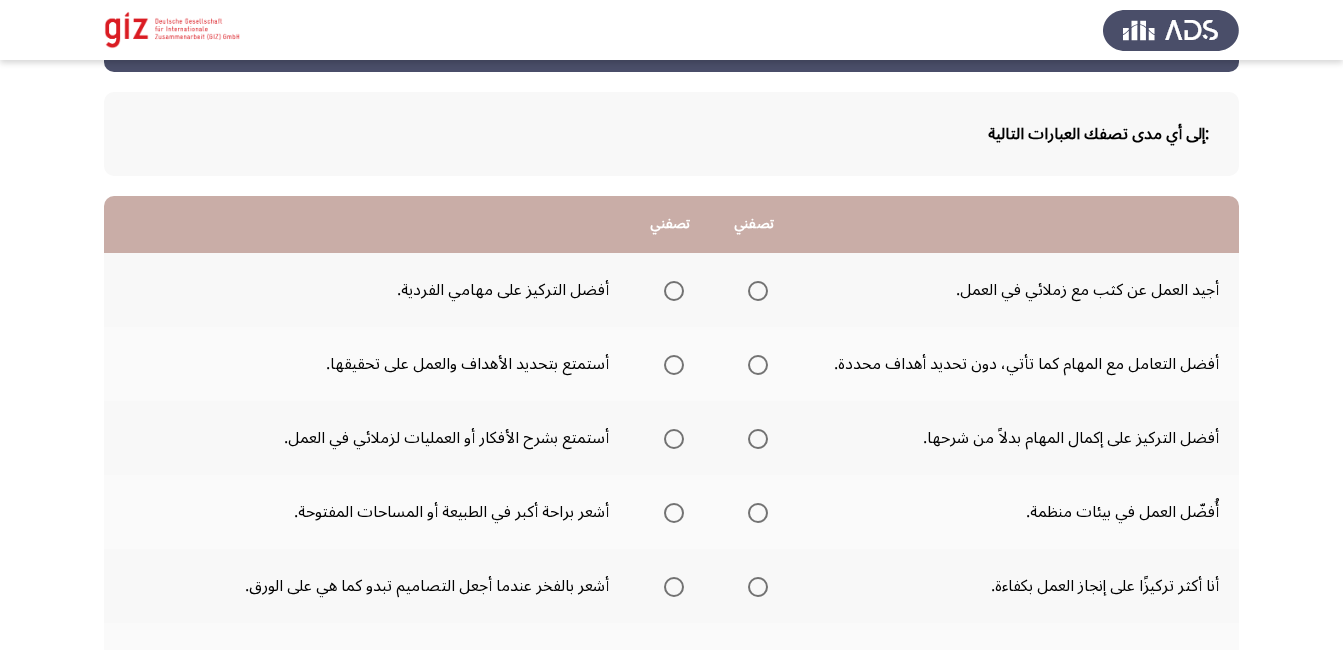 scroll, scrollTop: 80, scrollLeft: 0, axis: vertical 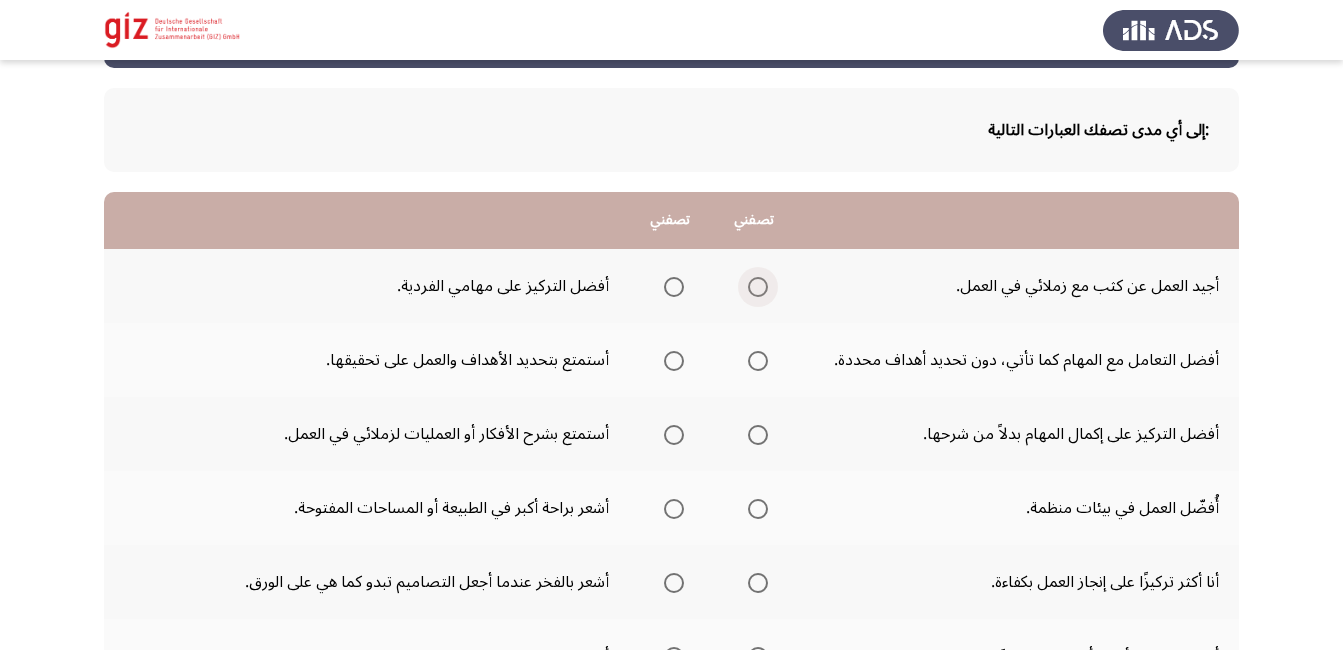 click at bounding box center [758, 287] 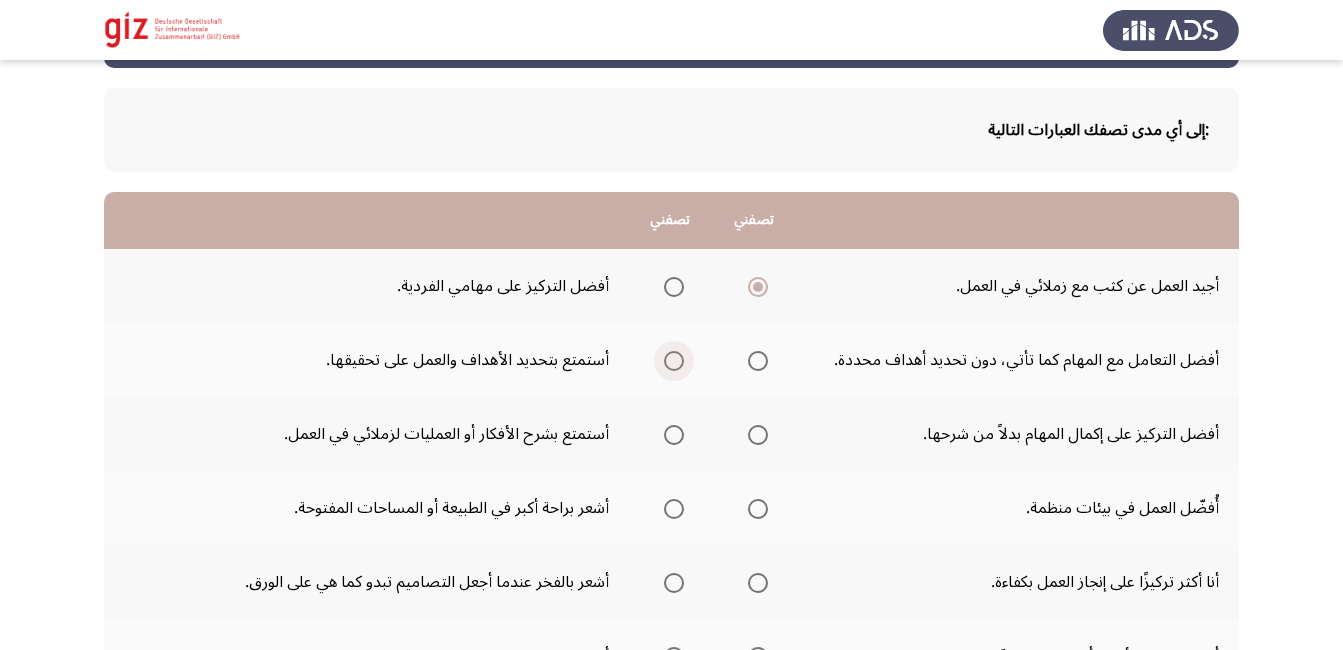 click at bounding box center (674, 361) 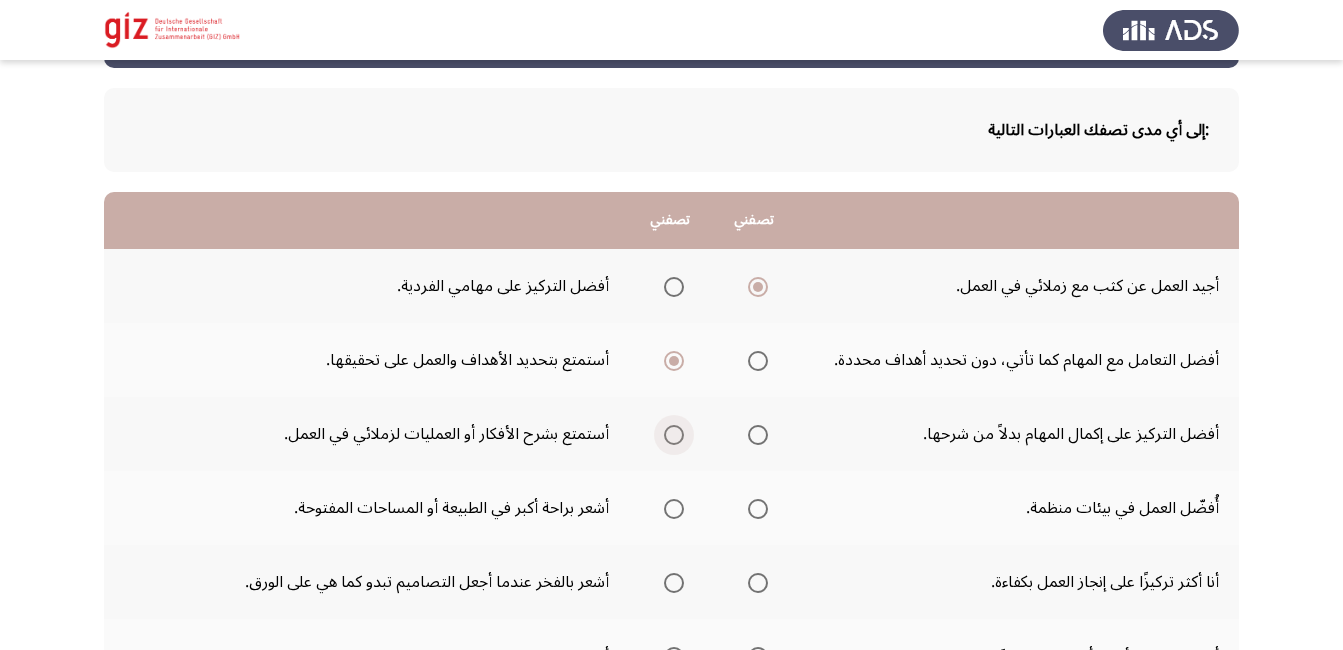 click at bounding box center [674, 435] 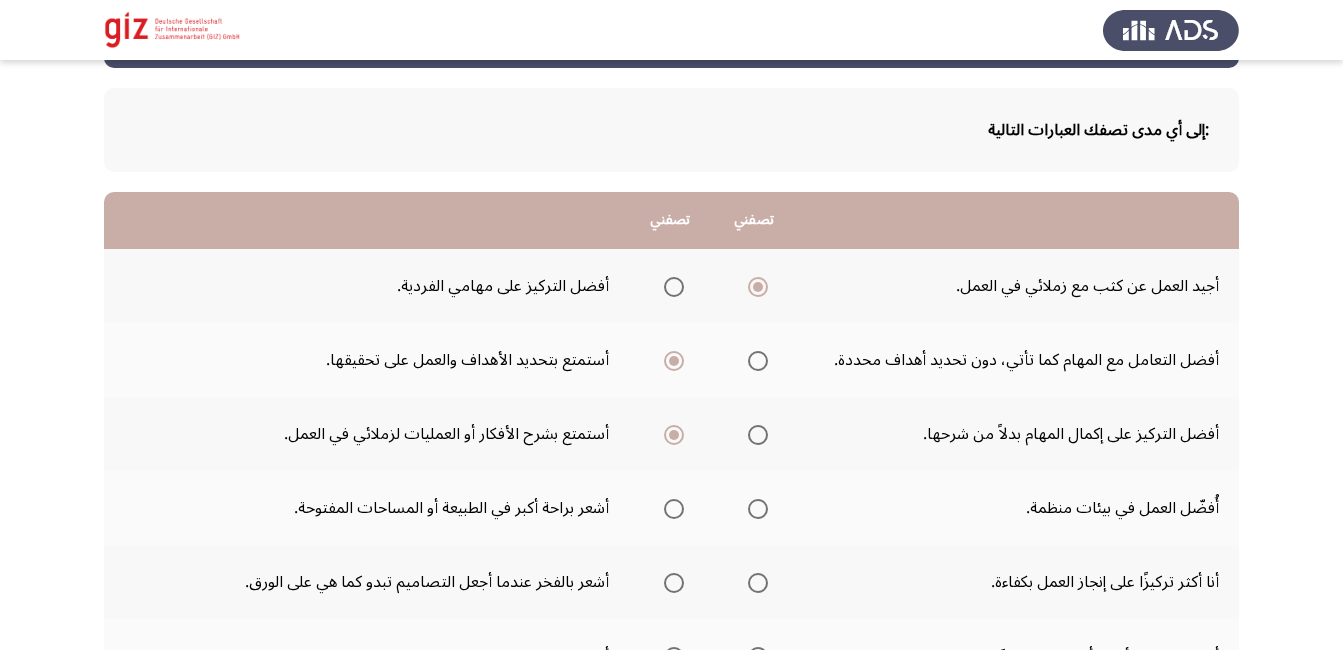 click at bounding box center (674, 509) 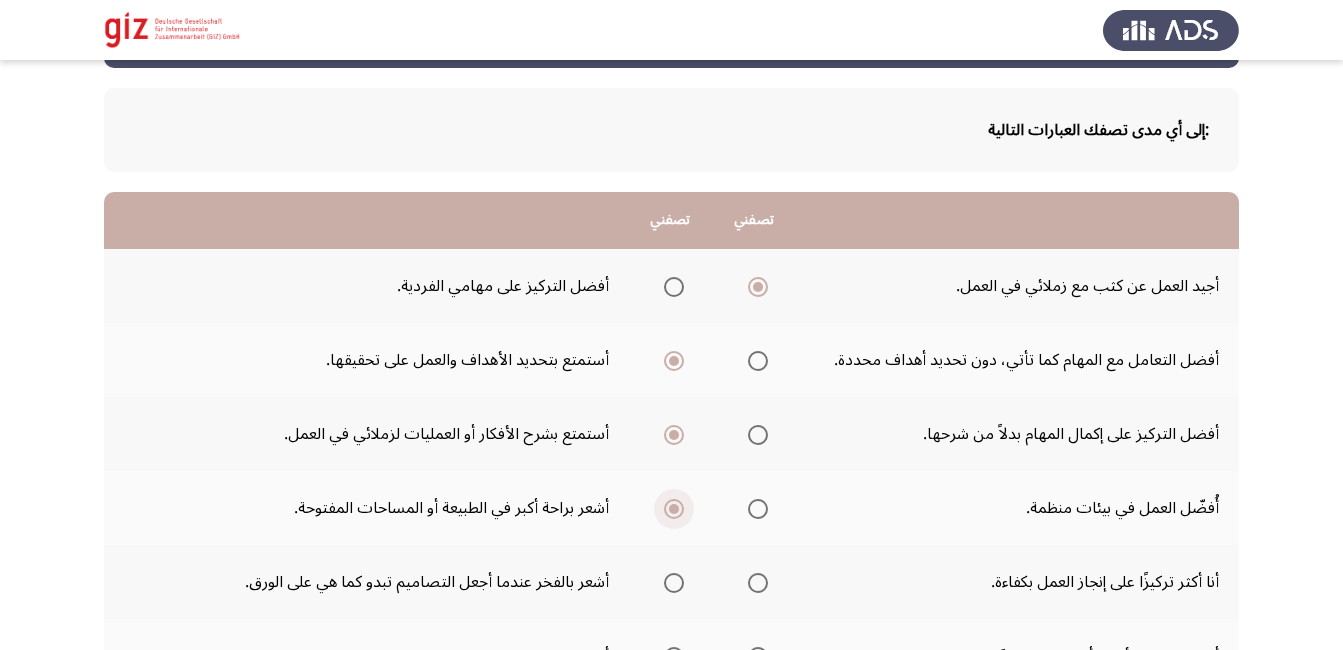 click at bounding box center [674, 509] 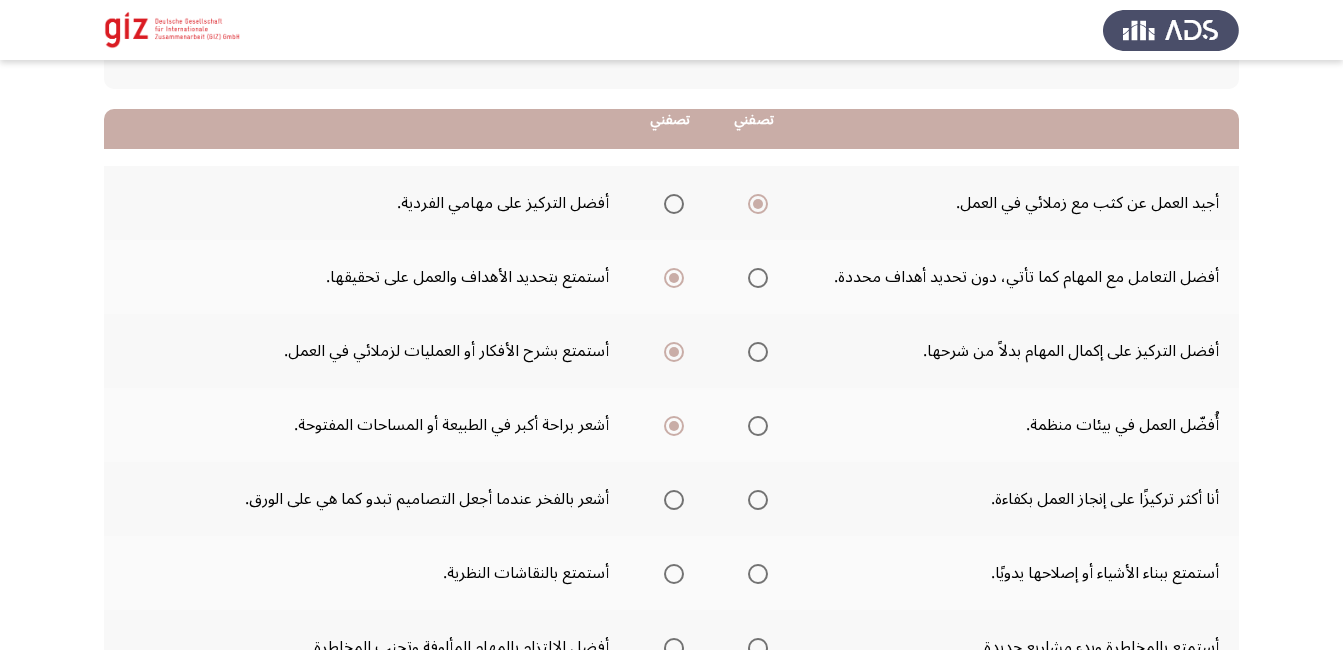 scroll, scrollTop: 200, scrollLeft: 0, axis: vertical 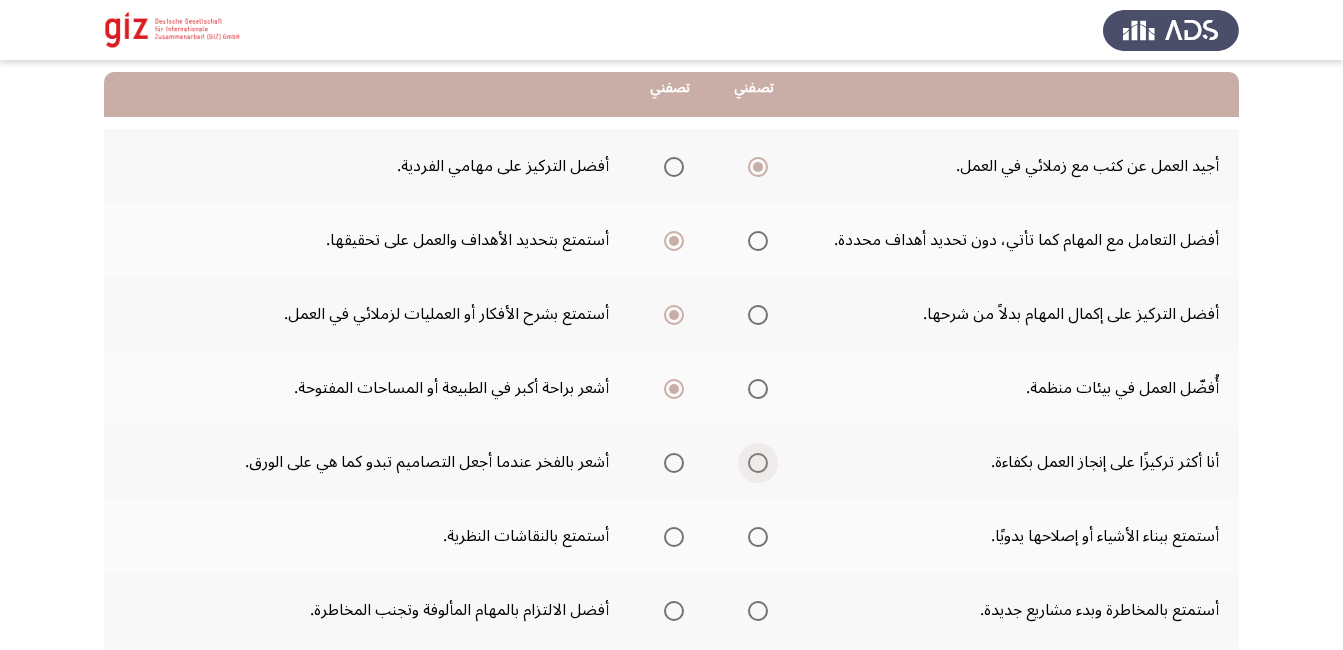 click at bounding box center [758, 463] 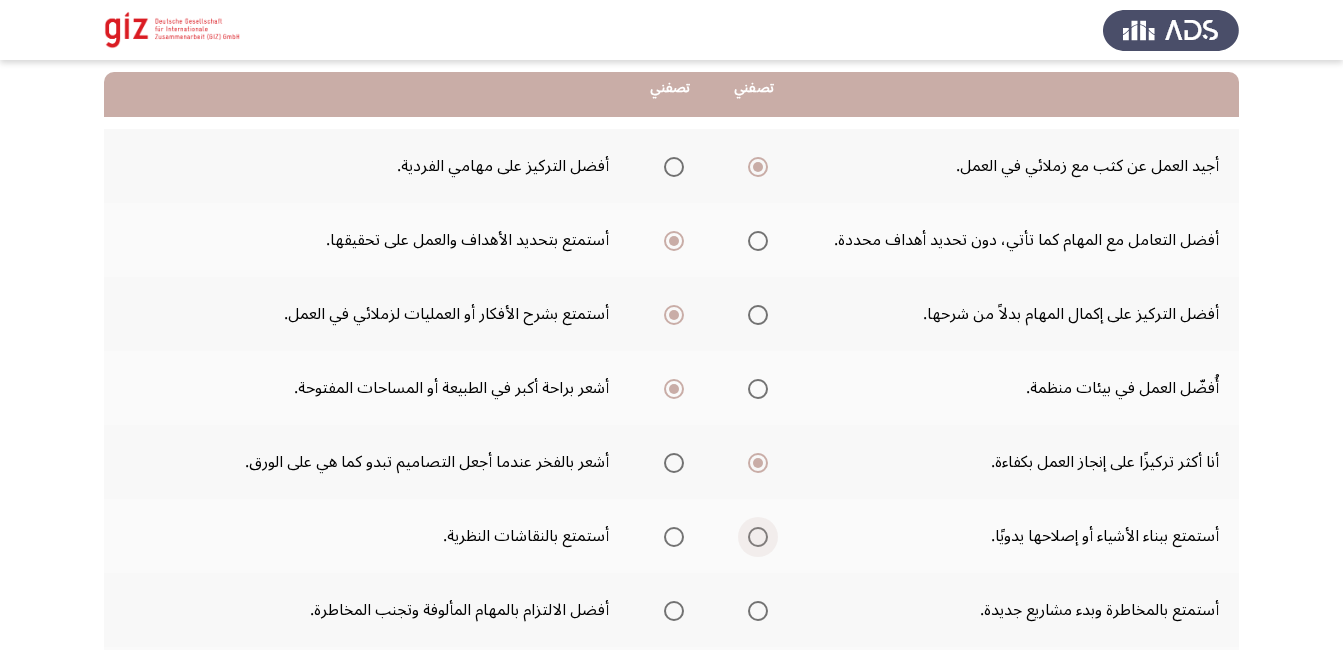 click at bounding box center [758, 537] 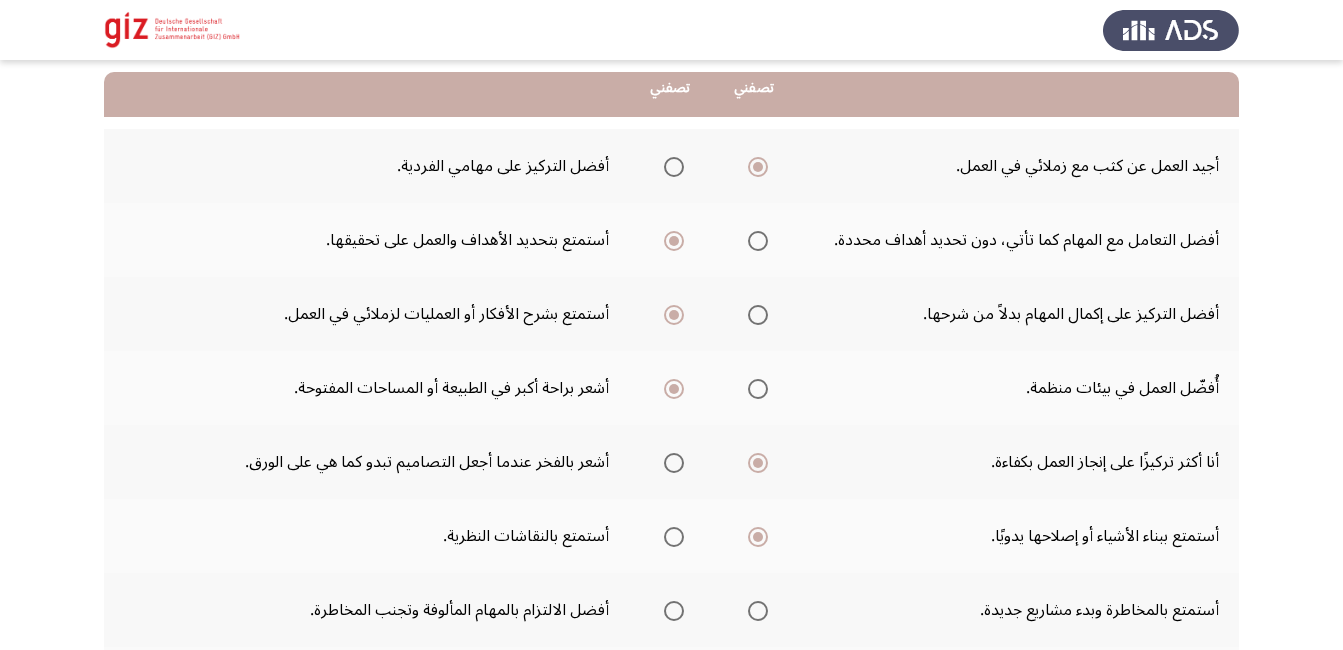 click at bounding box center [674, 611] 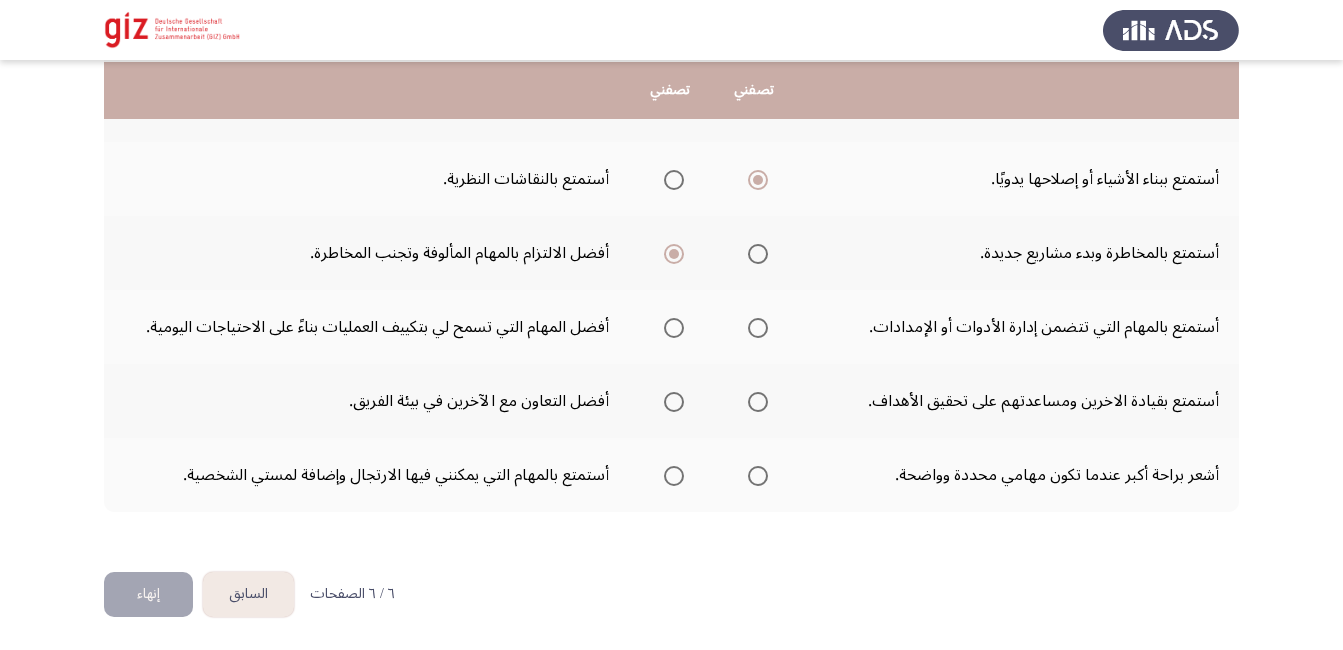 scroll, scrollTop: 559, scrollLeft: 0, axis: vertical 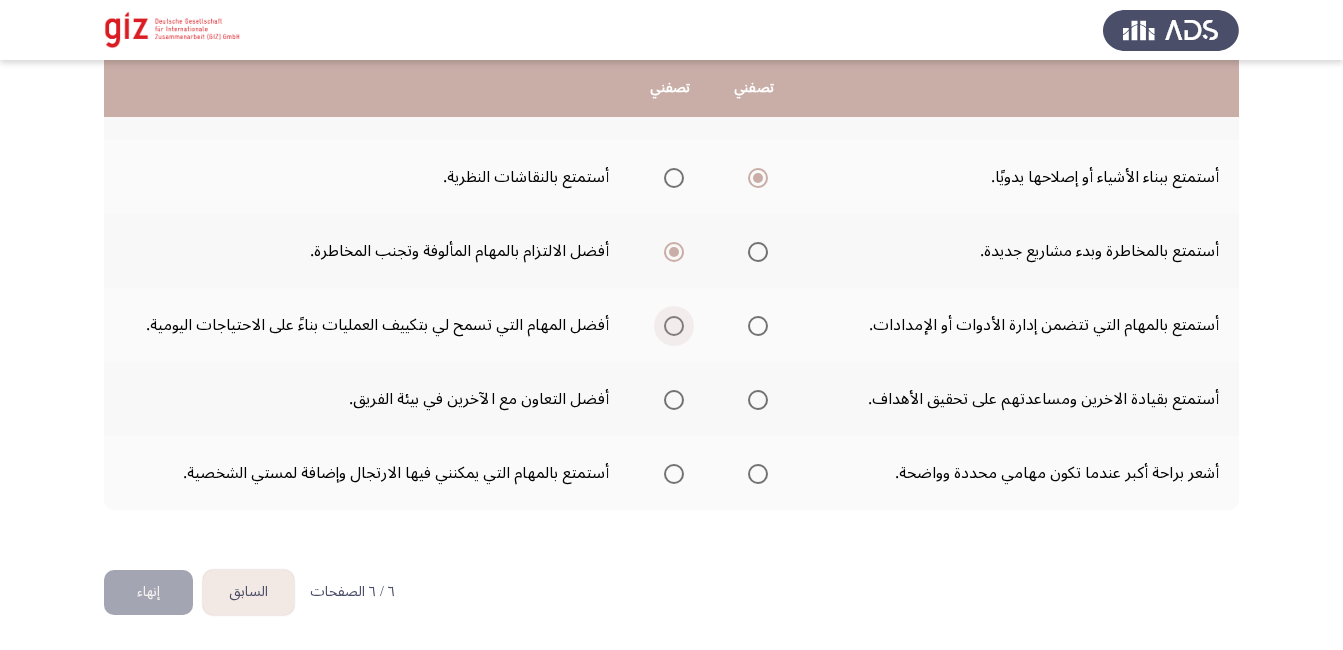 click at bounding box center [674, 326] 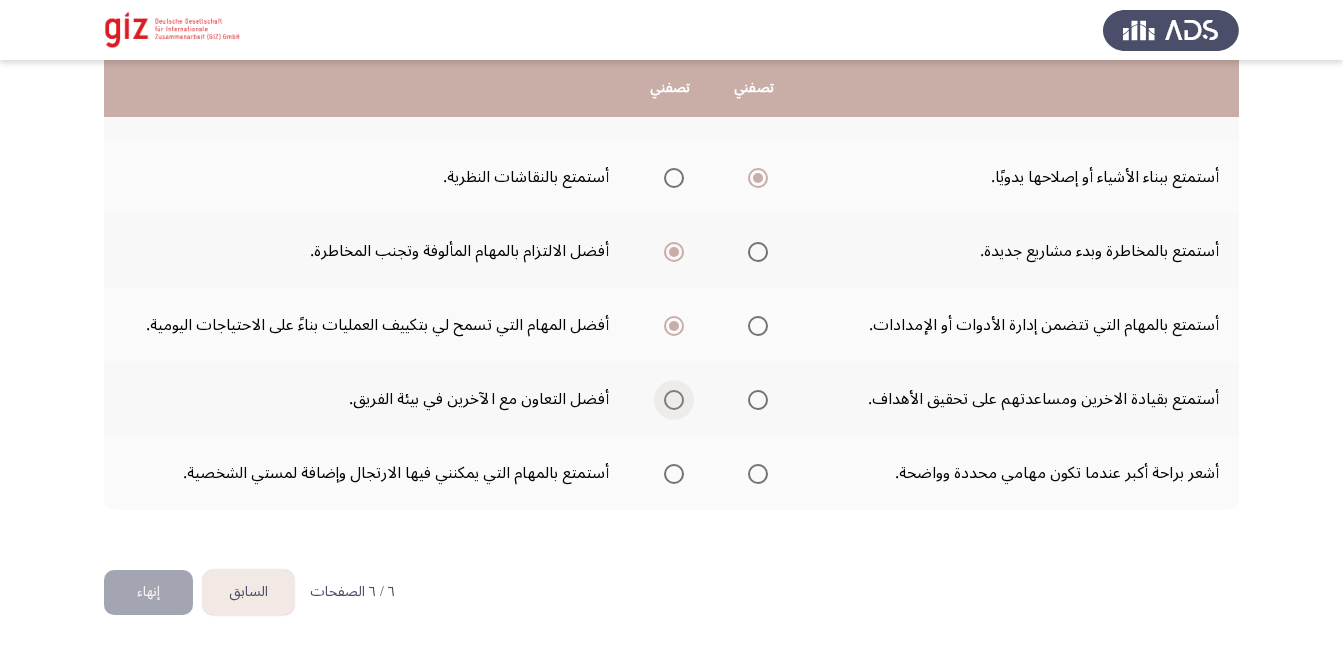 click at bounding box center (674, 400) 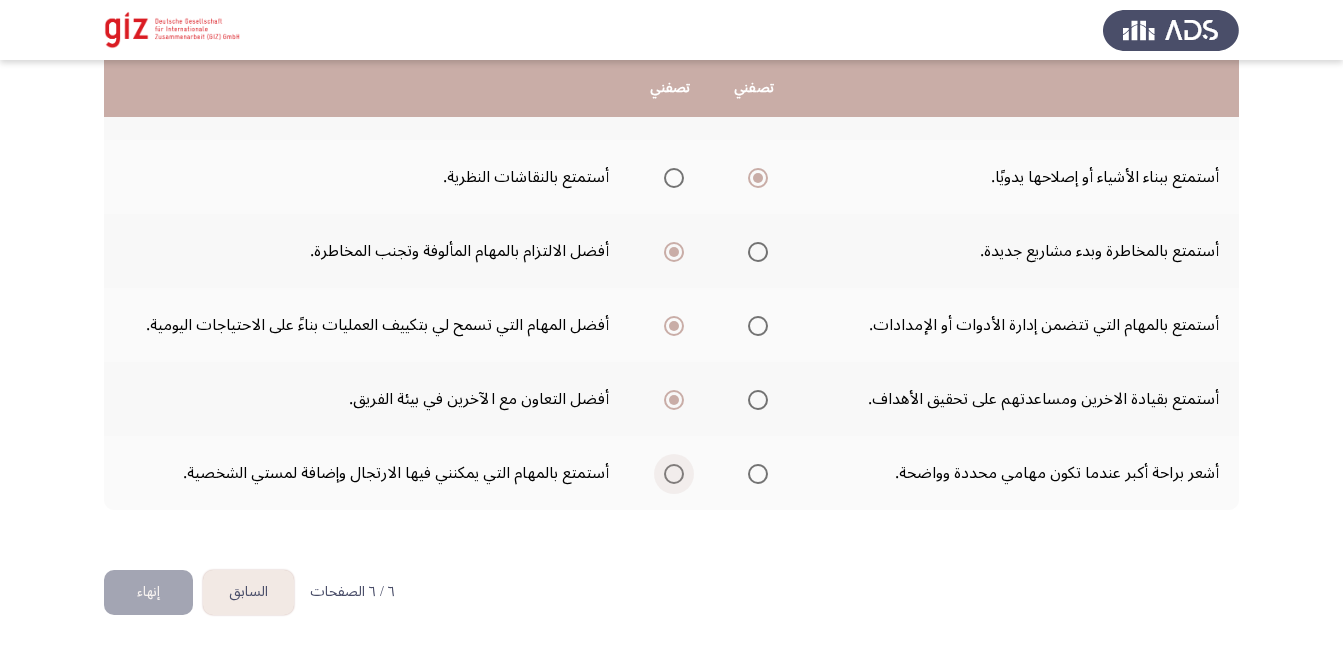 click at bounding box center (674, 474) 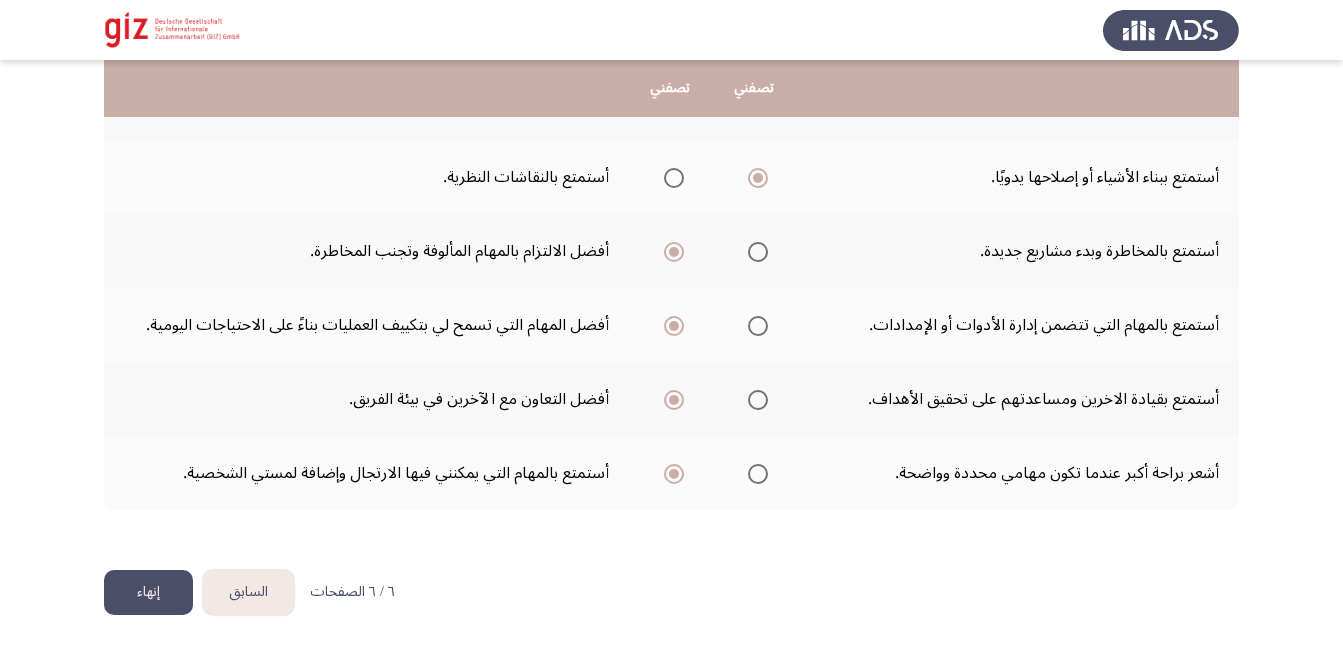 click on "إنهاء" 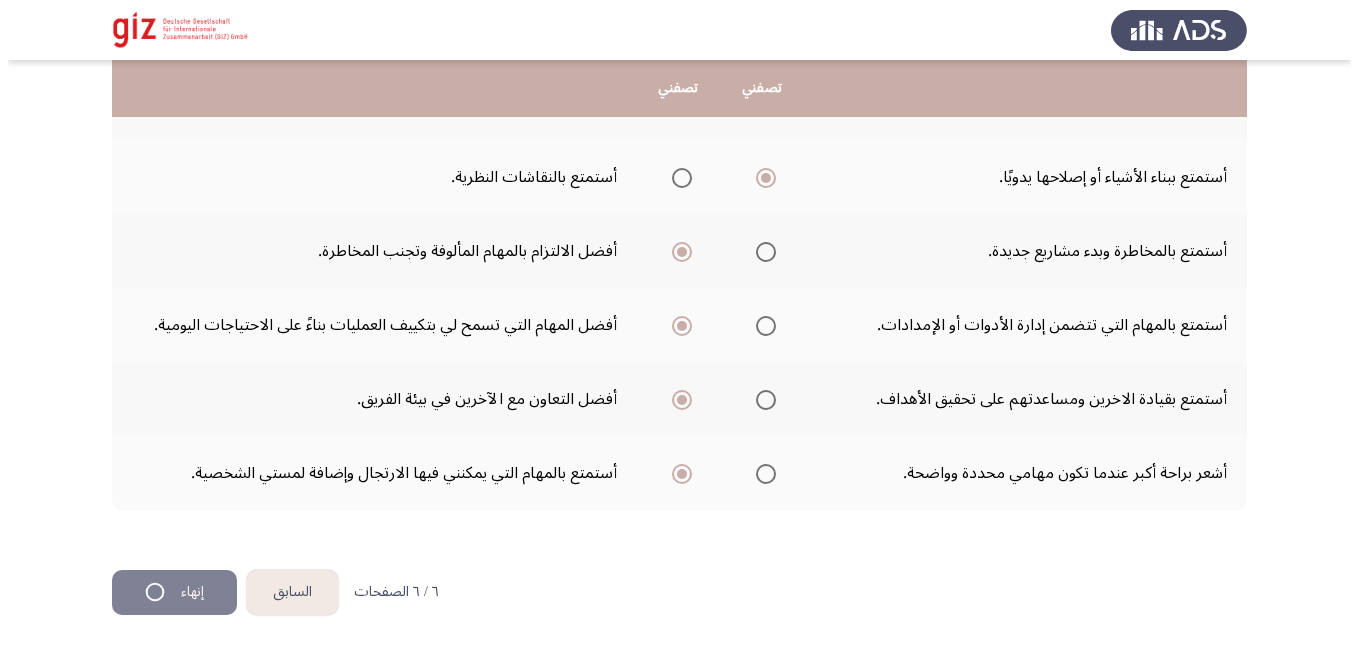 scroll, scrollTop: 0, scrollLeft: 0, axis: both 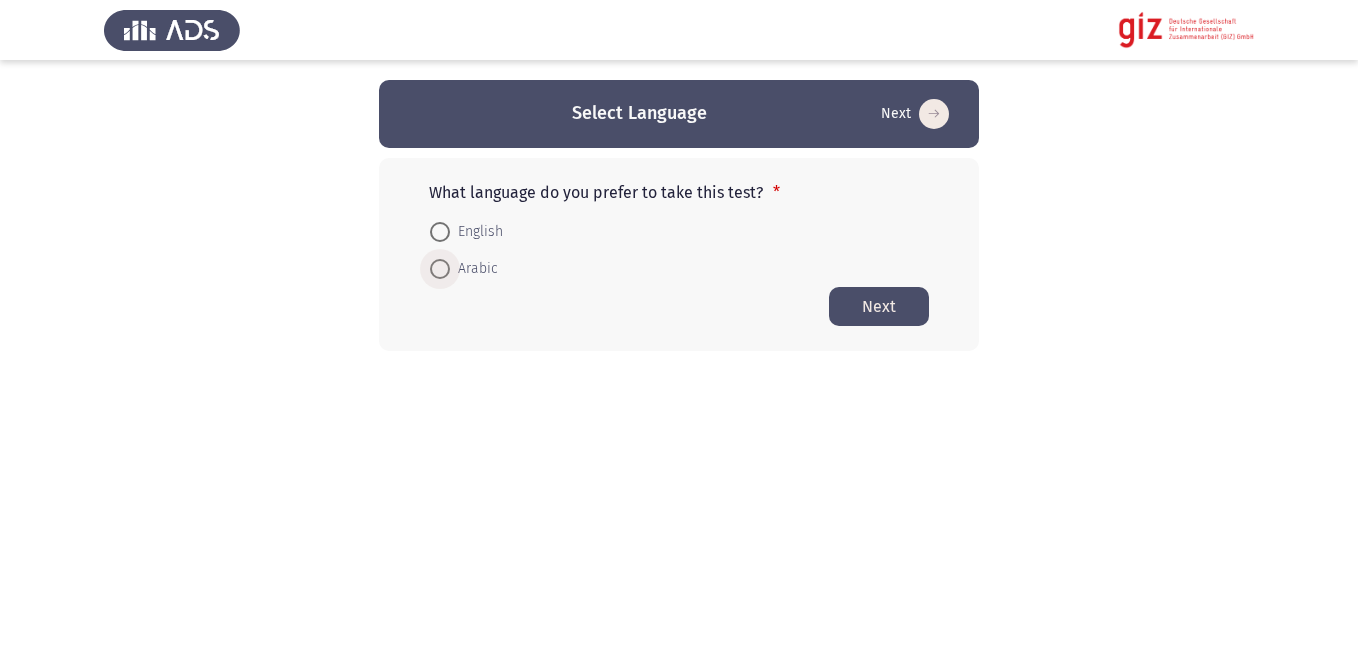 click on "Arabic" at bounding box center [474, 269] 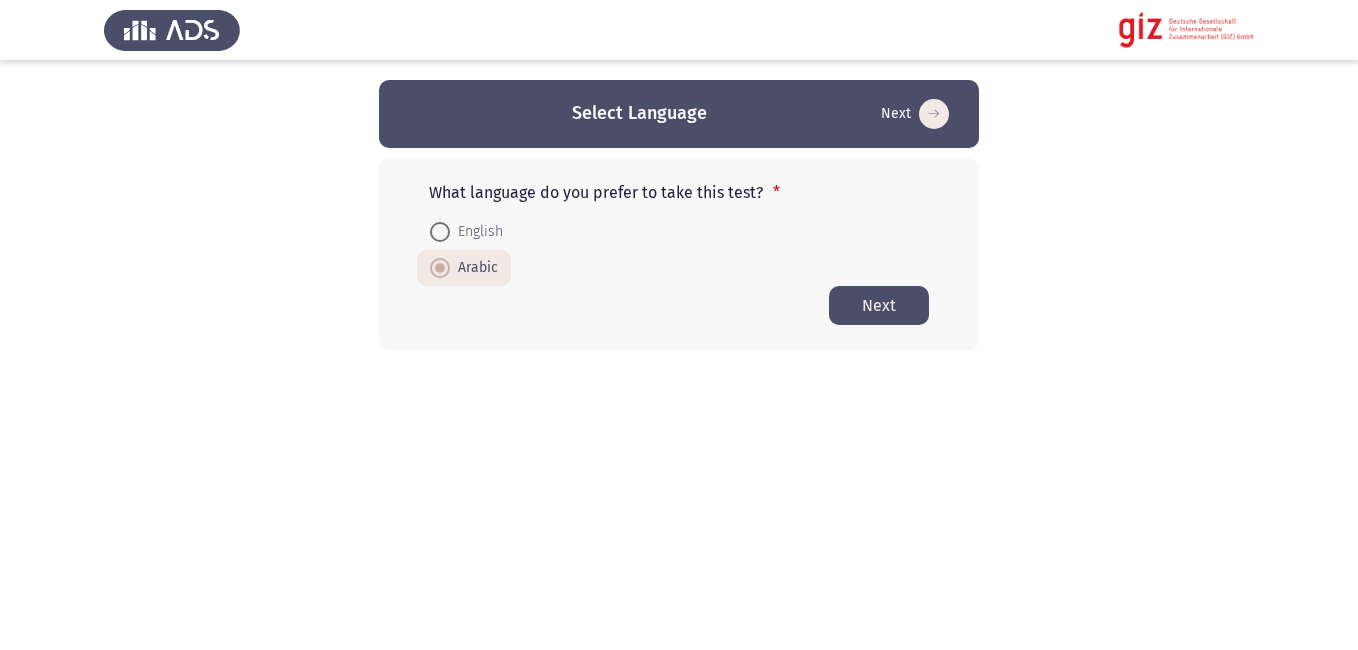 click on "Next" 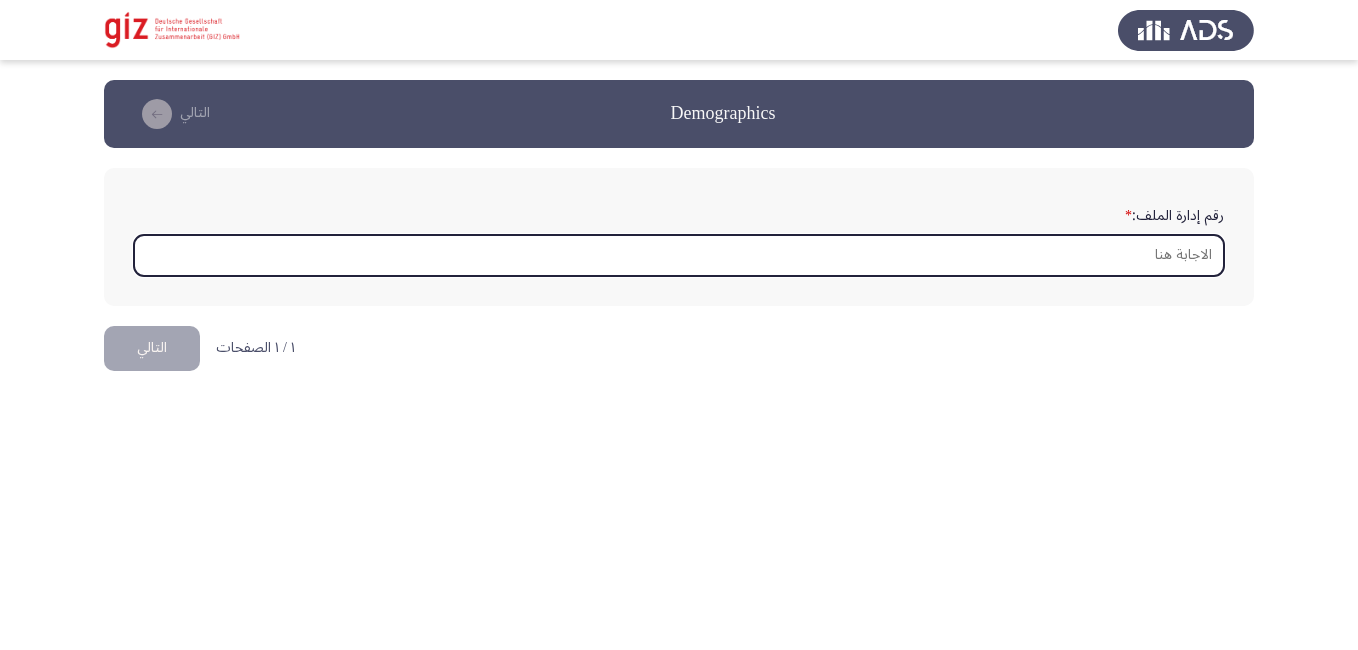 click on "رقم إدارة الملف:    *" at bounding box center (679, 255) 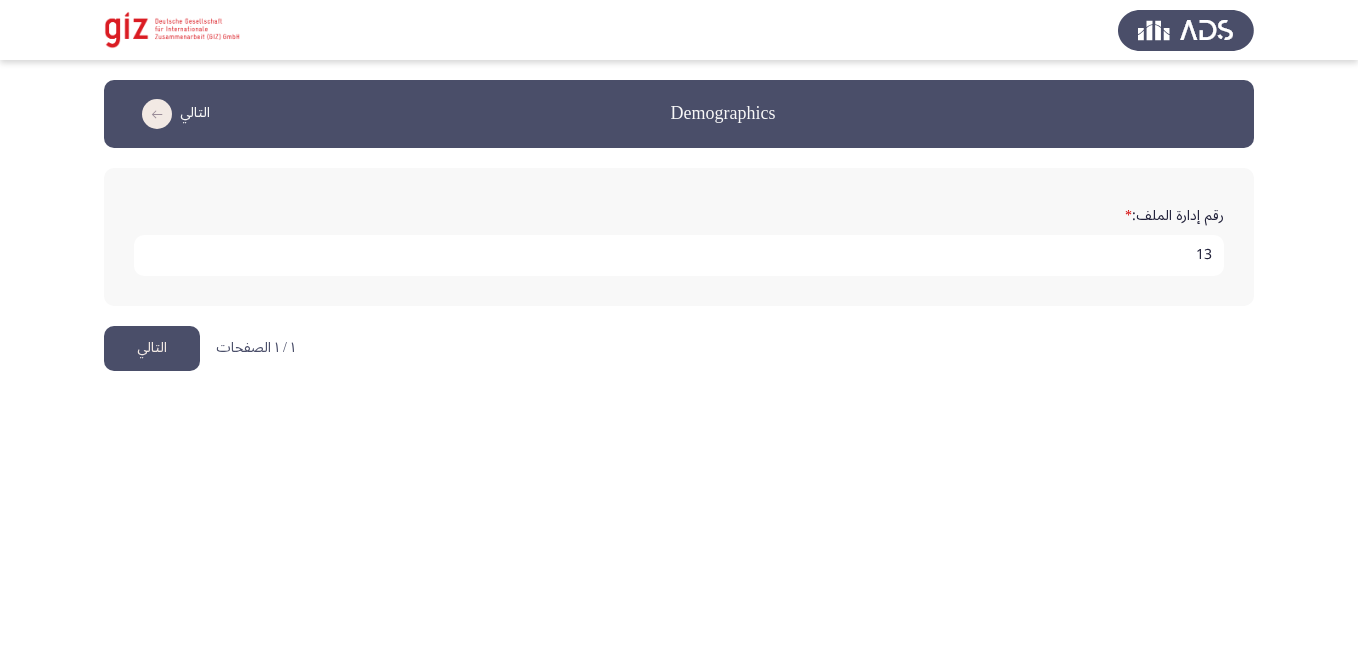 type on "1" 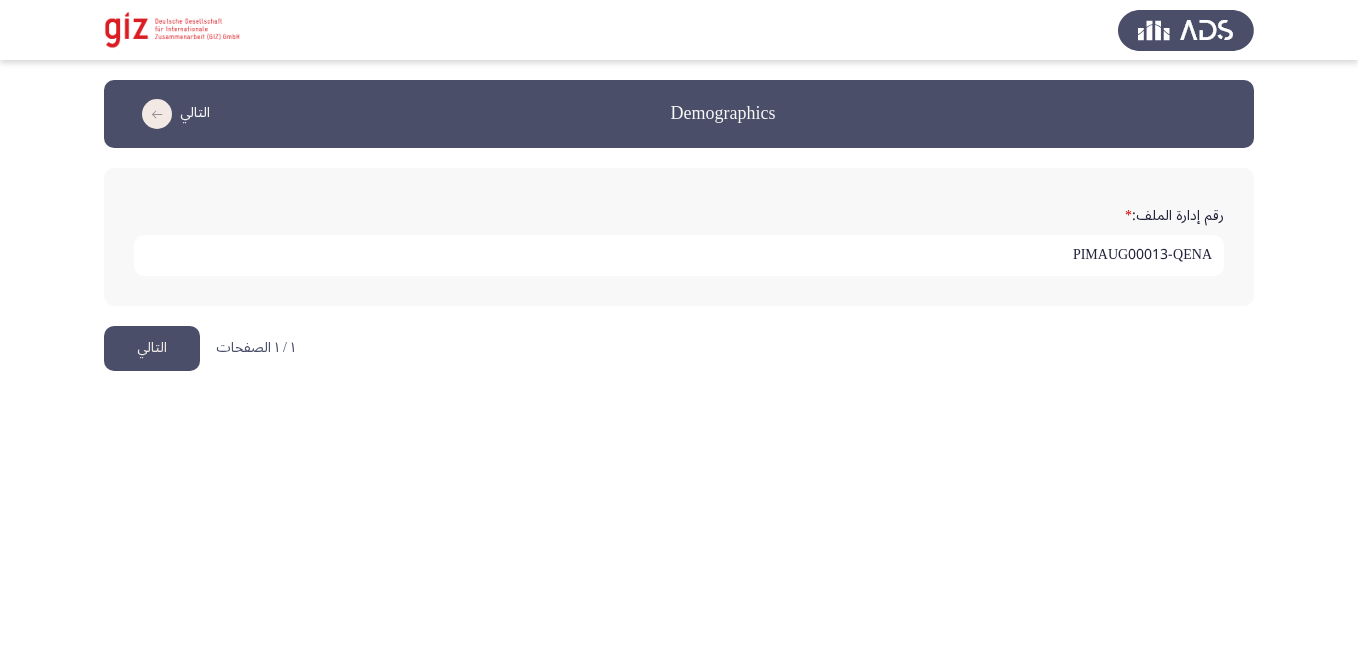 type on "PIMAUG00013-QENA" 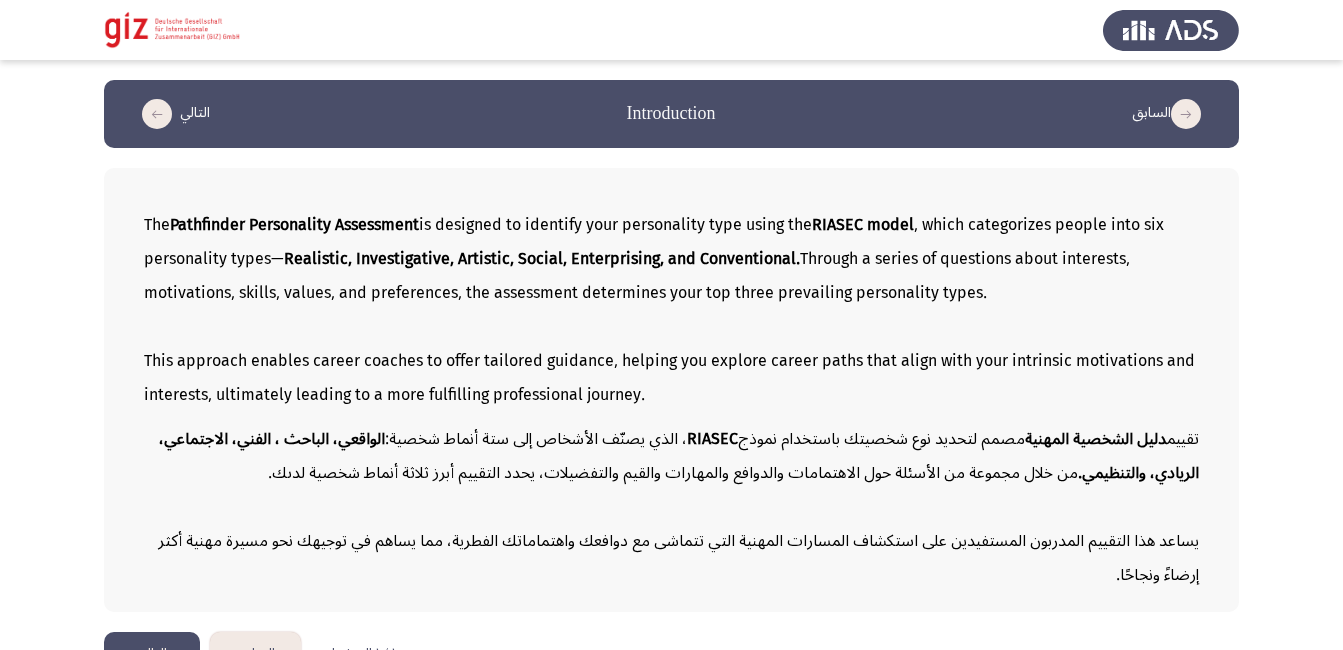click on "السابق   Introduction   التالي  The  Pathfinder Personality Assessment  is designed to identify your personality type using the  RIASEC model , which categorizes people into six personality types— Realistic, Investigative, Artistic, Social, Enterprising, and Conventional.  Through a series of questions about interests, motivations, skills, values, and preferences, the assessment determines your top three prevailing personality types. This approach enables career coaches to offer tailored guidance, helping you explore career paths that align with your intrinsic motivations and interests, ultimately leading to a more fulfilling professional journey. تقييم  دليل الشخصية المهنية  مصمم لتحديد نوع شخصيتك باستخدام نموذج  RIASEC ، الذي يصنّف الأشخاص إلى ستة أنماط شخصية:  الواقعي، الباحث ، الفني، الاجتماعي، الريادي، والتنظيمي.  ١ / ١ الصفحات   السابق" 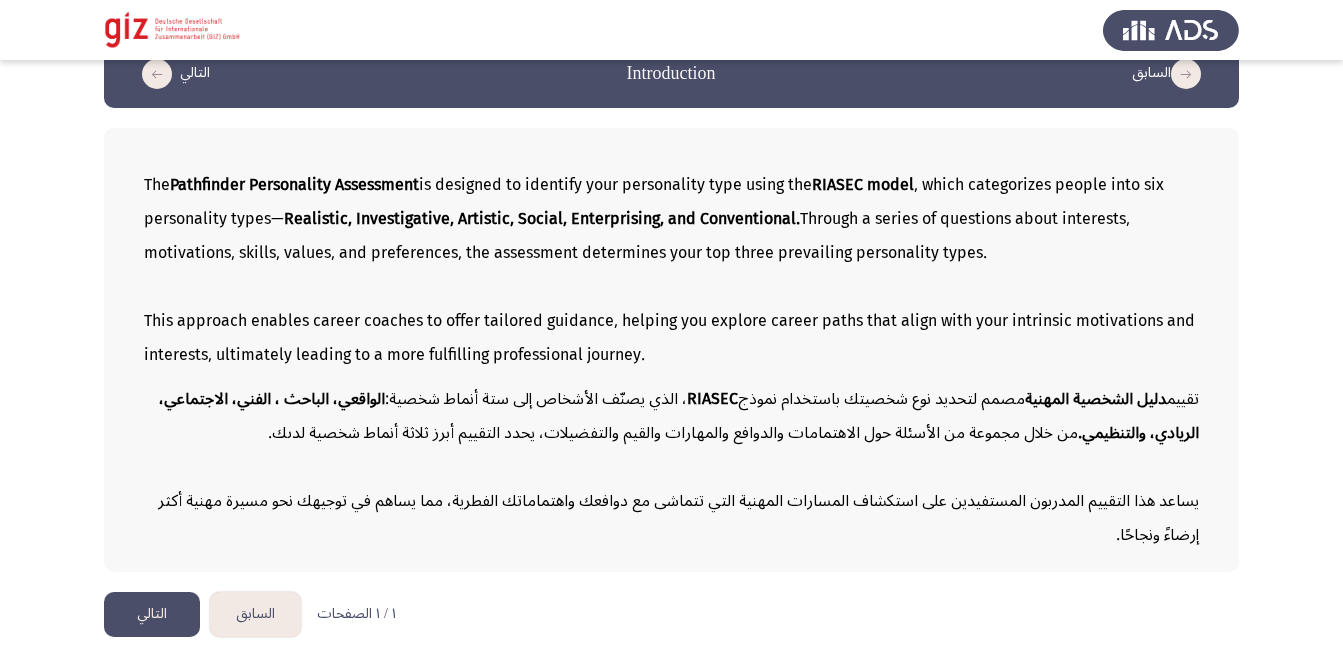 scroll, scrollTop: 47, scrollLeft: 0, axis: vertical 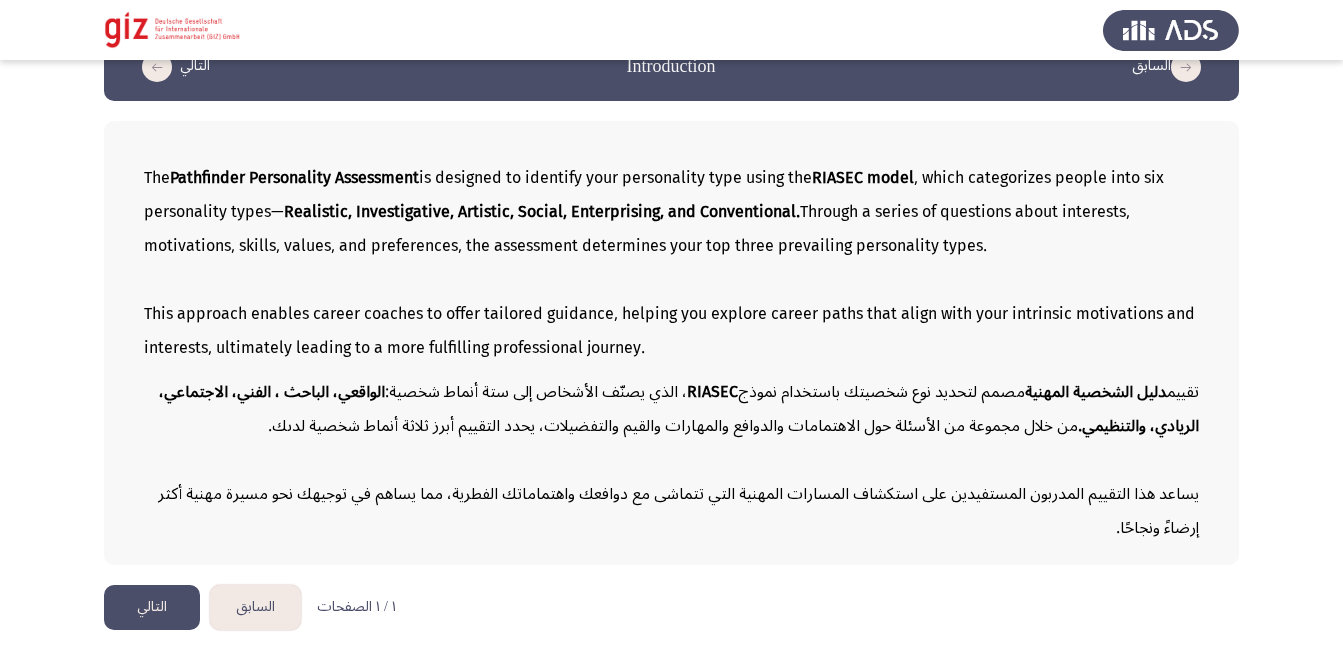 click on "التالي" 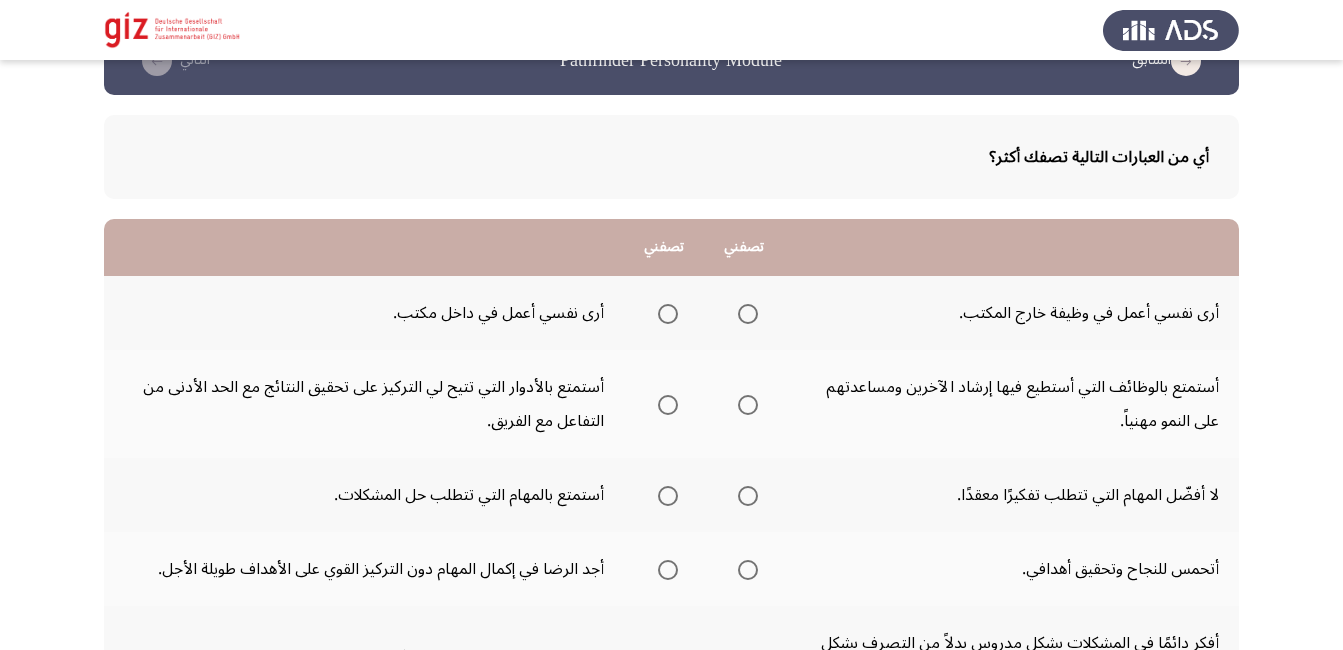 scroll, scrollTop: 55, scrollLeft: 0, axis: vertical 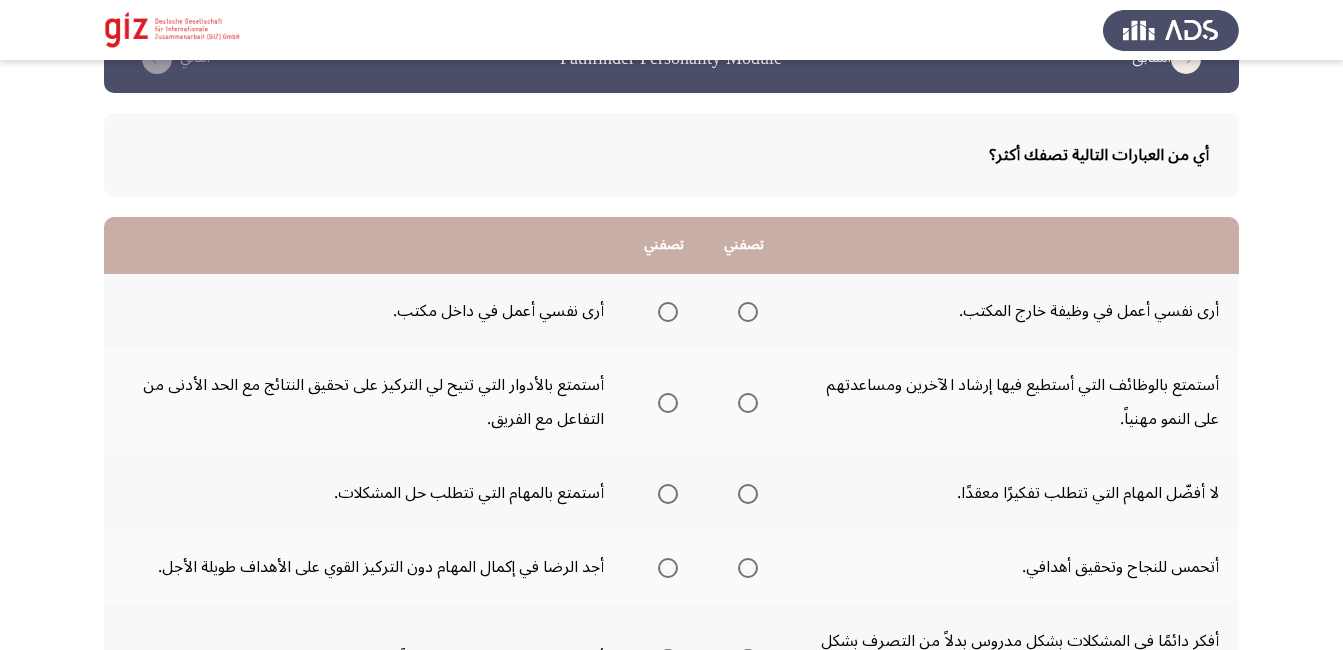 click at bounding box center (668, 312) 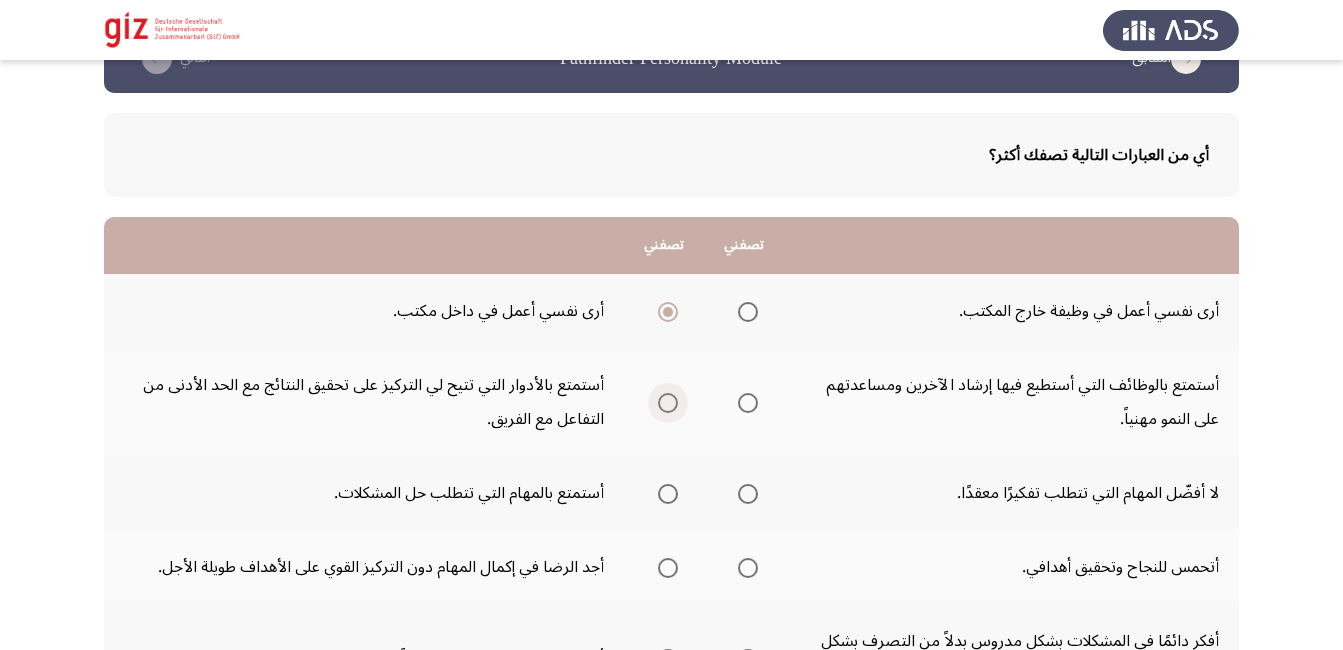 click at bounding box center (668, 403) 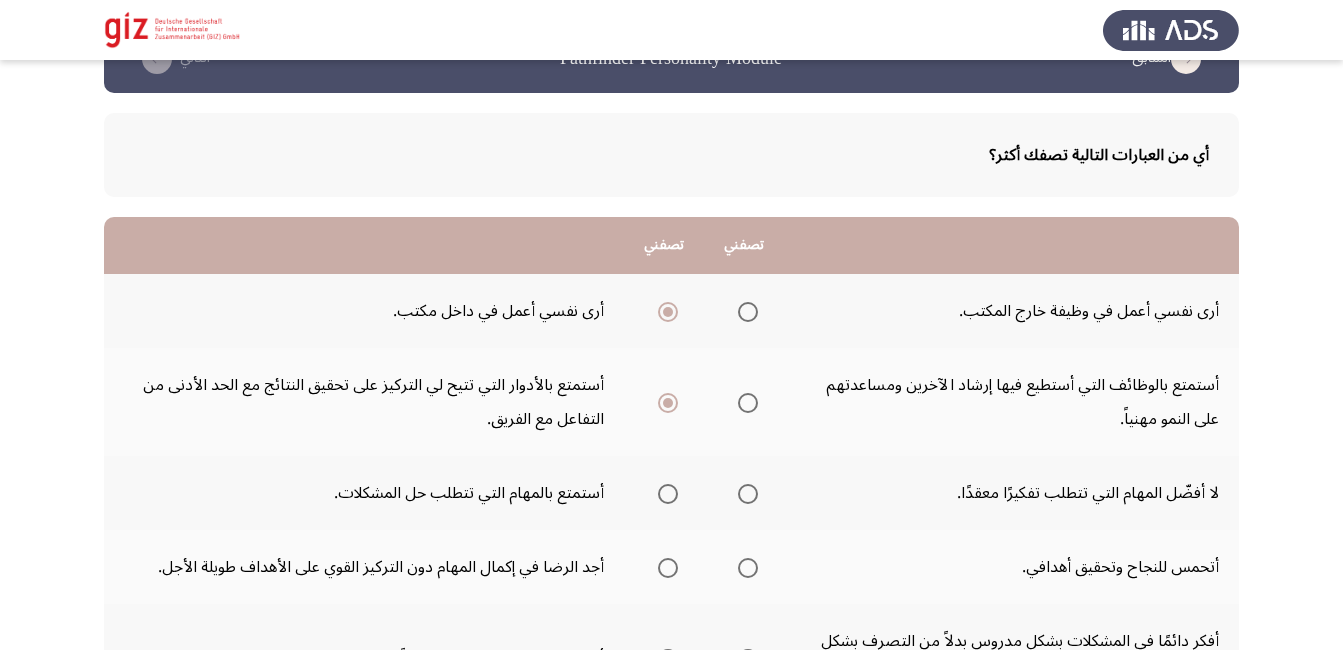 click 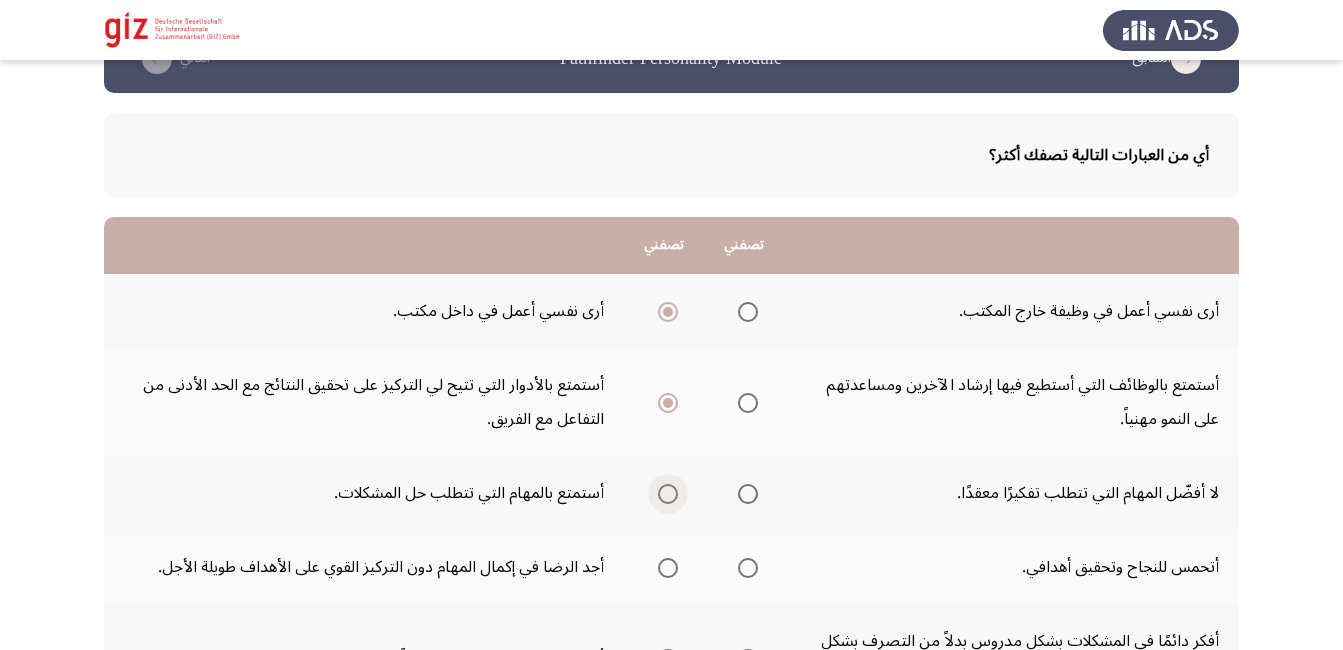 click at bounding box center (668, 494) 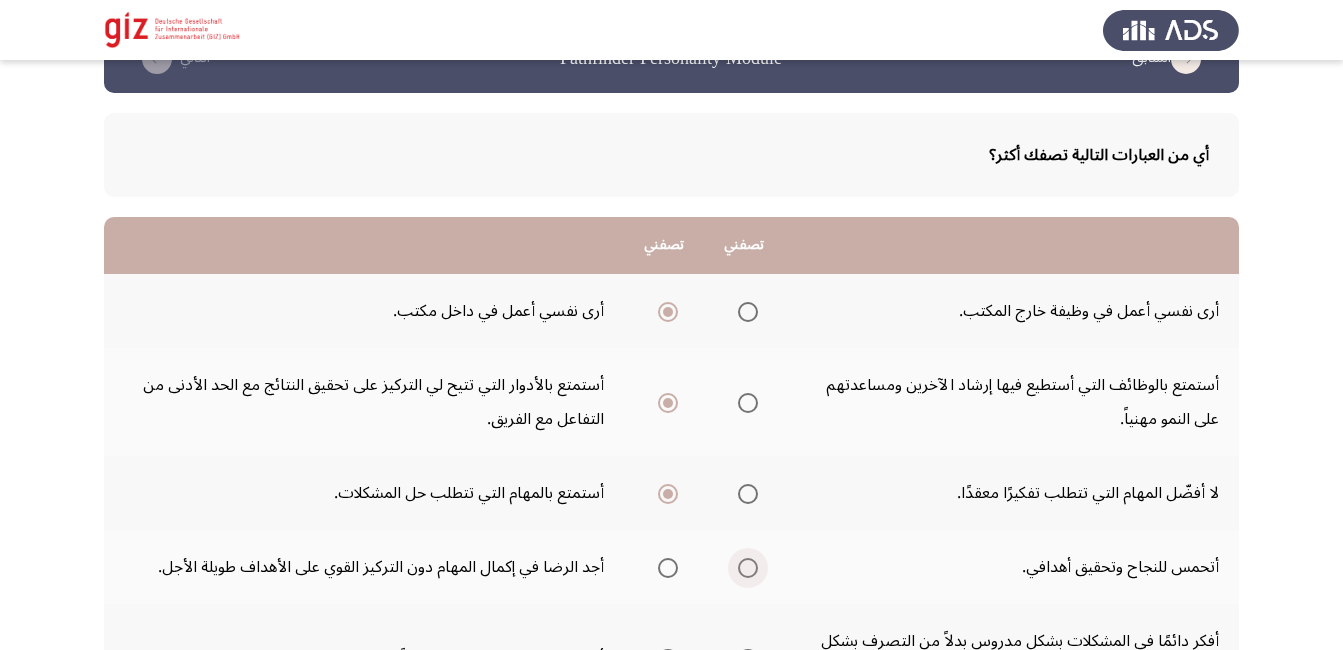 click at bounding box center (748, 568) 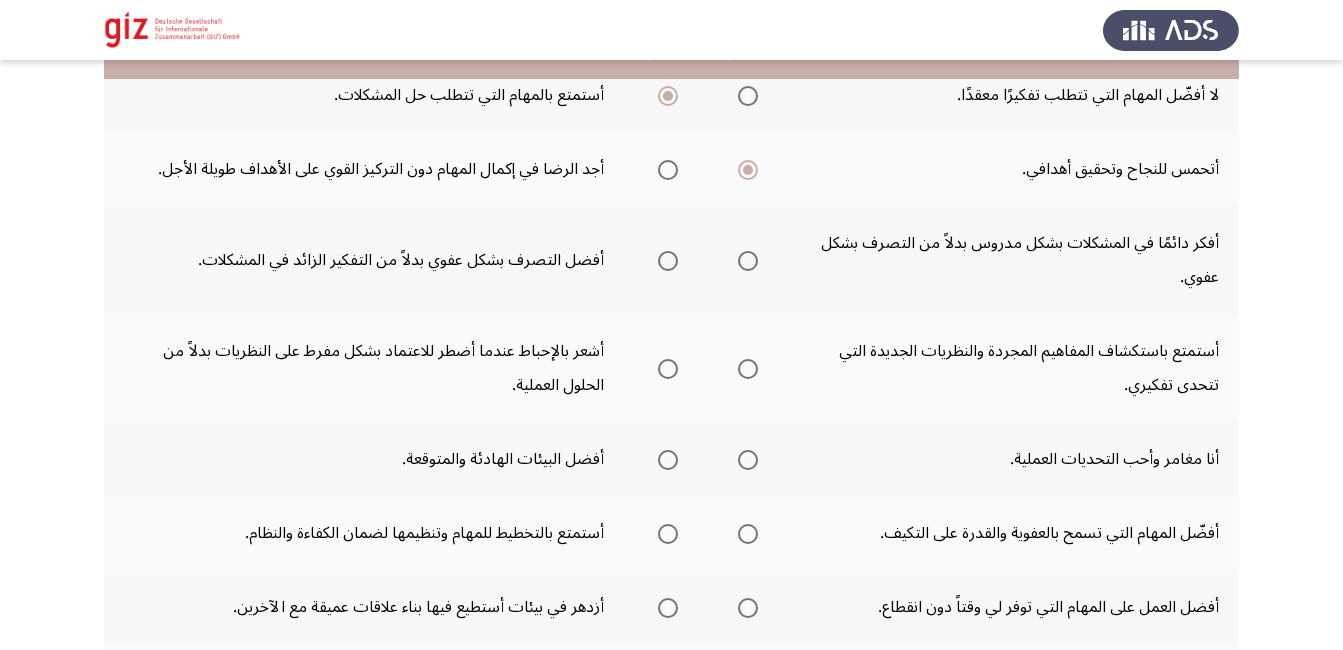 scroll, scrollTop: 455, scrollLeft: 0, axis: vertical 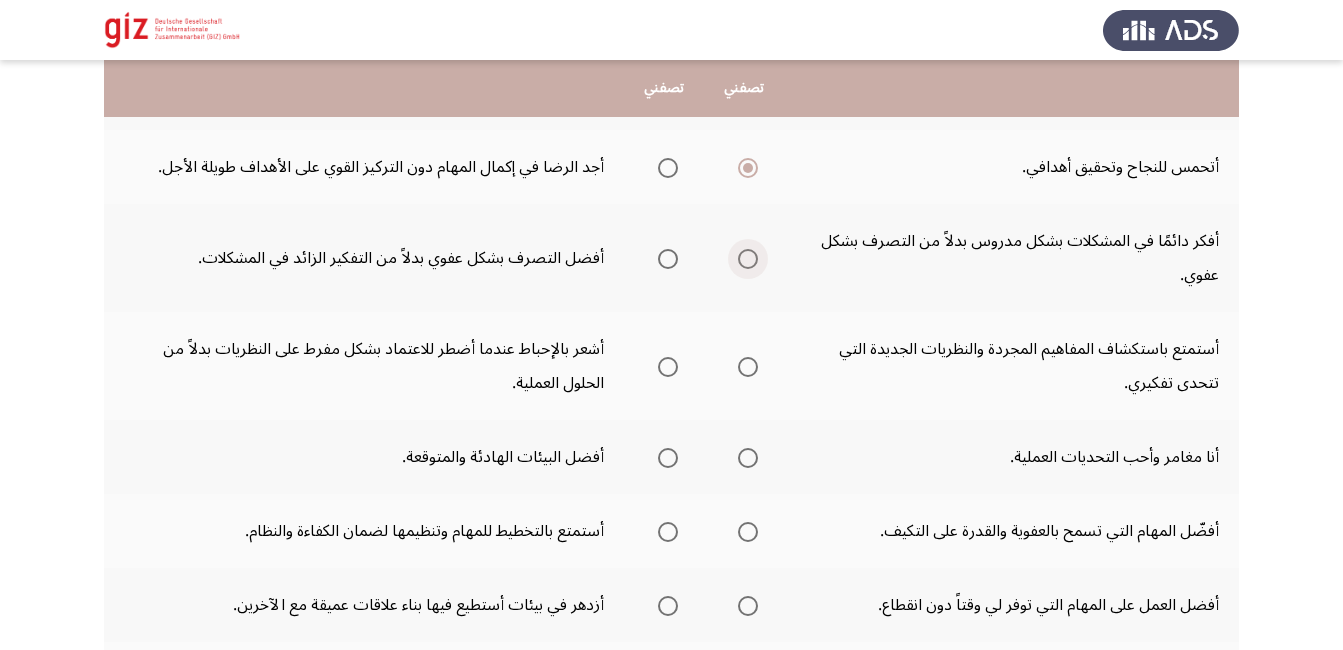 click at bounding box center [748, 259] 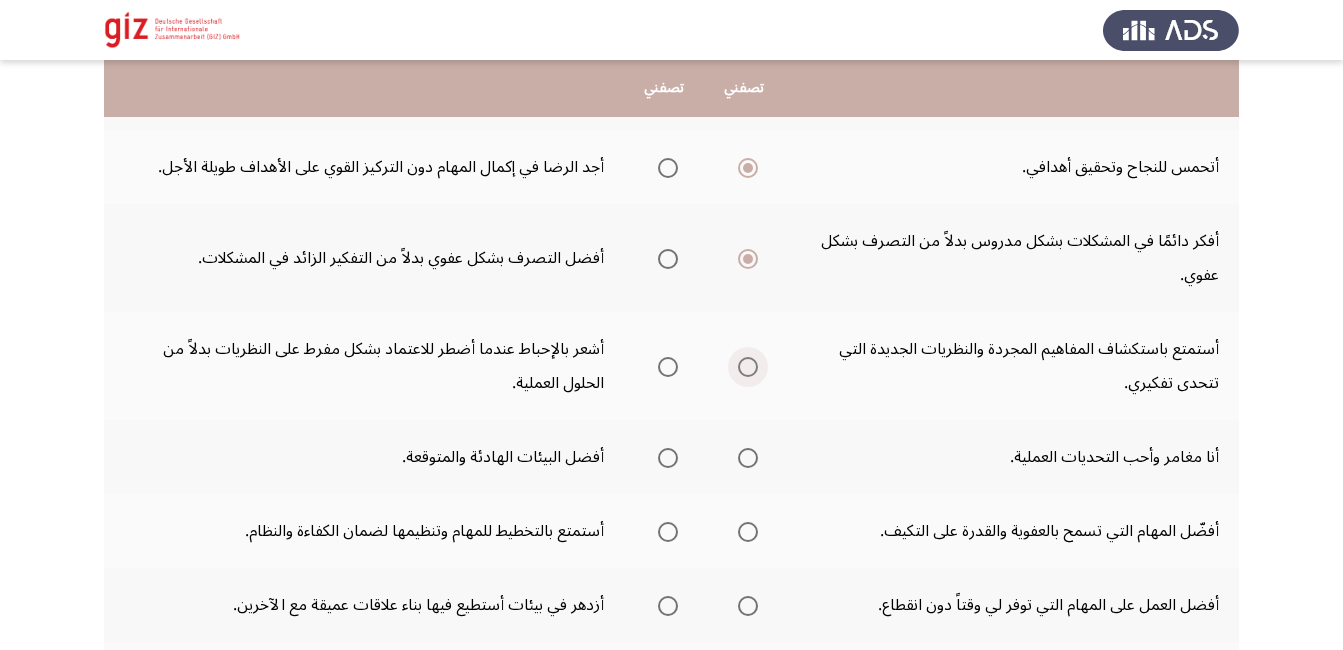 click at bounding box center (748, 367) 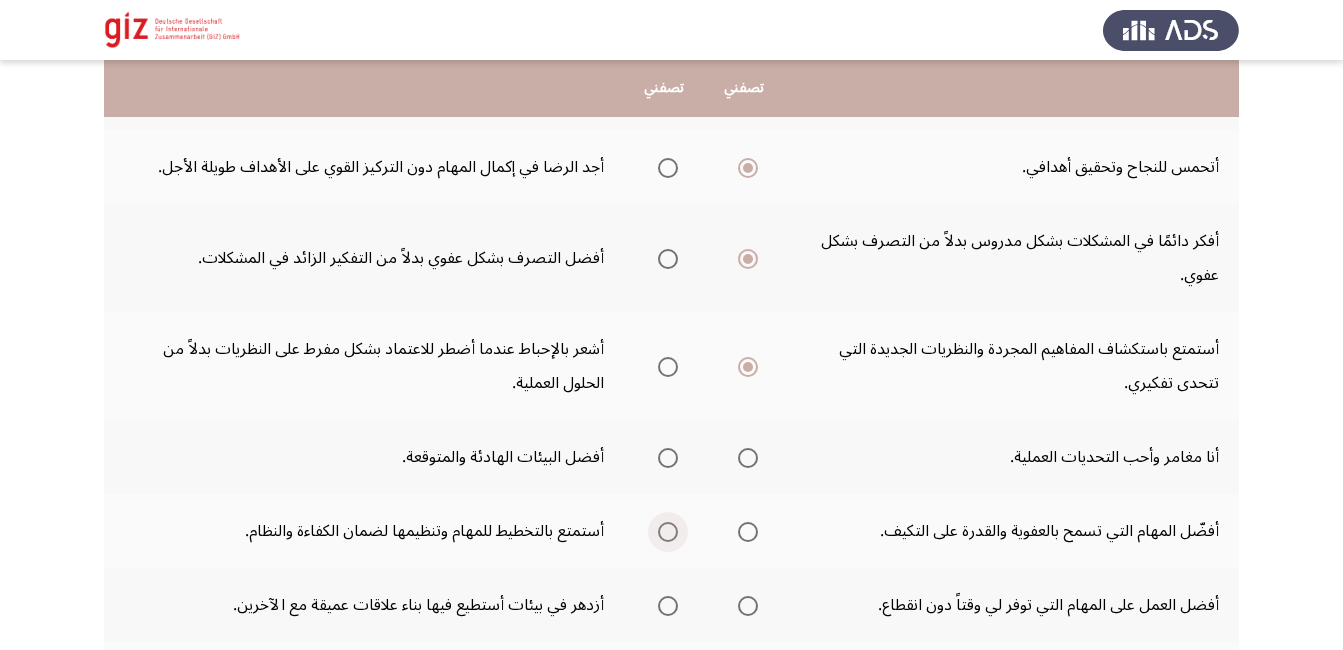 click at bounding box center [668, 532] 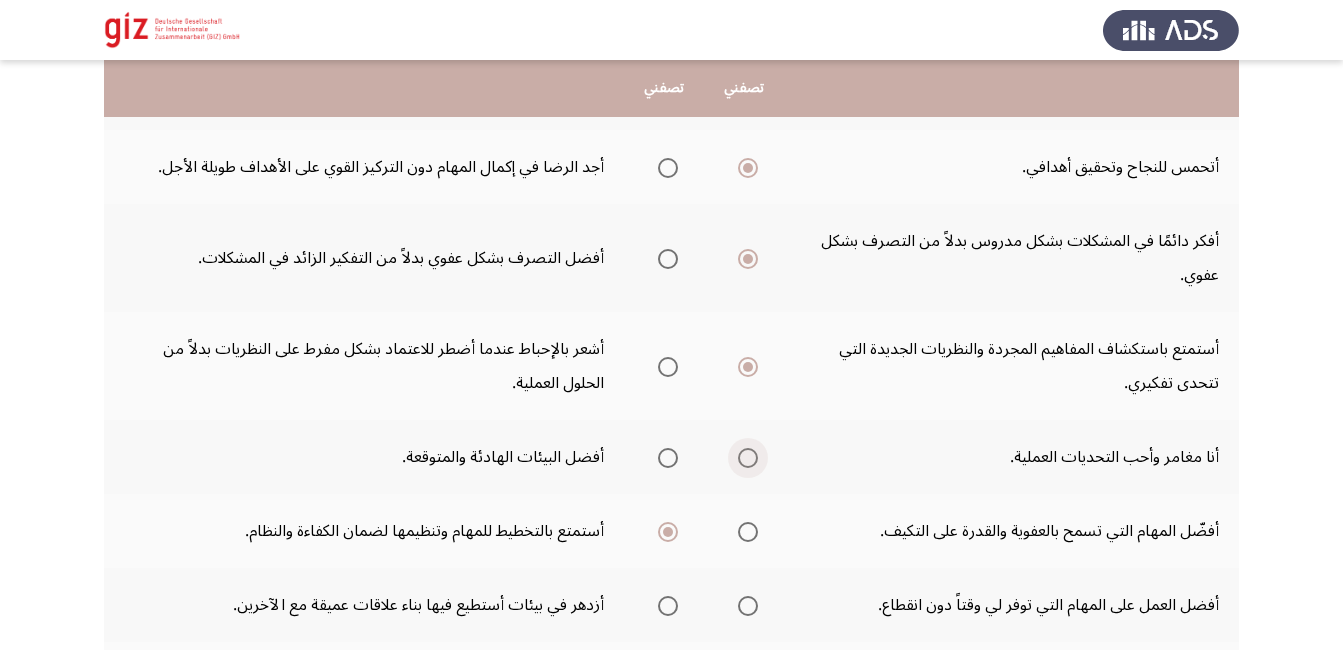click at bounding box center (748, 458) 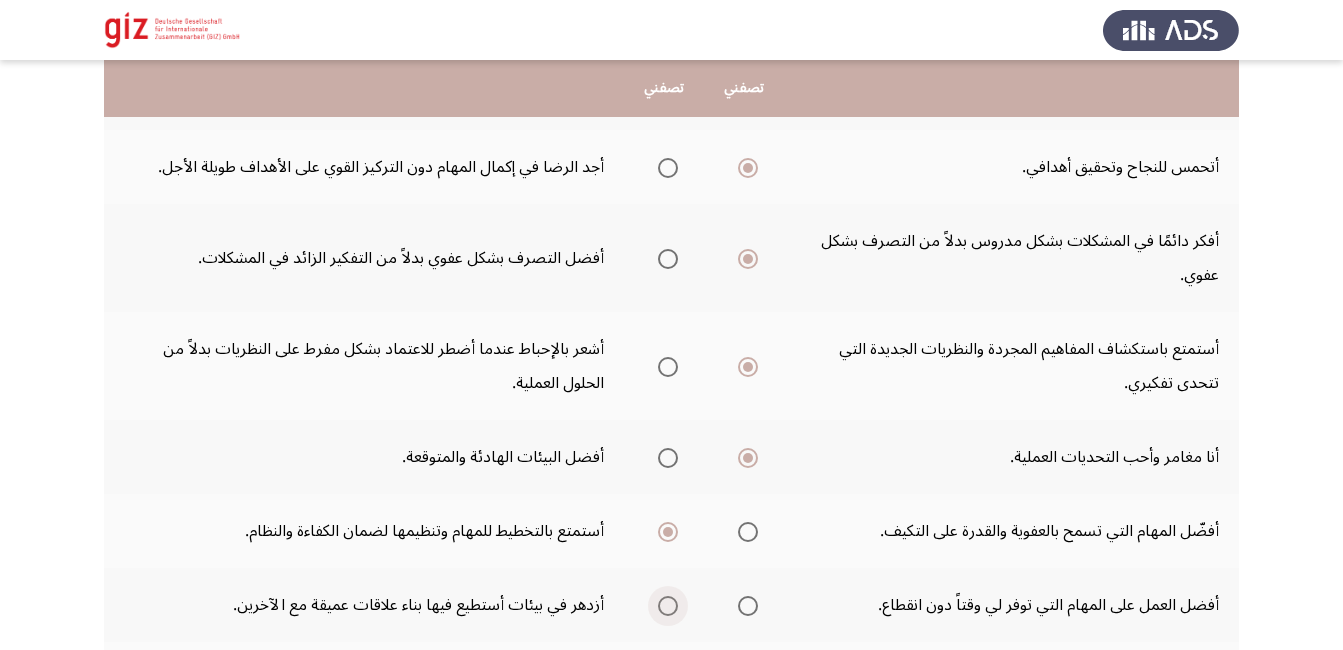 click at bounding box center (668, 606) 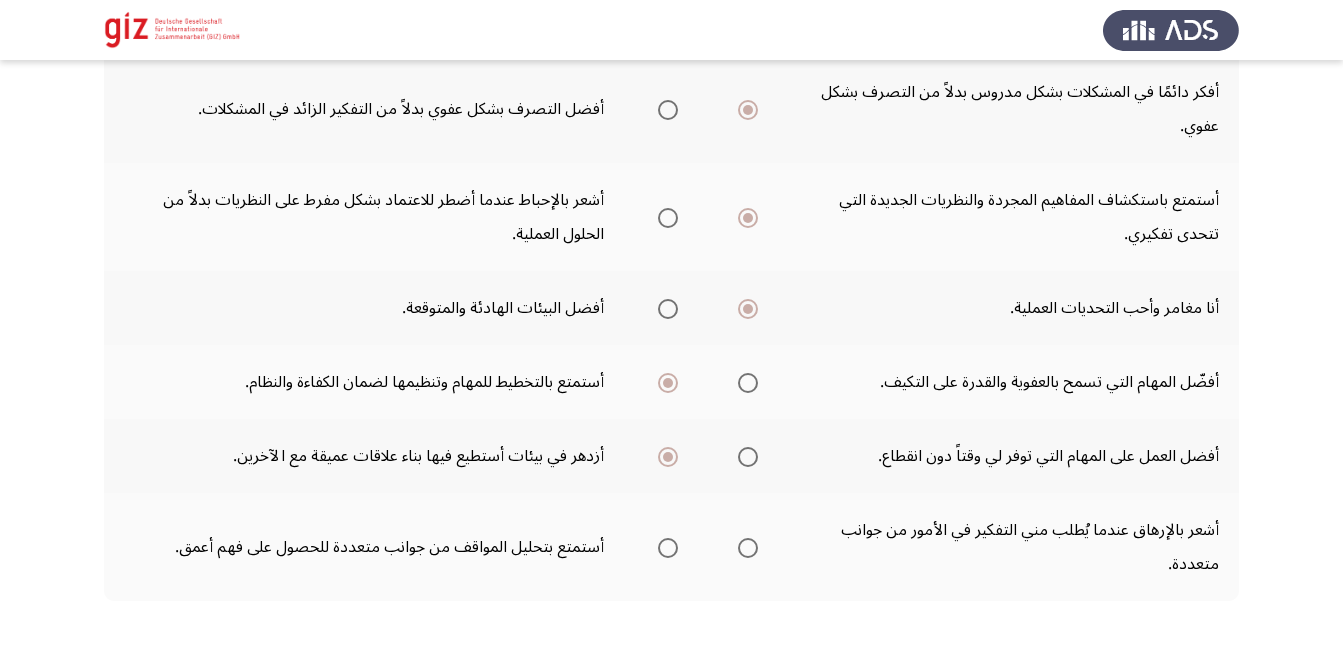 scroll, scrollTop: 695, scrollLeft: 0, axis: vertical 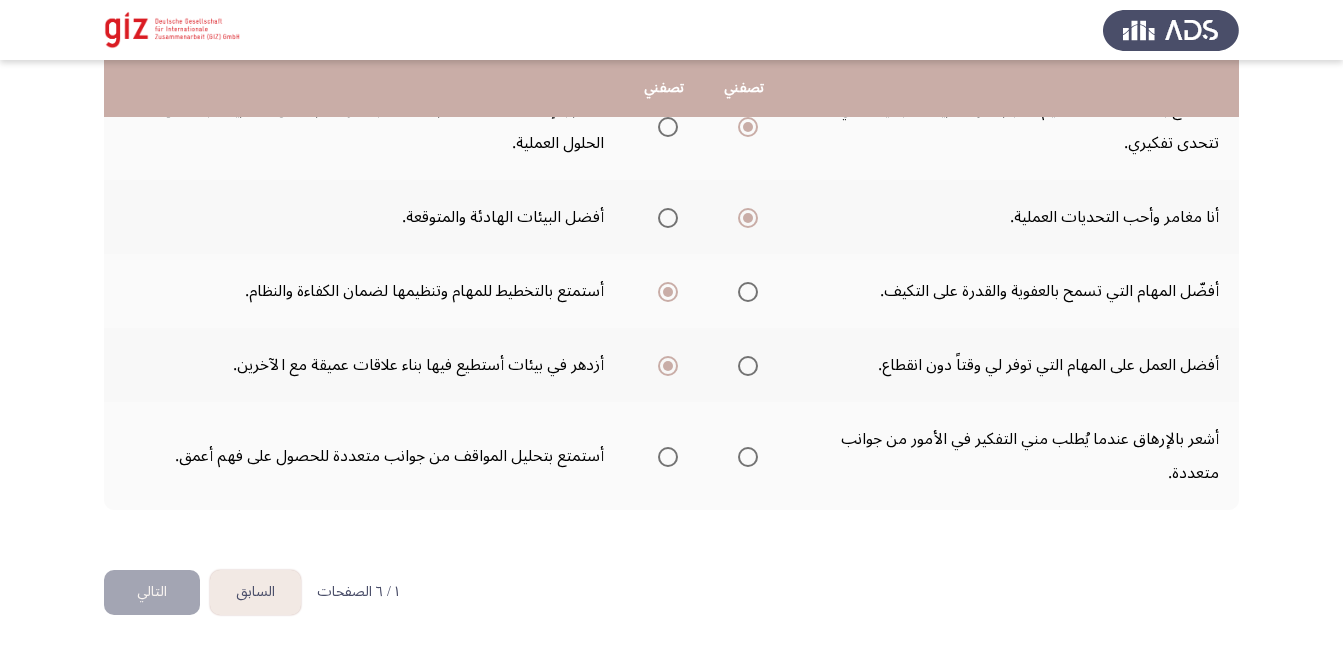click at bounding box center [668, 457] 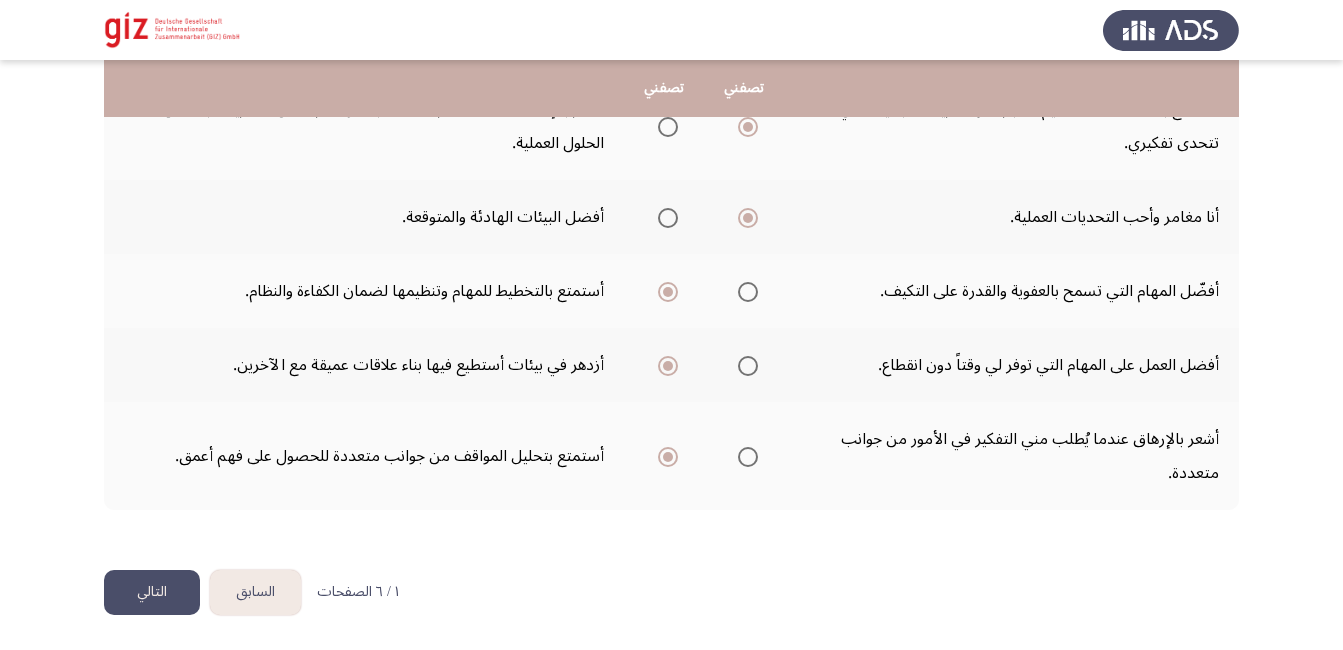 click on "التالي" 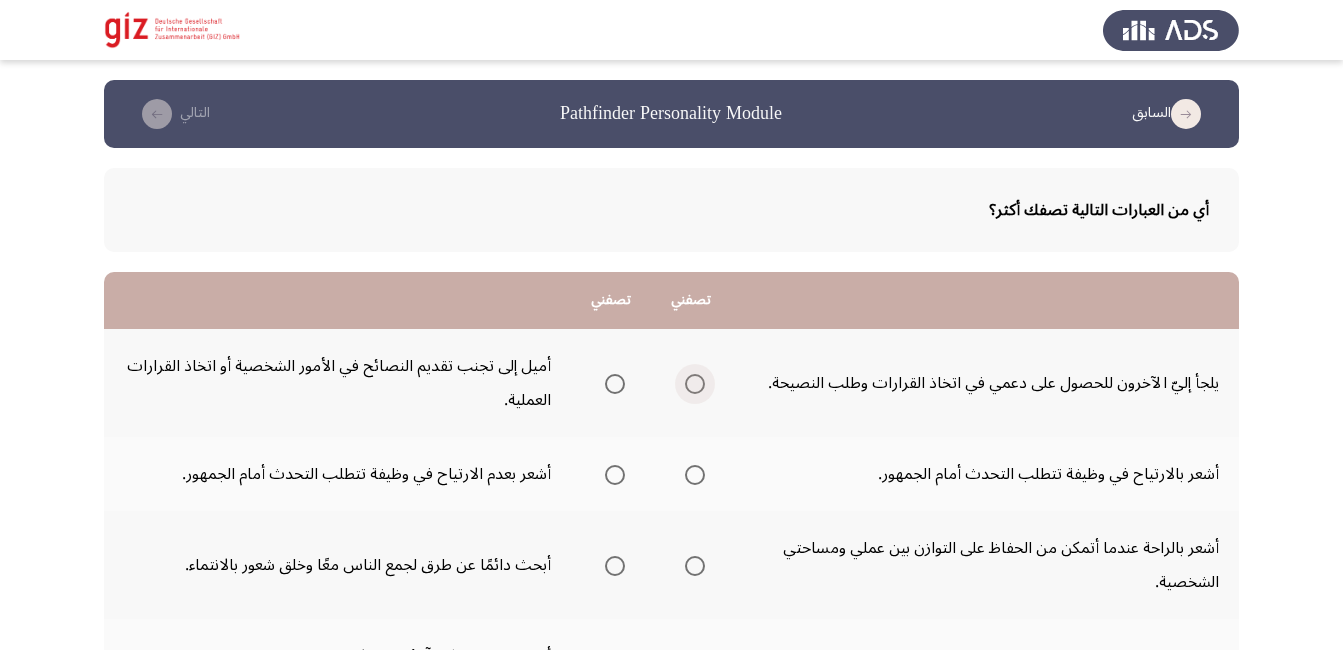 click at bounding box center (695, 384) 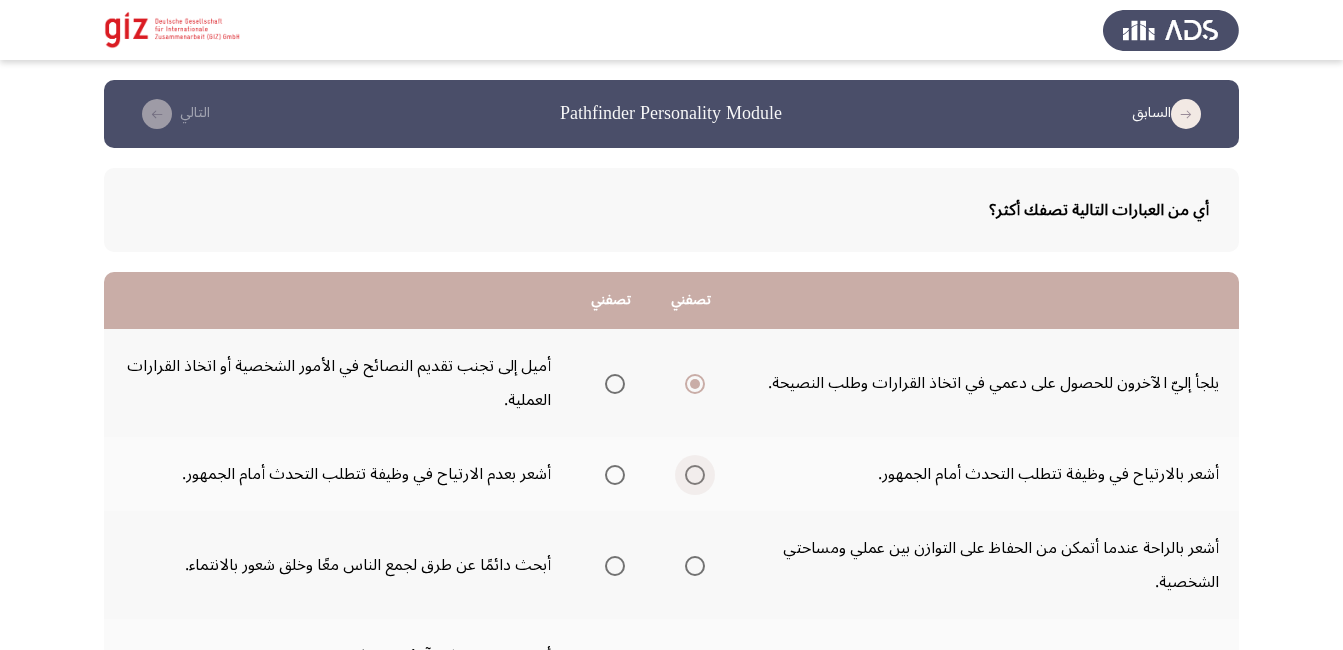 click at bounding box center (691, 475) 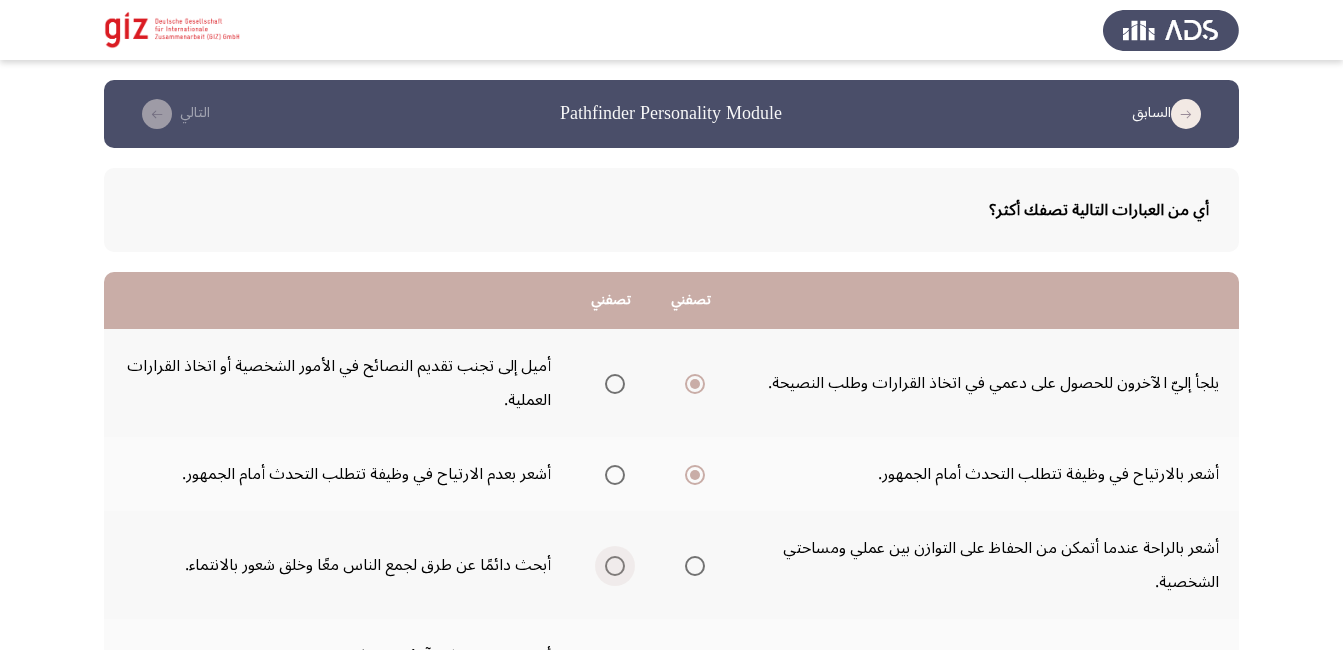 click at bounding box center [615, 566] 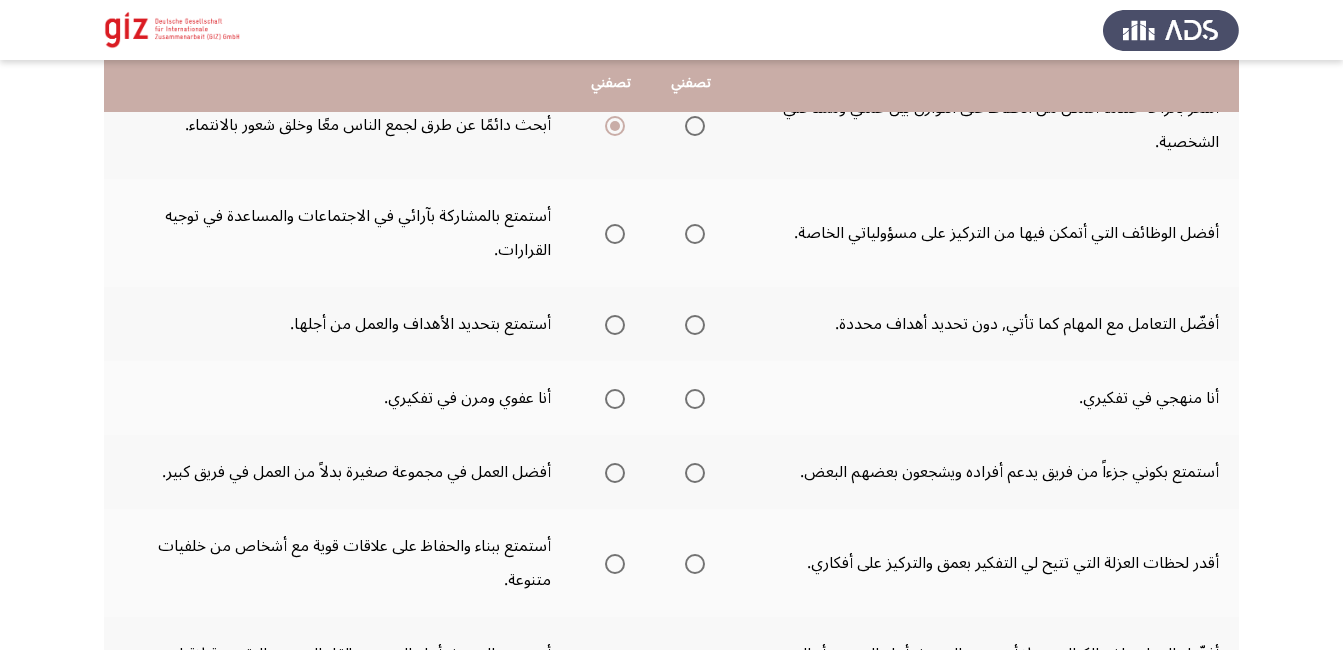 scroll, scrollTop: 400, scrollLeft: 0, axis: vertical 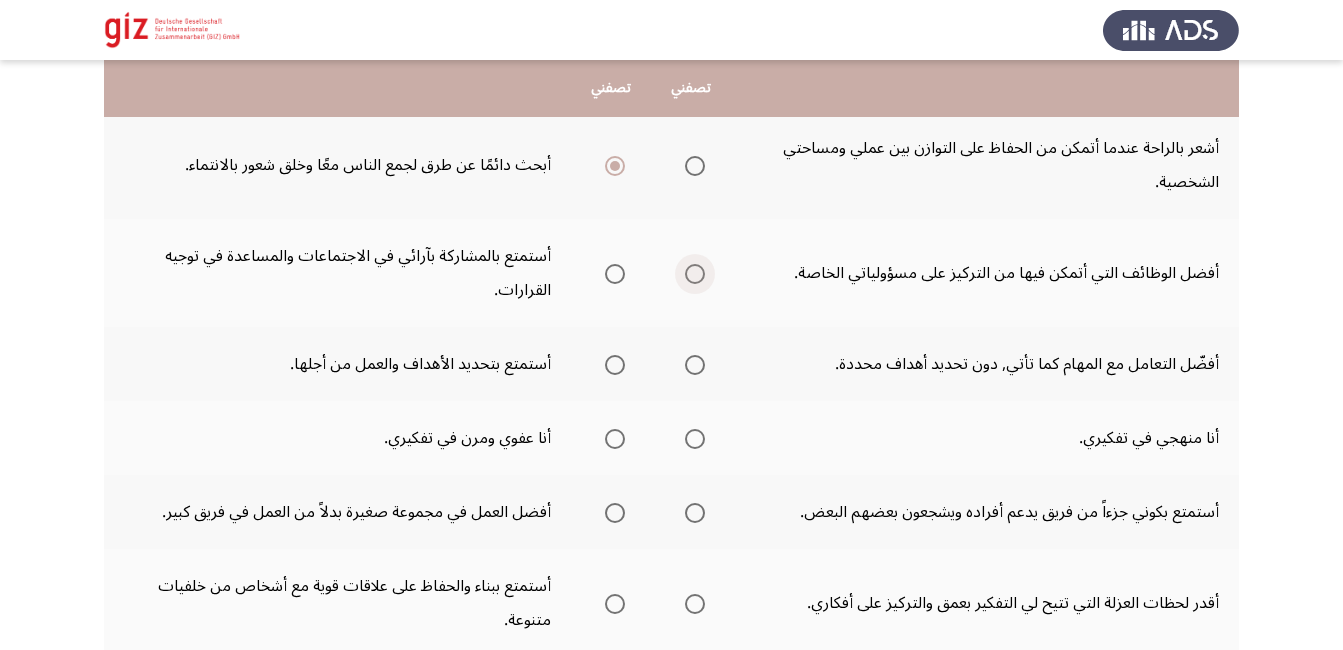 click at bounding box center (695, 274) 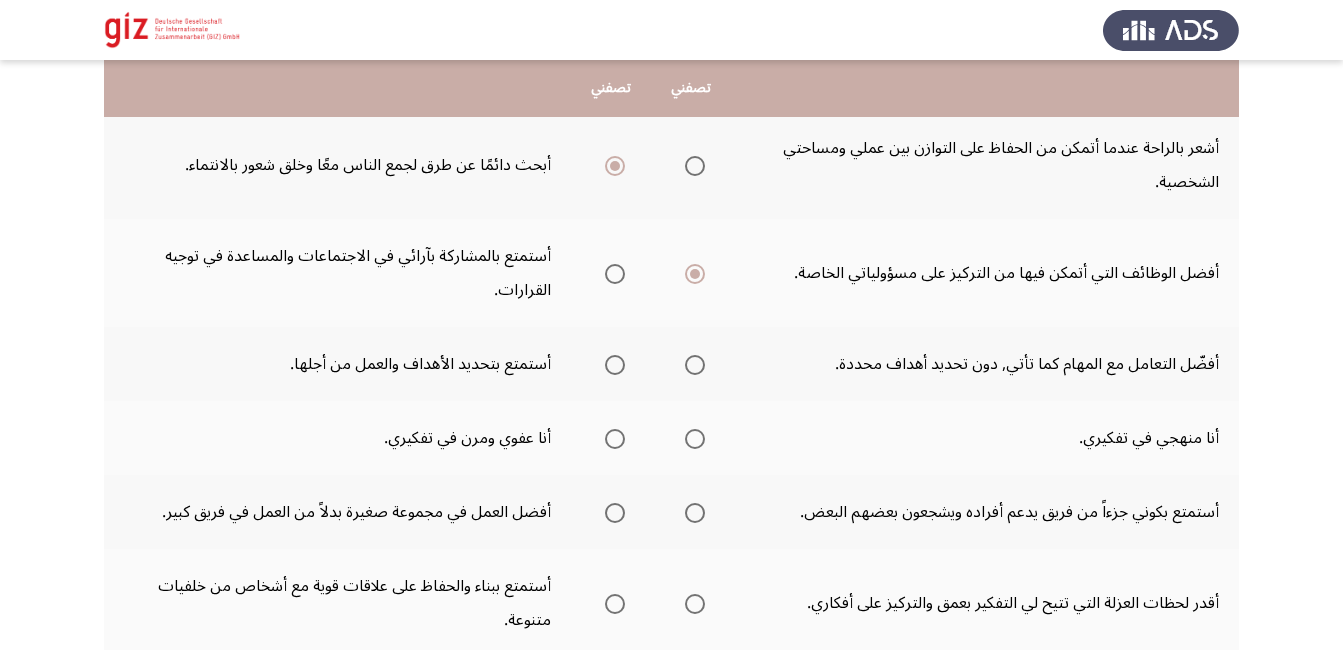 click at bounding box center (615, 365) 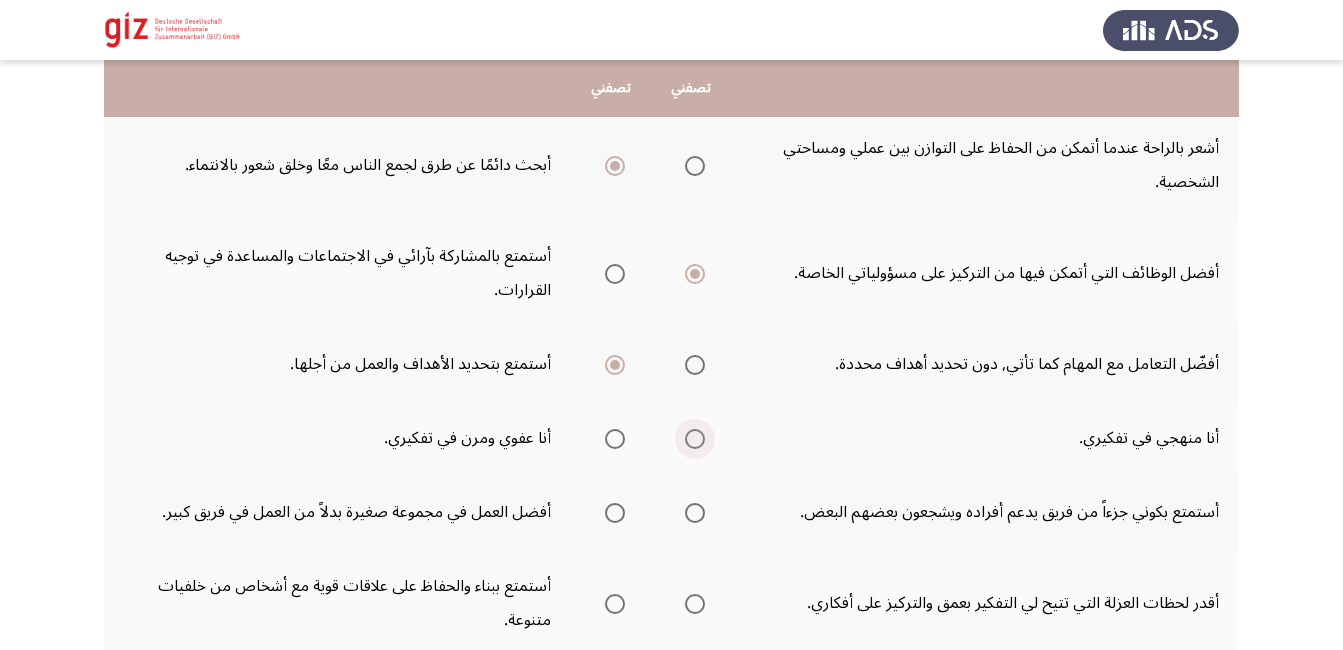 click at bounding box center (695, 439) 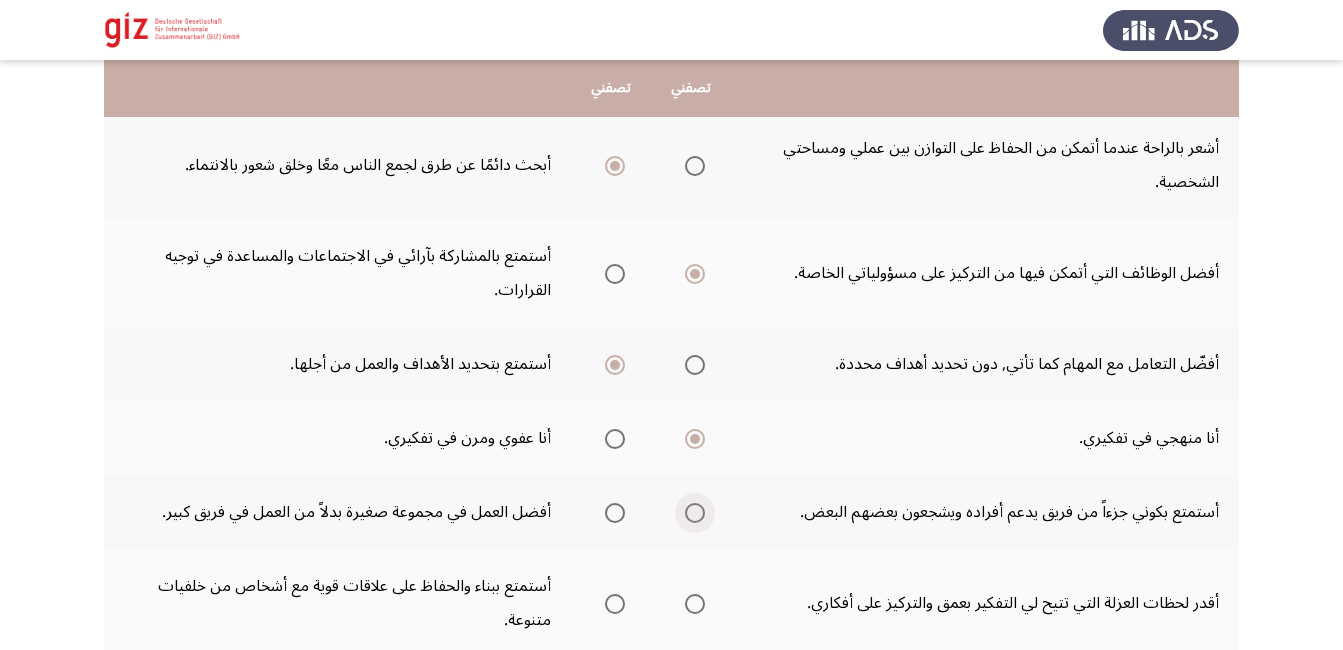 click at bounding box center [695, 513] 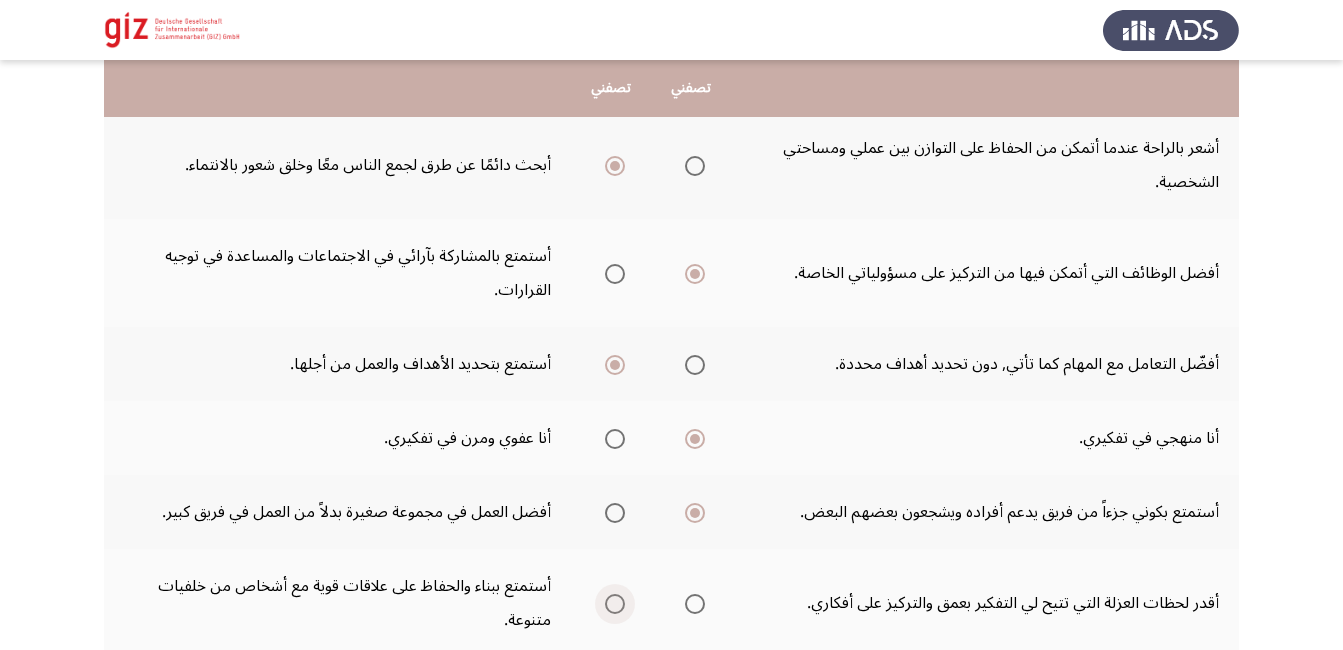 click at bounding box center (615, 604) 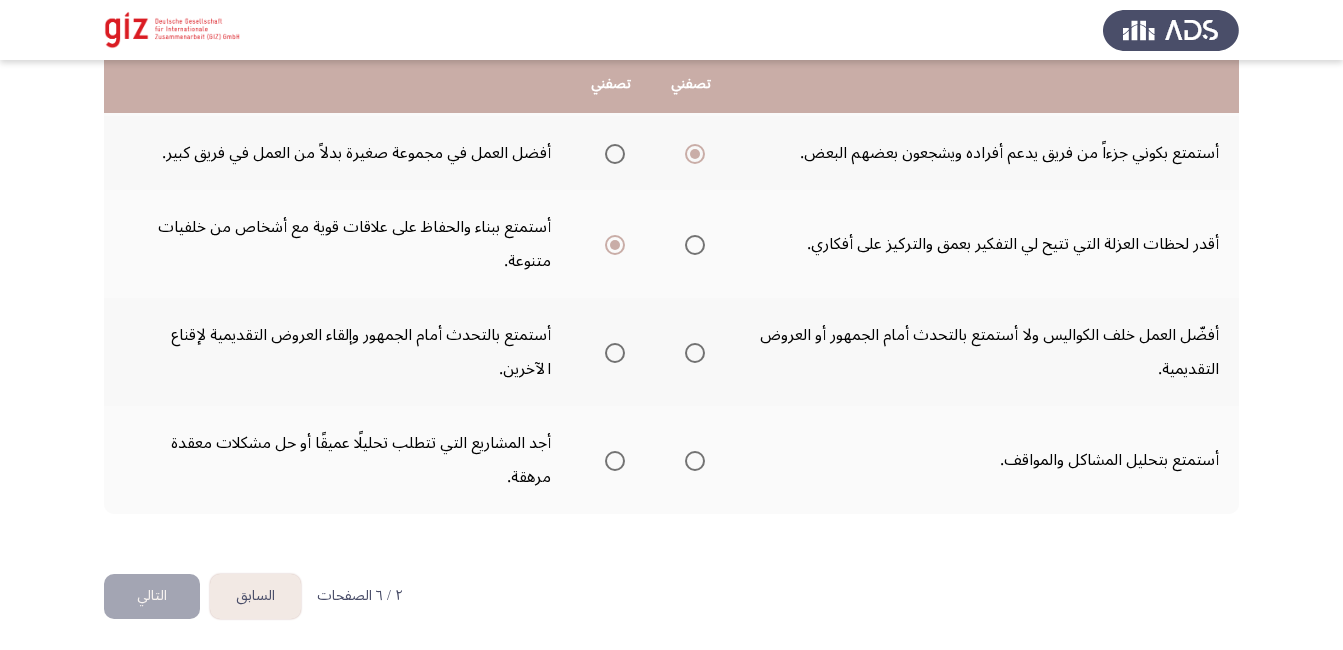 scroll, scrollTop: 763, scrollLeft: 0, axis: vertical 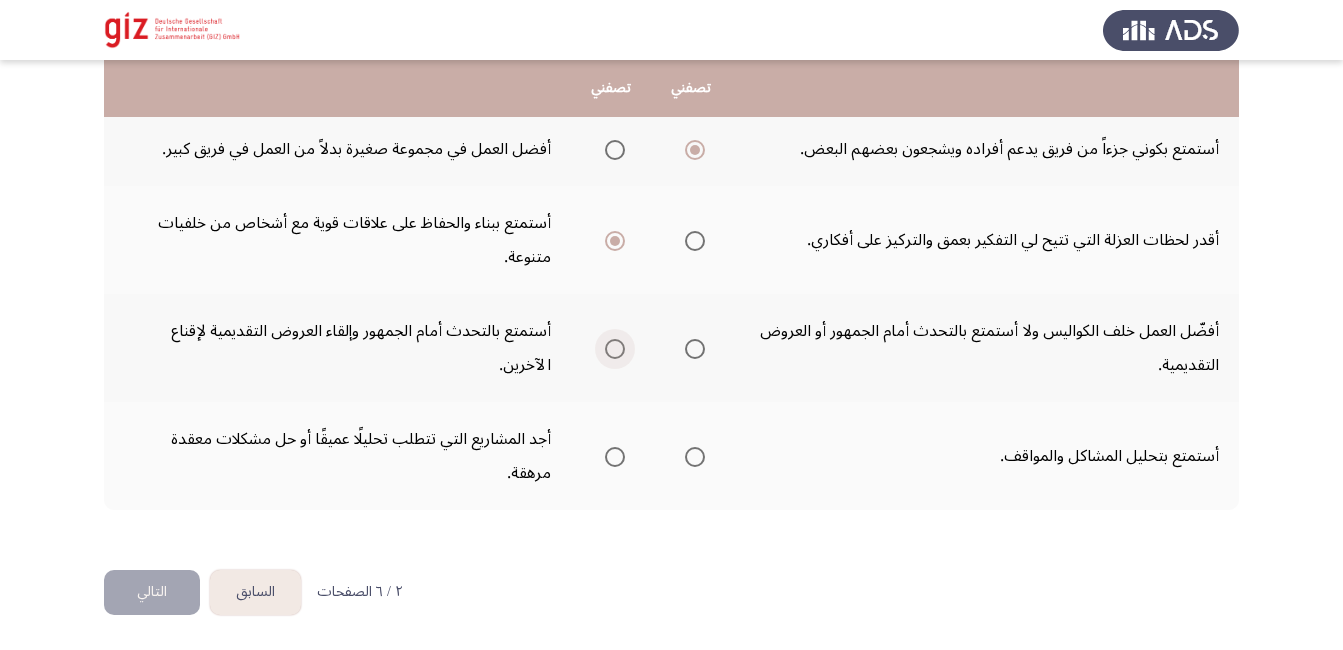 click at bounding box center (615, 349) 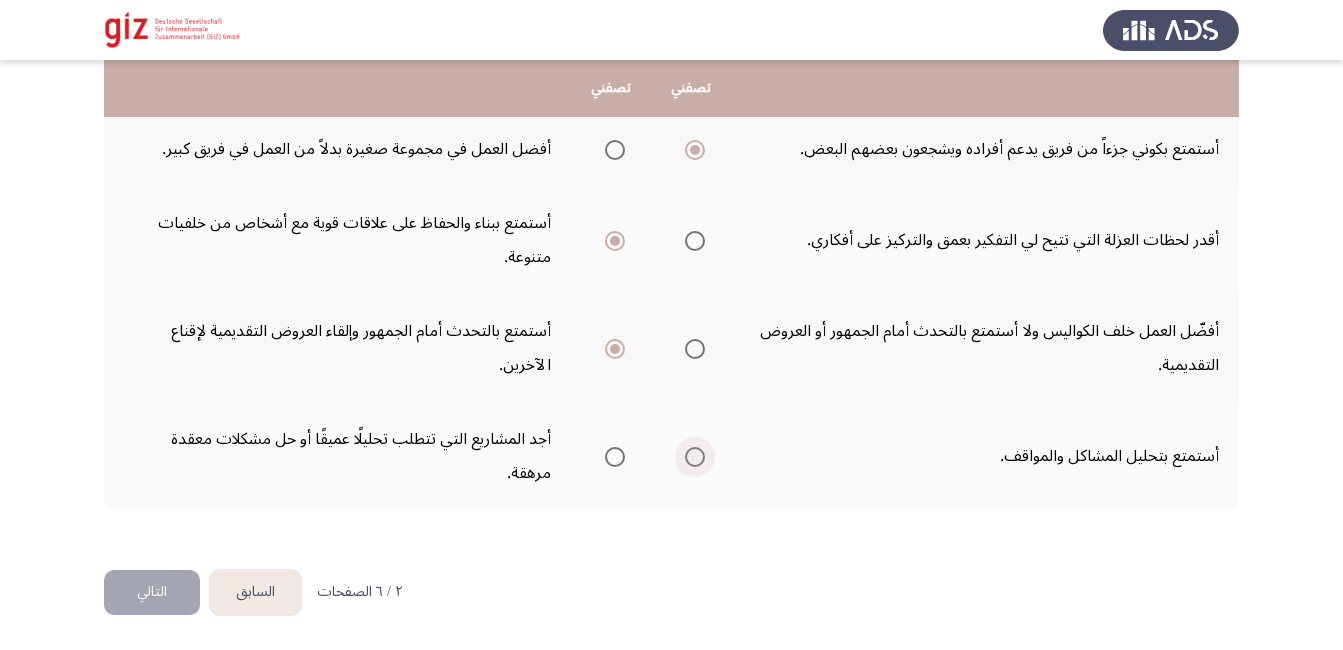 click at bounding box center (695, 457) 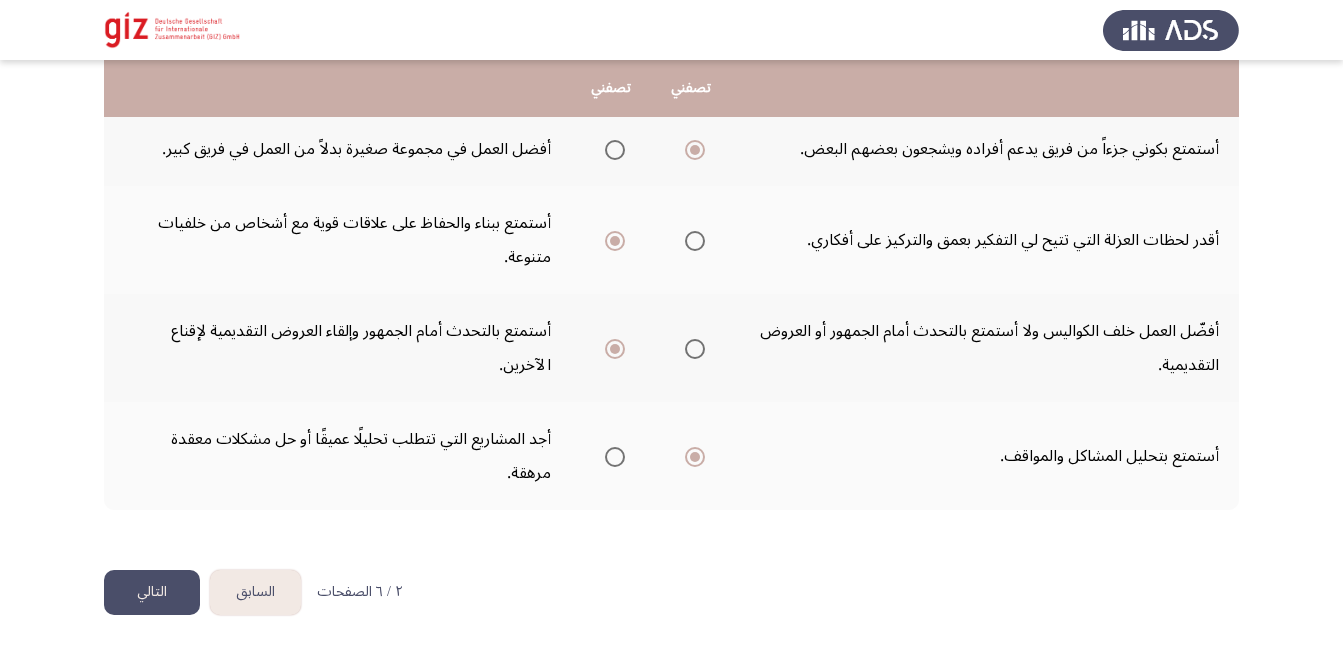 click on "التالي" 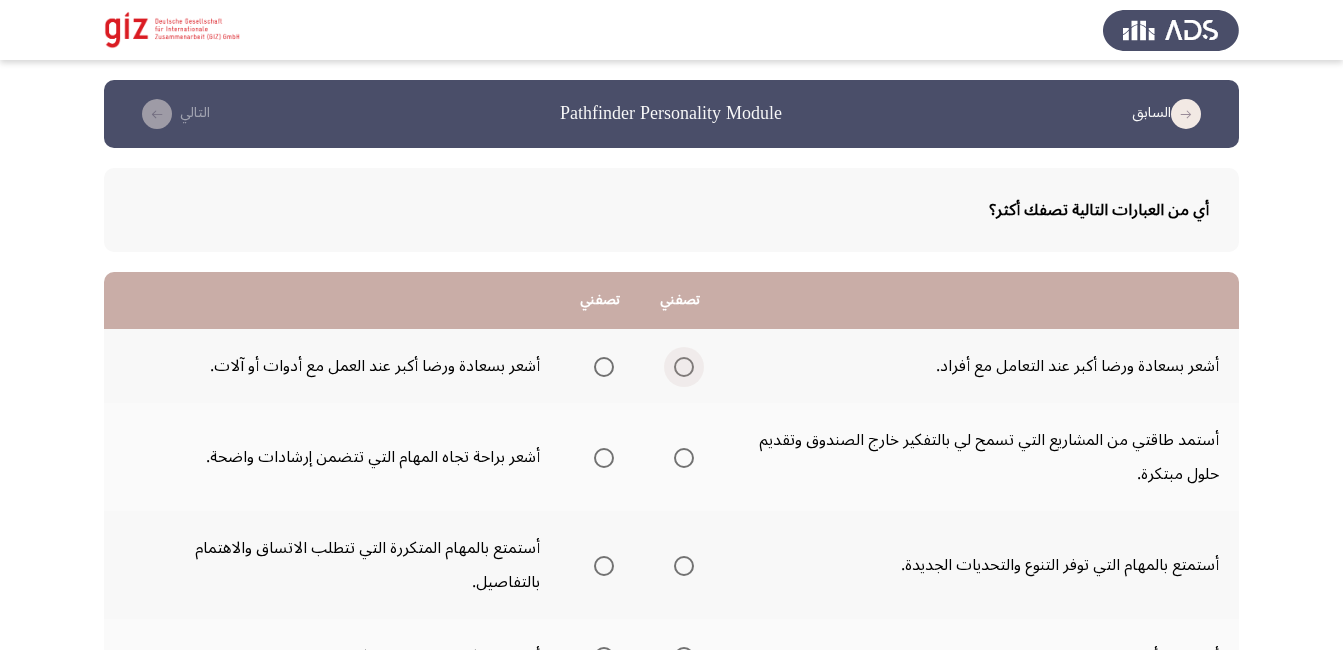click at bounding box center (684, 367) 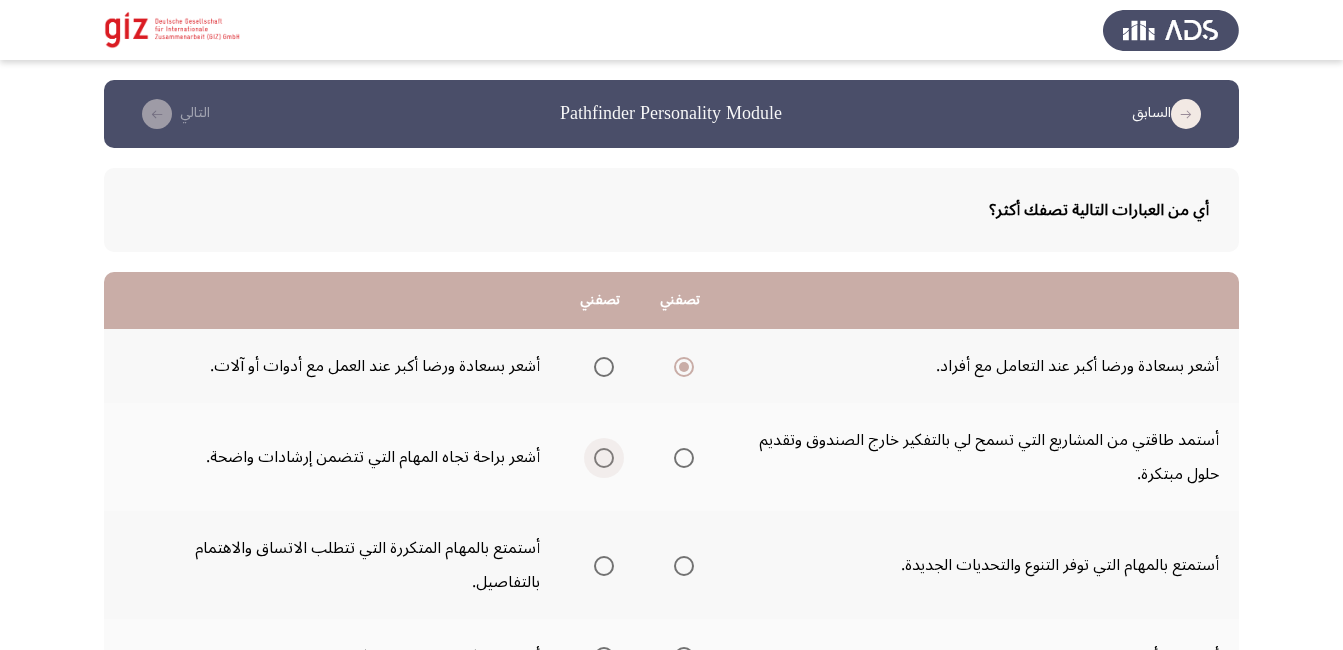 click at bounding box center (604, 458) 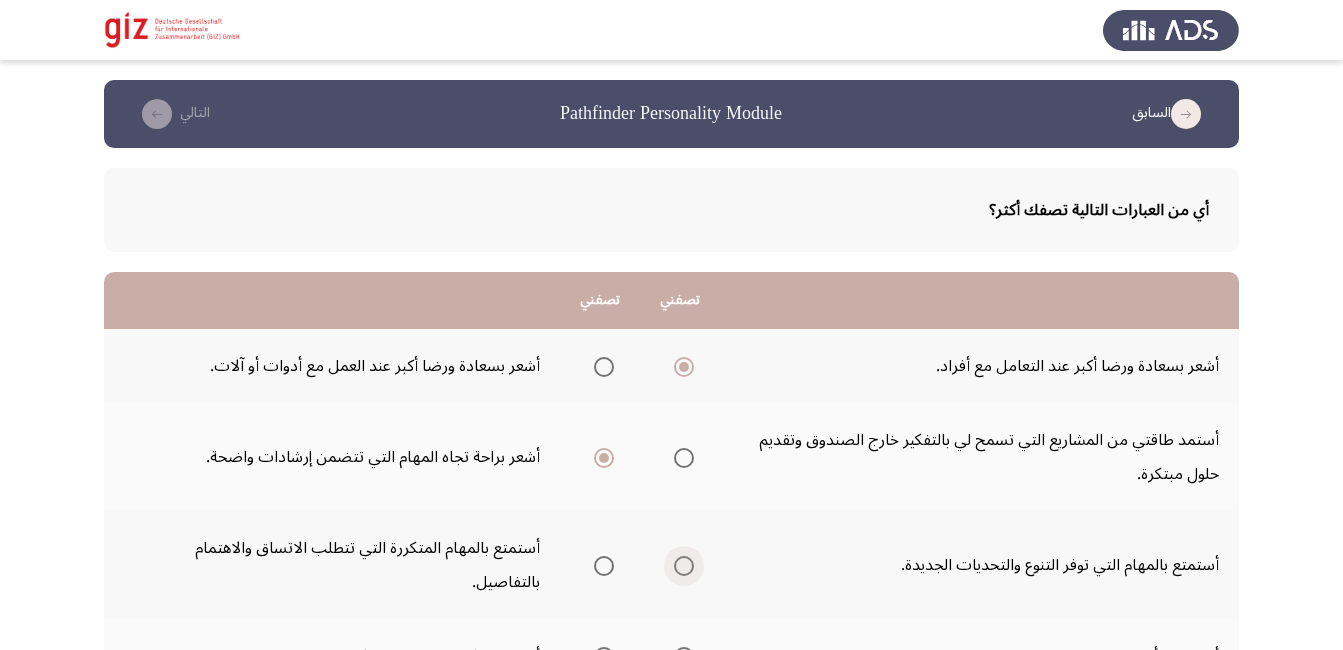 click at bounding box center (684, 566) 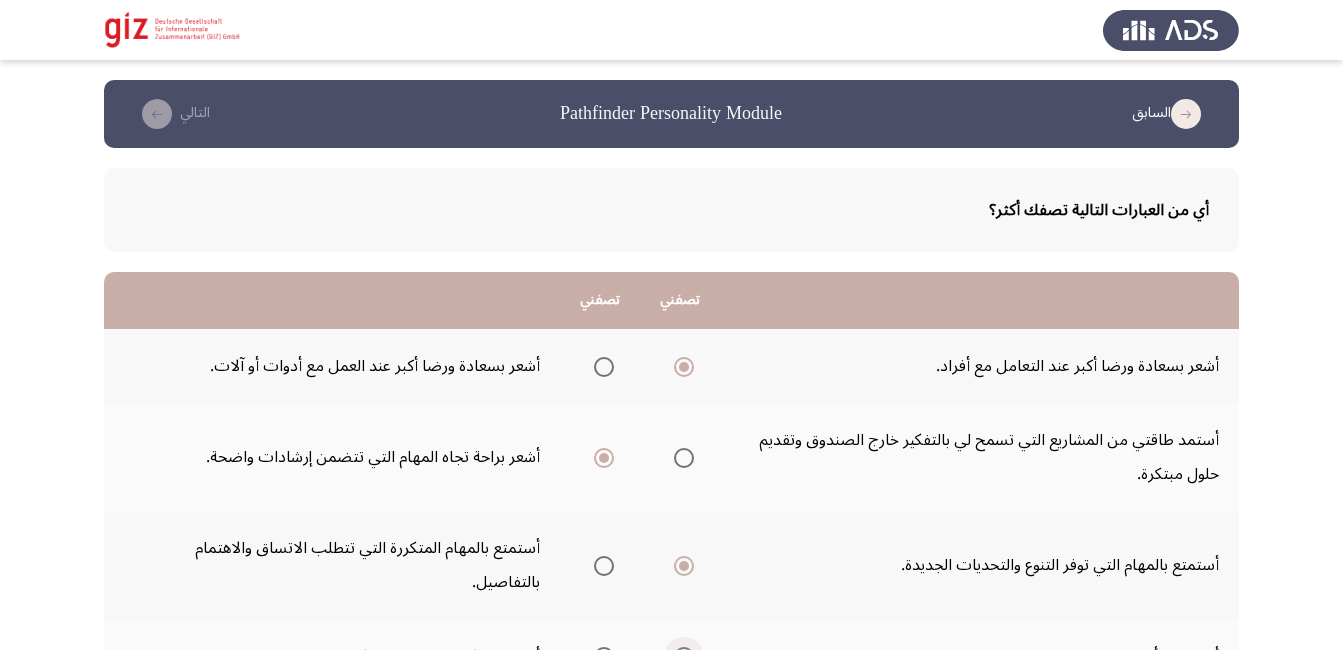 click at bounding box center [684, 657] 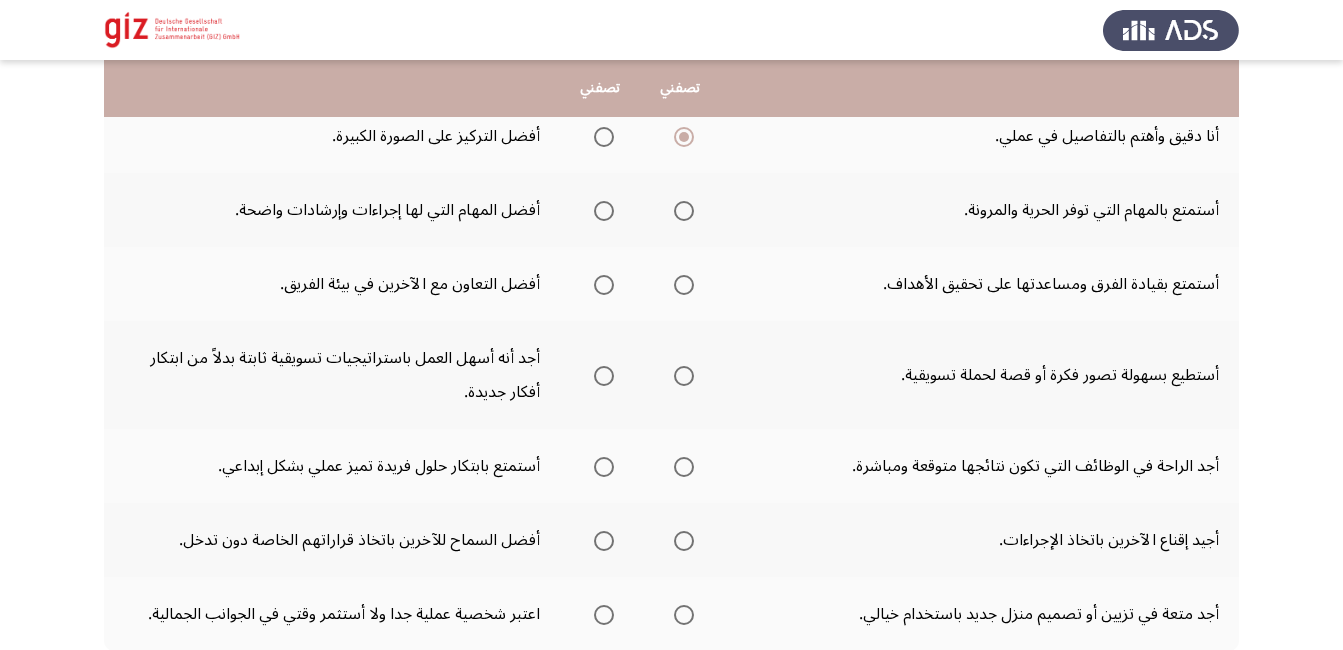 scroll, scrollTop: 560, scrollLeft: 0, axis: vertical 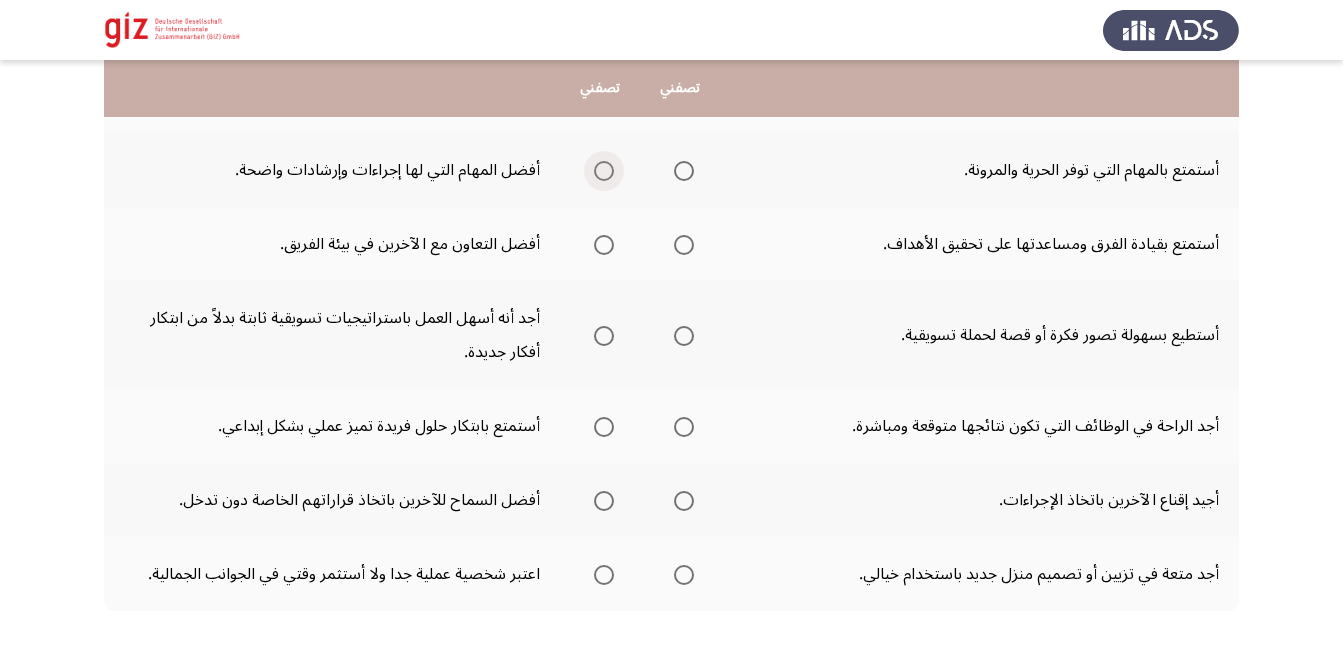 click at bounding box center (604, 171) 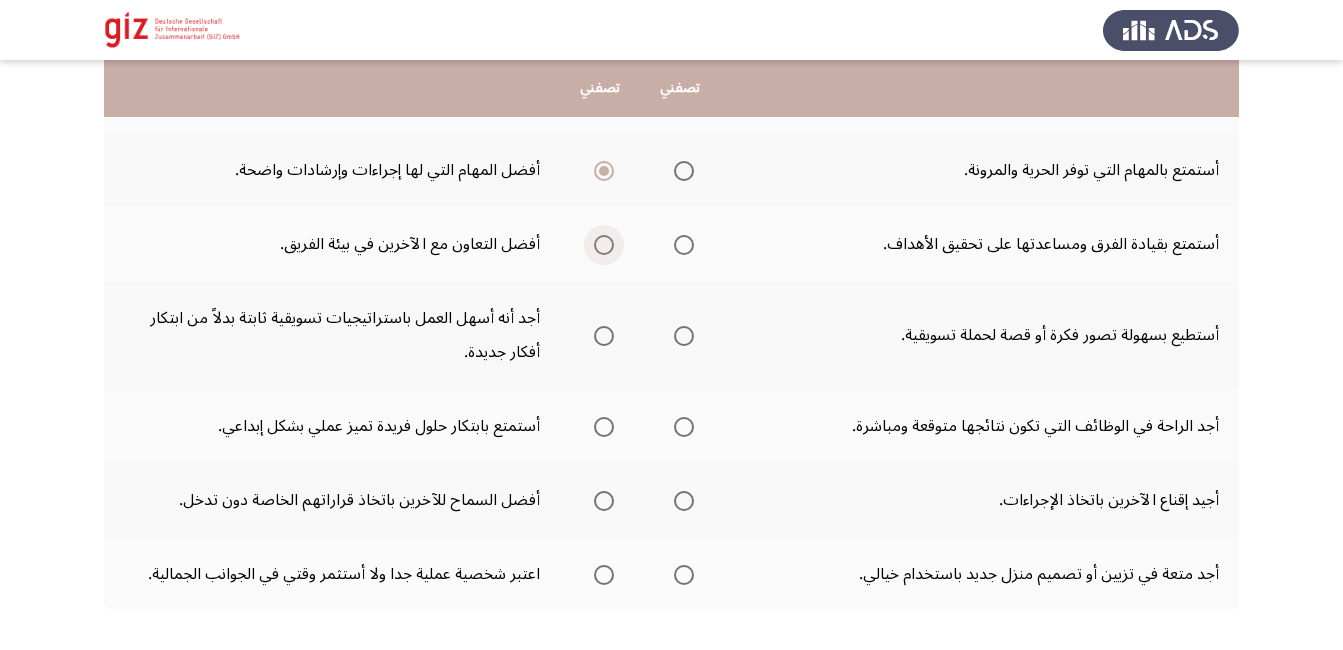 click at bounding box center (604, 245) 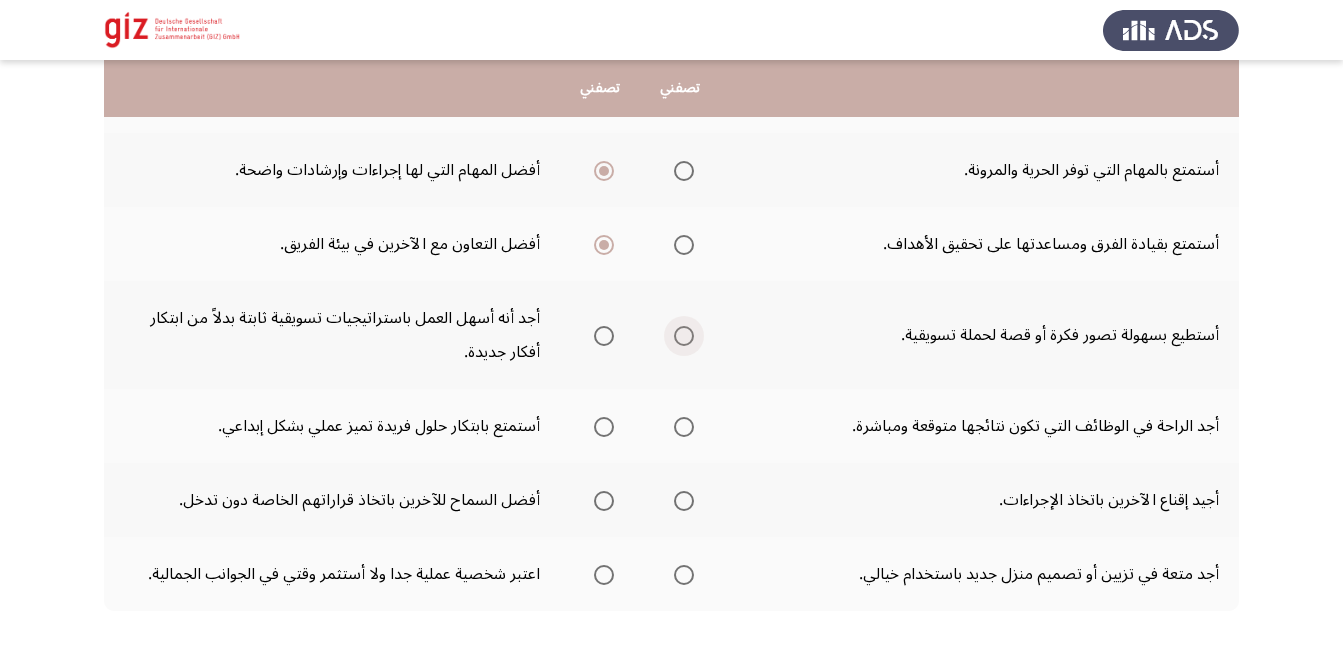 click at bounding box center [684, 336] 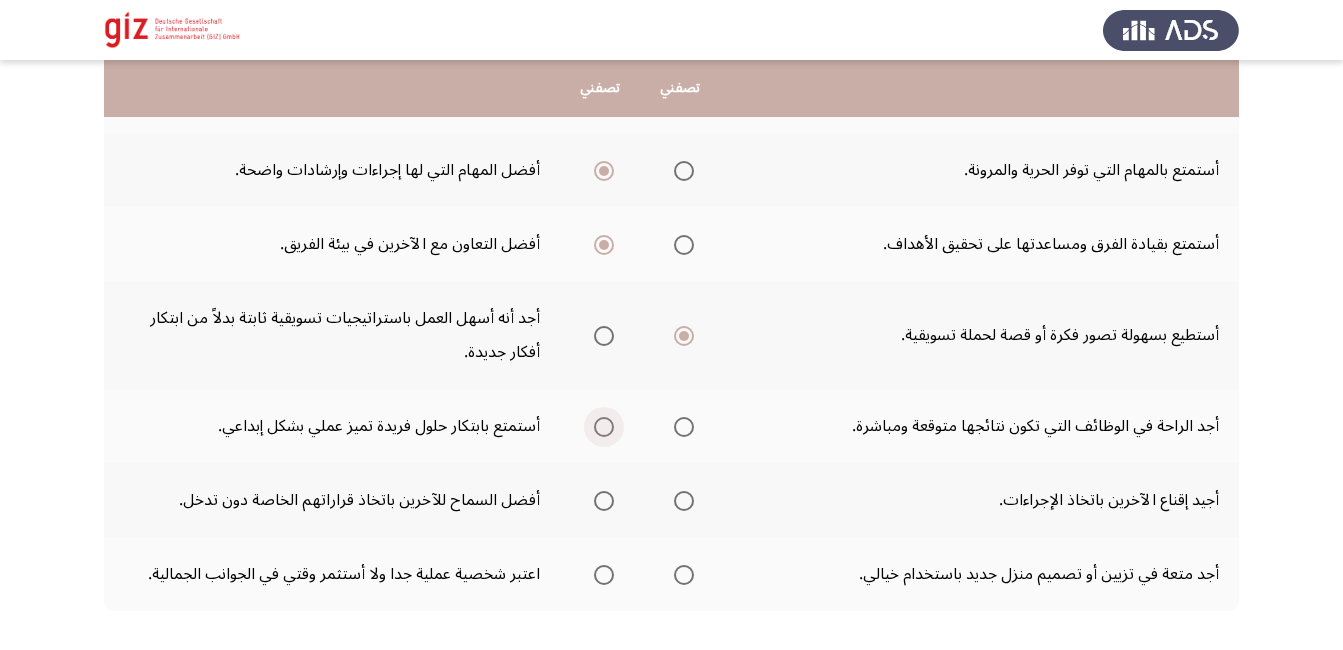 click at bounding box center [604, 427] 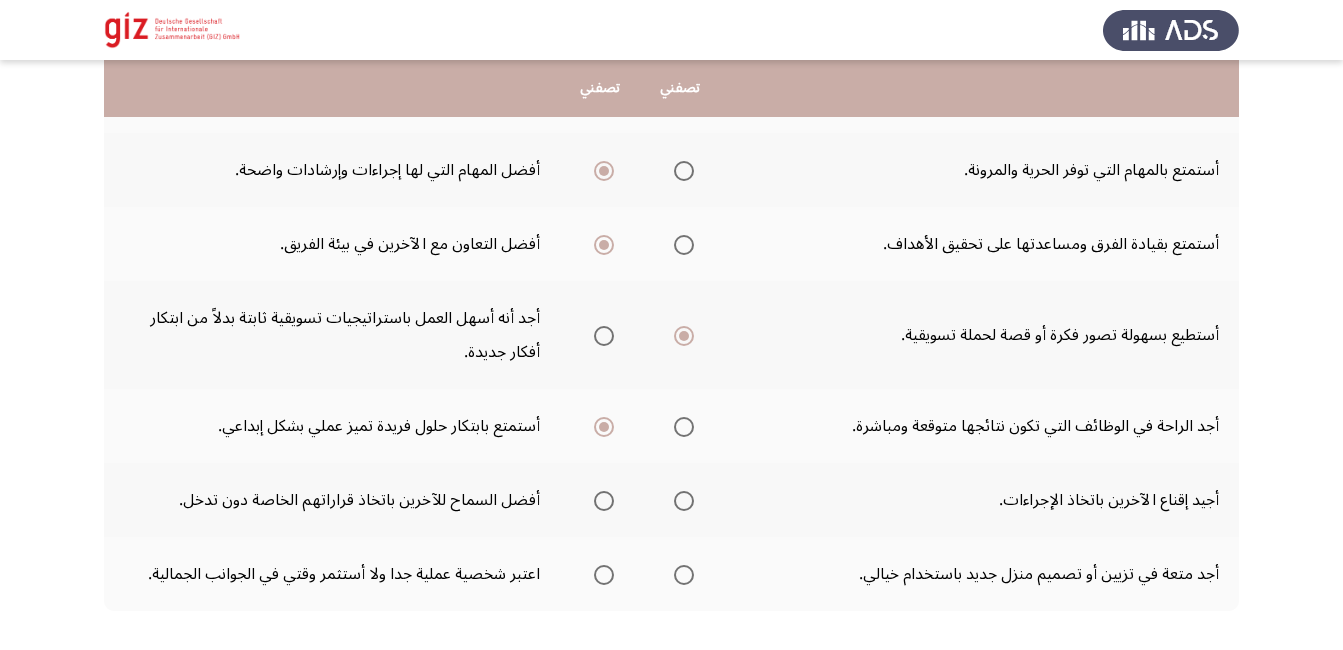 click at bounding box center [684, 501] 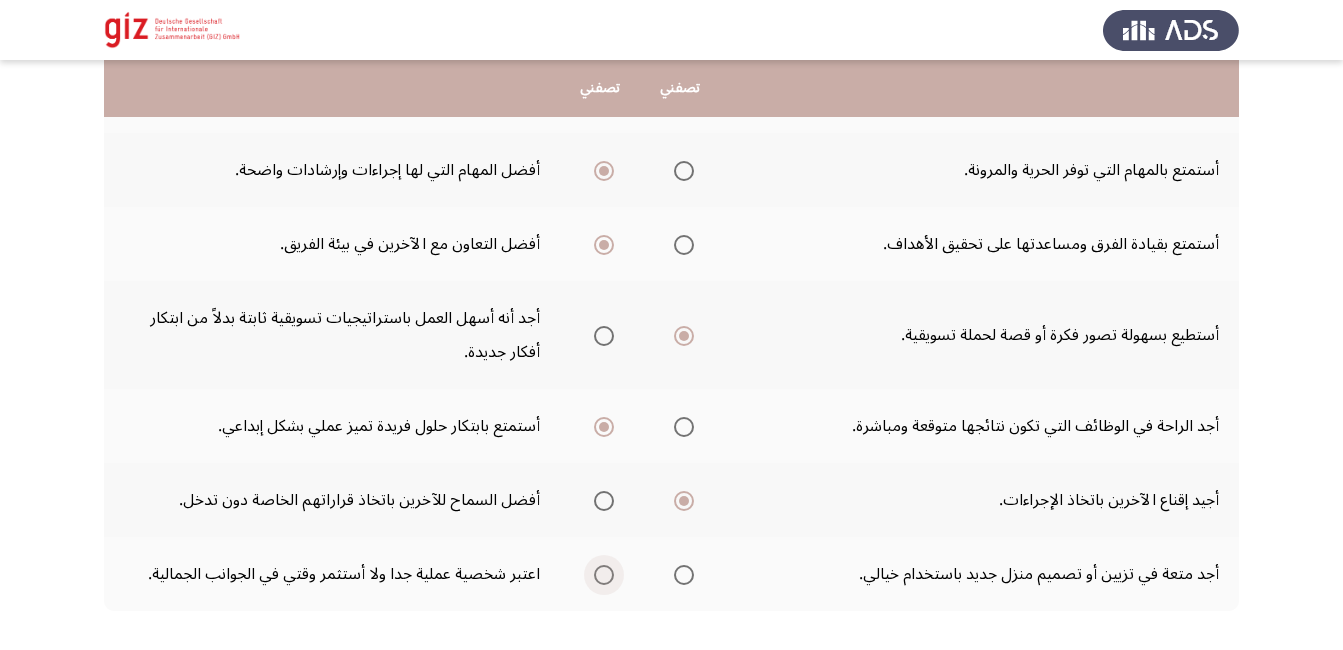 click at bounding box center [604, 575] 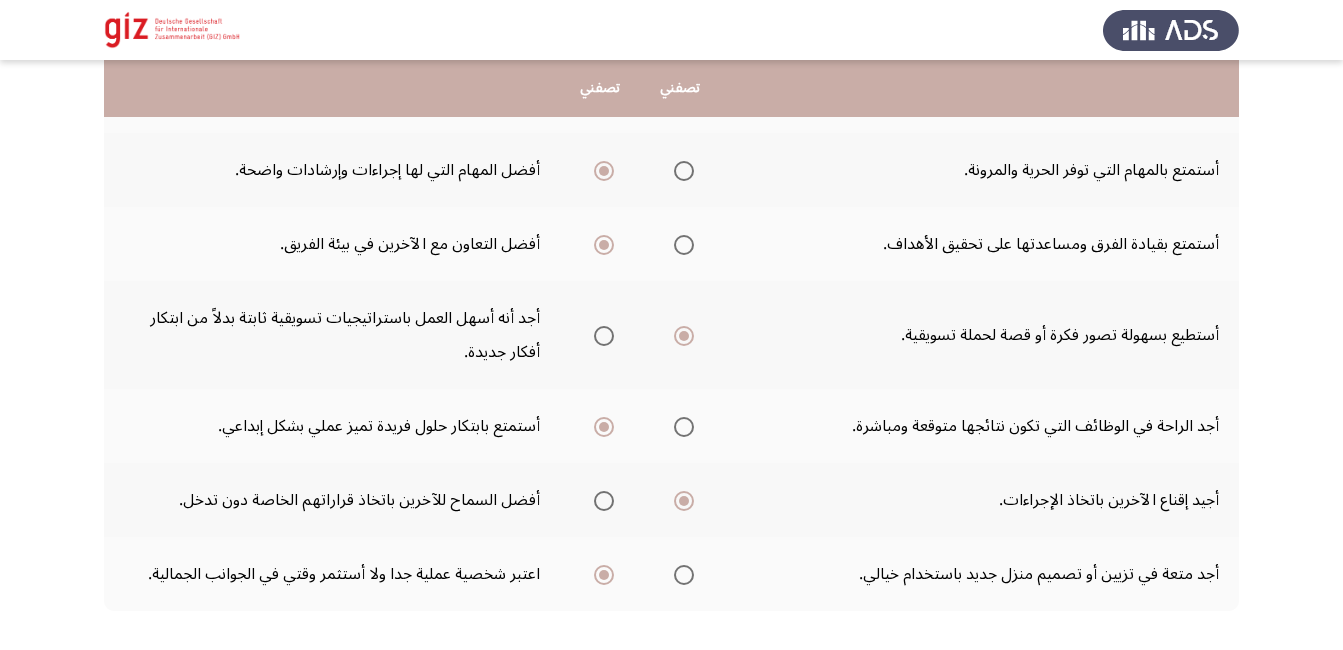 click on "التالي" 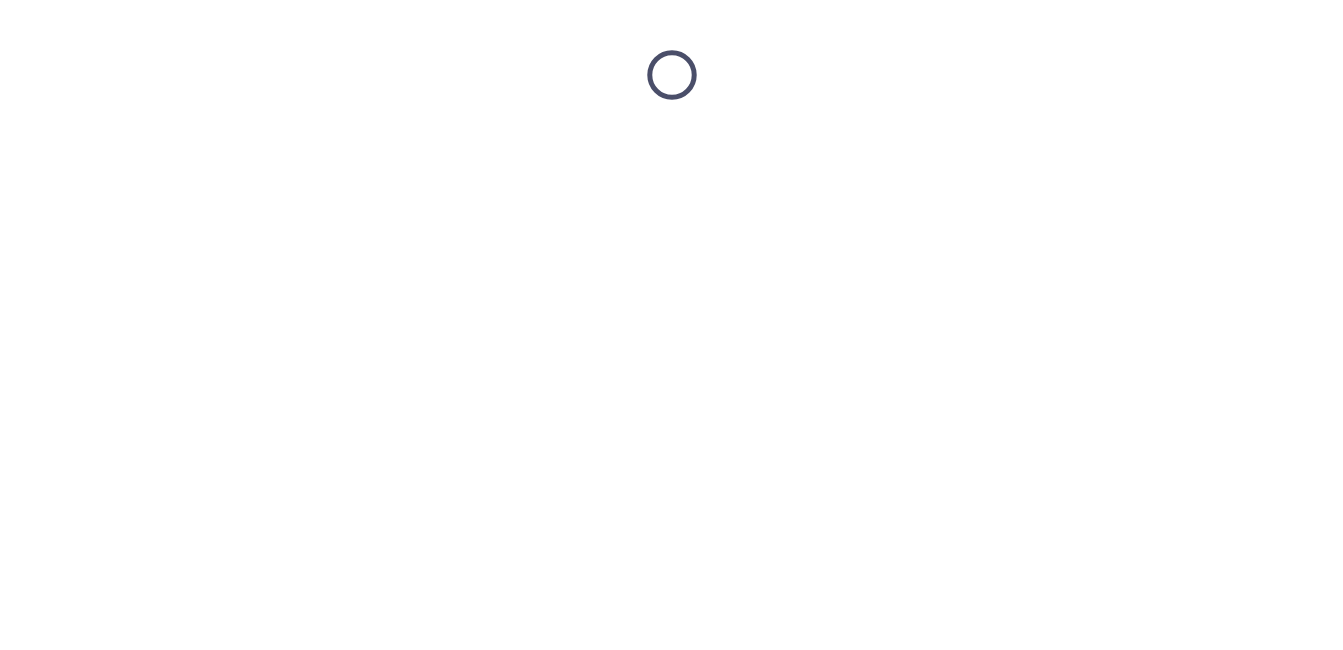 scroll, scrollTop: 0, scrollLeft: 0, axis: both 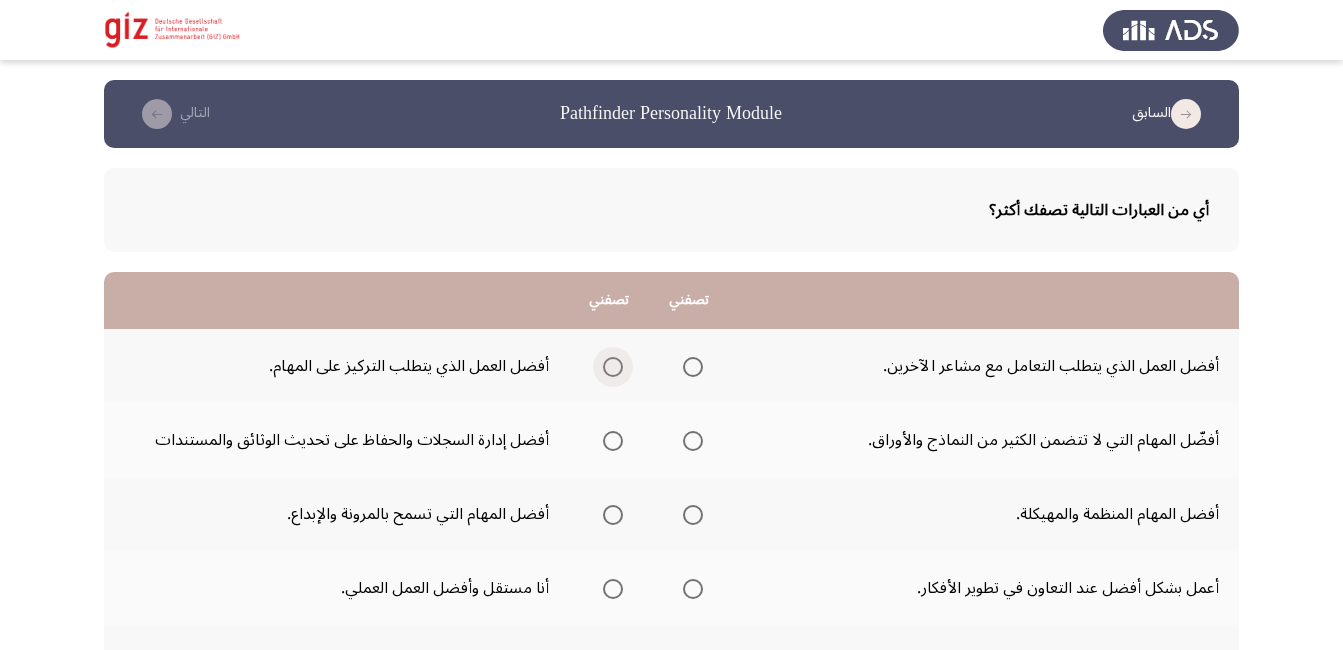 click at bounding box center [613, 367] 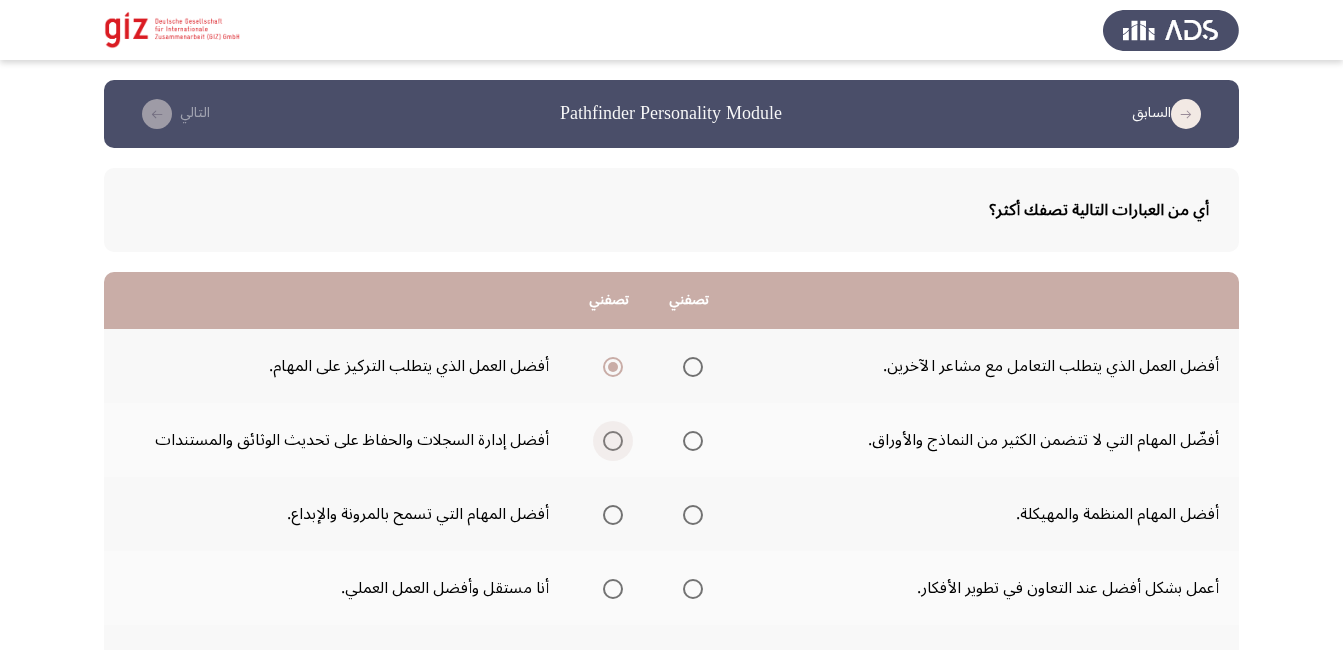 click at bounding box center [613, 441] 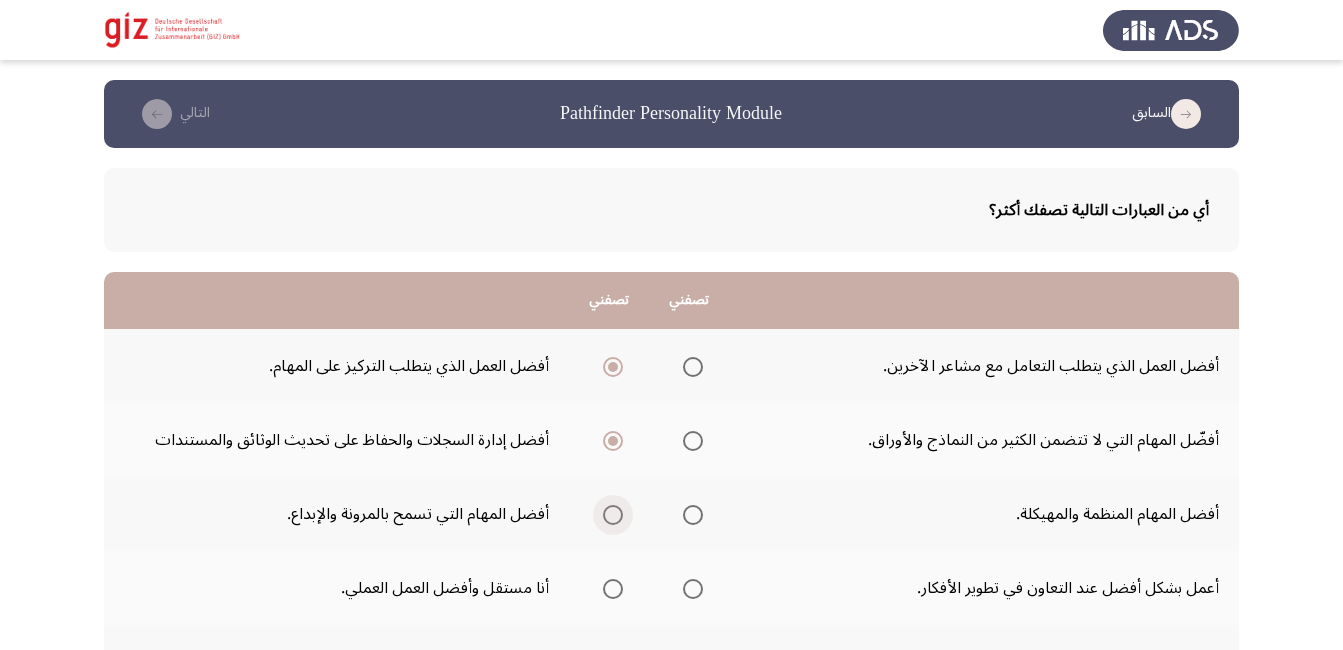 click at bounding box center (613, 515) 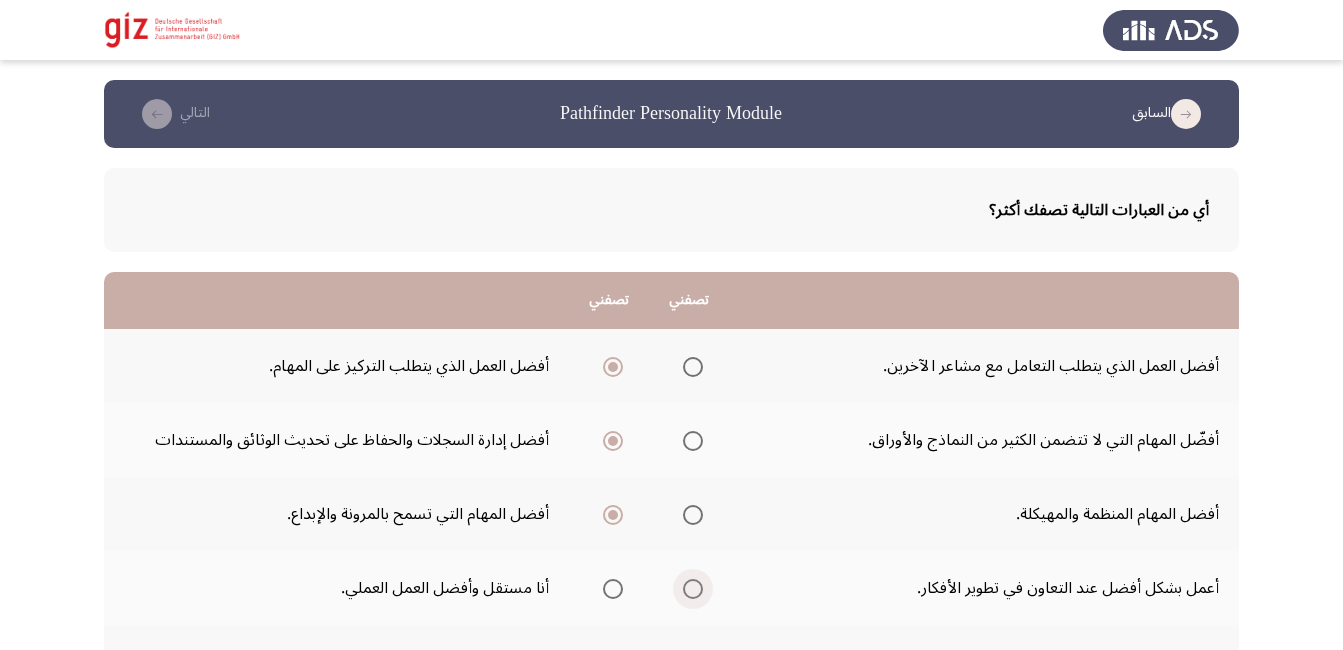 click at bounding box center (693, 589) 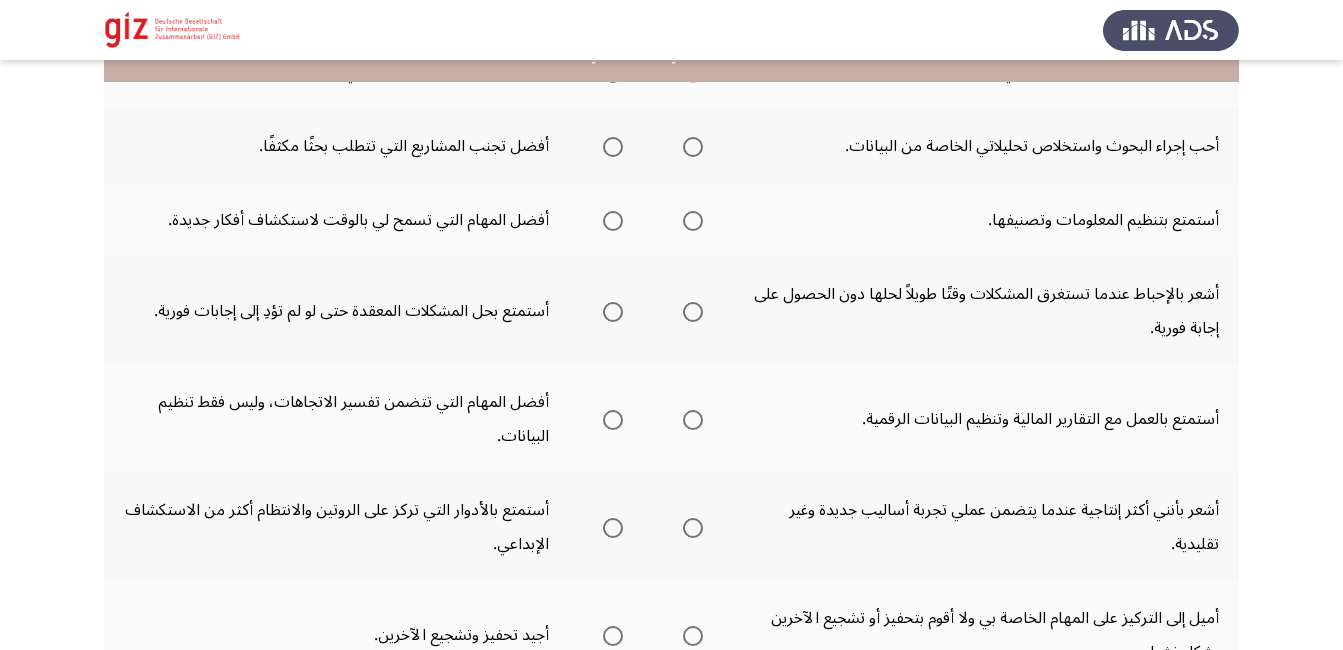 scroll, scrollTop: 520, scrollLeft: 0, axis: vertical 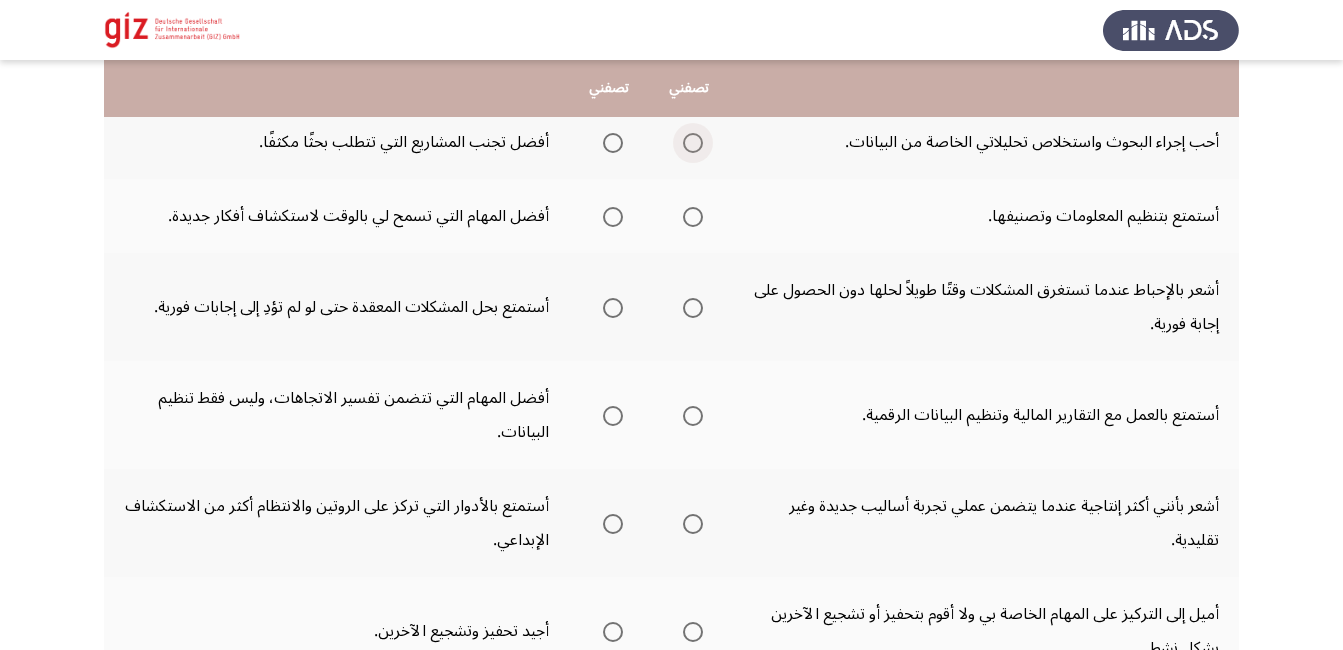 click at bounding box center [693, 143] 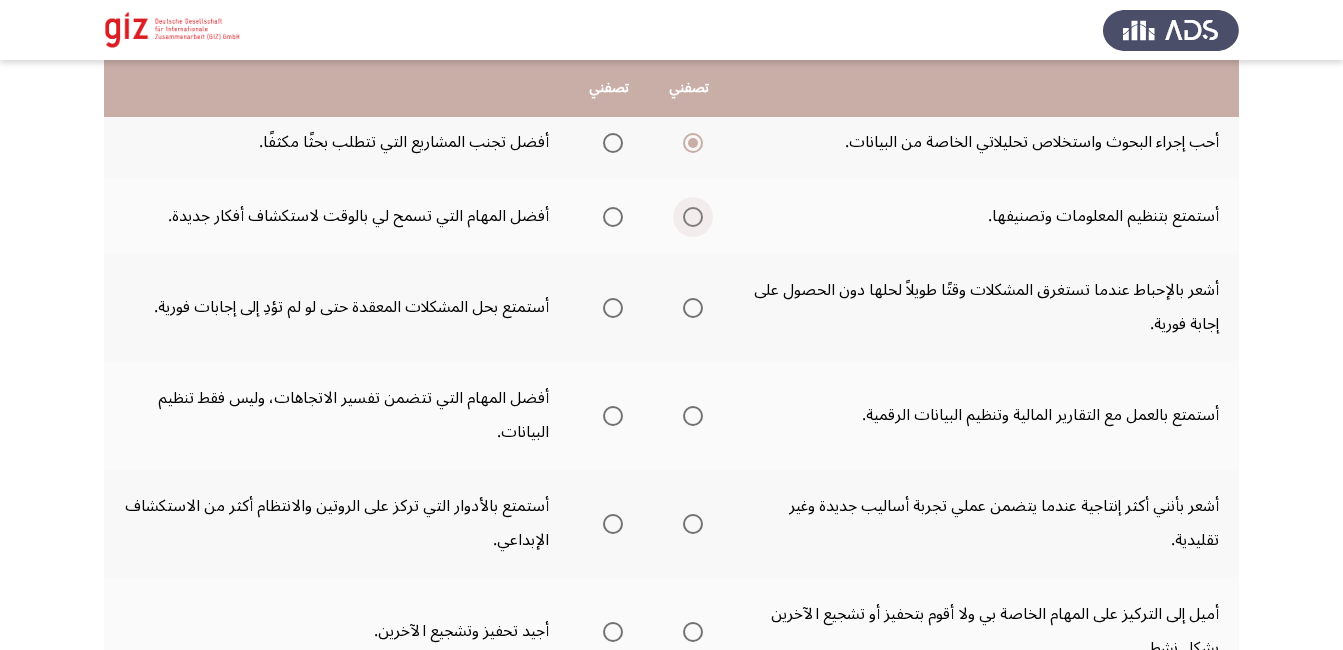 click at bounding box center (693, 217) 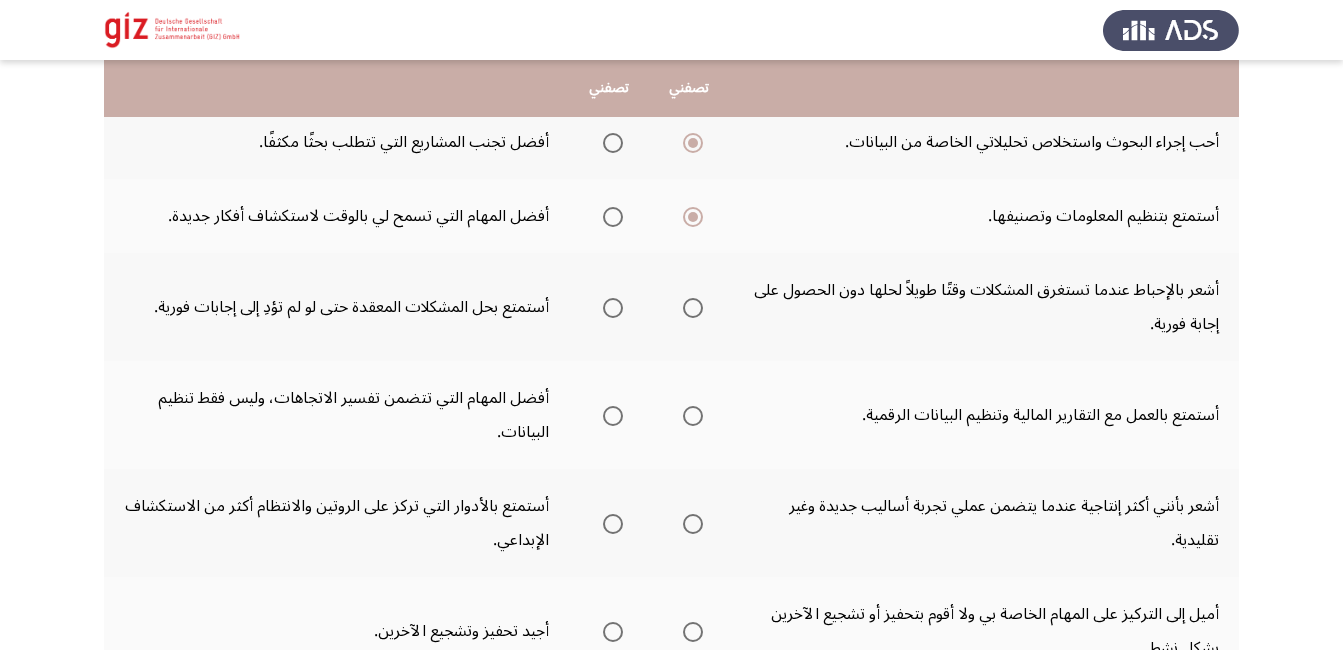 click at bounding box center [693, 308] 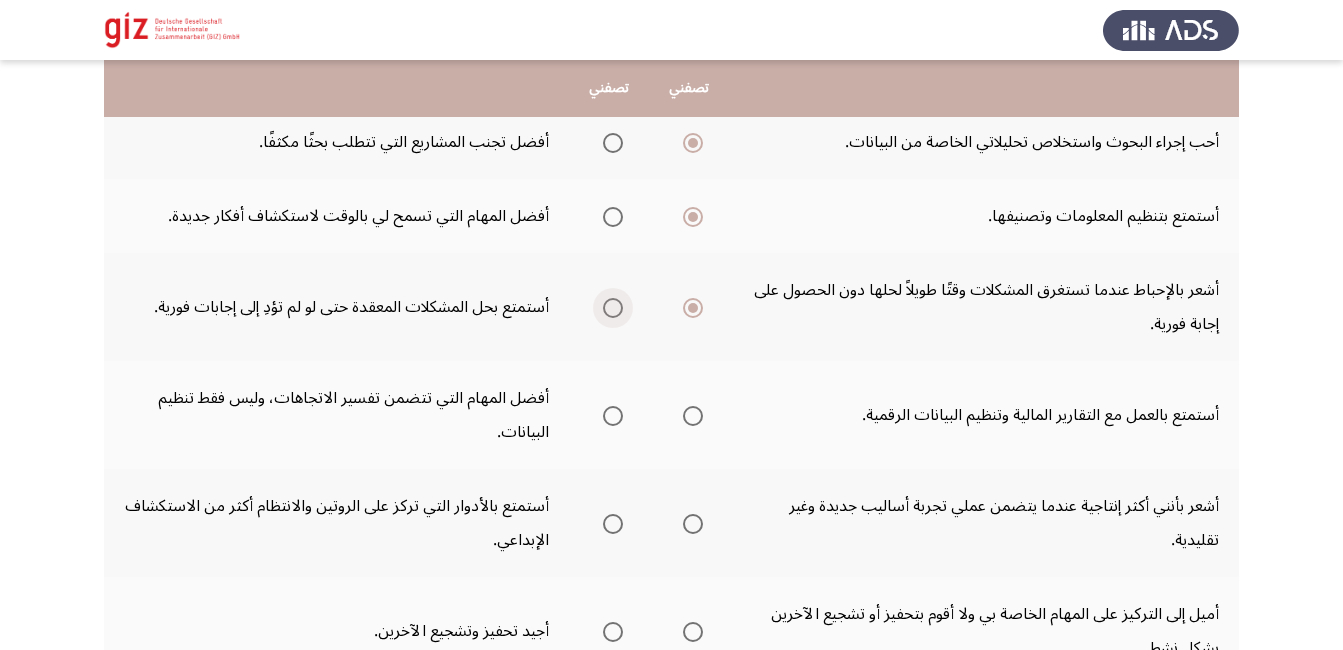 click at bounding box center (613, 308) 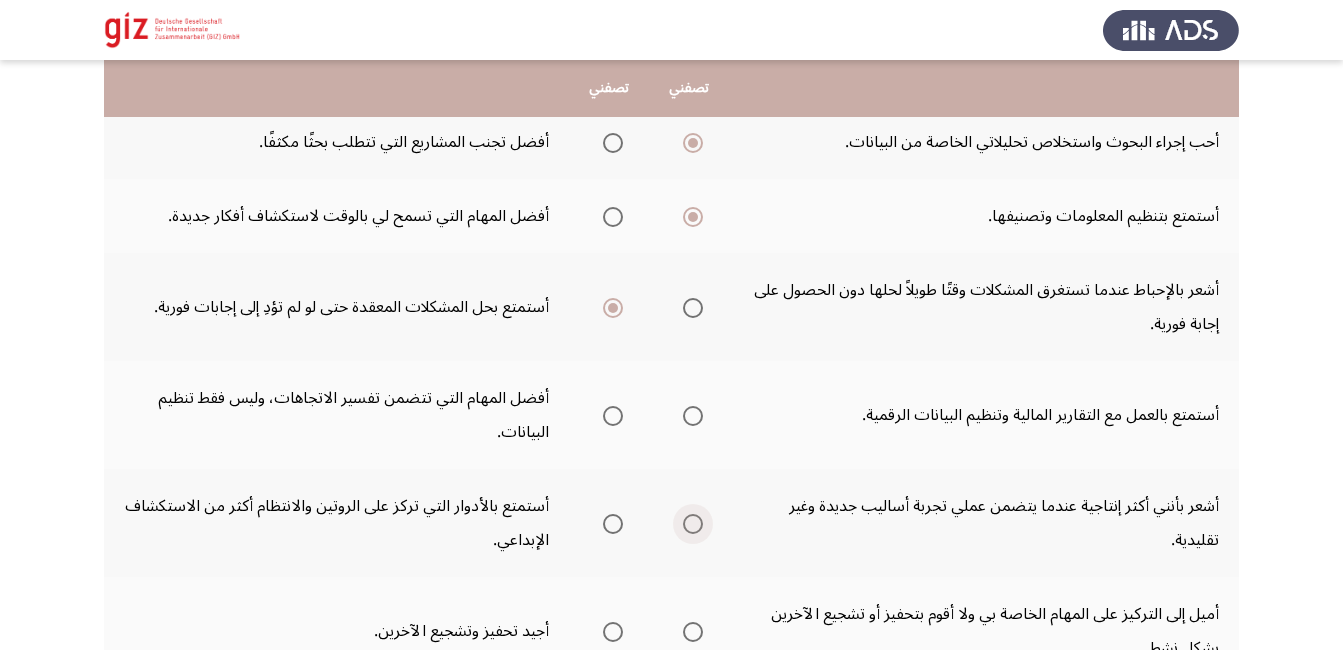 click at bounding box center (693, 524) 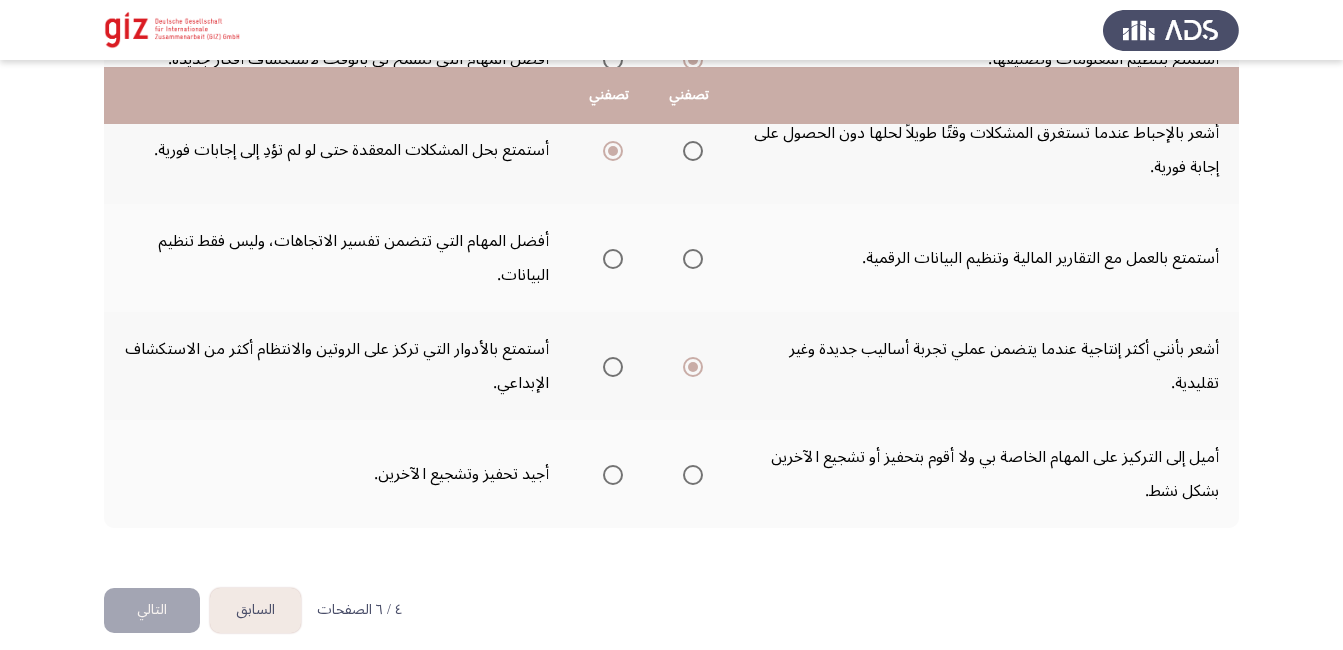 scroll, scrollTop: 695, scrollLeft: 0, axis: vertical 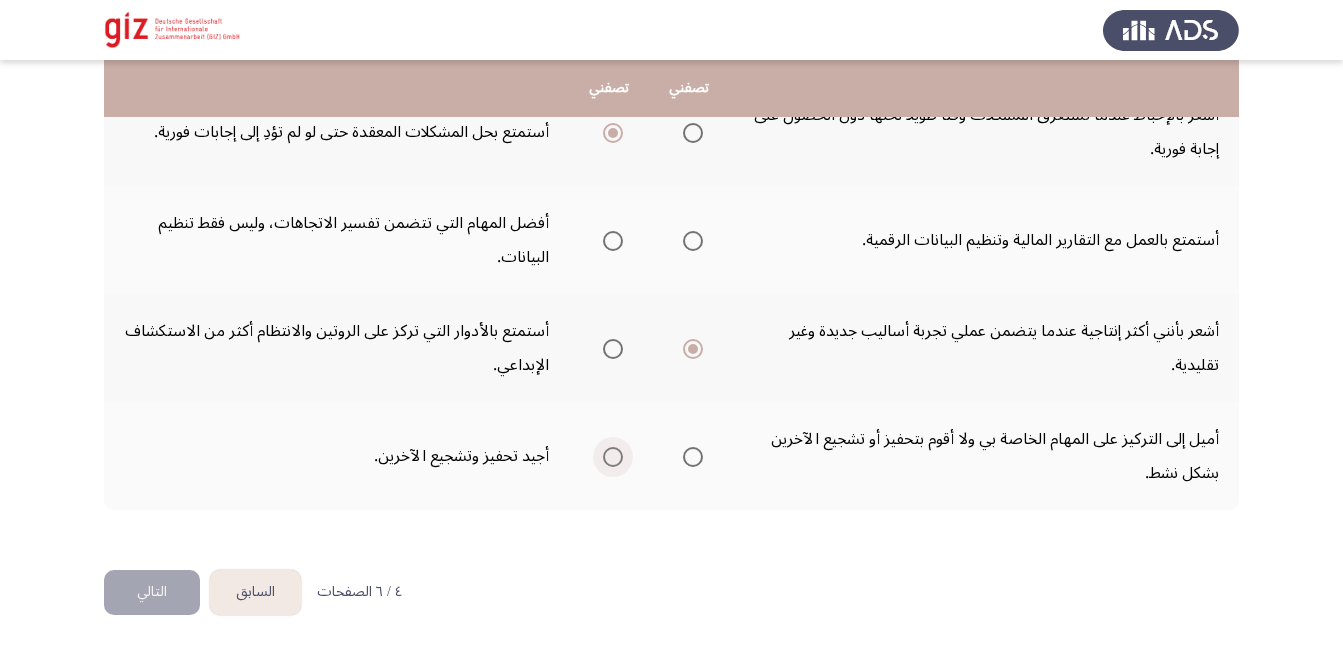 click at bounding box center (613, 457) 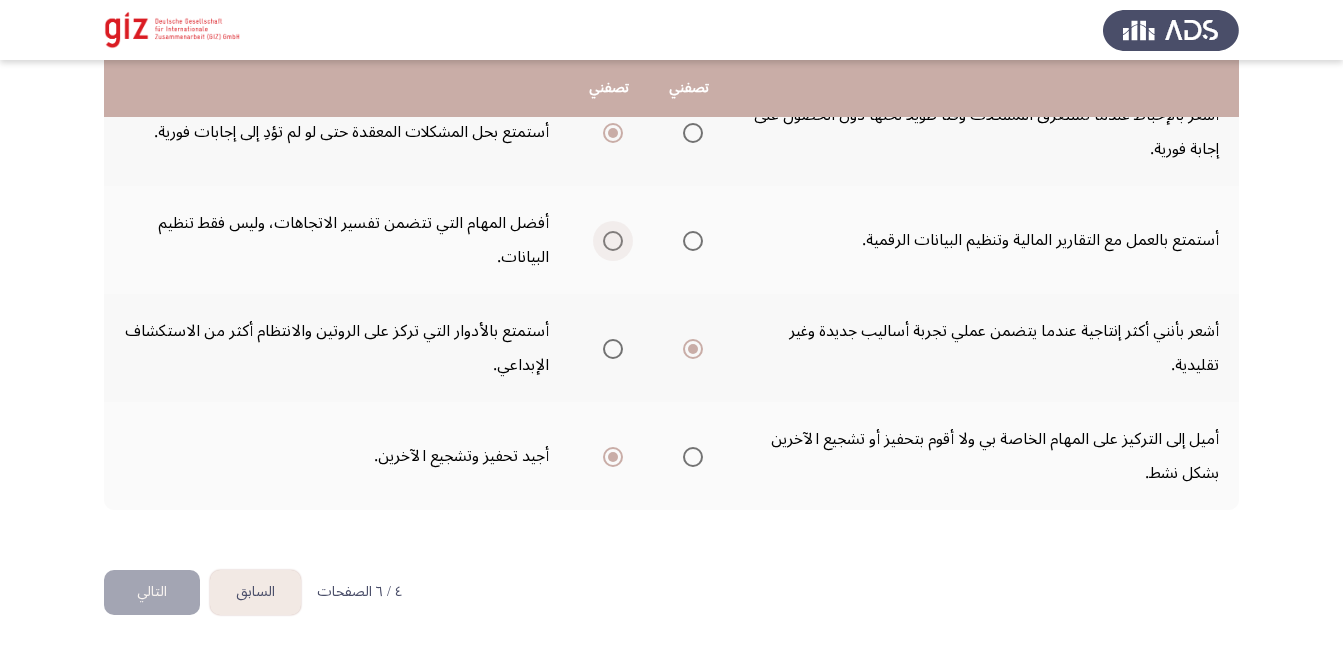 click at bounding box center [613, 241] 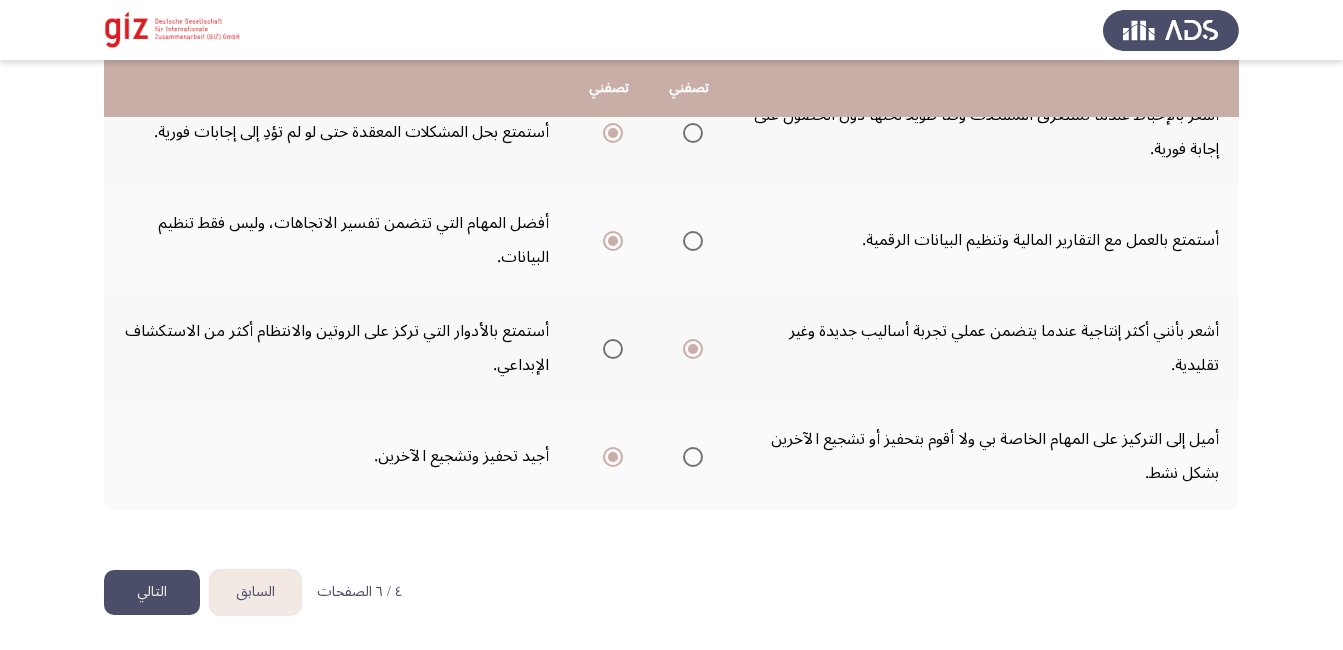 click on "التالي" 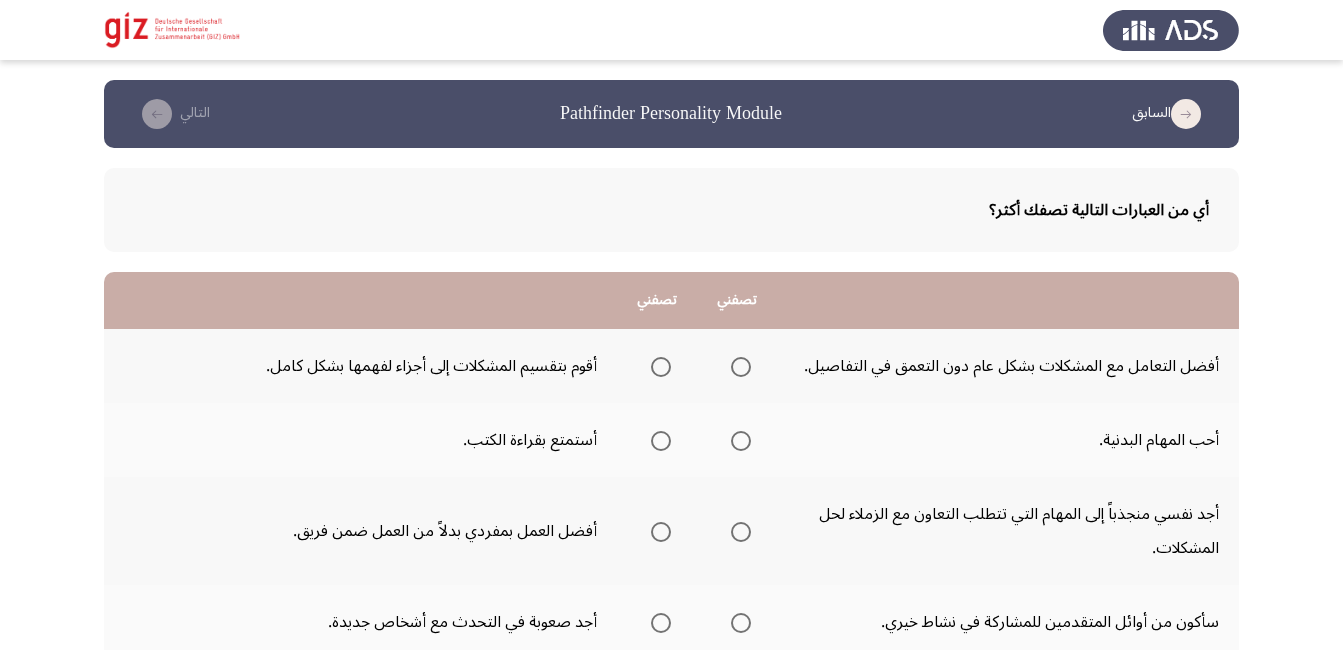 click at bounding box center [661, 367] 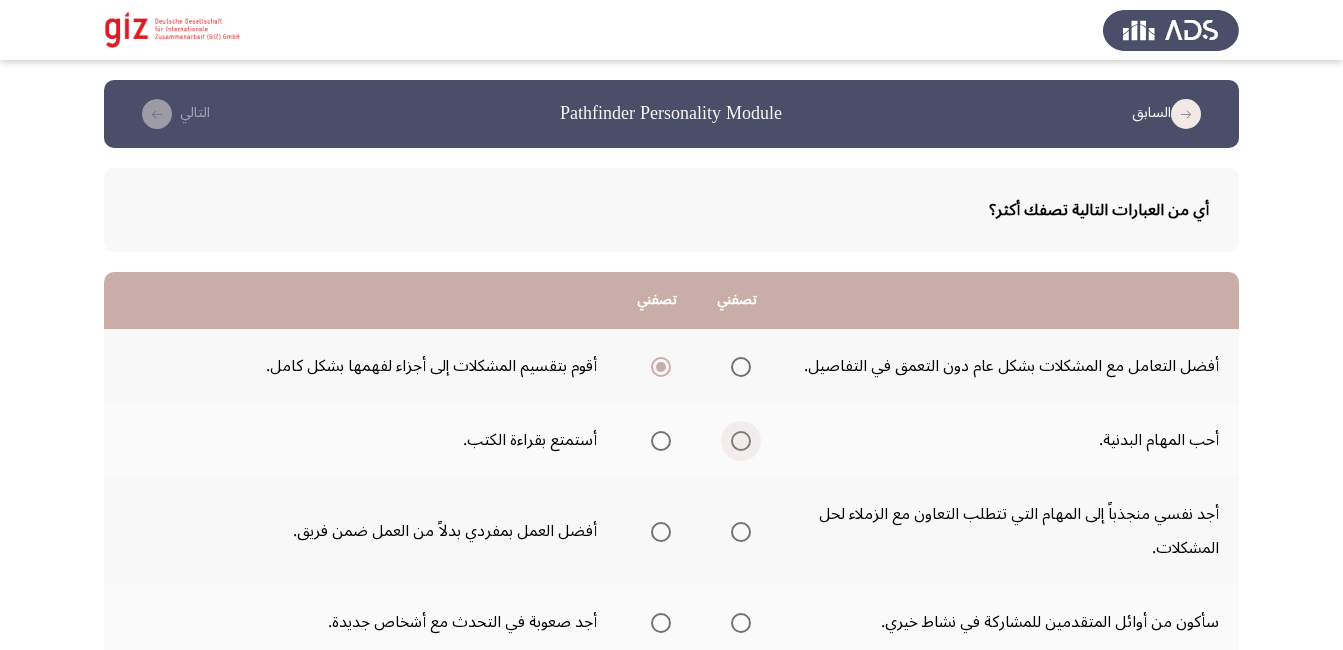 click at bounding box center (741, 441) 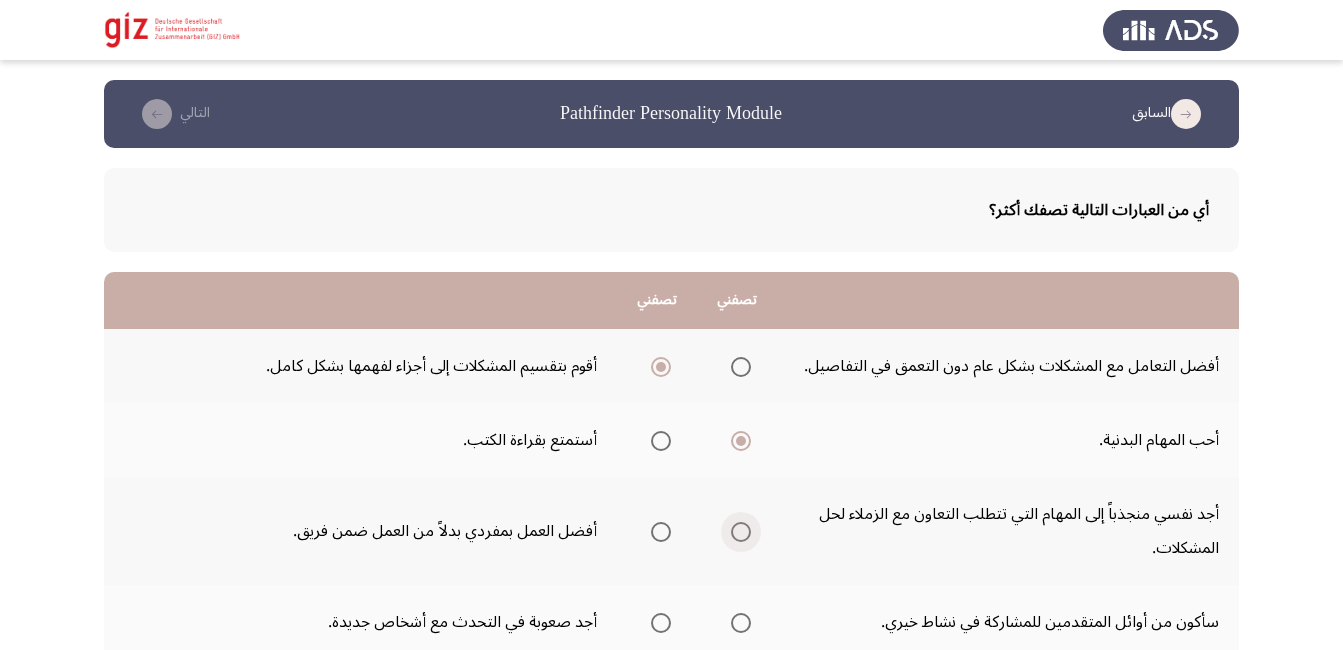 click at bounding box center [741, 532] 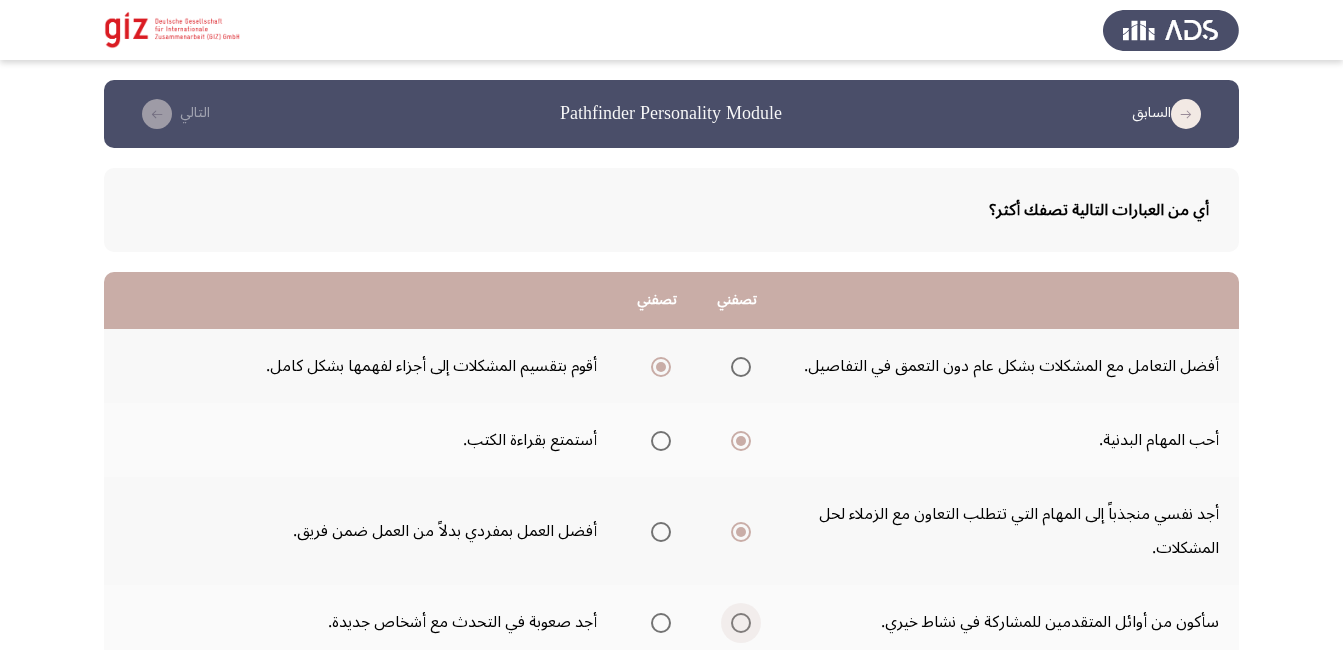 click at bounding box center (741, 623) 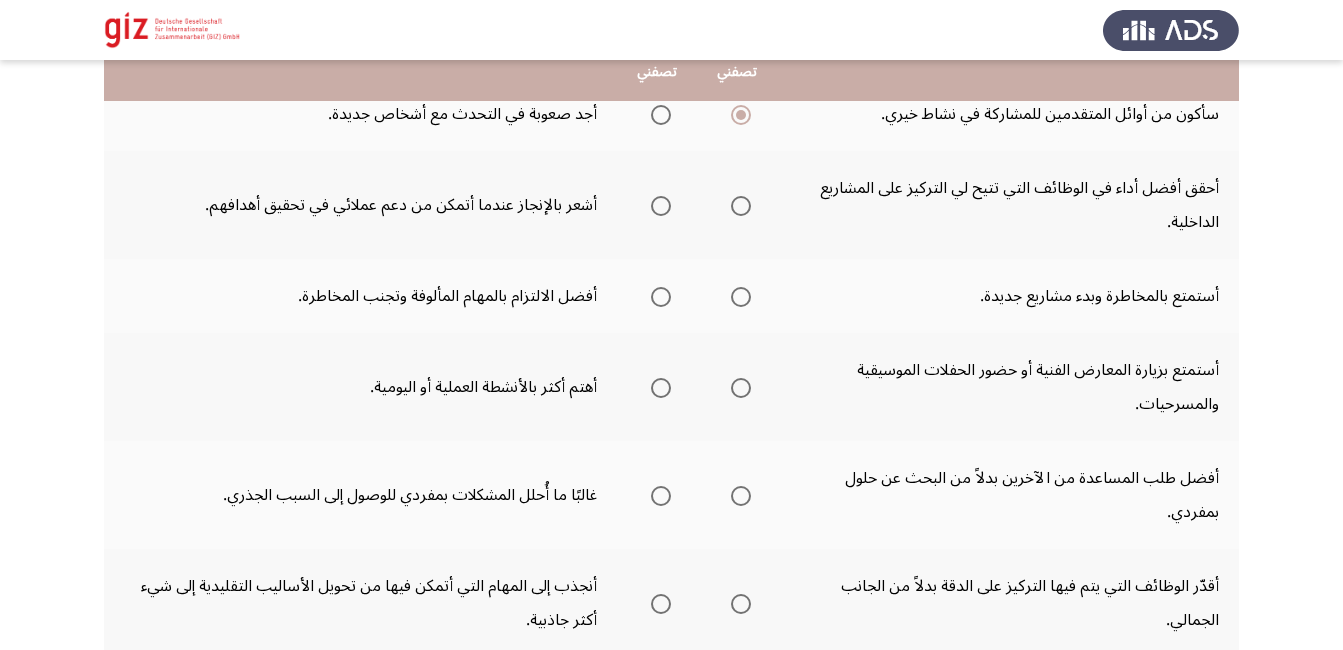 scroll, scrollTop: 520, scrollLeft: 0, axis: vertical 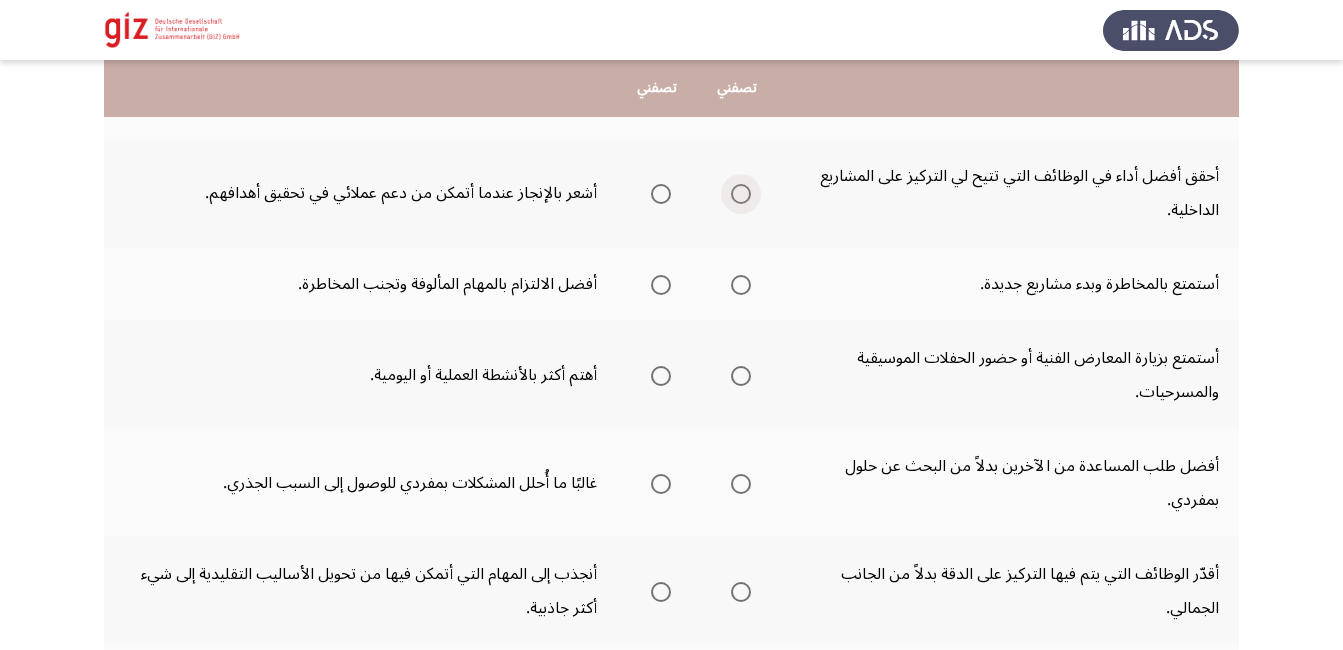 click at bounding box center [741, 194] 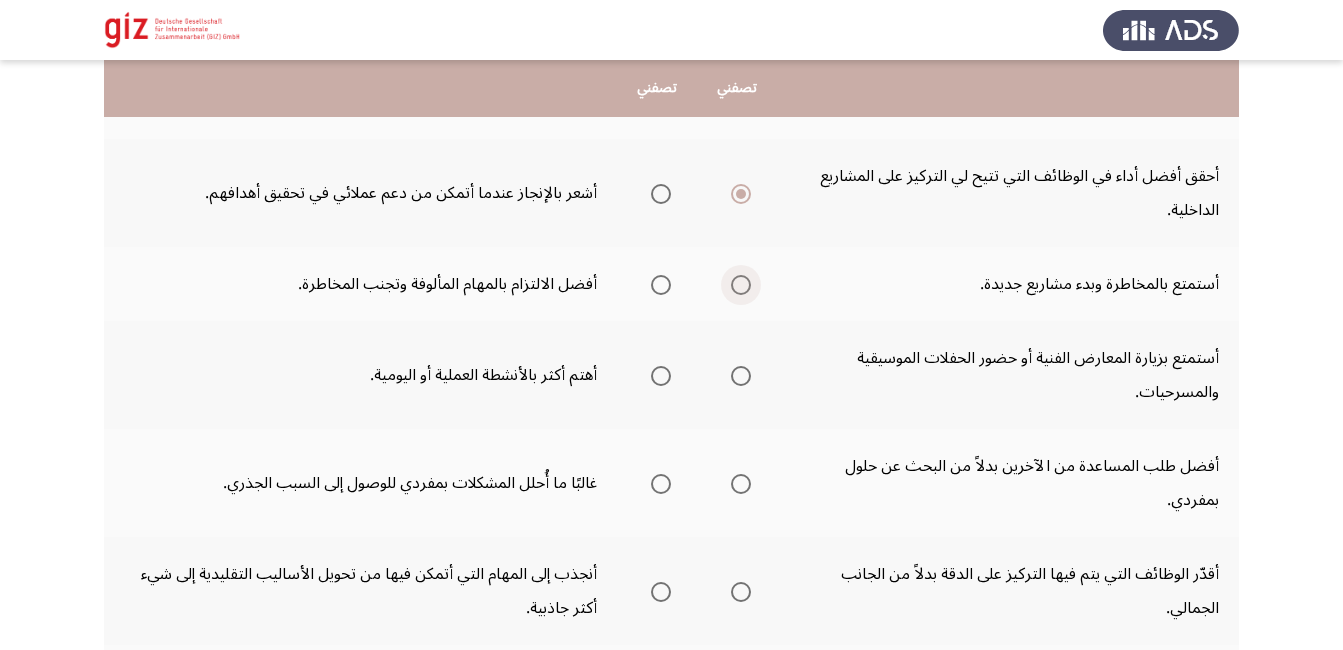 click at bounding box center (741, 285) 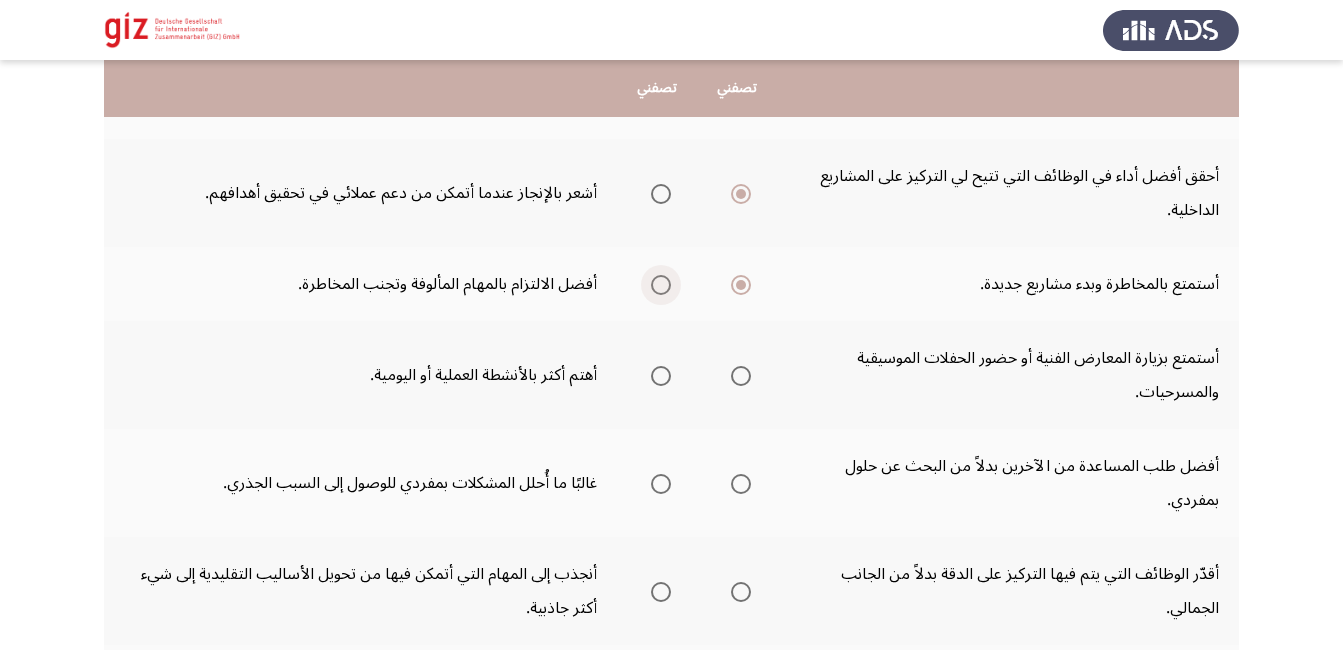click at bounding box center (661, 285) 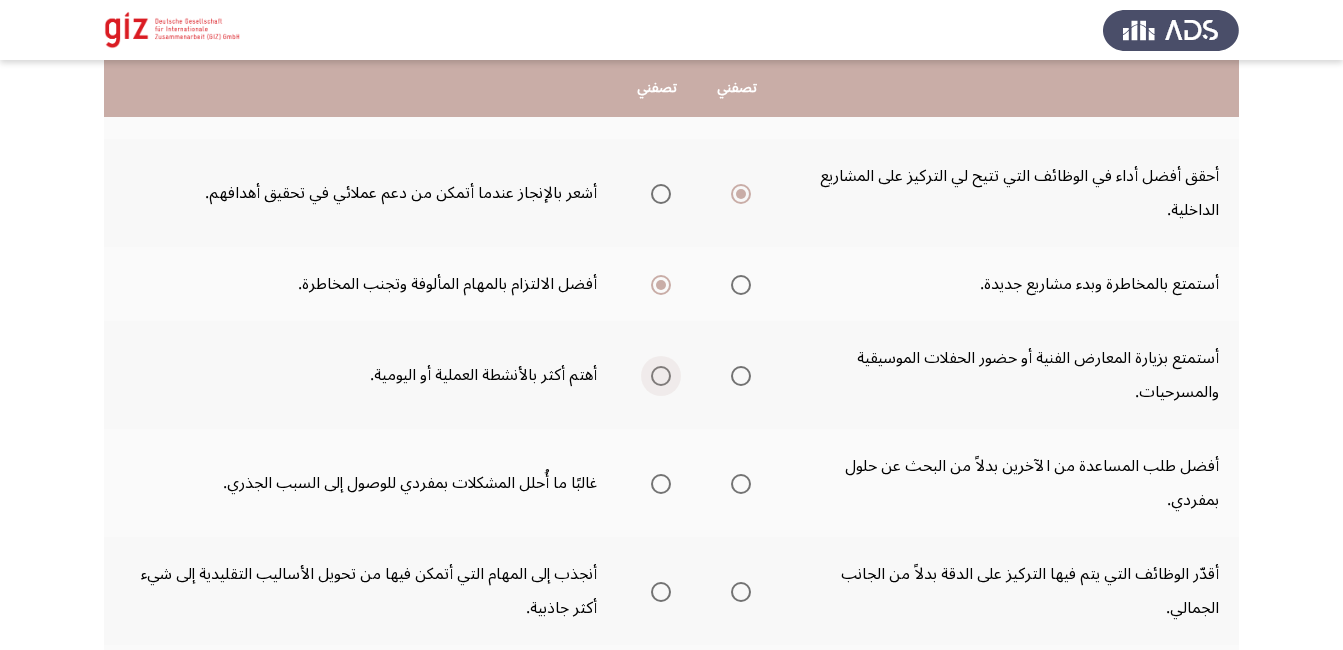 click at bounding box center (661, 376) 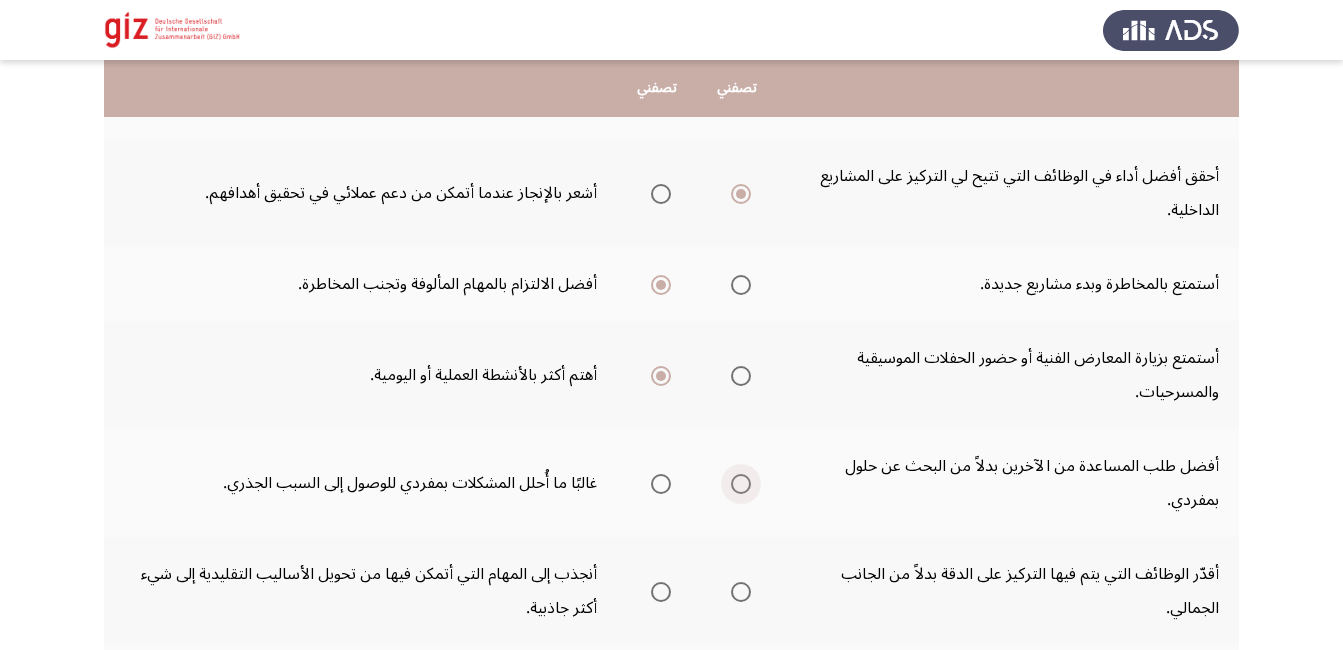 click at bounding box center [741, 484] 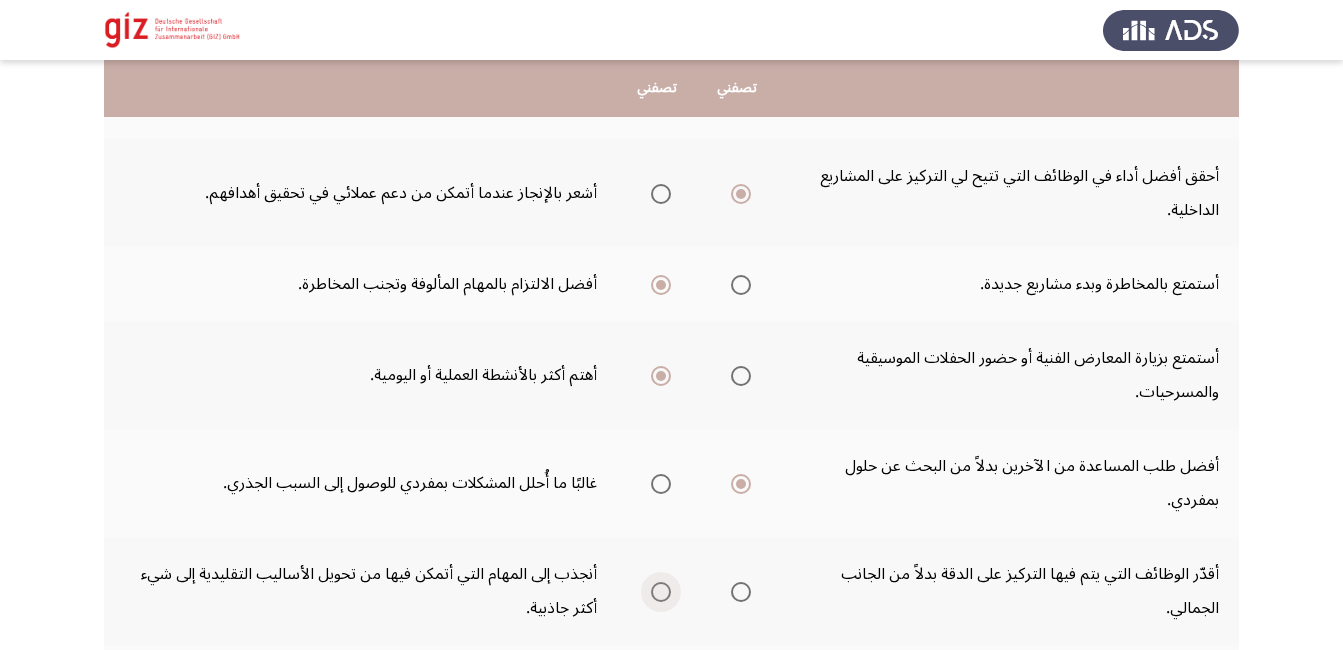 click at bounding box center [661, 592] 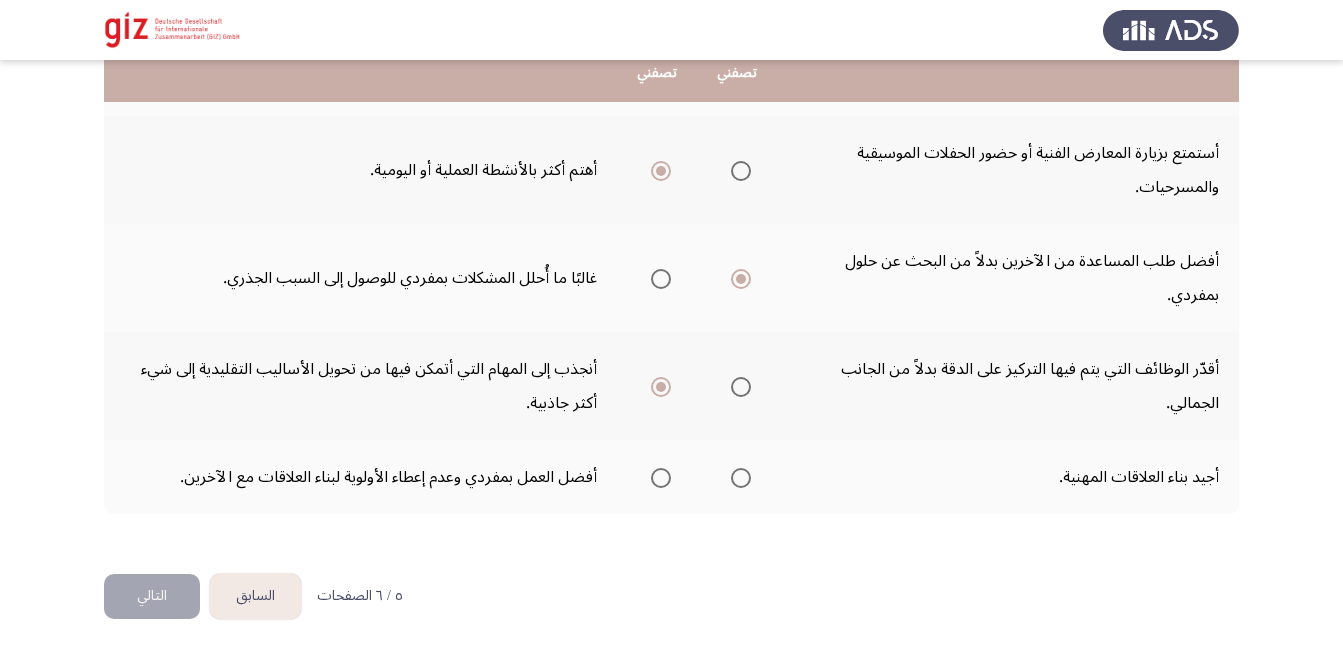 scroll, scrollTop: 729, scrollLeft: 0, axis: vertical 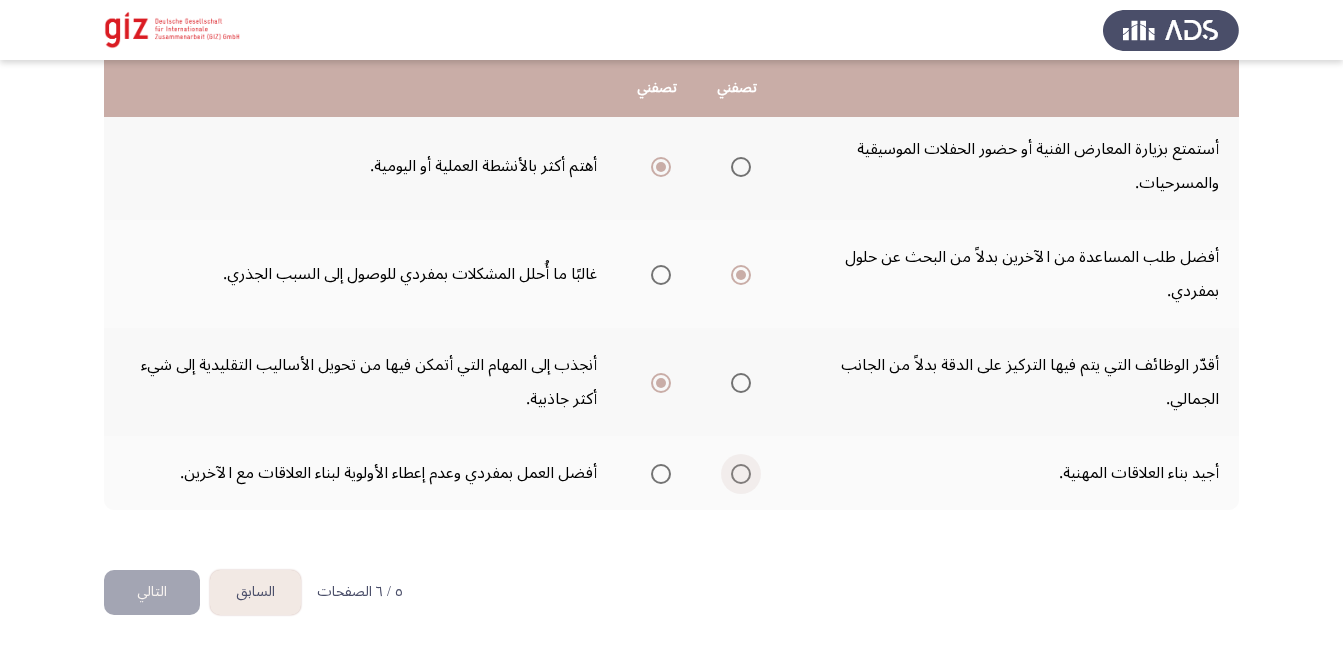 click at bounding box center (741, 474) 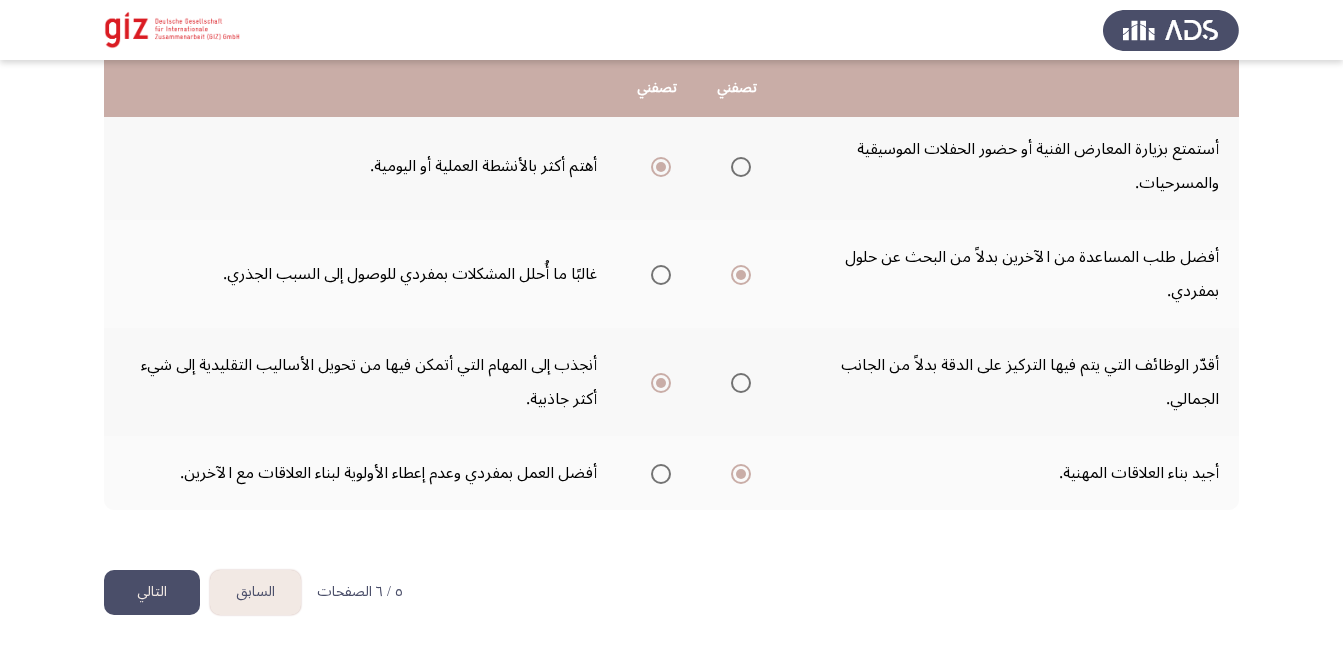 click on "التالي" 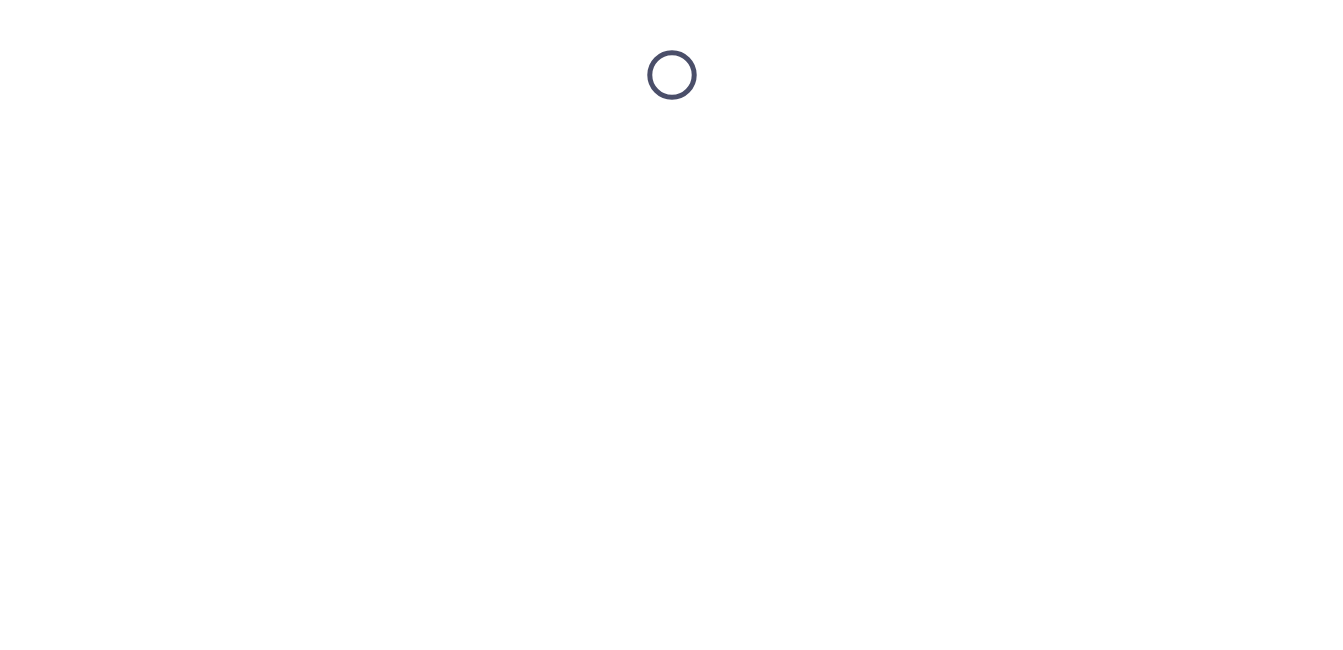 scroll, scrollTop: 0, scrollLeft: 0, axis: both 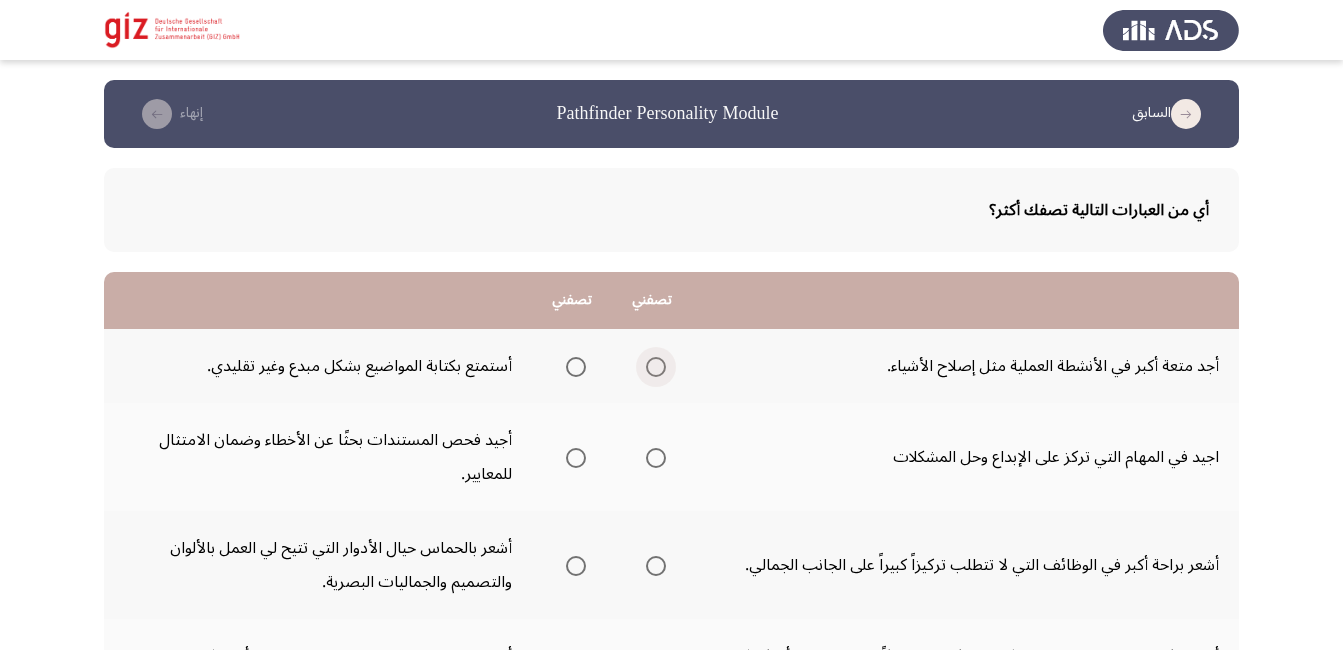 click at bounding box center [656, 367] 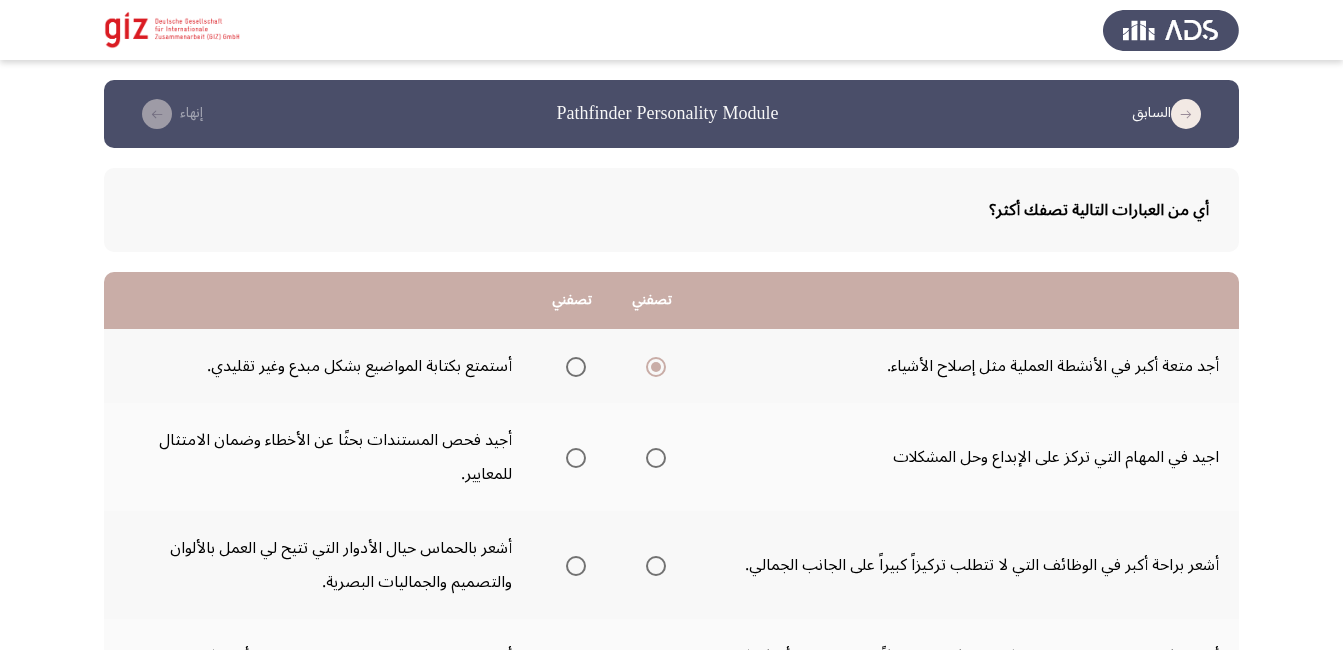 click at bounding box center (576, 458) 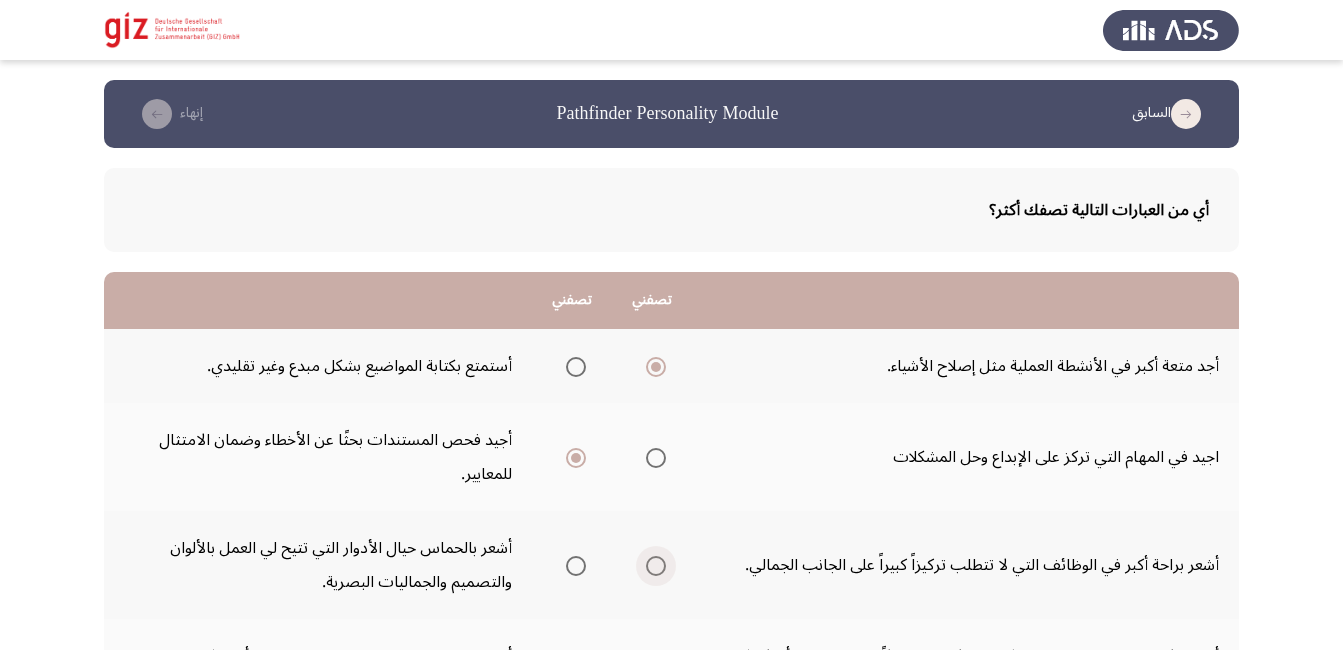 click at bounding box center (656, 566) 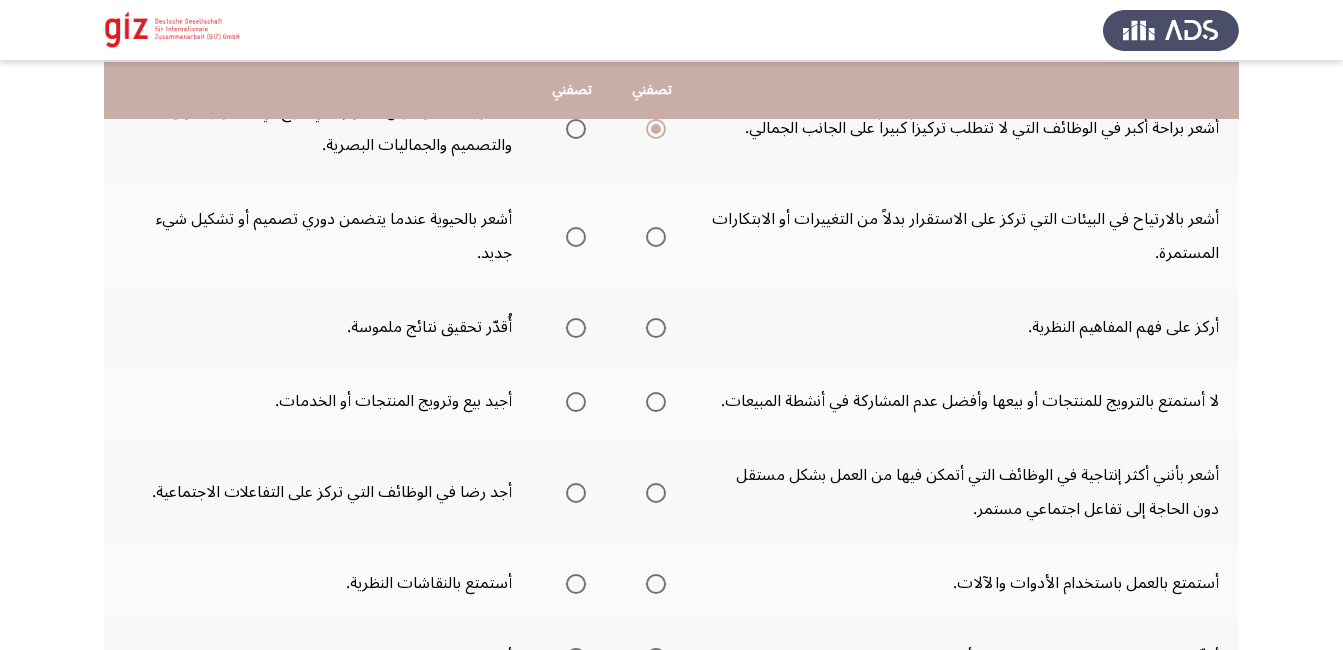 scroll, scrollTop: 440, scrollLeft: 0, axis: vertical 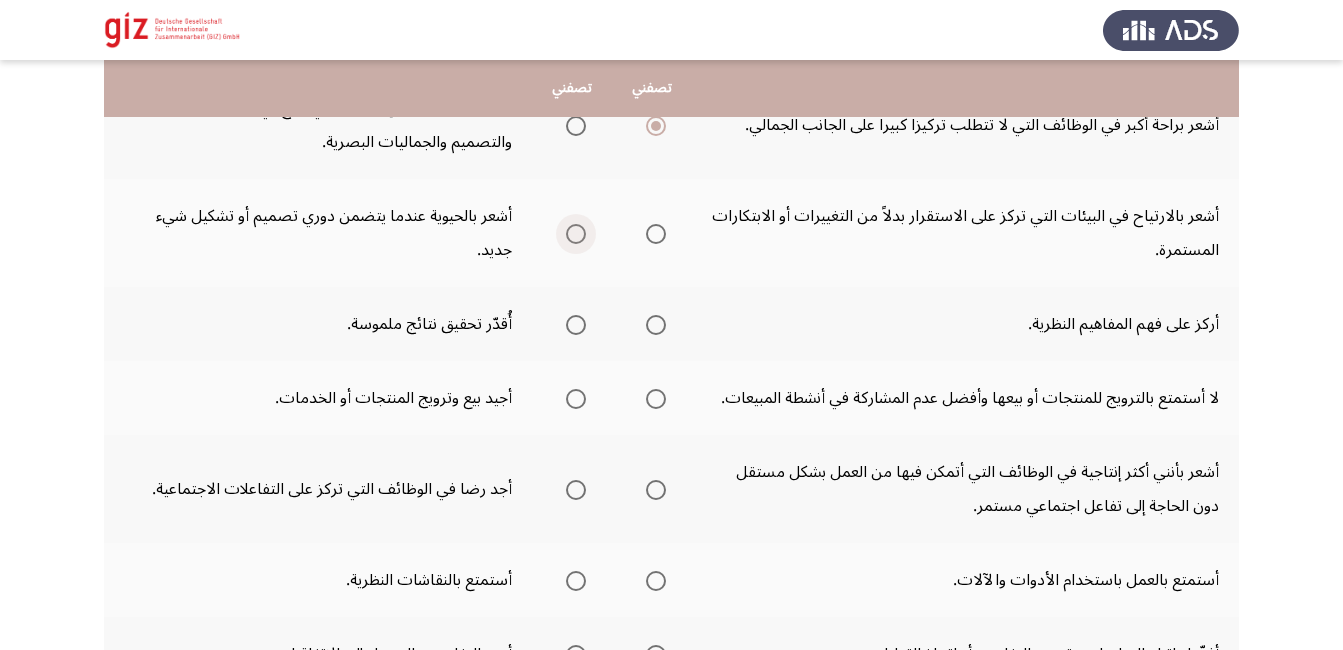click at bounding box center (576, 234) 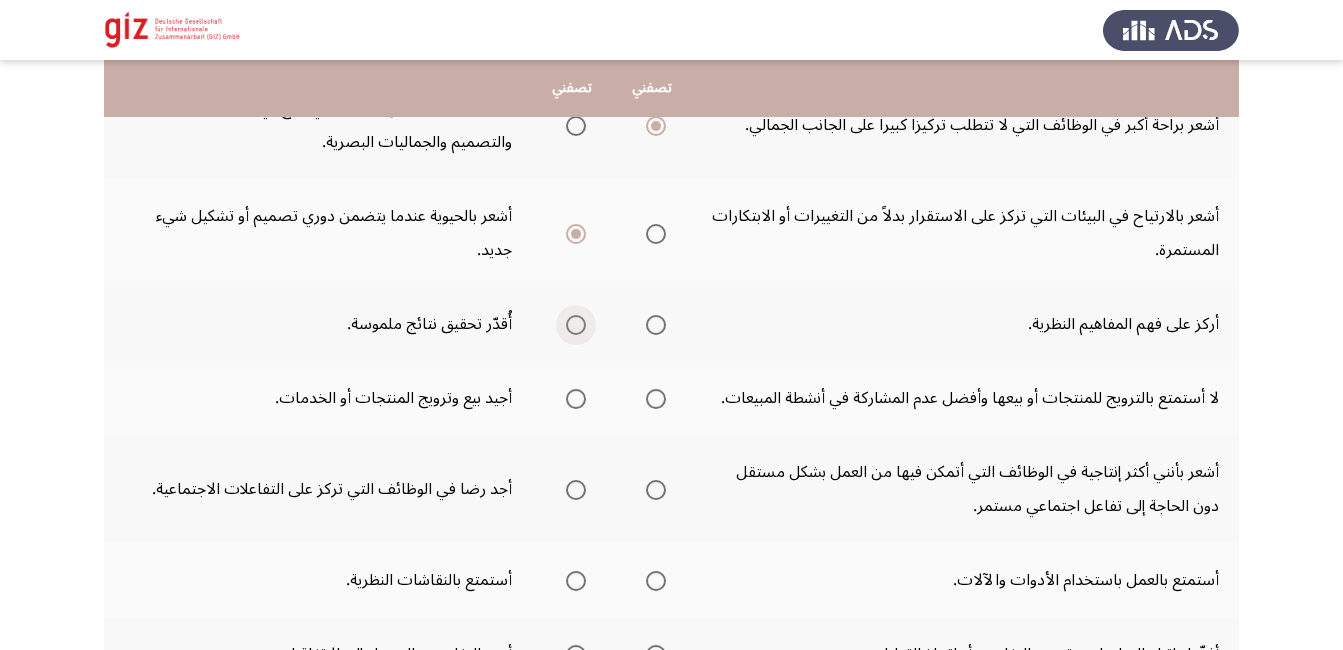click at bounding box center [576, 325] 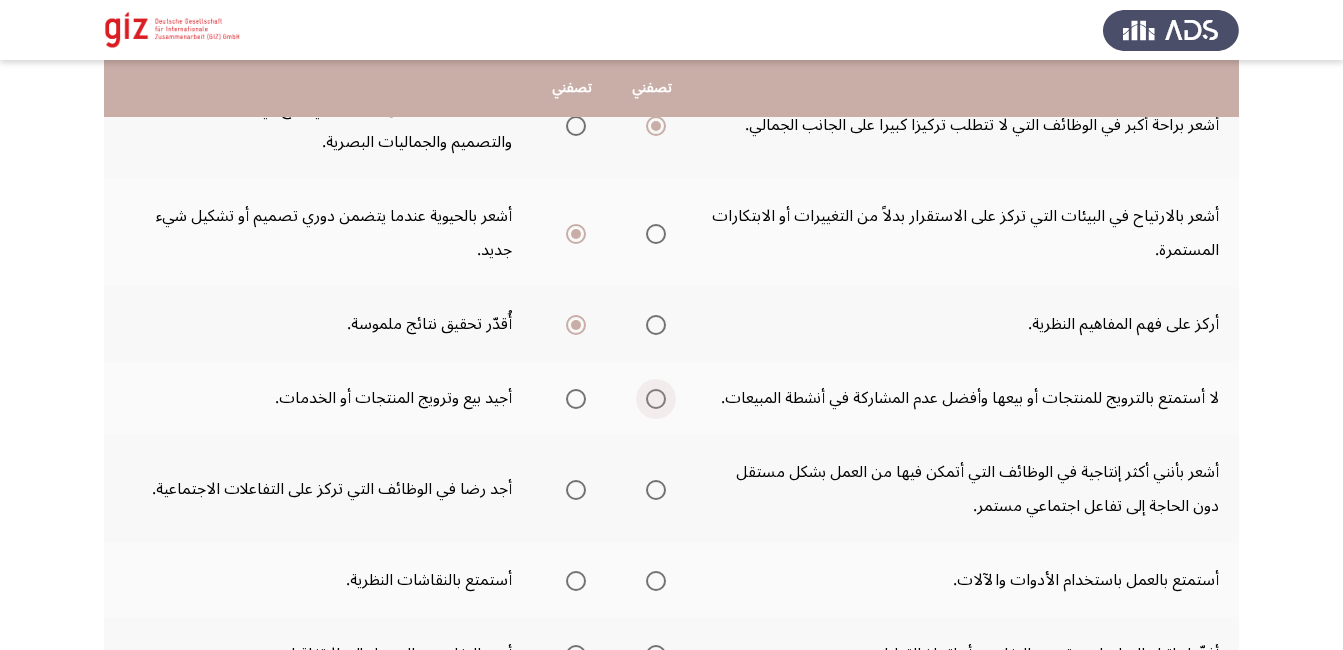 click at bounding box center [656, 399] 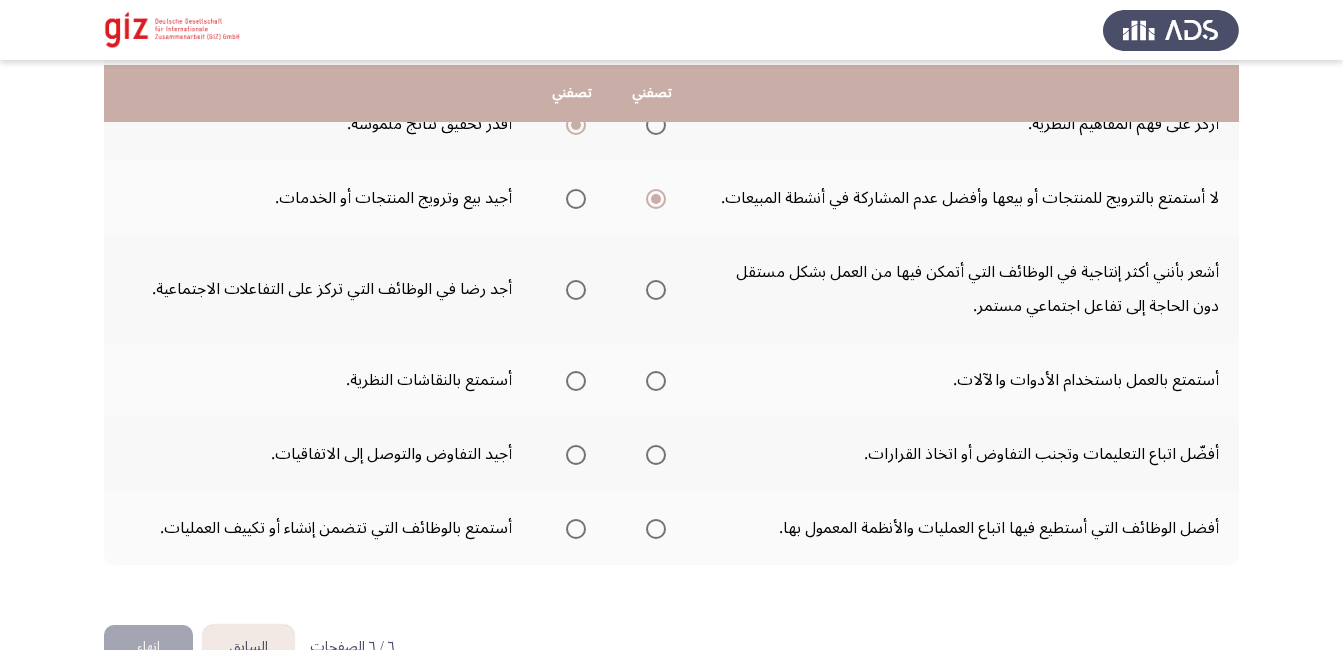scroll, scrollTop: 680, scrollLeft: 0, axis: vertical 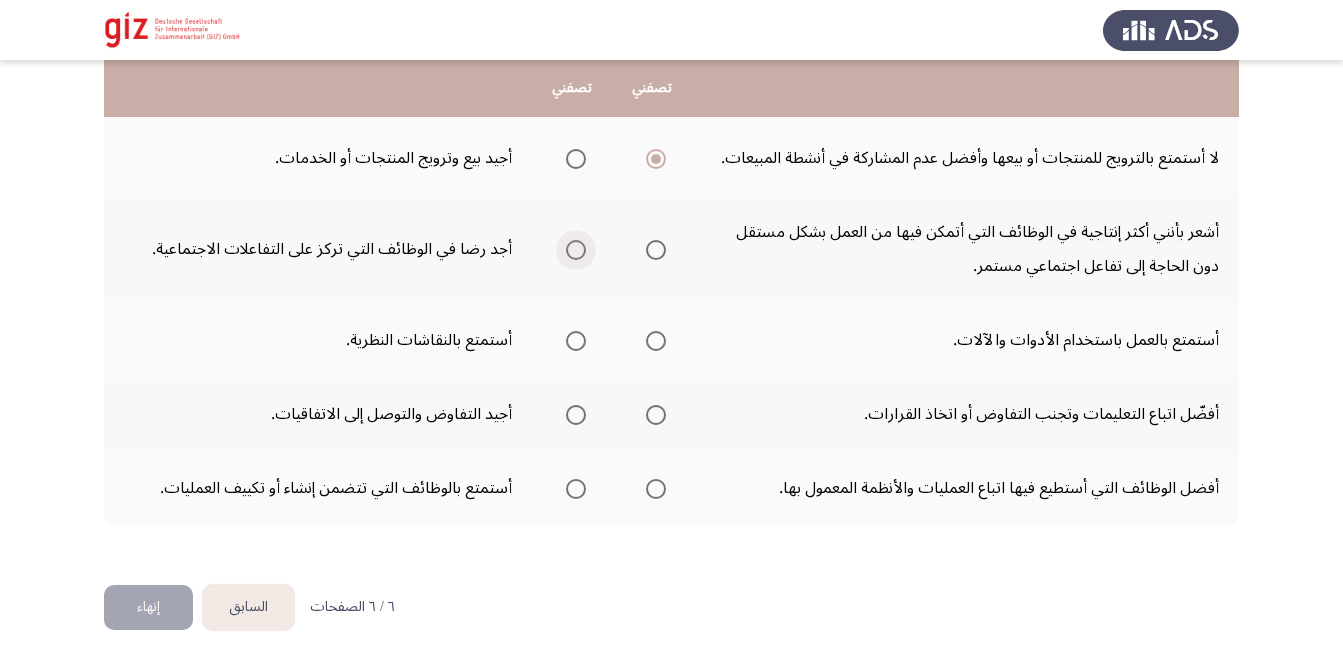 click at bounding box center [576, 250] 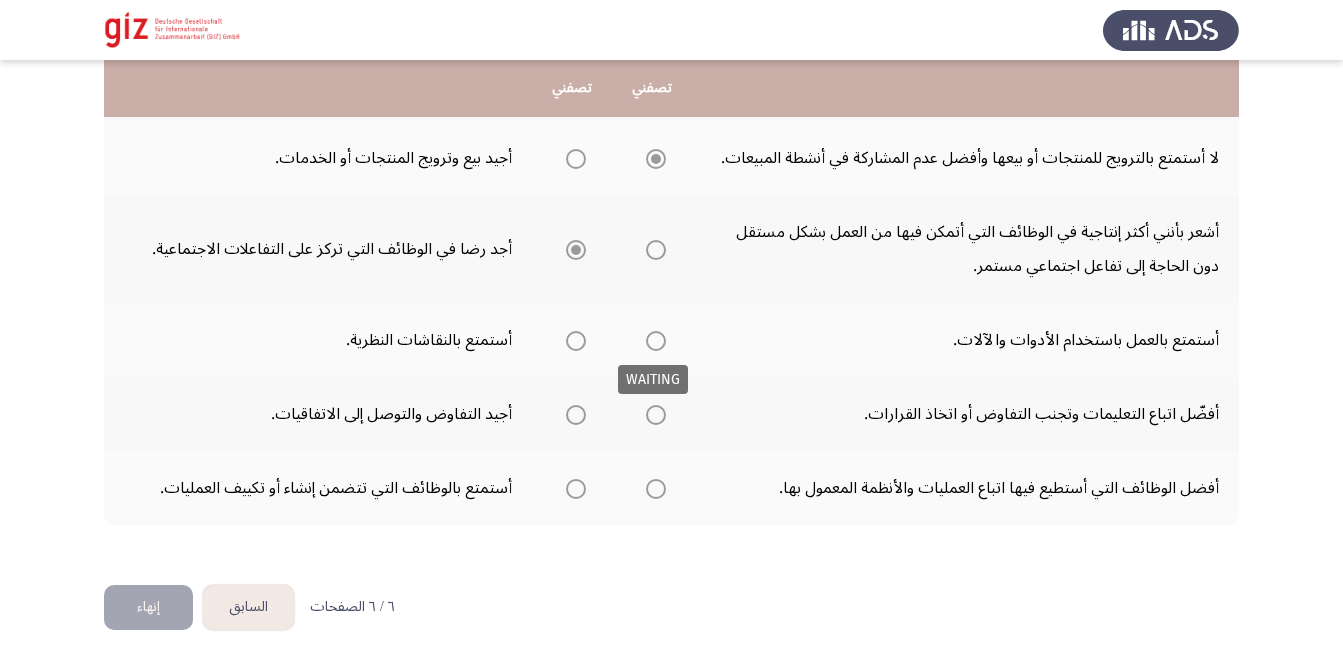 click at bounding box center [656, 341] 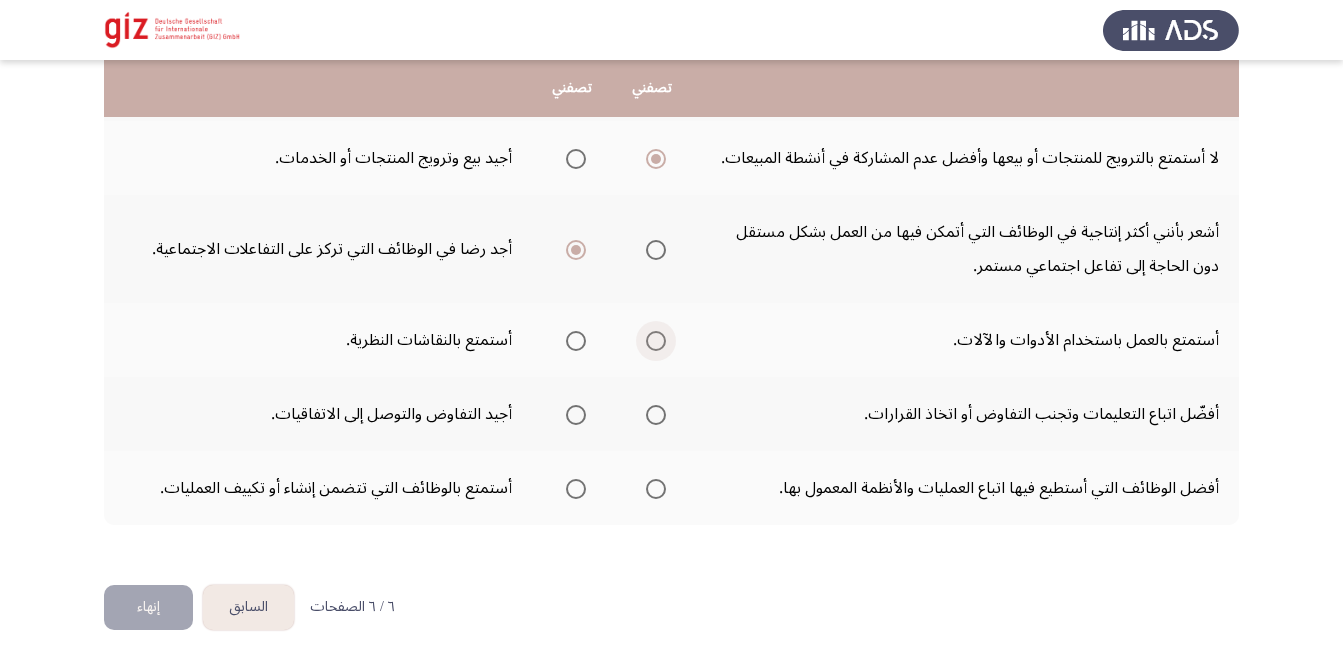 click at bounding box center (656, 341) 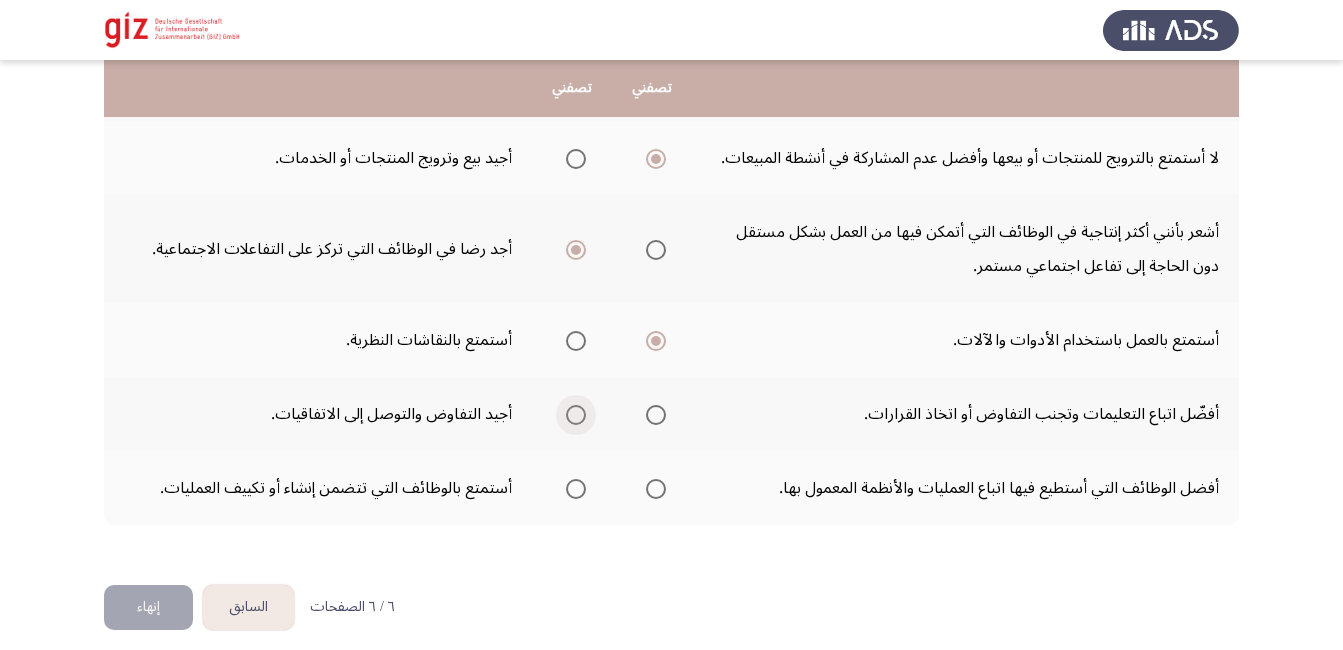 click at bounding box center (576, 415) 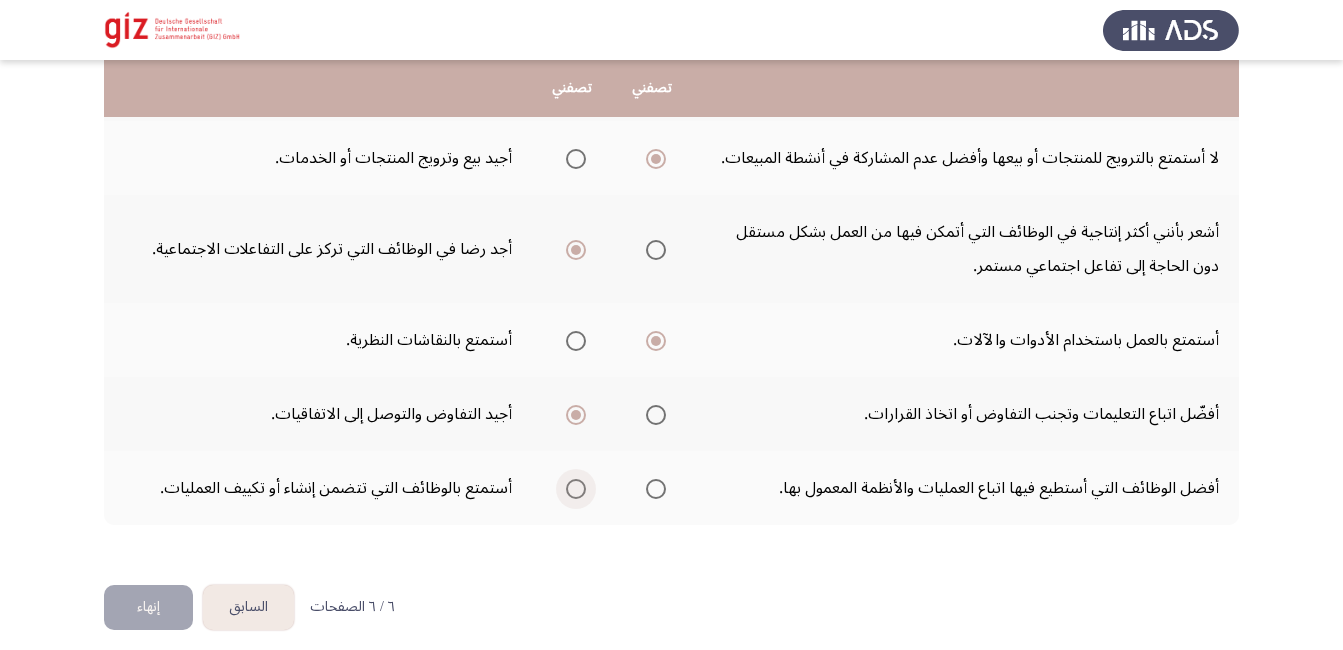 click at bounding box center (576, 489) 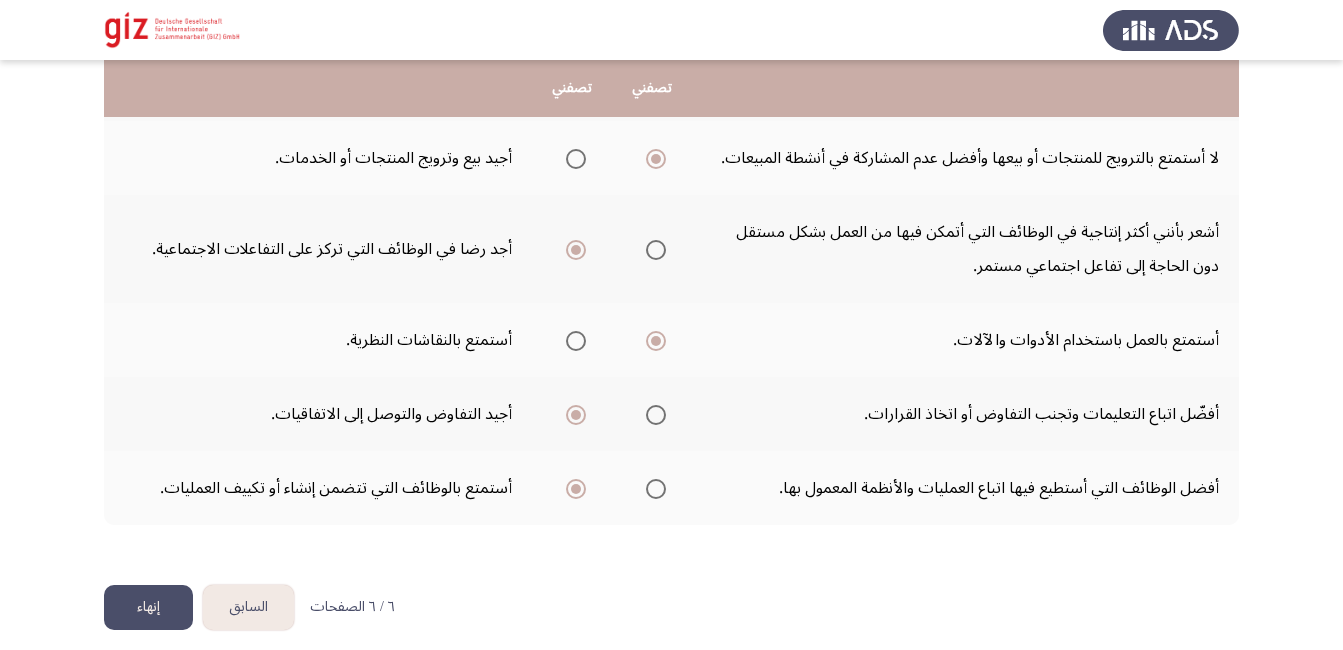 click on "إنهاء" 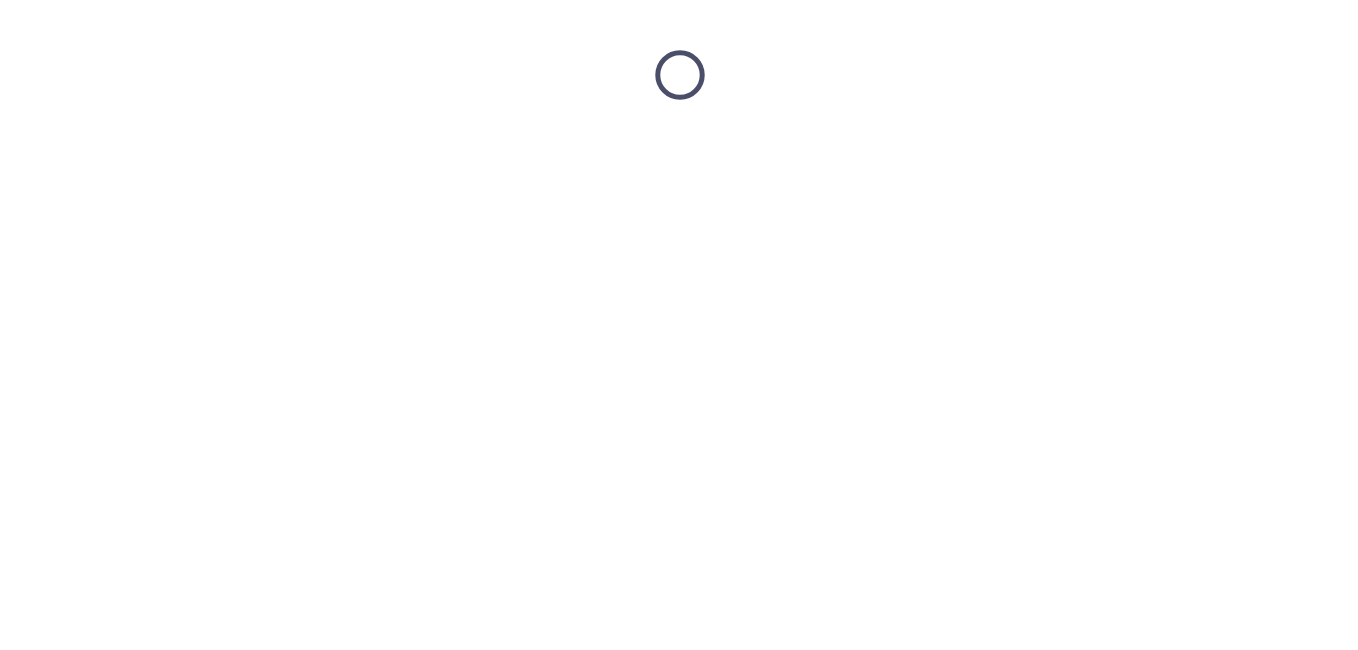 scroll, scrollTop: 0, scrollLeft: 0, axis: both 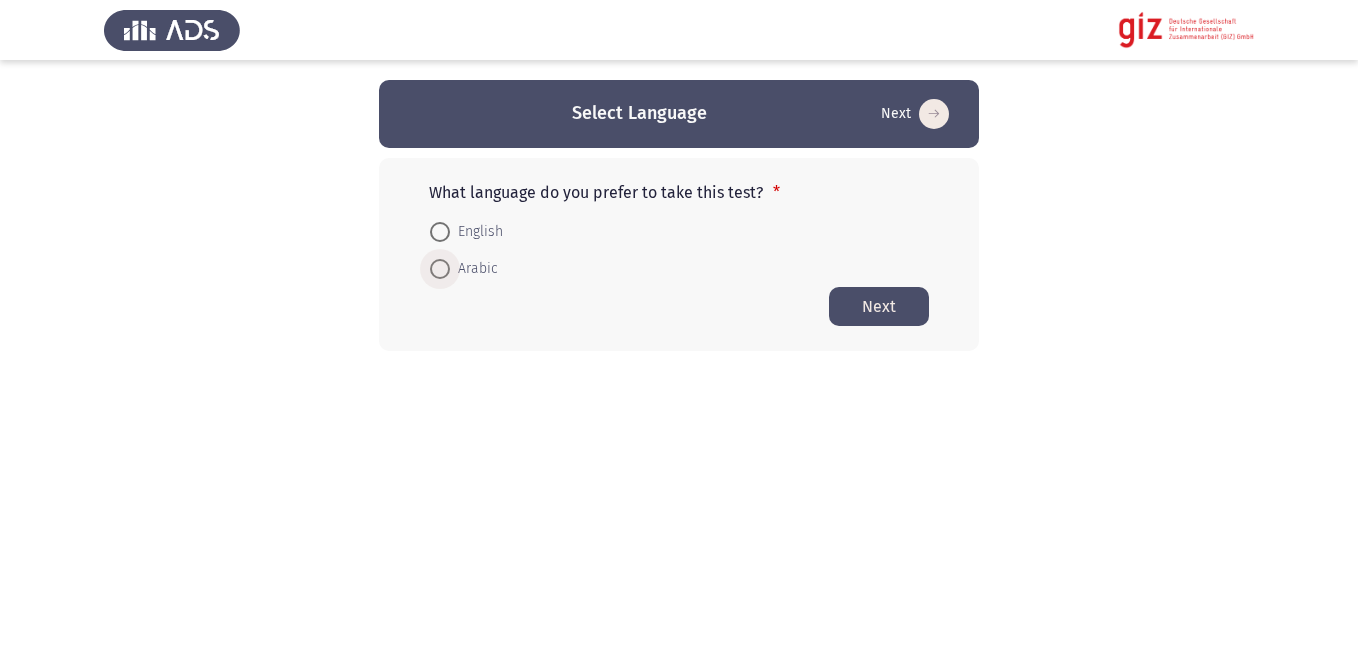 click on "Arabic" at bounding box center (474, 269) 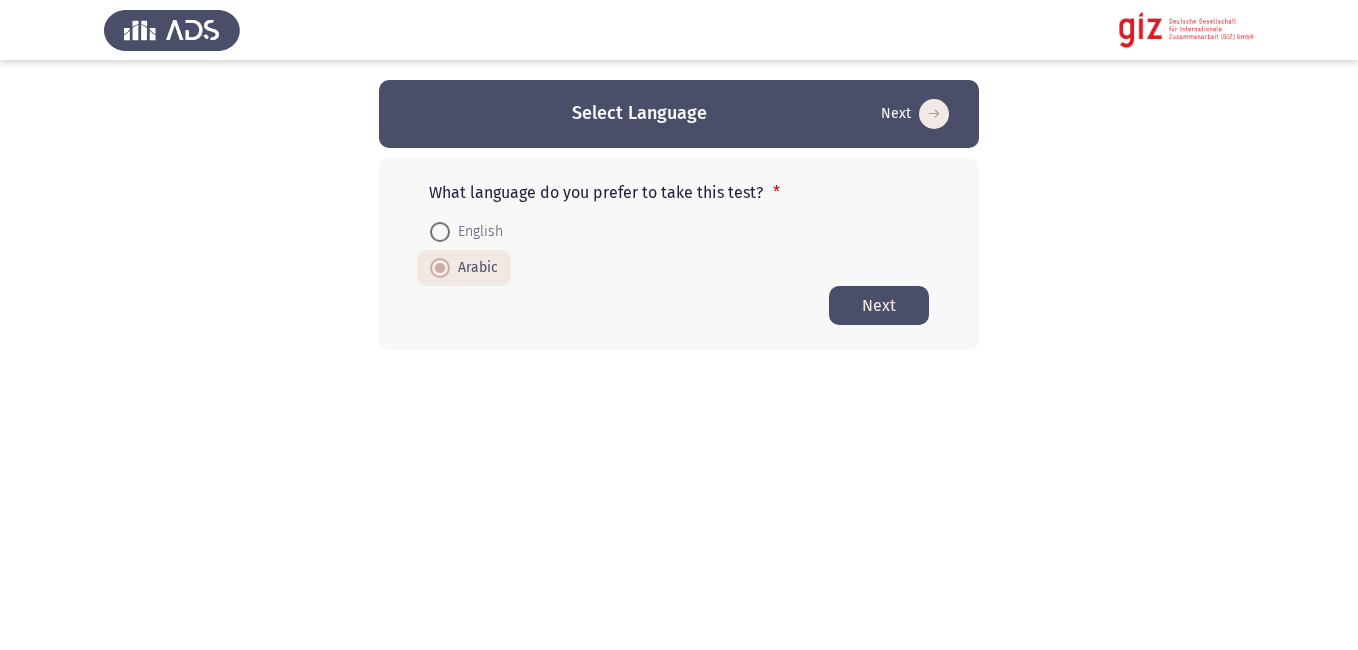 click on "Next" 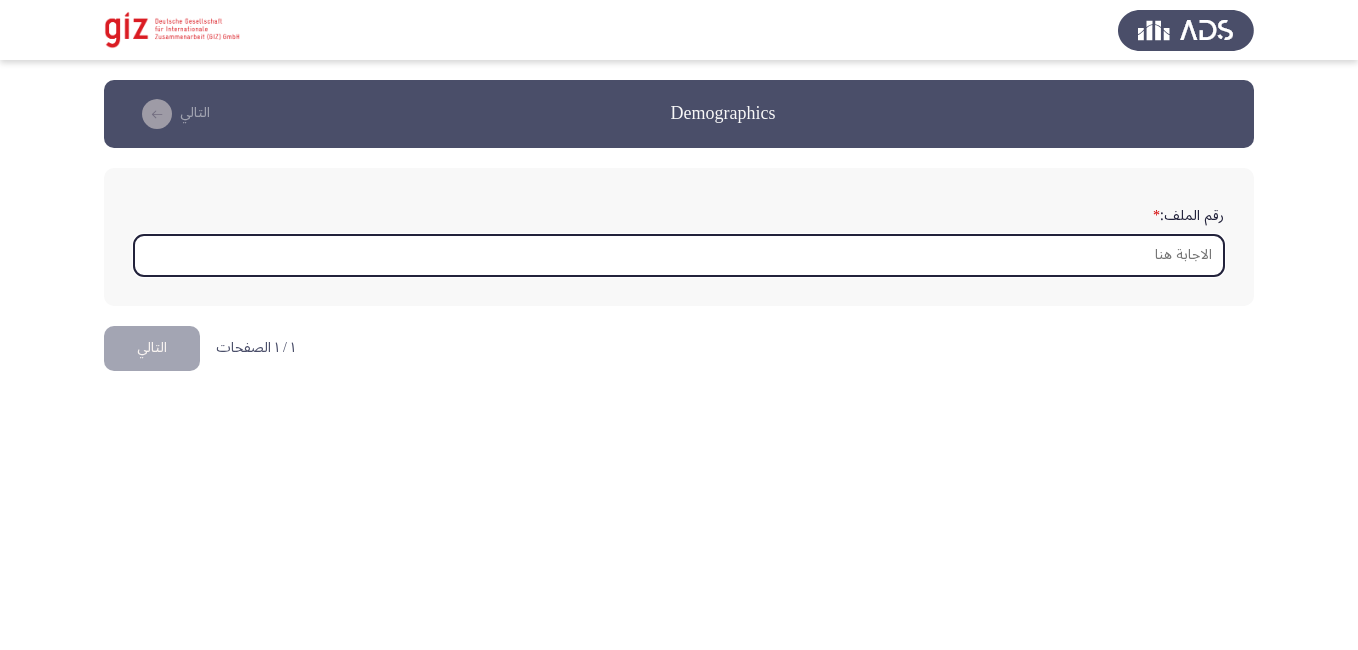 click on "رقم الملف:    *" at bounding box center [679, 255] 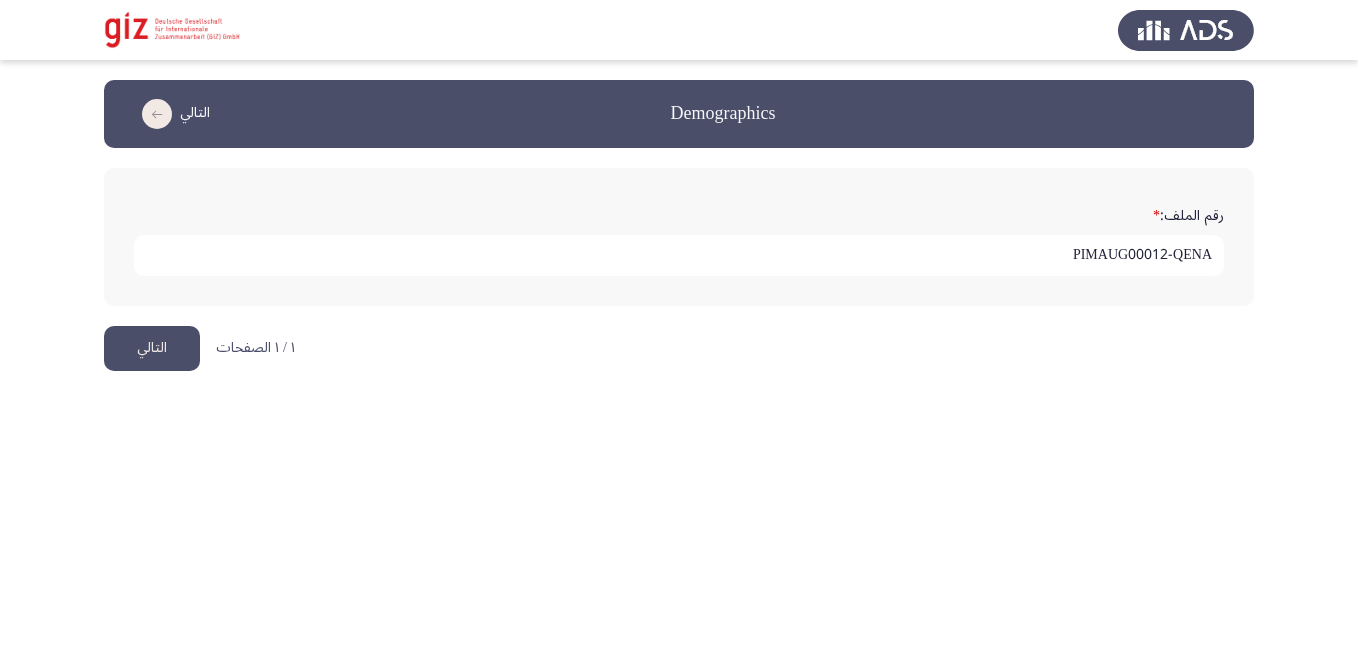 type on "PIMAUG00012-QENA" 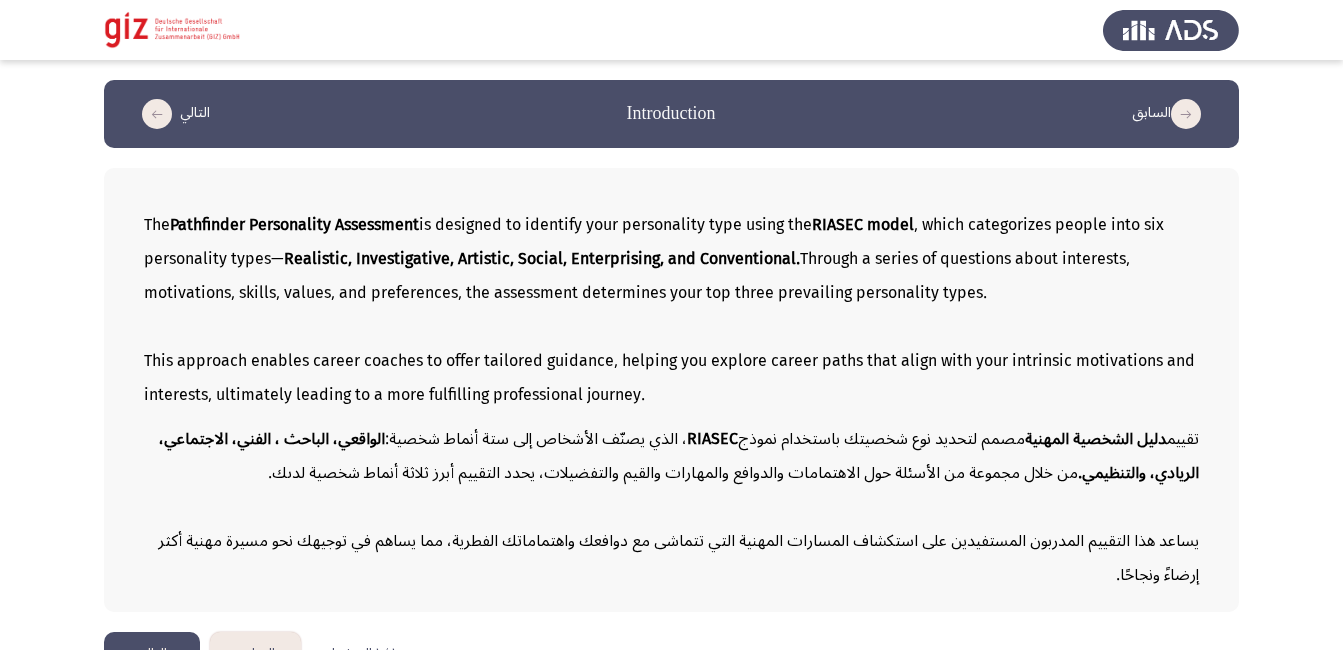 scroll, scrollTop: 47, scrollLeft: 0, axis: vertical 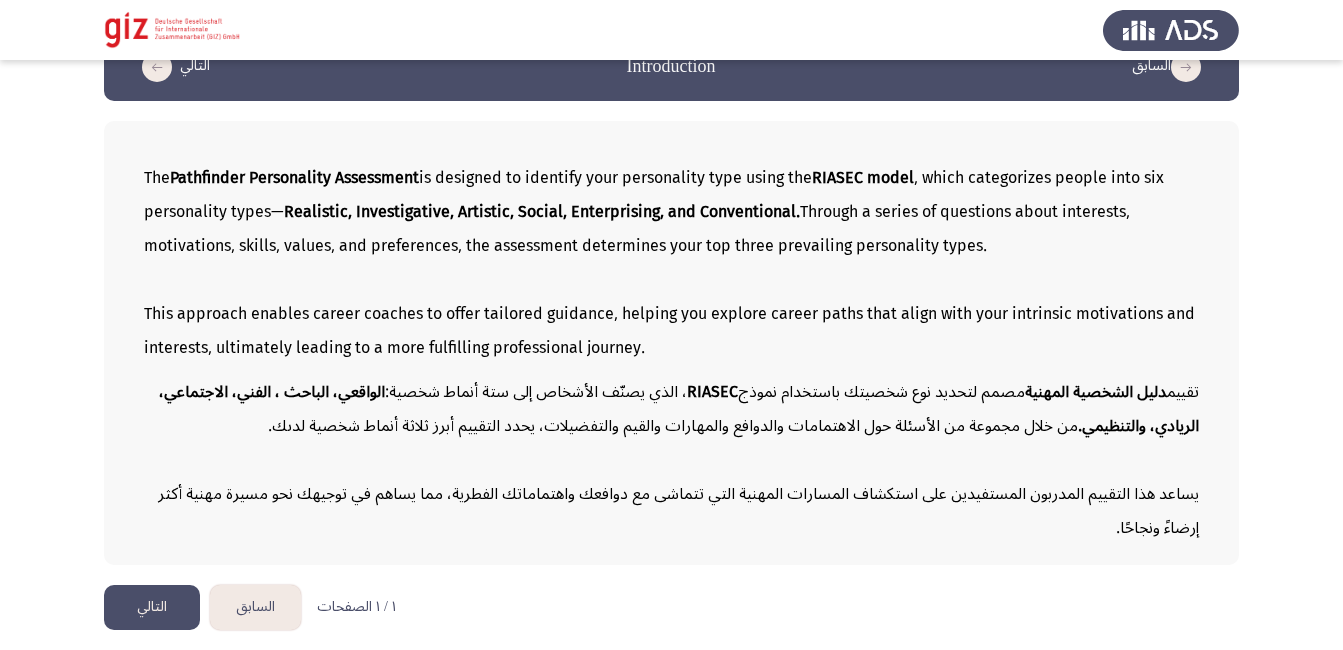 click on "التالي" 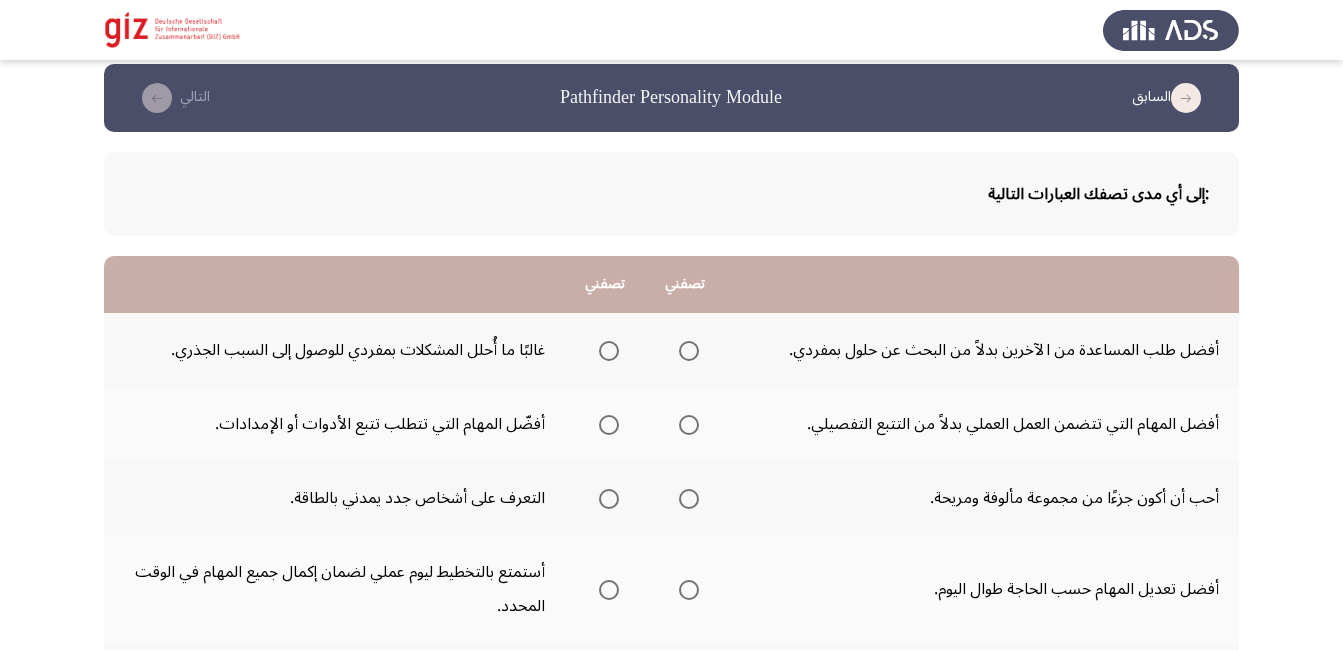 scroll, scrollTop: 0, scrollLeft: 0, axis: both 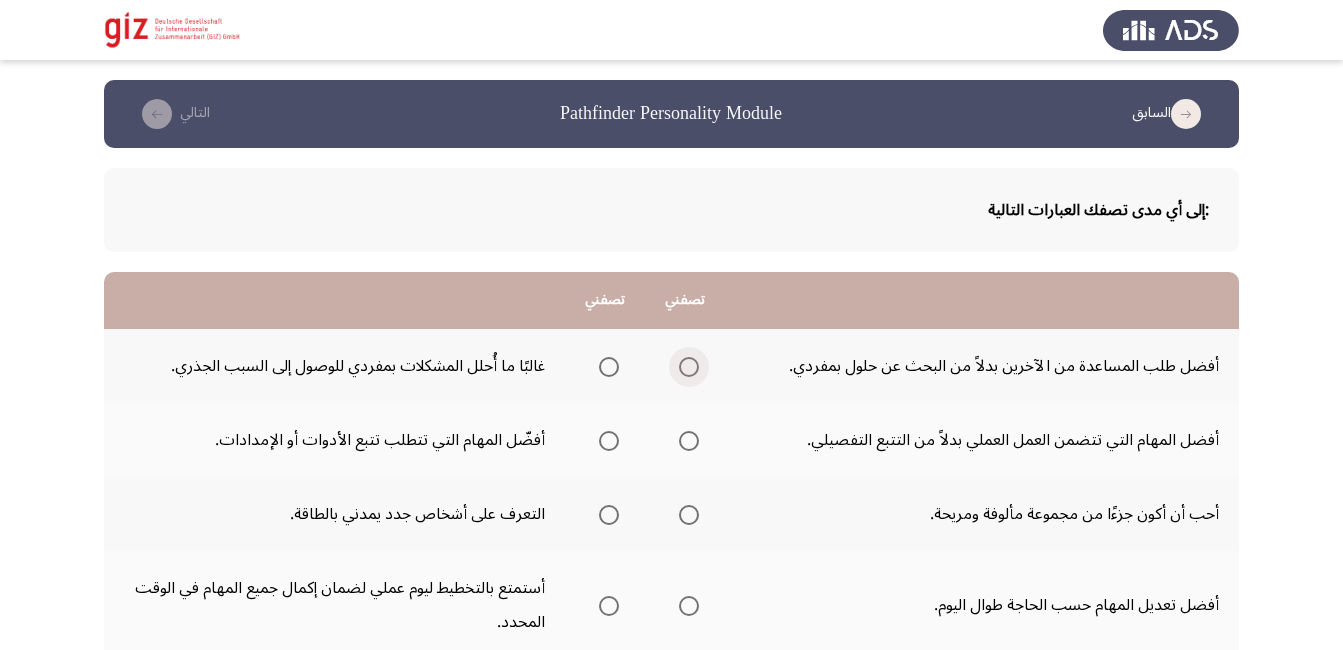click at bounding box center [689, 367] 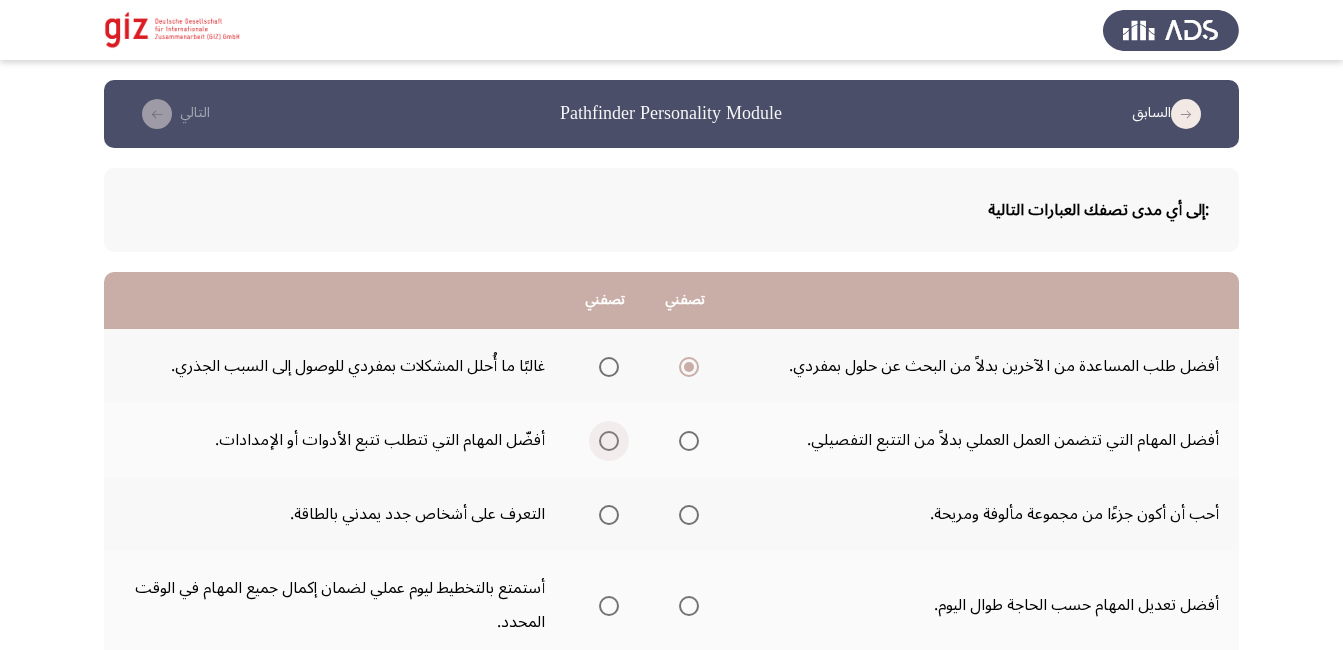 click at bounding box center (609, 441) 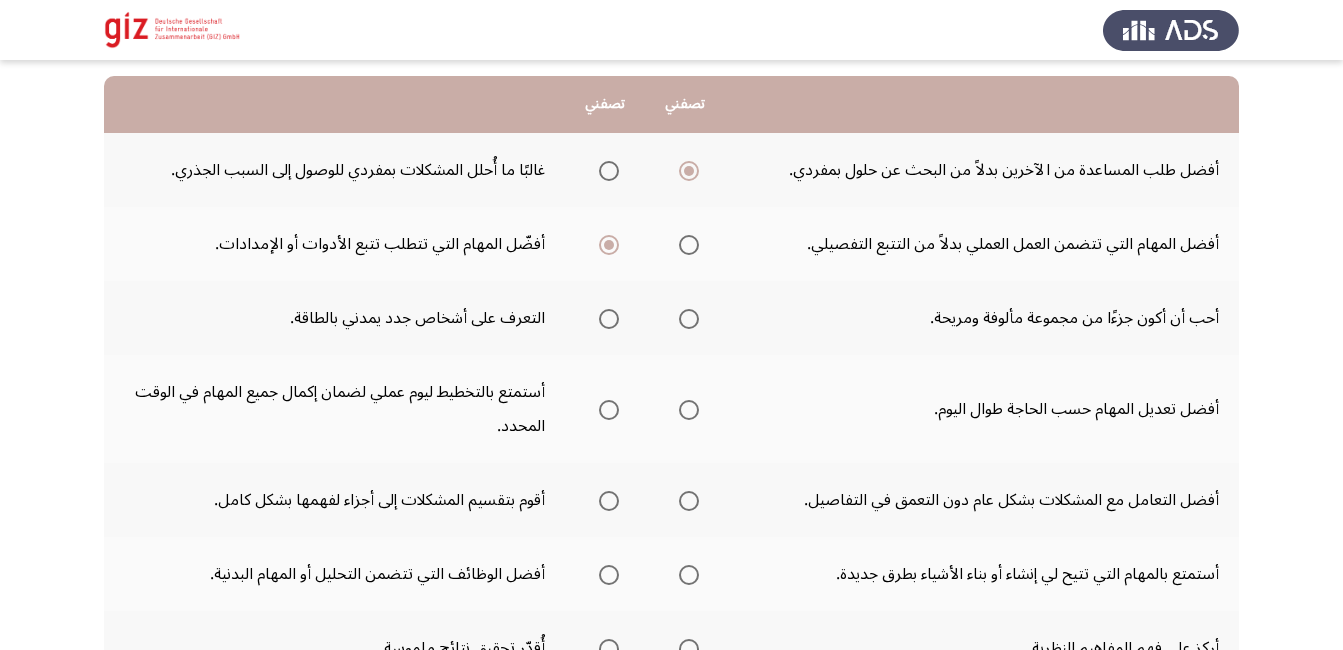 scroll, scrollTop: 203, scrollLeft: 0, axis: vertical 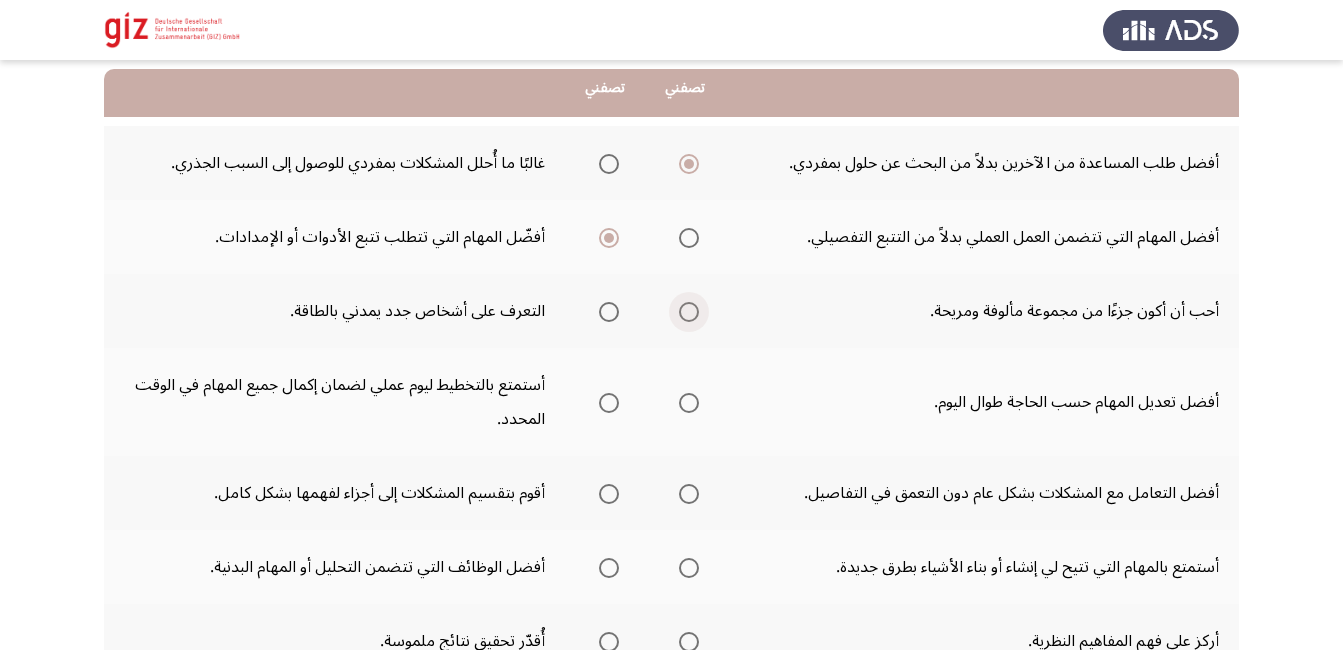click at bounding box center (689, 312) 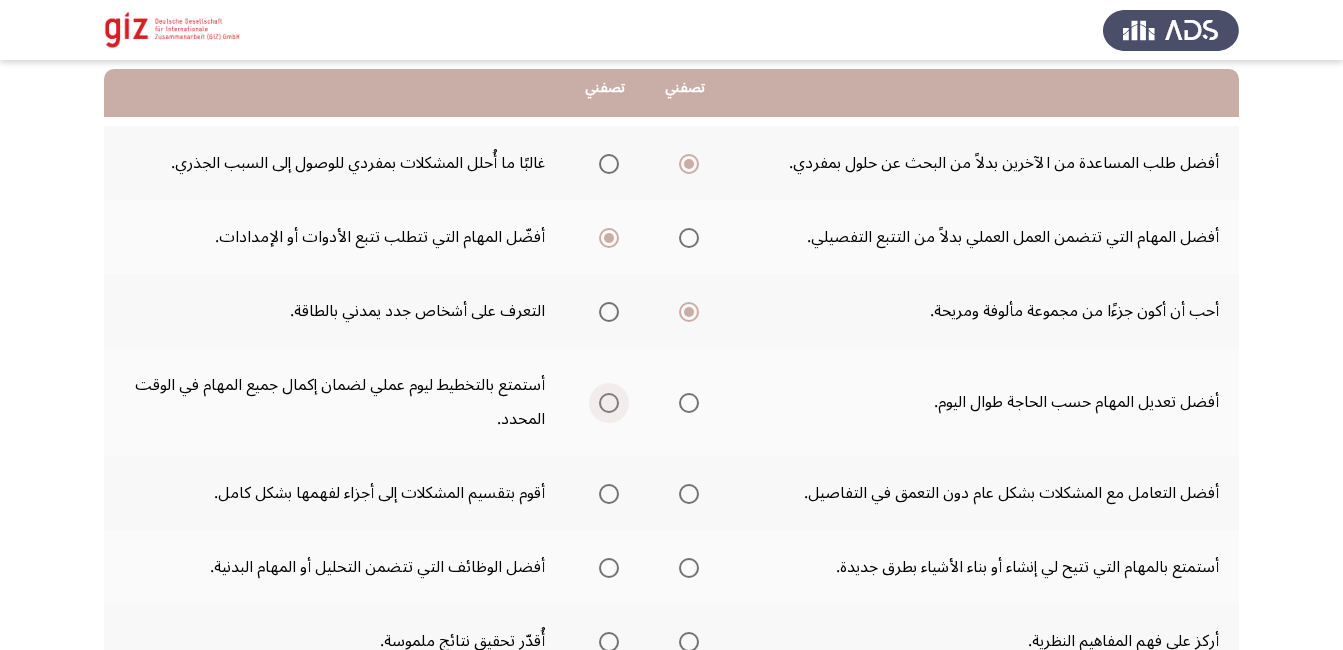 click at bounding box center [609, 403] 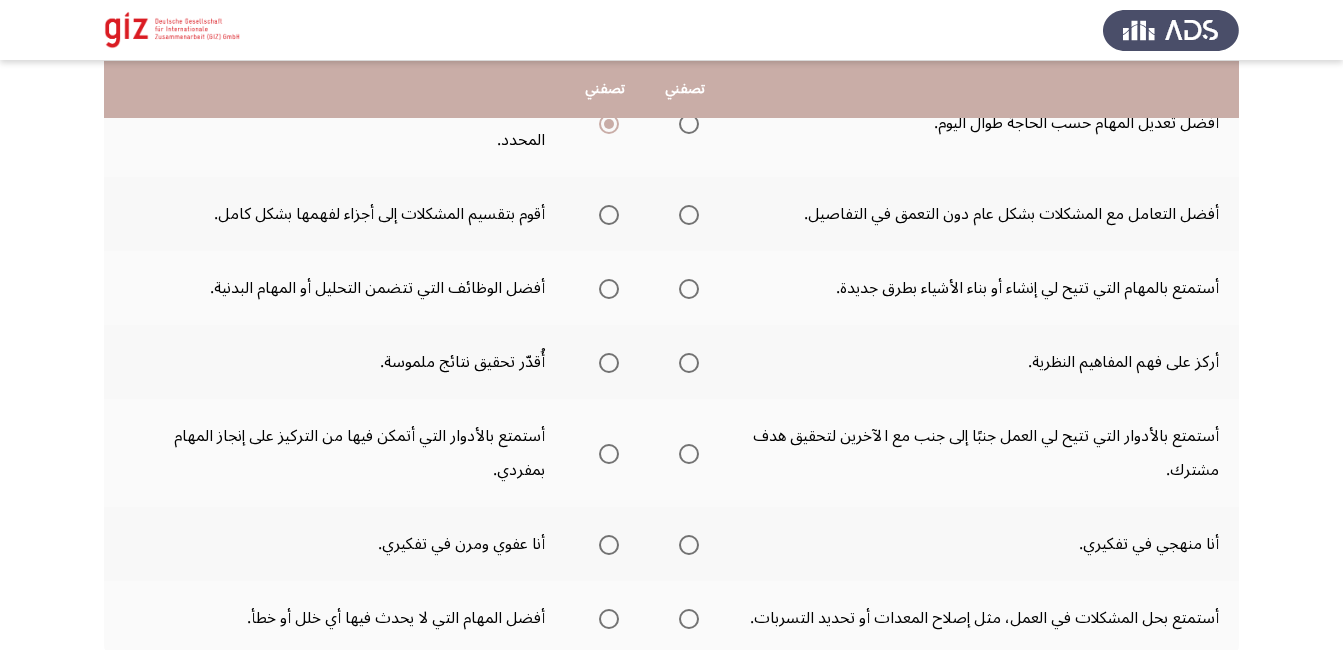 scroll, scrollTop: 483, scrollLeft: 0, axis: vertical 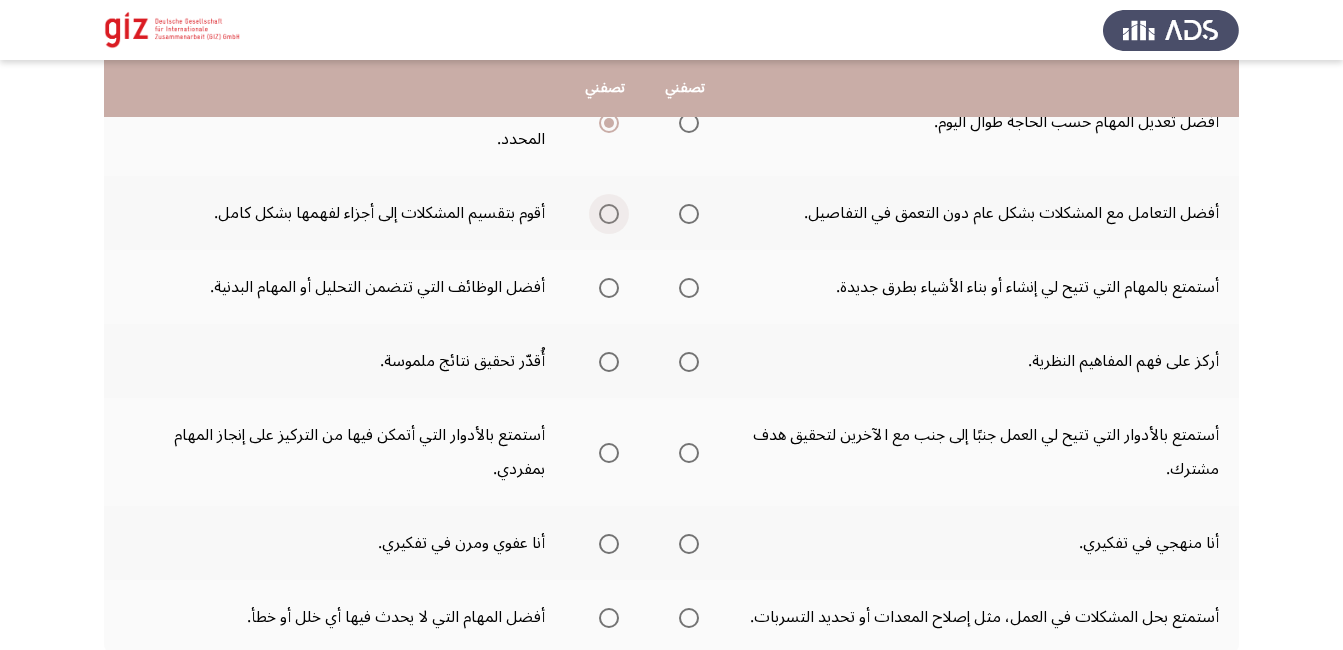 click at bounding box center [609, 214] 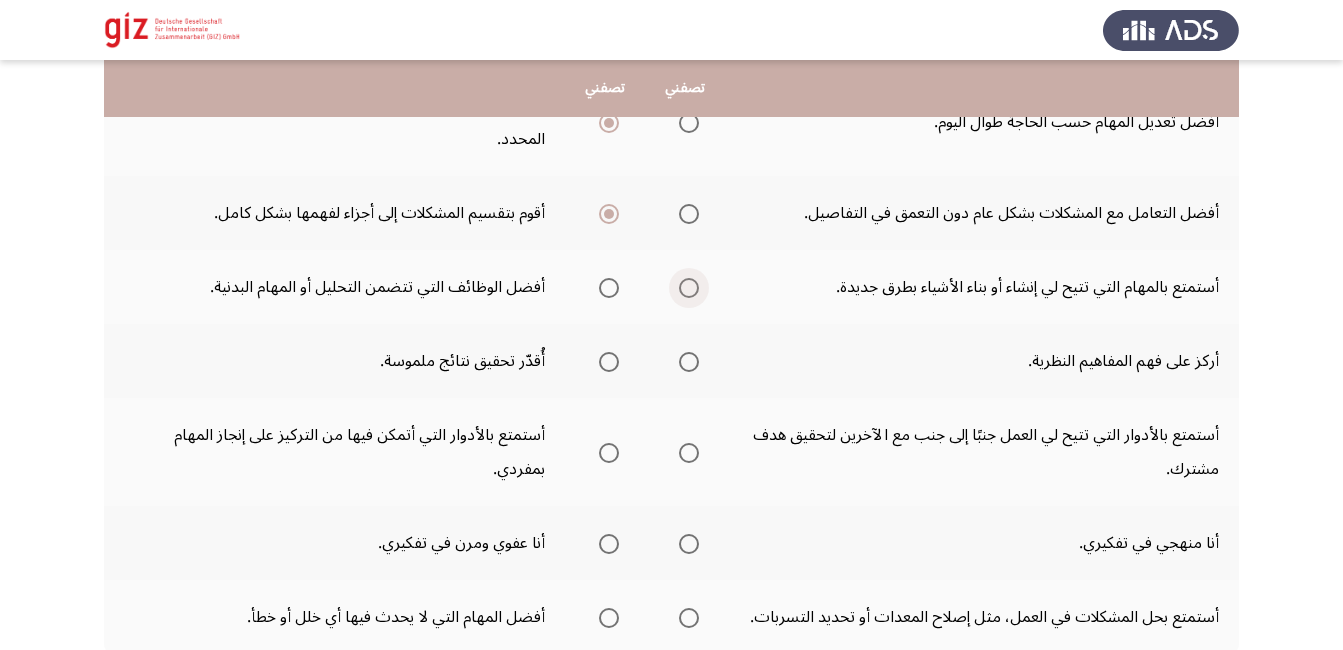 click at bounding box center [689, 288] 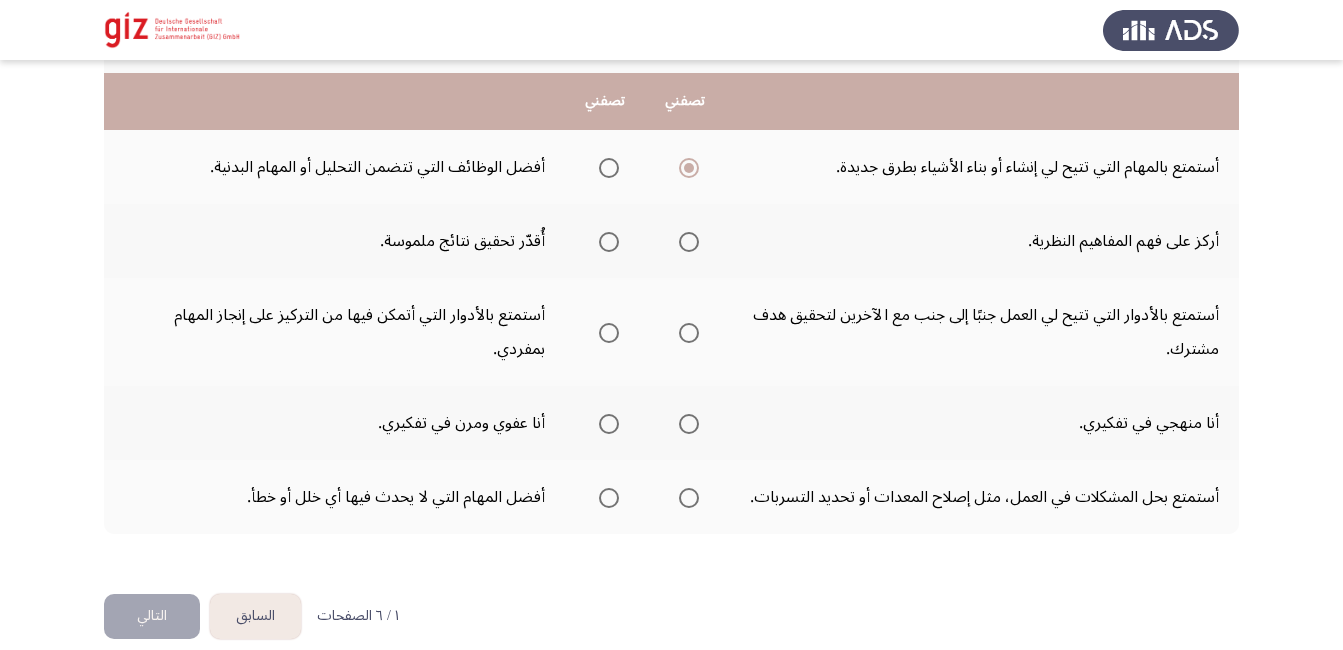 scroll, scrollTop: 627, scrollLeft: 0, axis: vertical 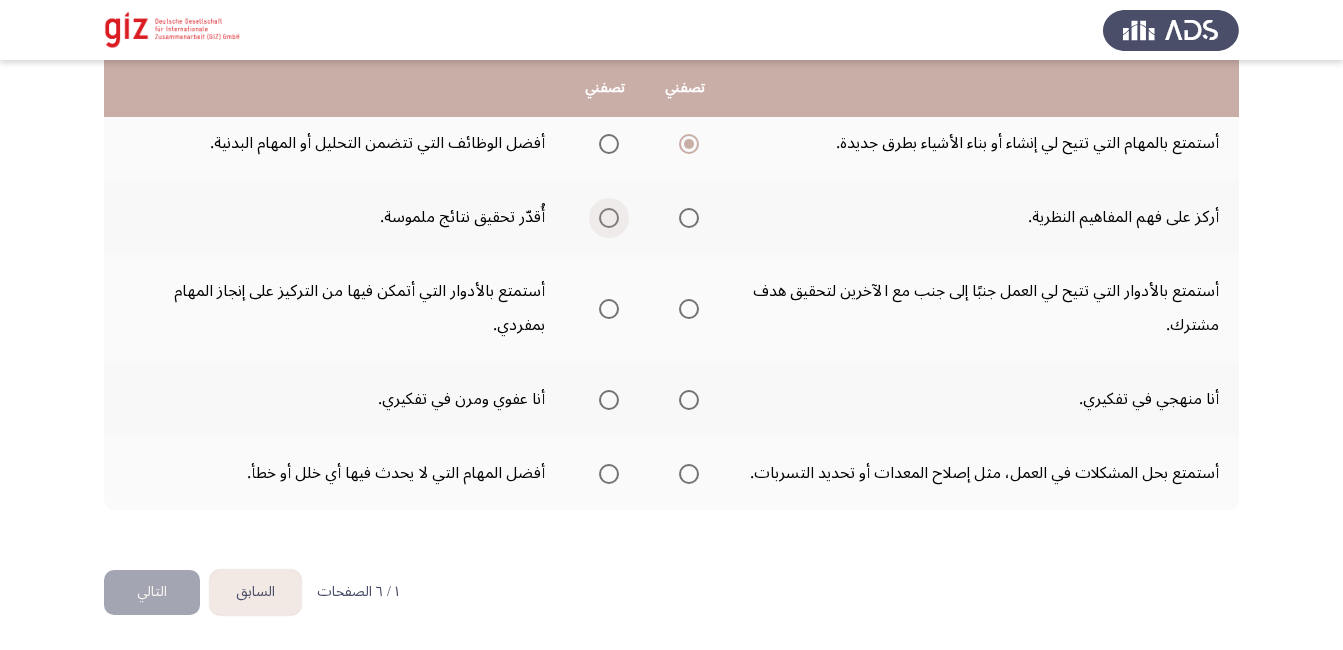 click at bounding box center (609, 218) 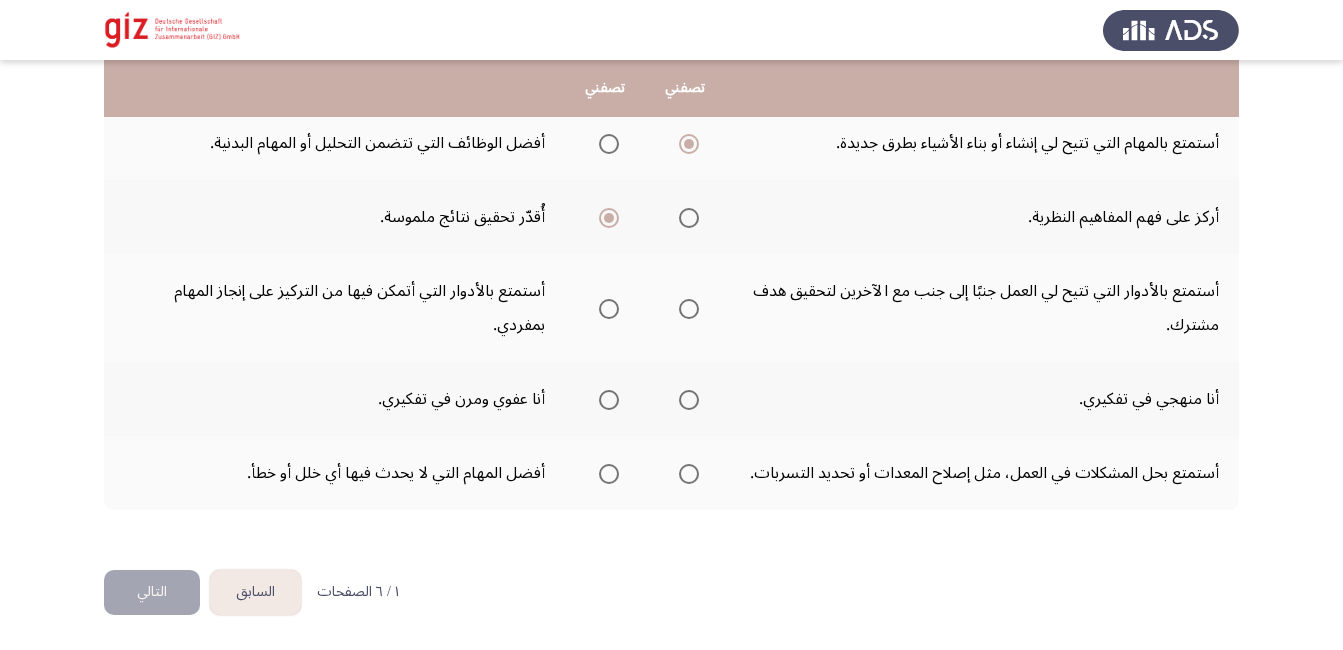 click at bounding box center [689, 309] 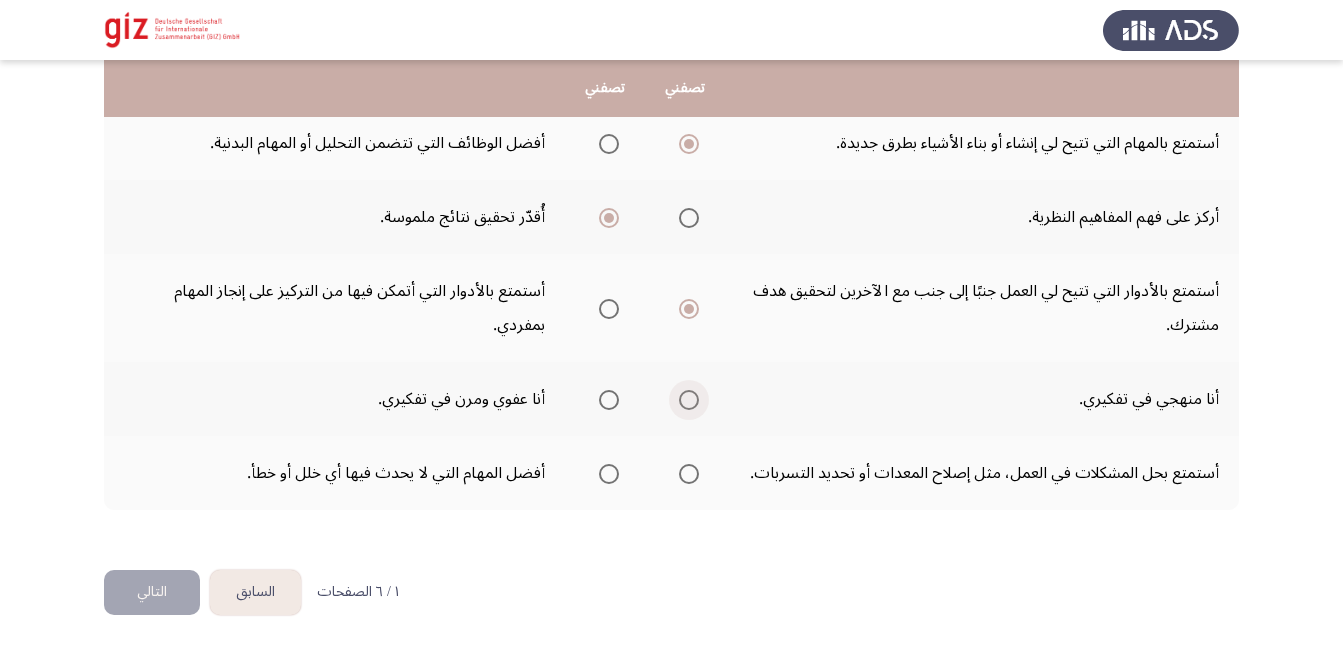 click at bounding box center (689, 400) 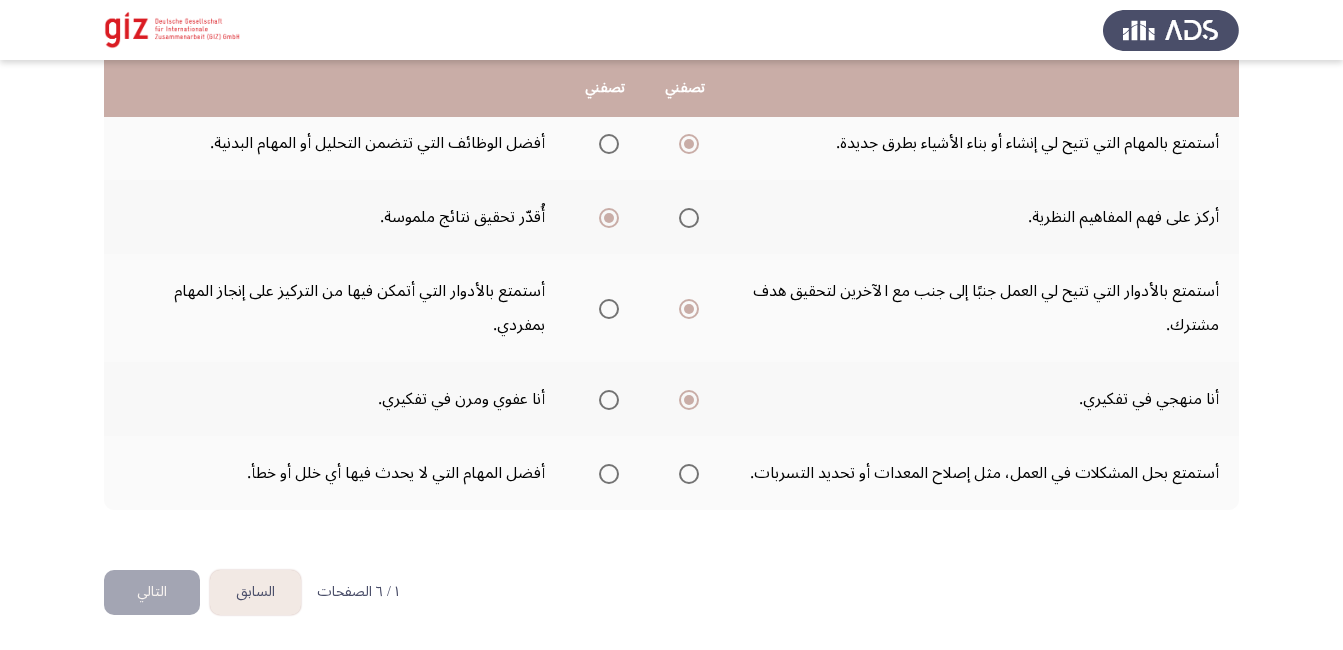 click at bounding box center [689, 474] 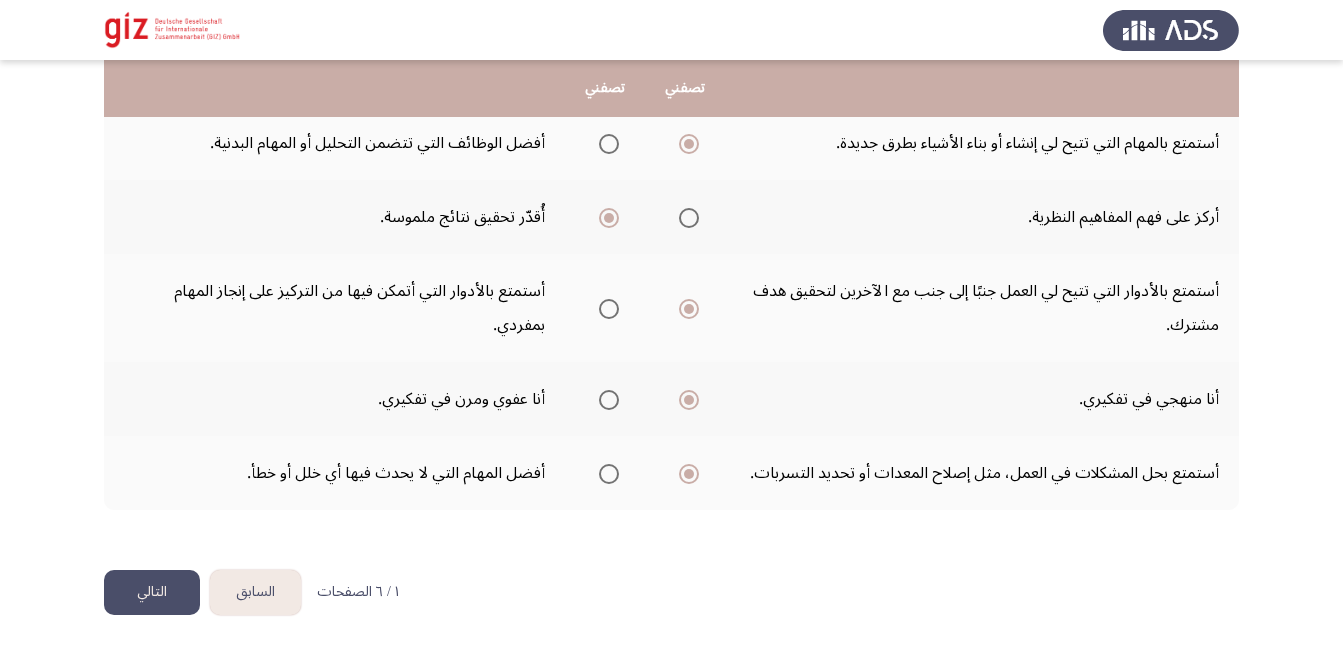 click on "التالي" 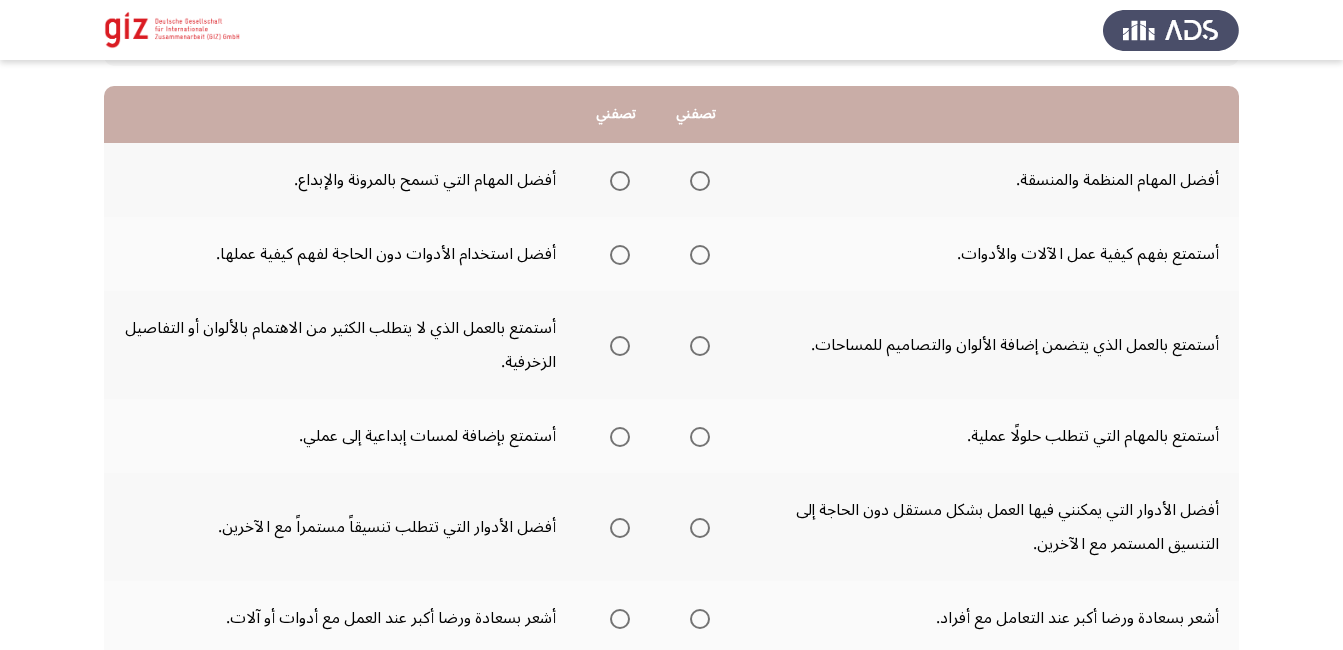scroll, scrollTop: 160, scrollLeft: 0, axis: vertical 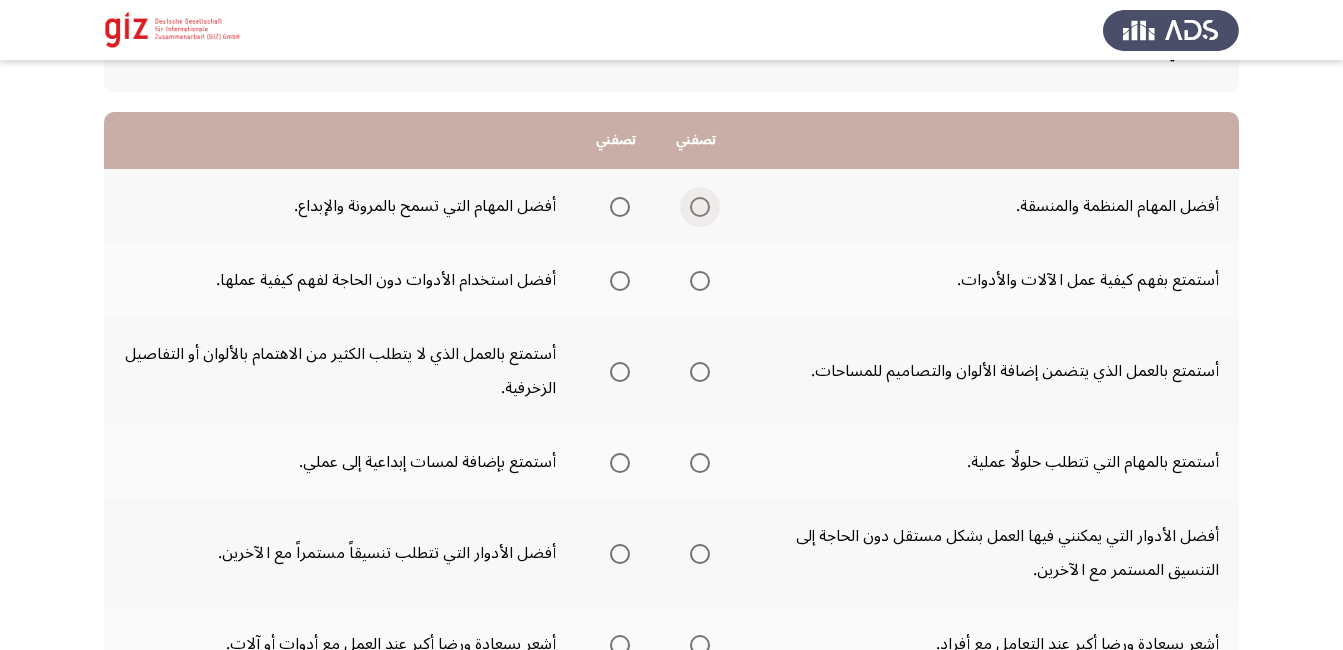 click at bounding box center (700, 207) 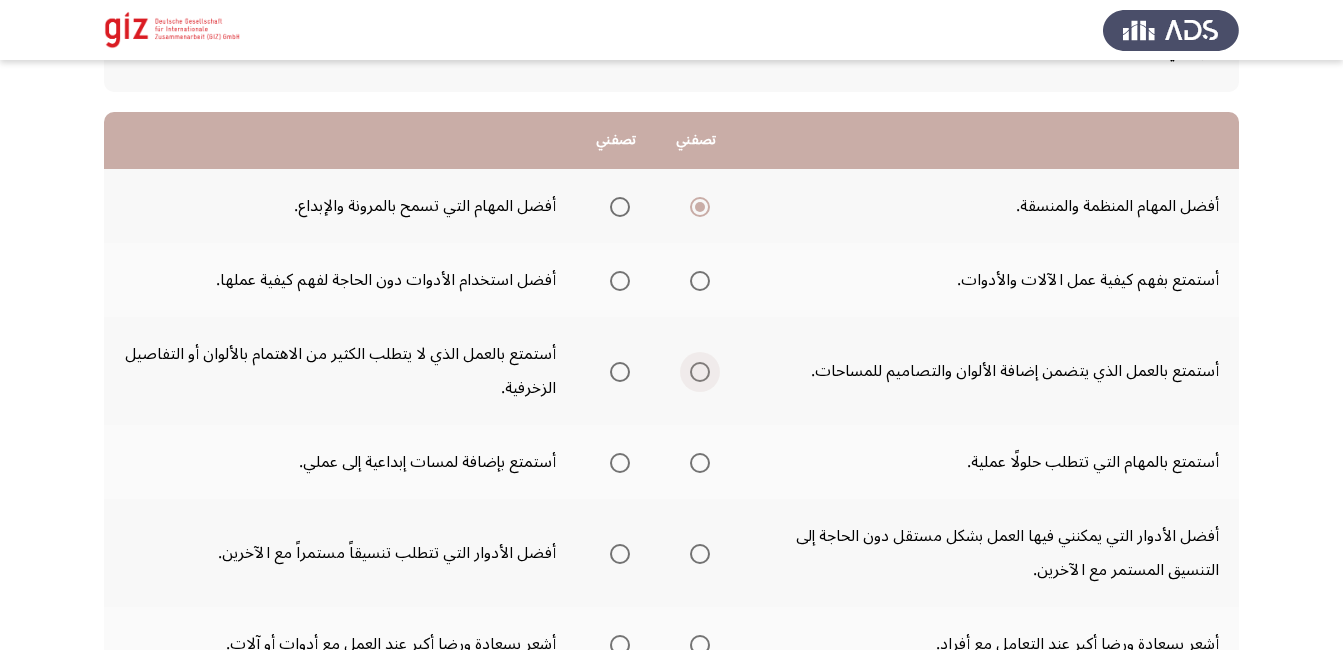 click at bounding box center (700, 372) 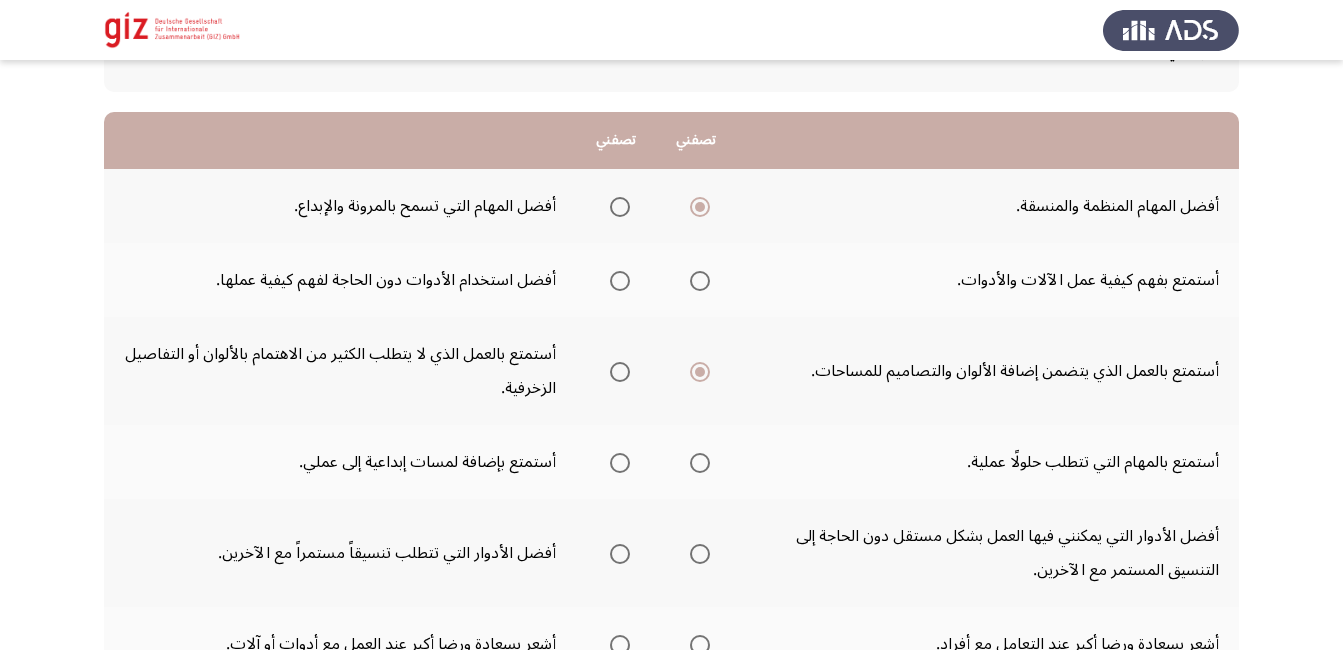 click at bounding box center (620, 372) 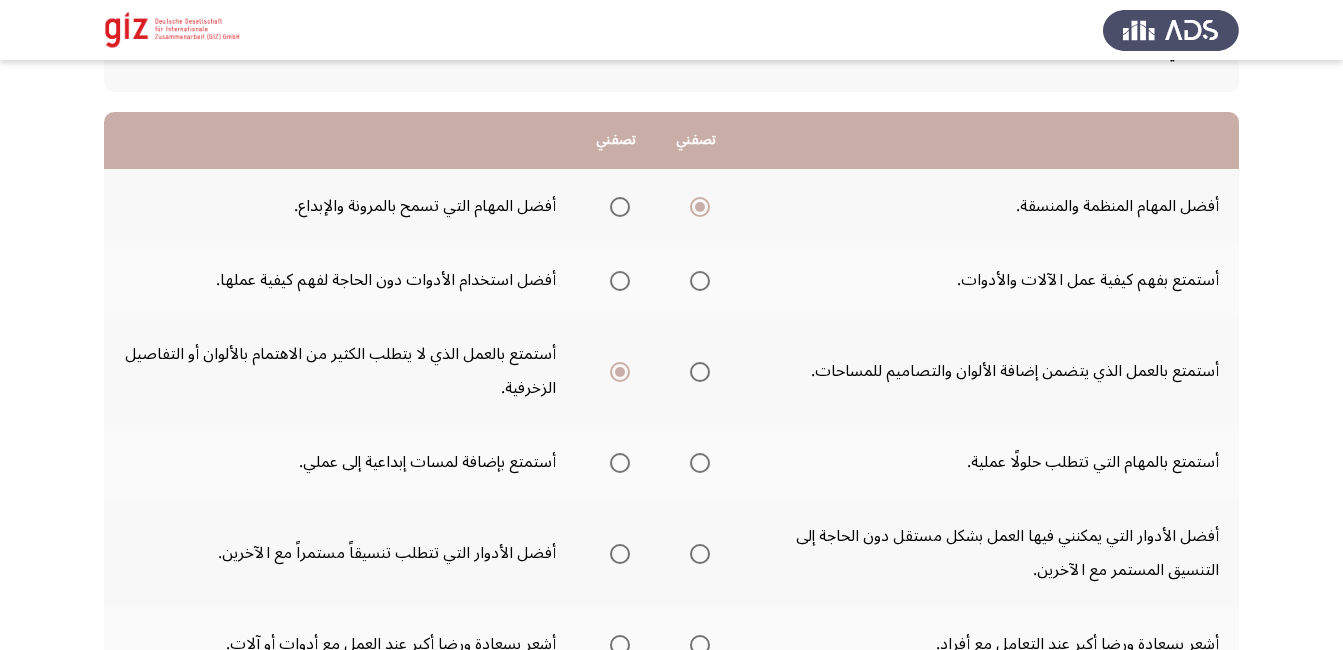 scroll, scrollTop: 0, scrollLeft: 0, axis: both 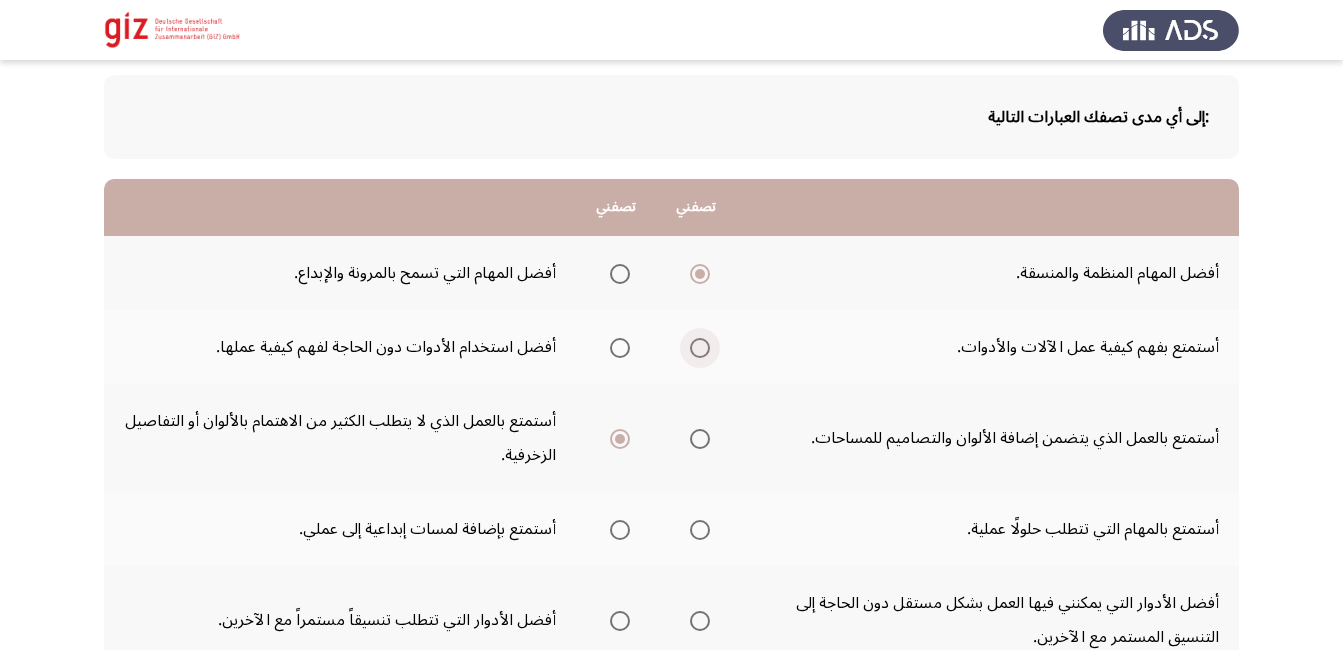 click at bounding box center (700, 348) 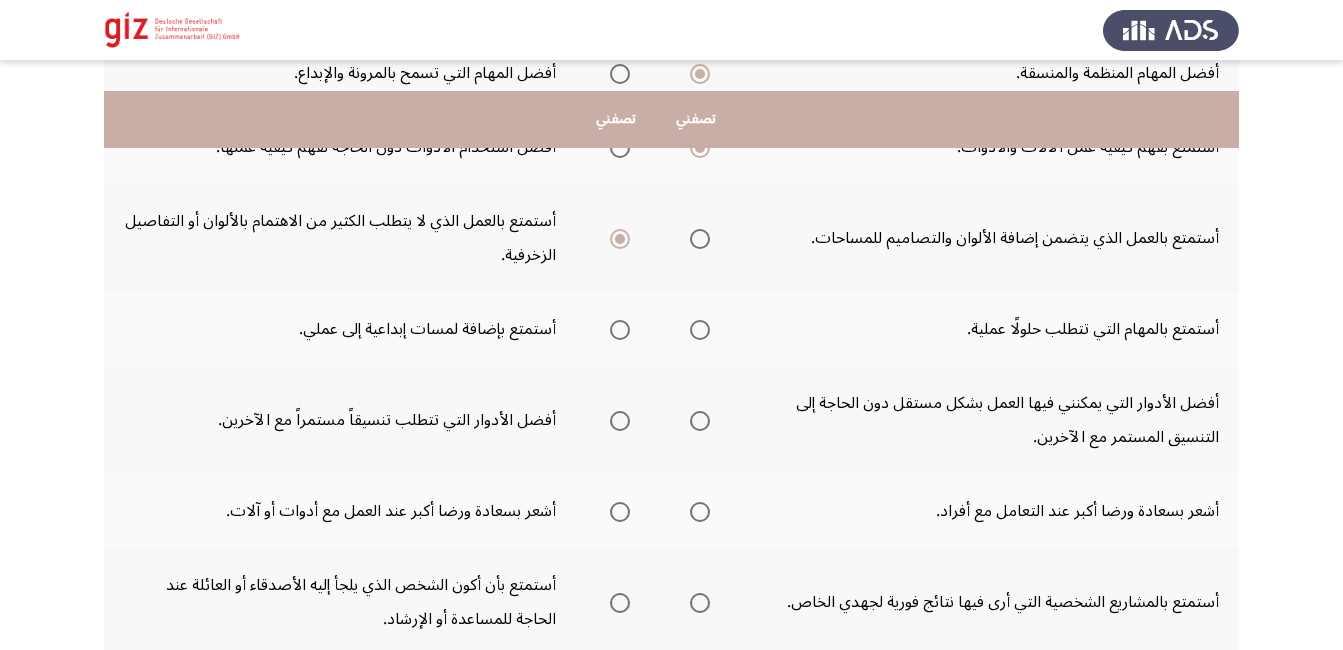 scroll, scrollTop: 333, scrollLeft: 0, axis: vertical 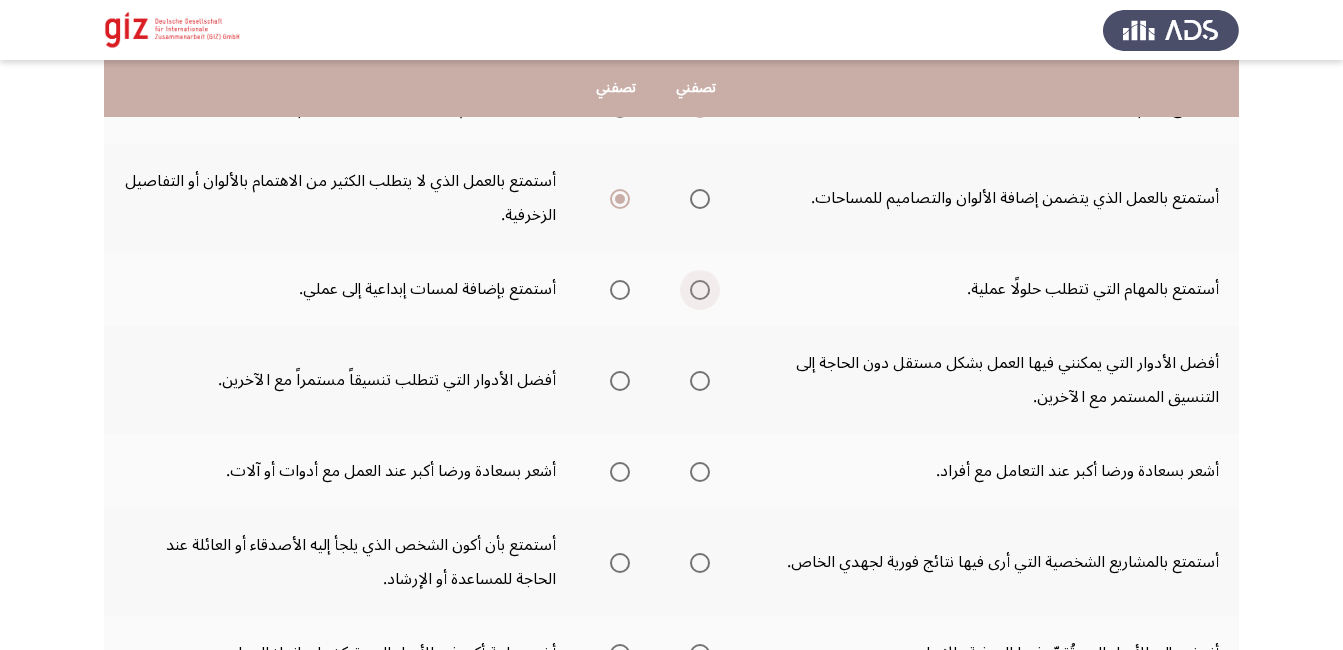click at bounding box center [700, 290] 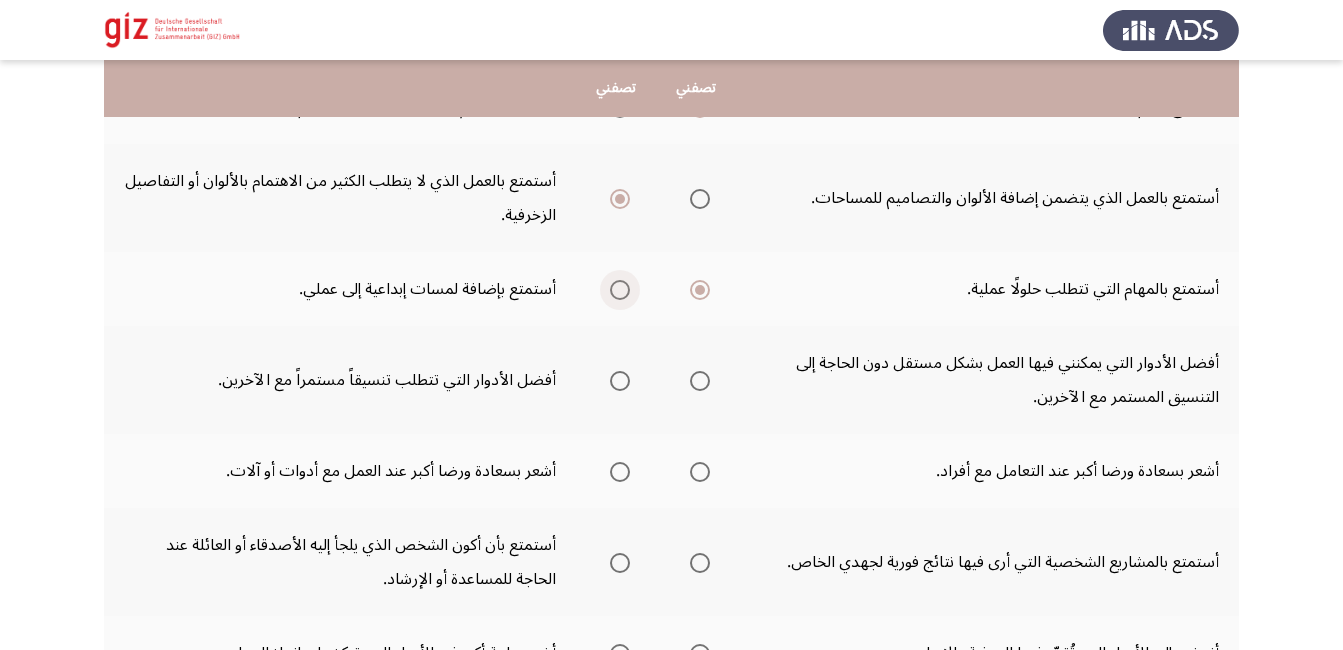 click at bounding box center [620, 290] 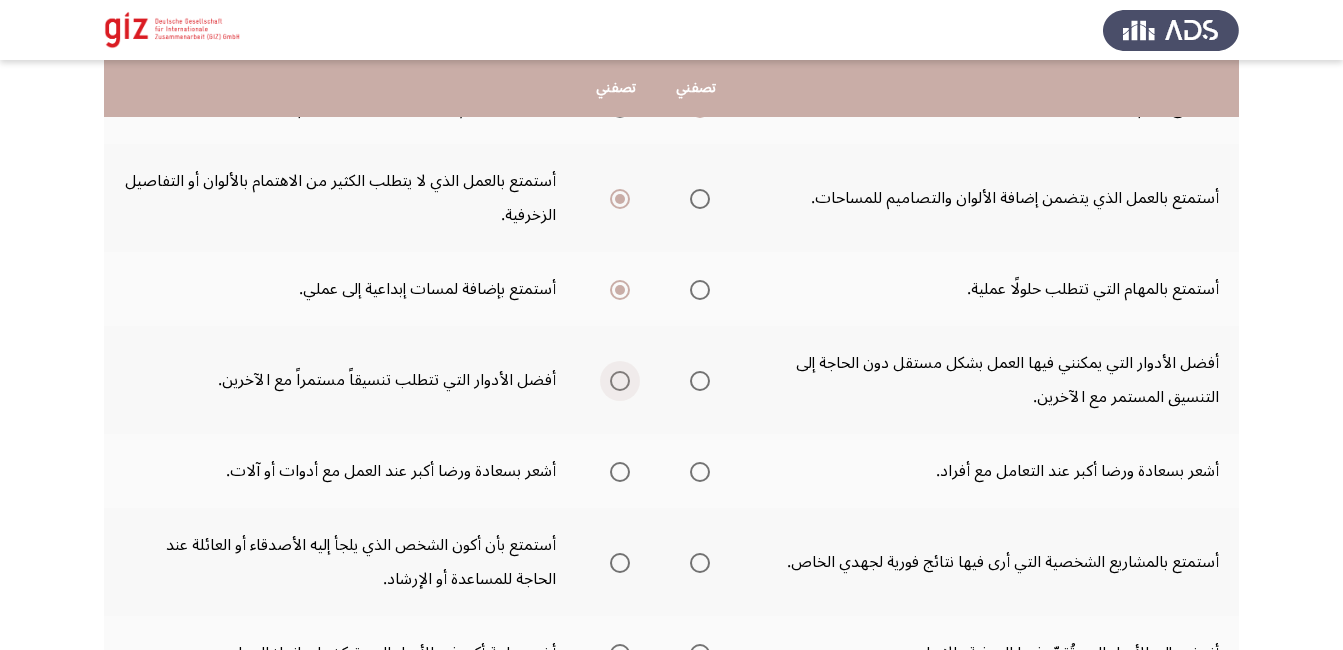 click at bounding box center [620, 381] 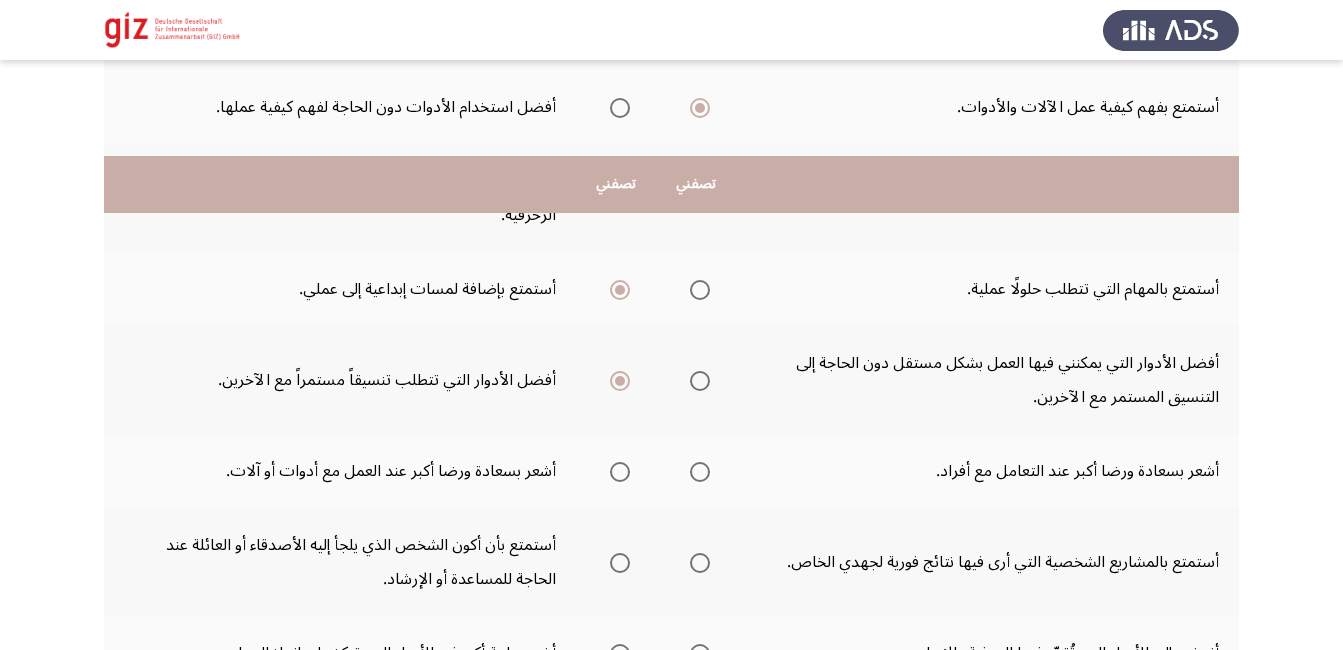 scroll, scrollTop: 661, scrollLeft: 0, axis: vertical 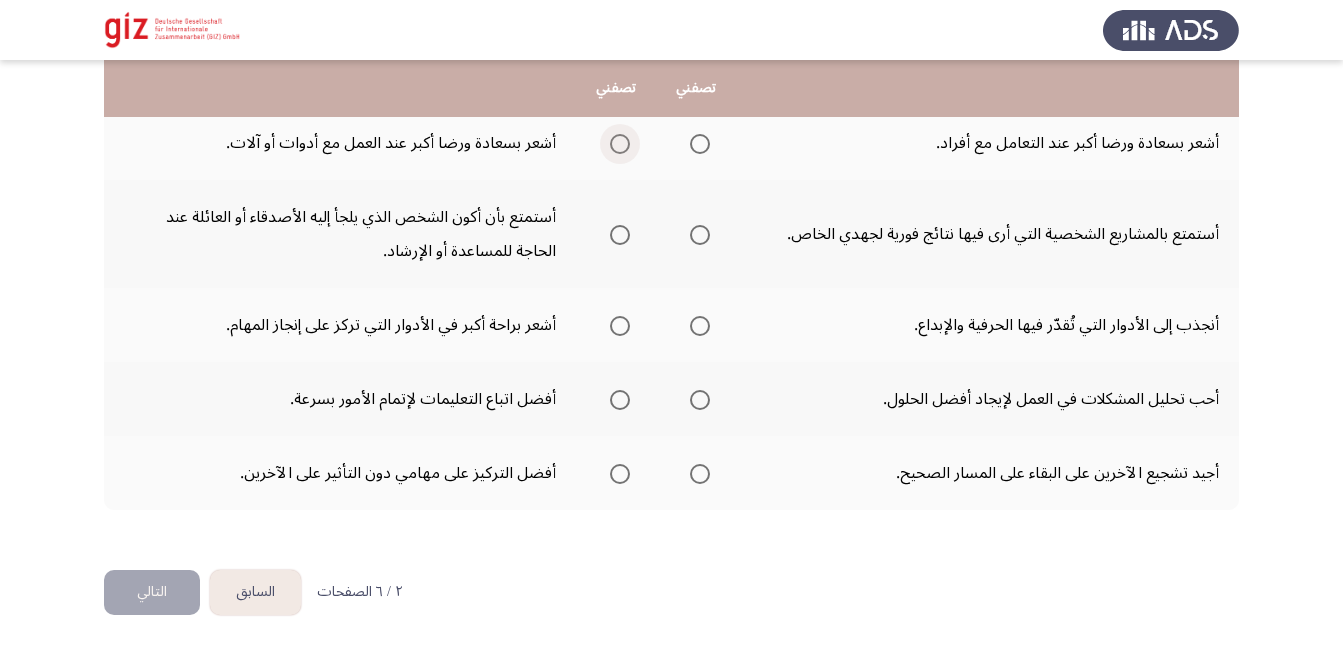 click at bounding box center (620, 144) 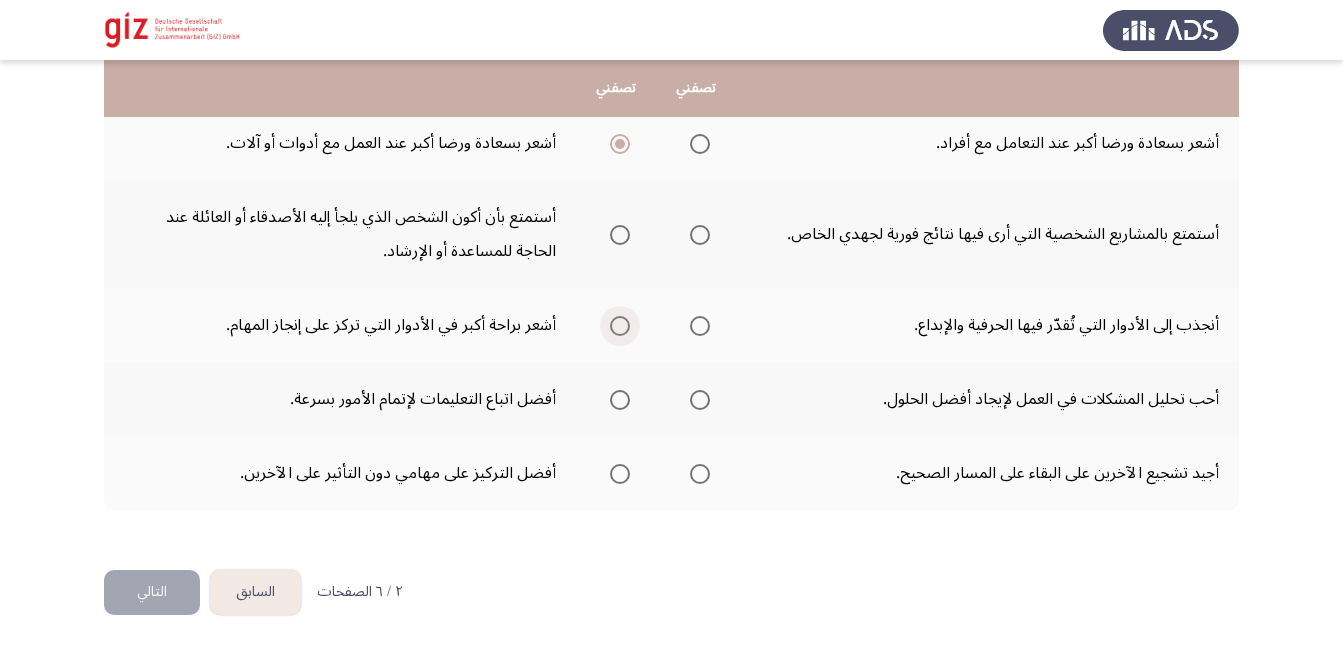 click at bounding box center [620, 326] 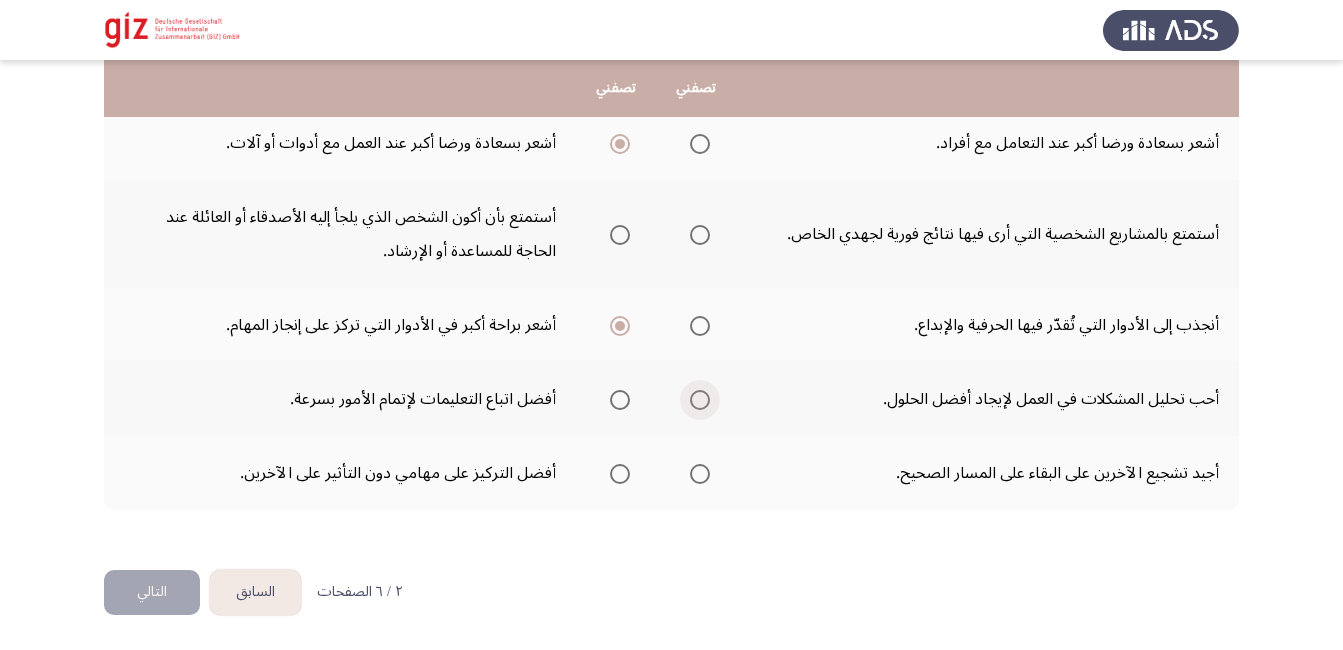 click at bounding box center (700, 400) 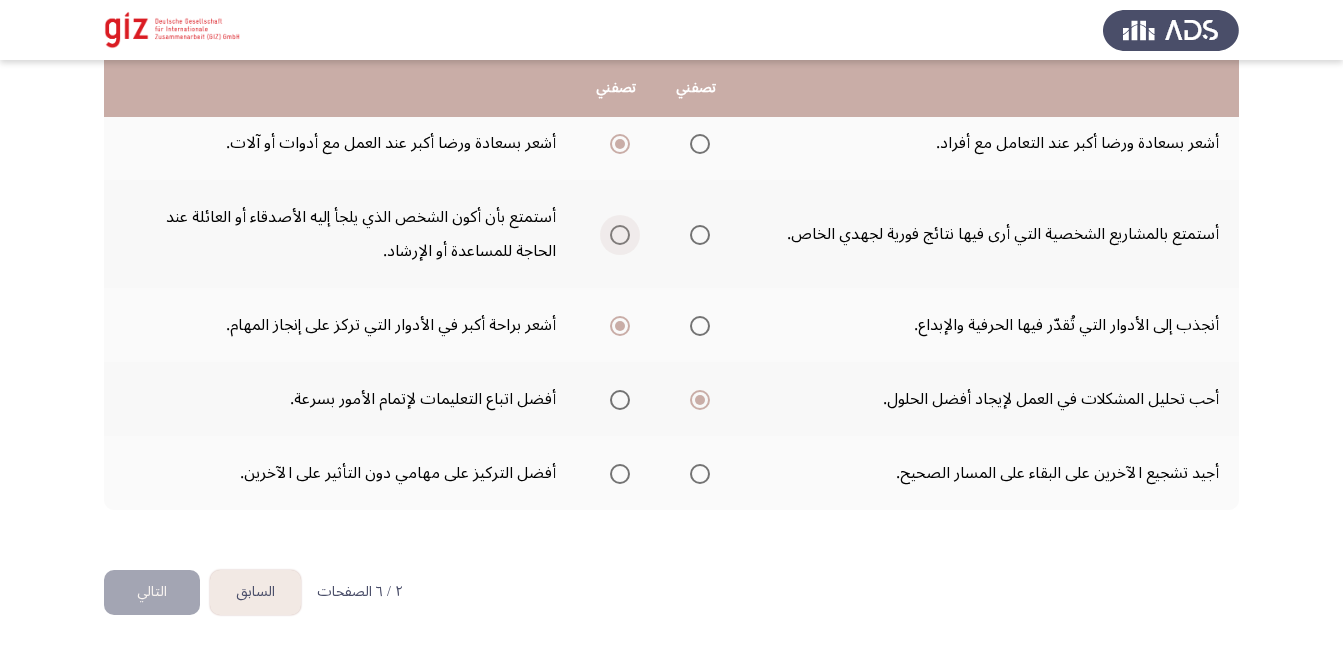 click at bounding box center (620, 235) 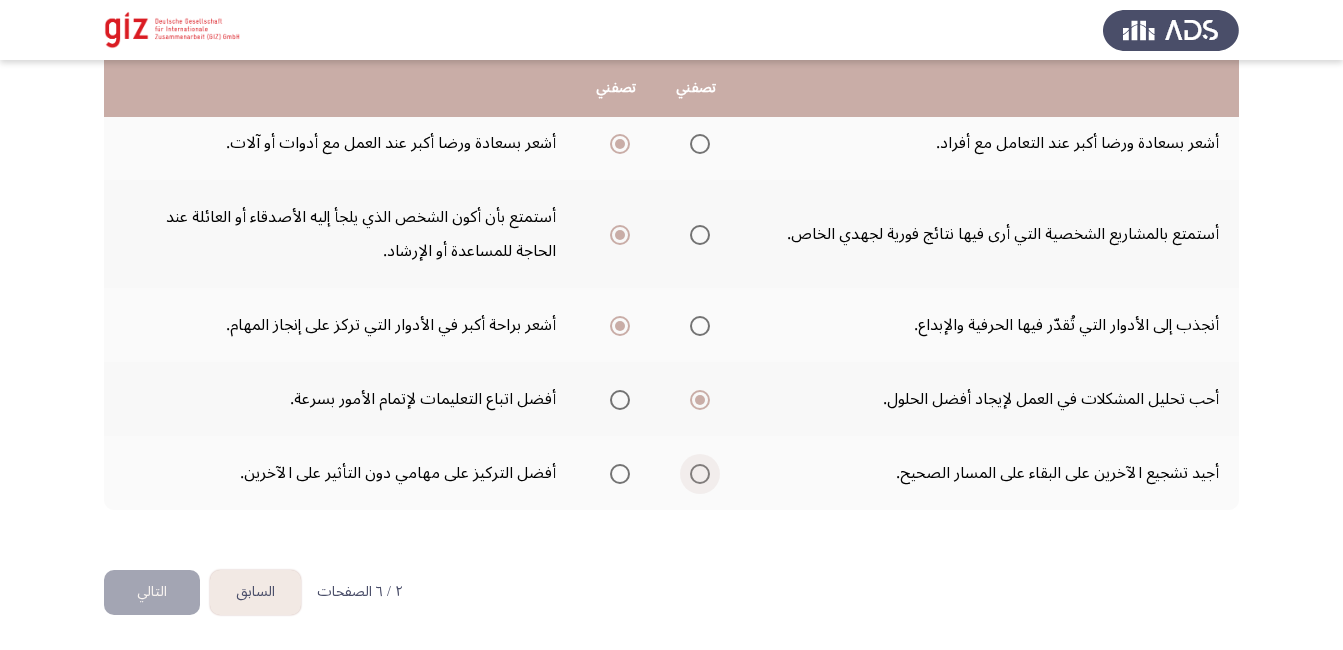 click at bounding box center (700, 474) 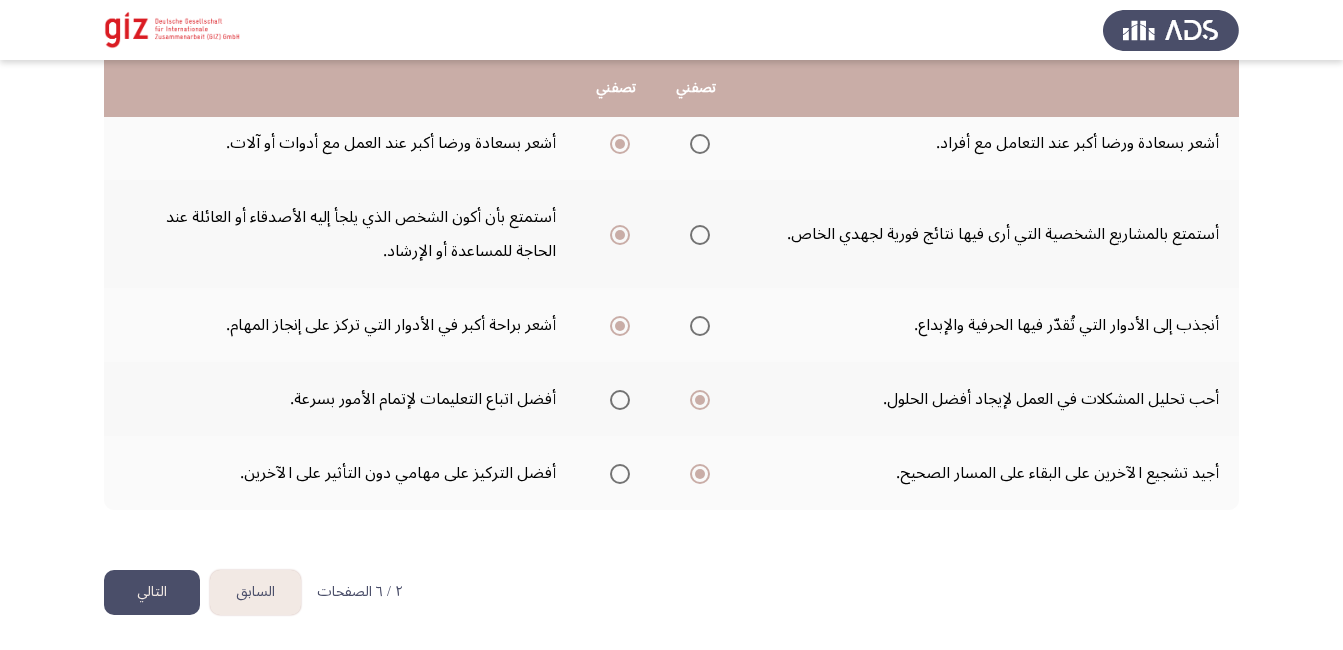 click on "التالي" 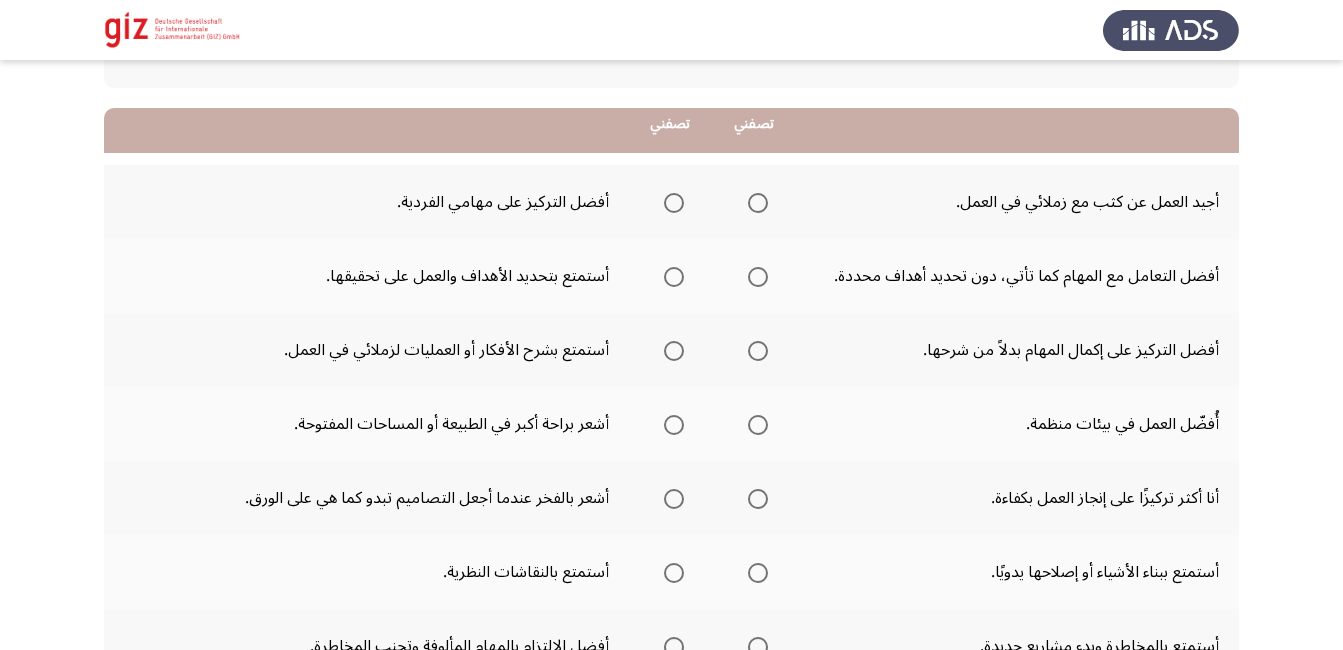 scroll, scrollTop: 160, scrollLeft: 0, axis: vertical 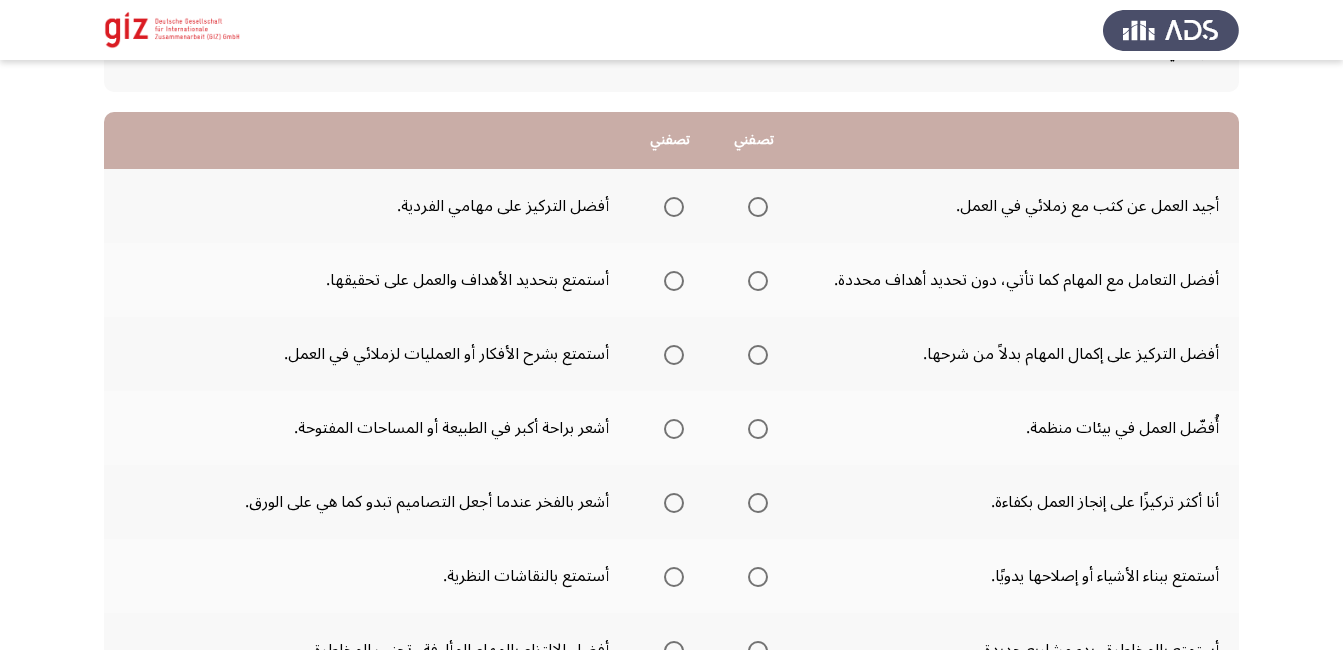 click at bounding box center [758, 207] 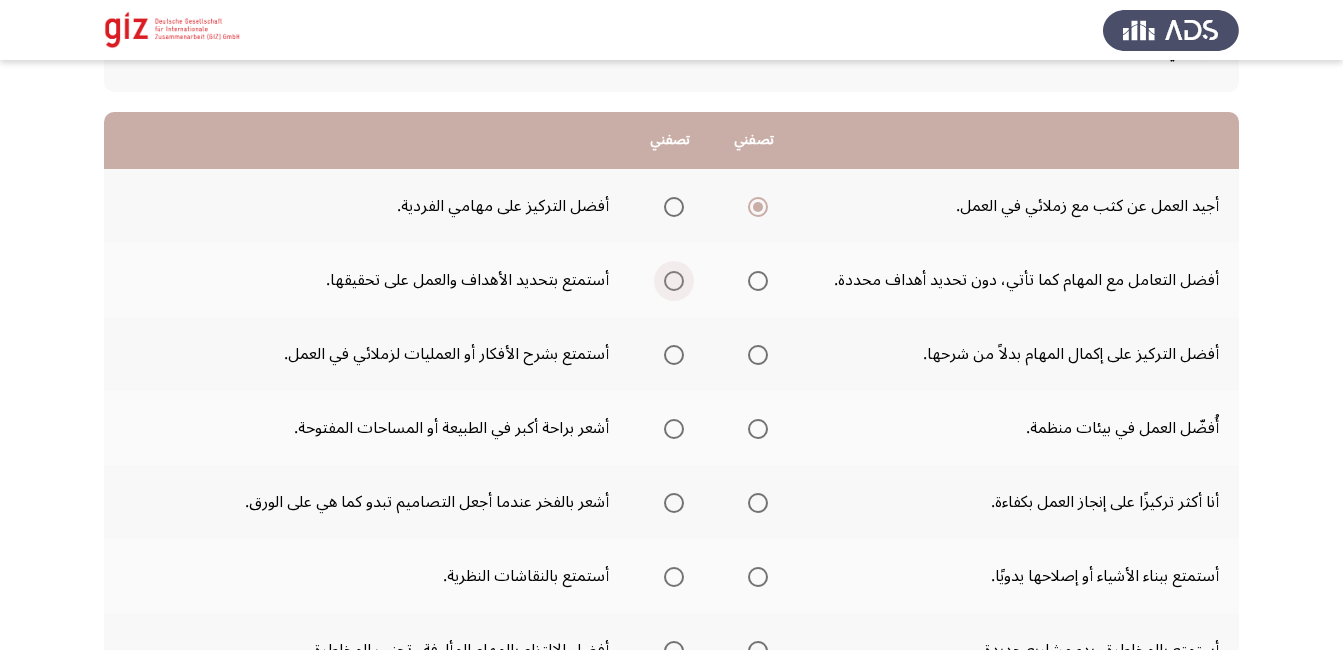 click at bounding box center [674, 281] 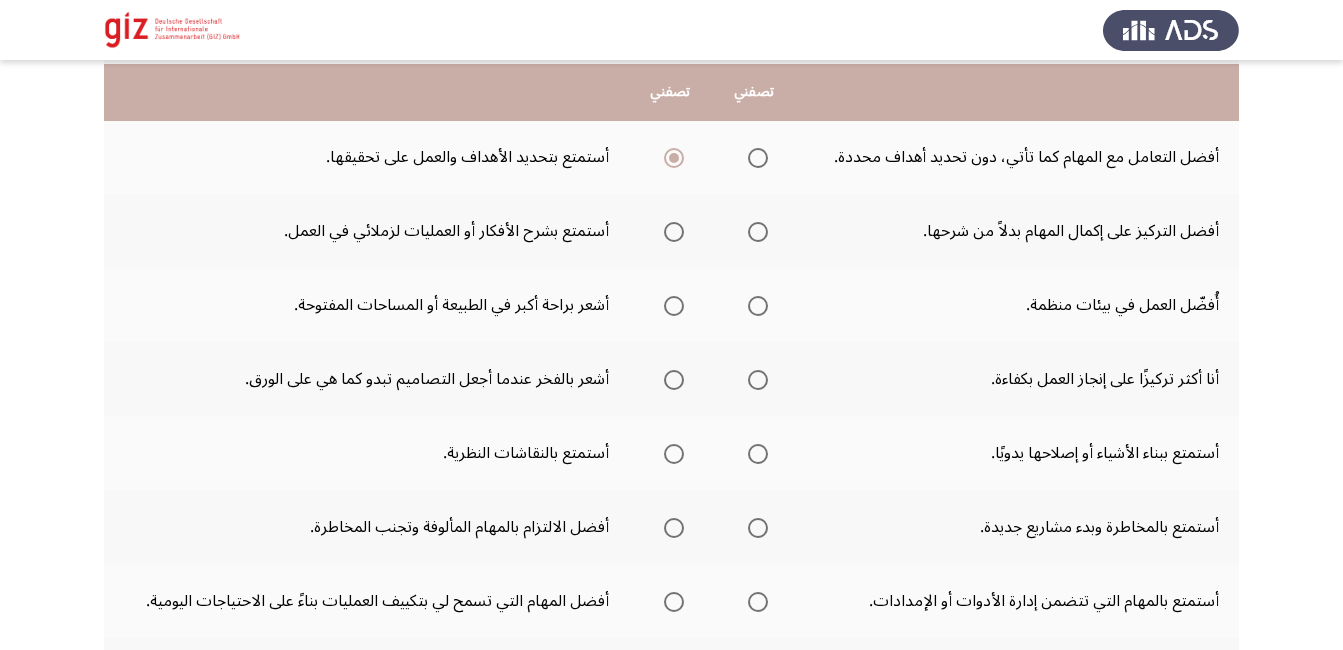 scroll, scrollTop: 320, scrollLeft: 0, axis: vertical 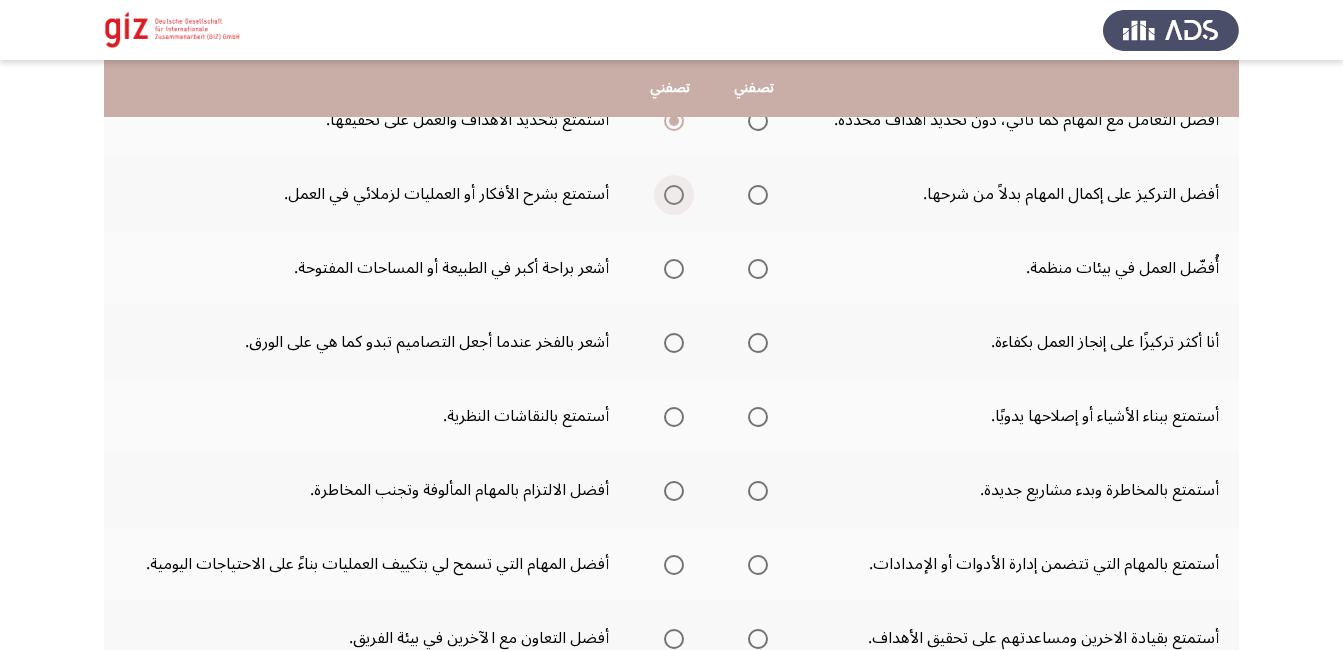 click at bounding box center (674, 195) 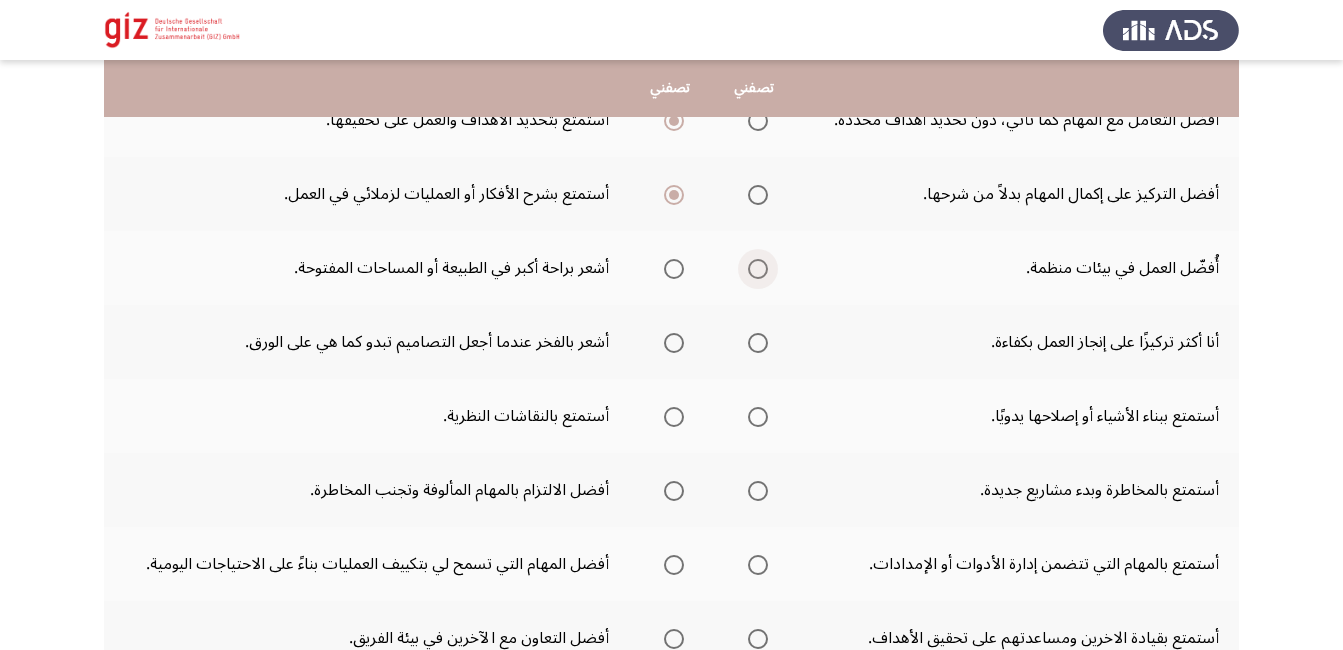 click at bounding box center [758, 269] 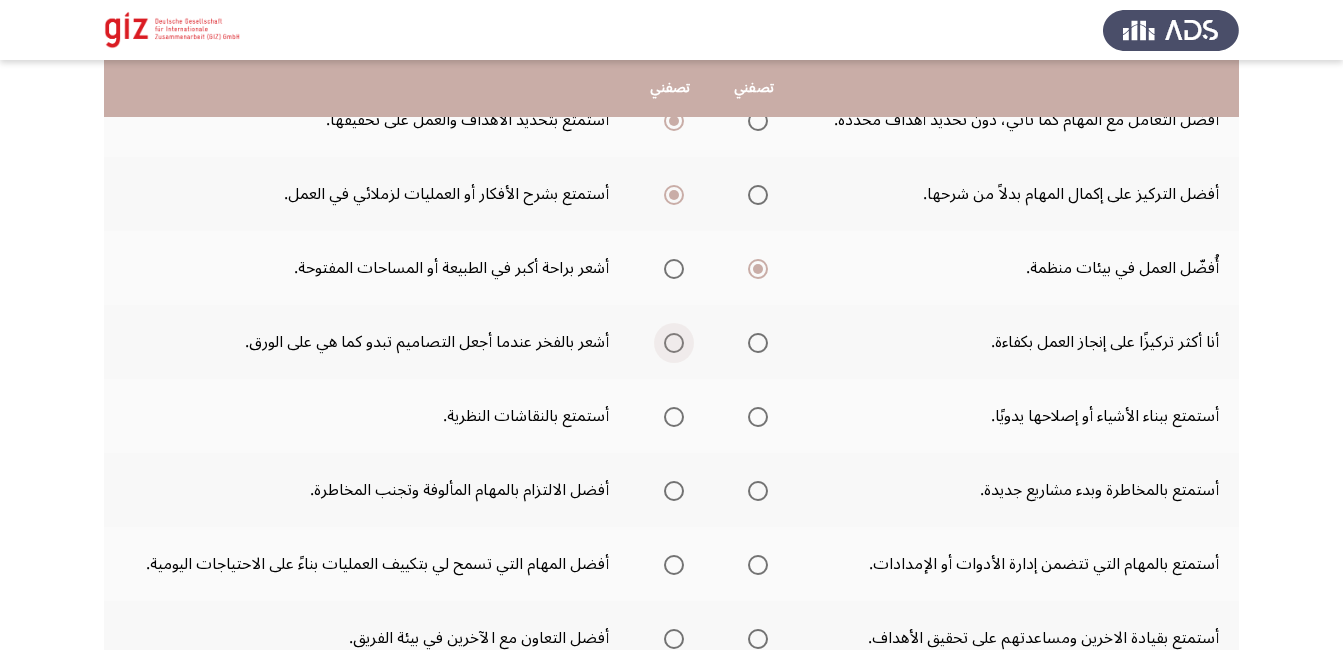 click at bounding box center (674, 343) 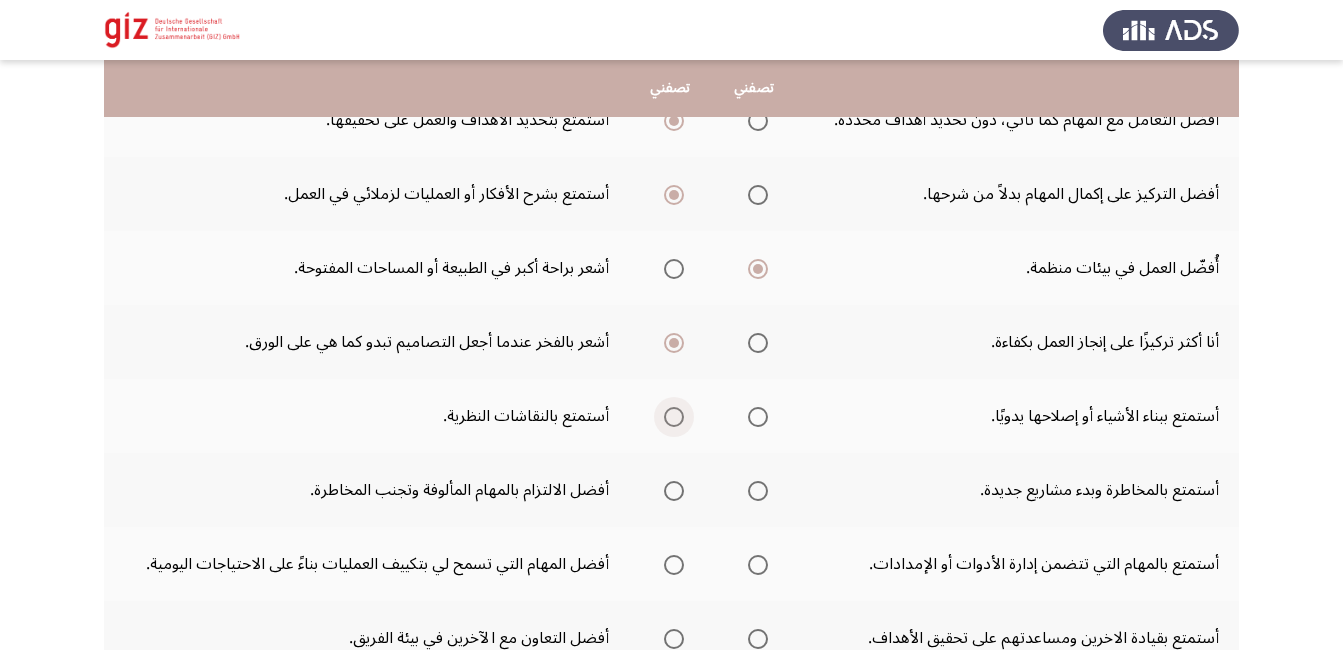 click at bounding box center (674, 417) 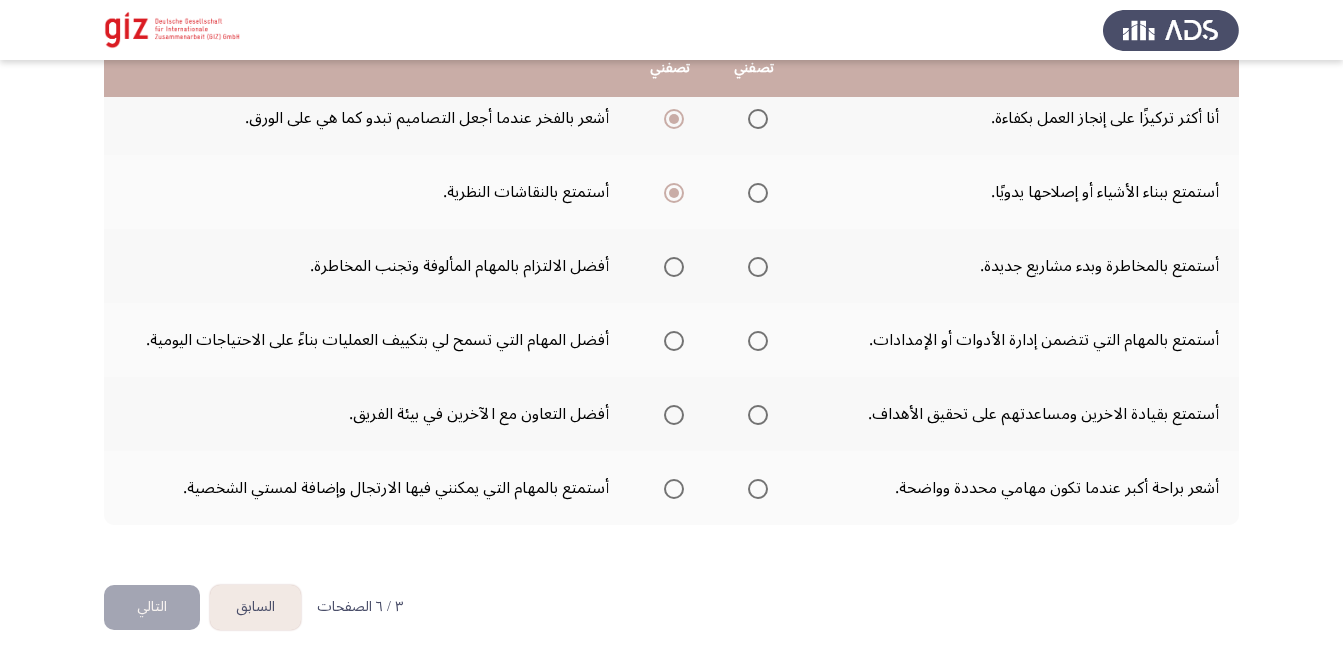 scroll, scrollTop: 559, scrollLeft: 0, axis: vertical 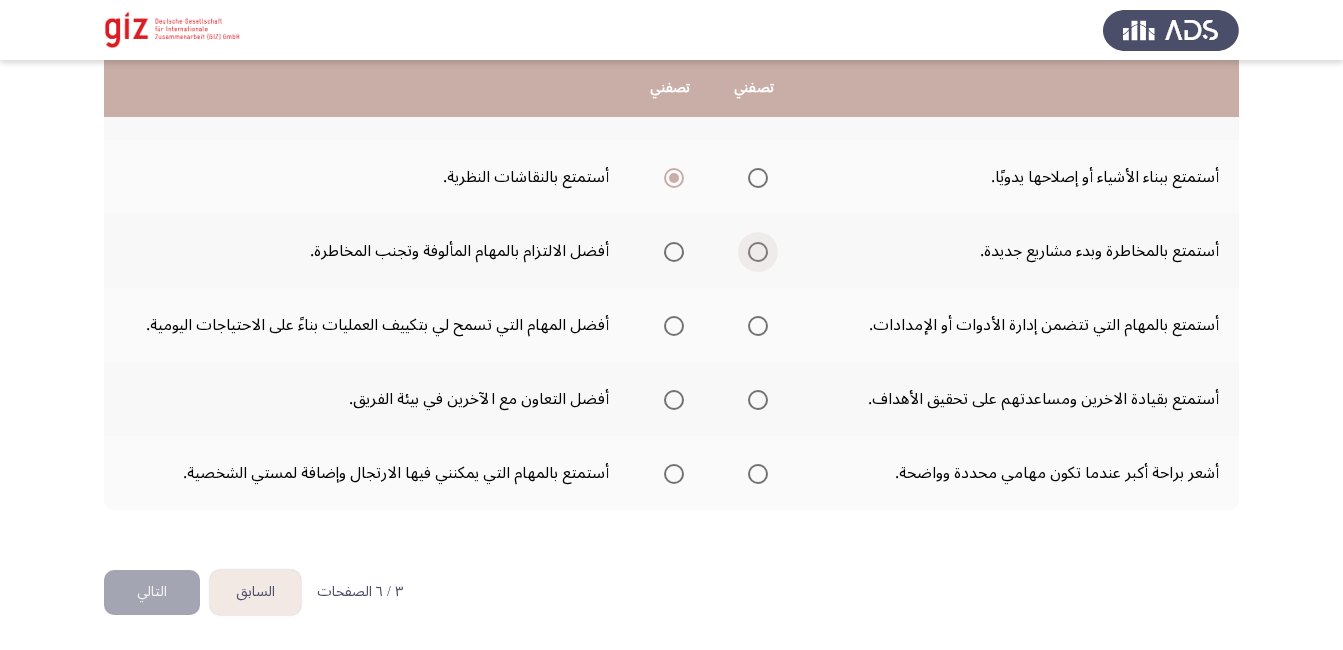 click at bounding box center (758, 252) 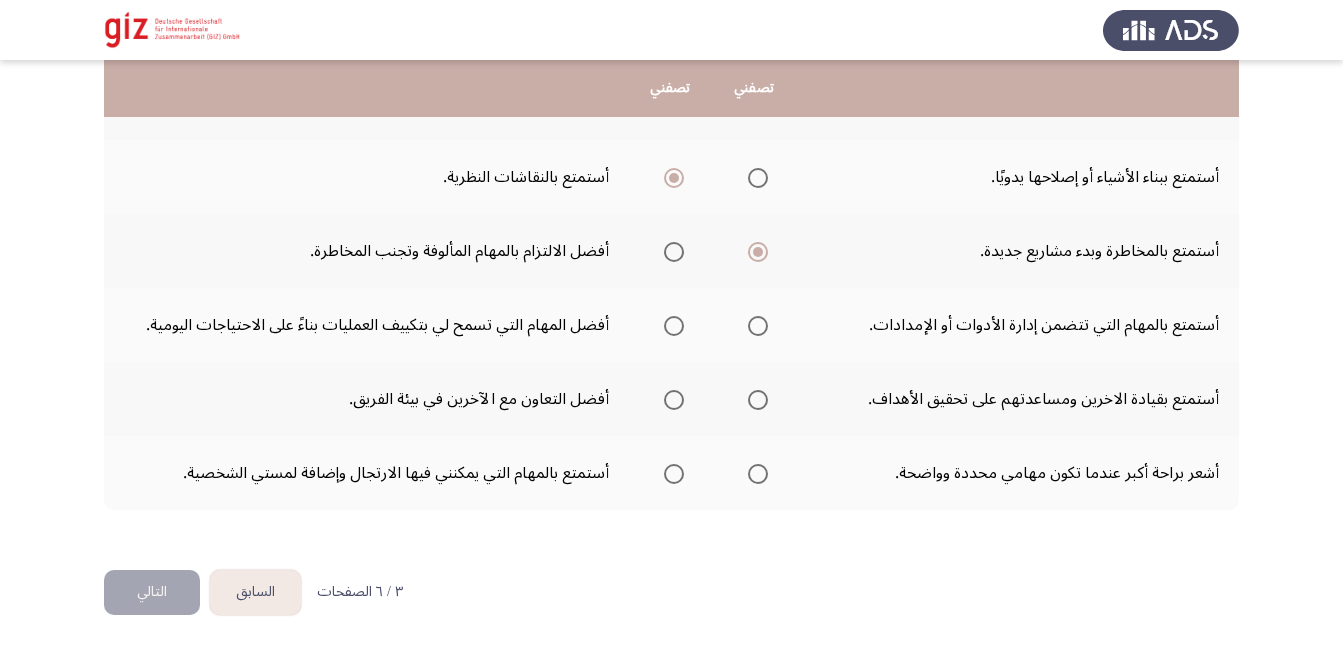click 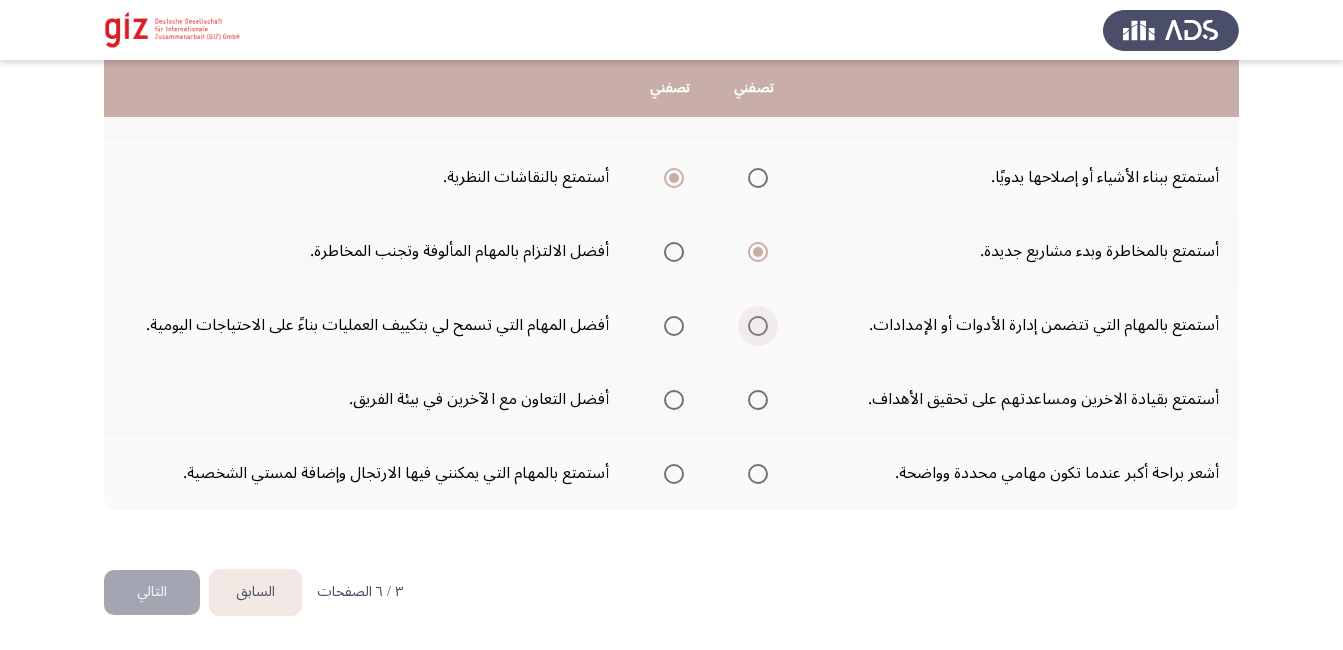 click at bounding box center [758, 326] 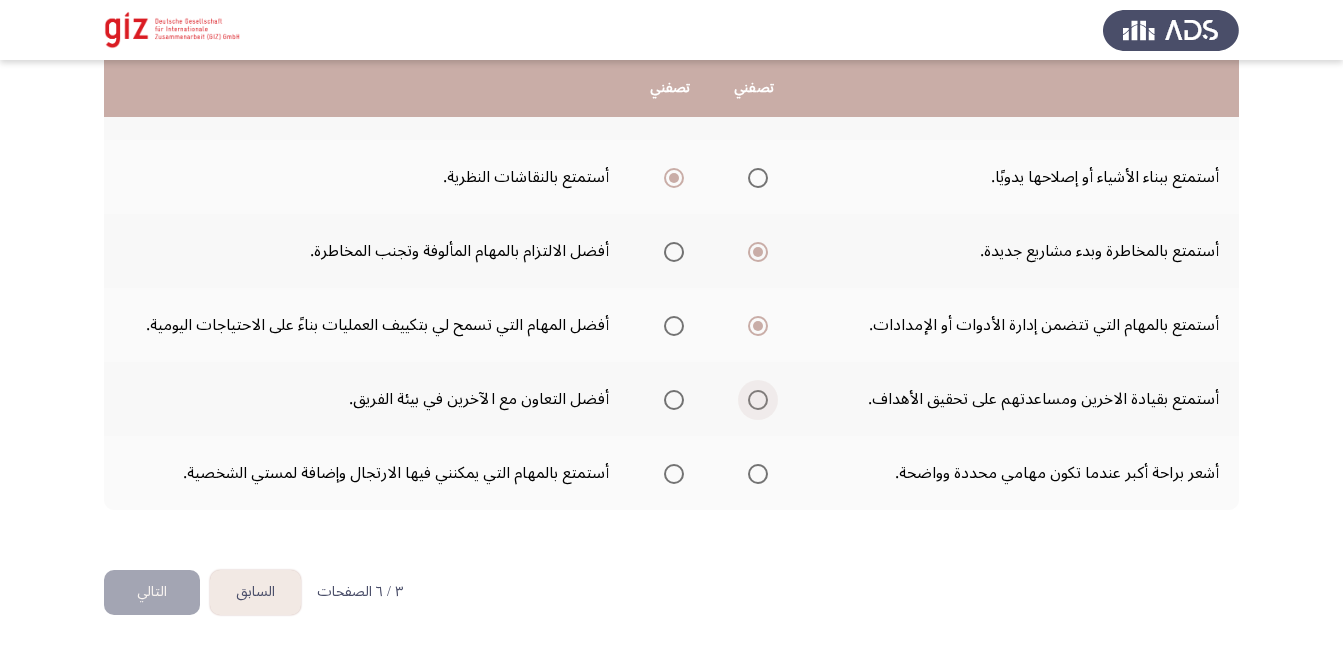 click at bounding box center [758, 400] 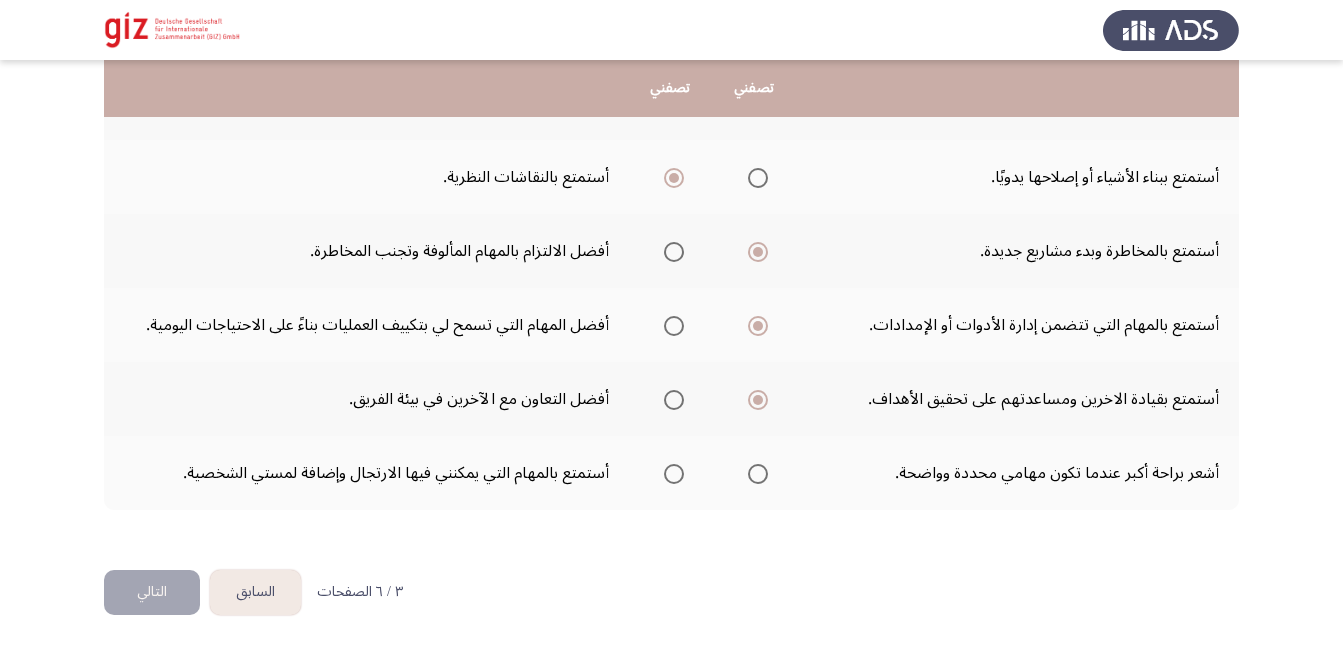 click 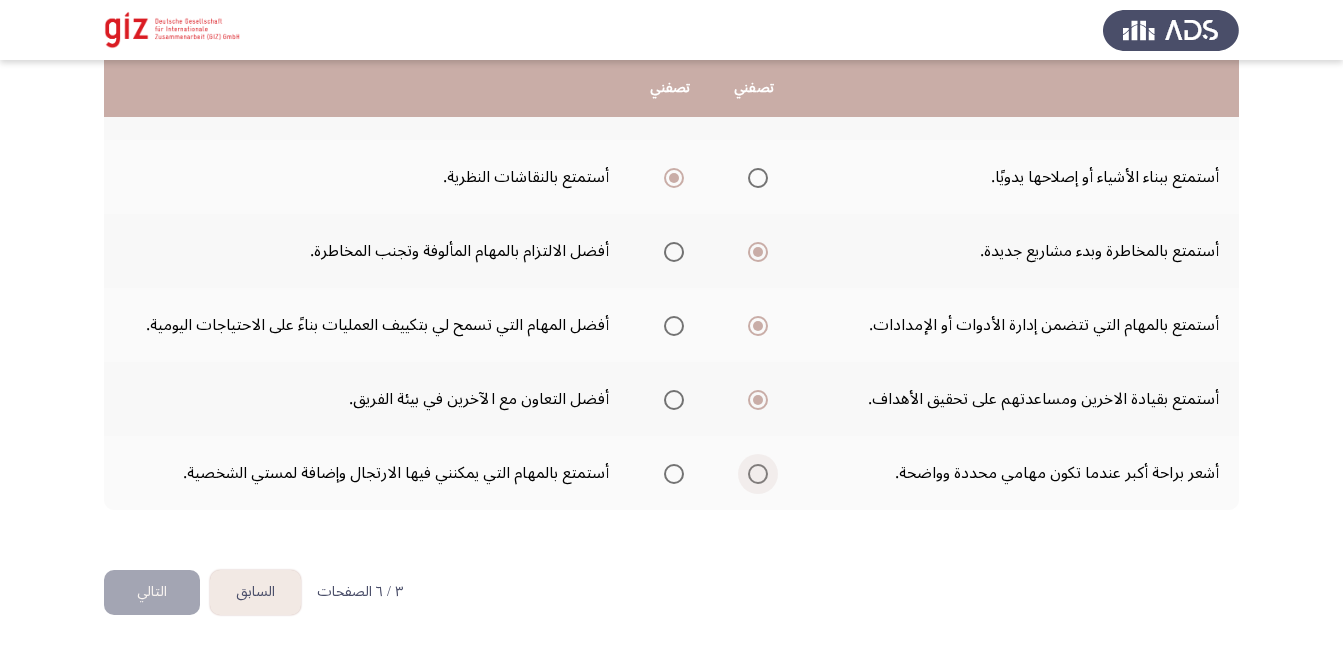 click at bounding box center [758, 474] 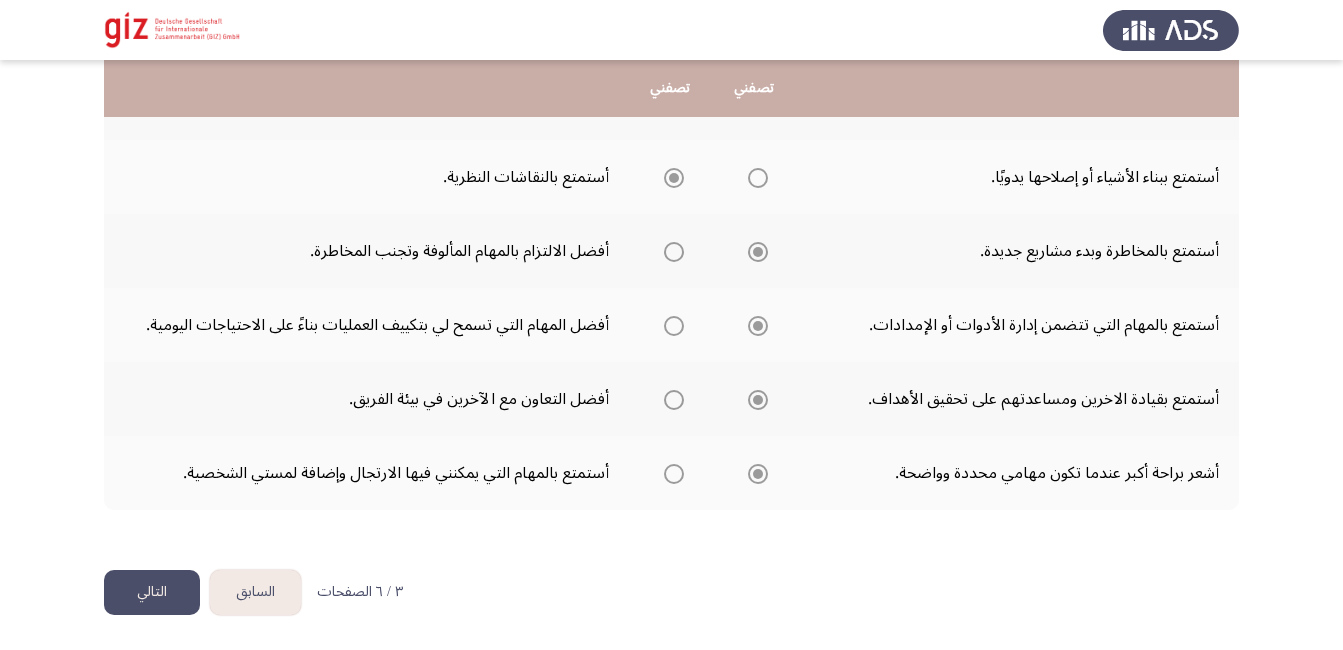 click on "التالي" 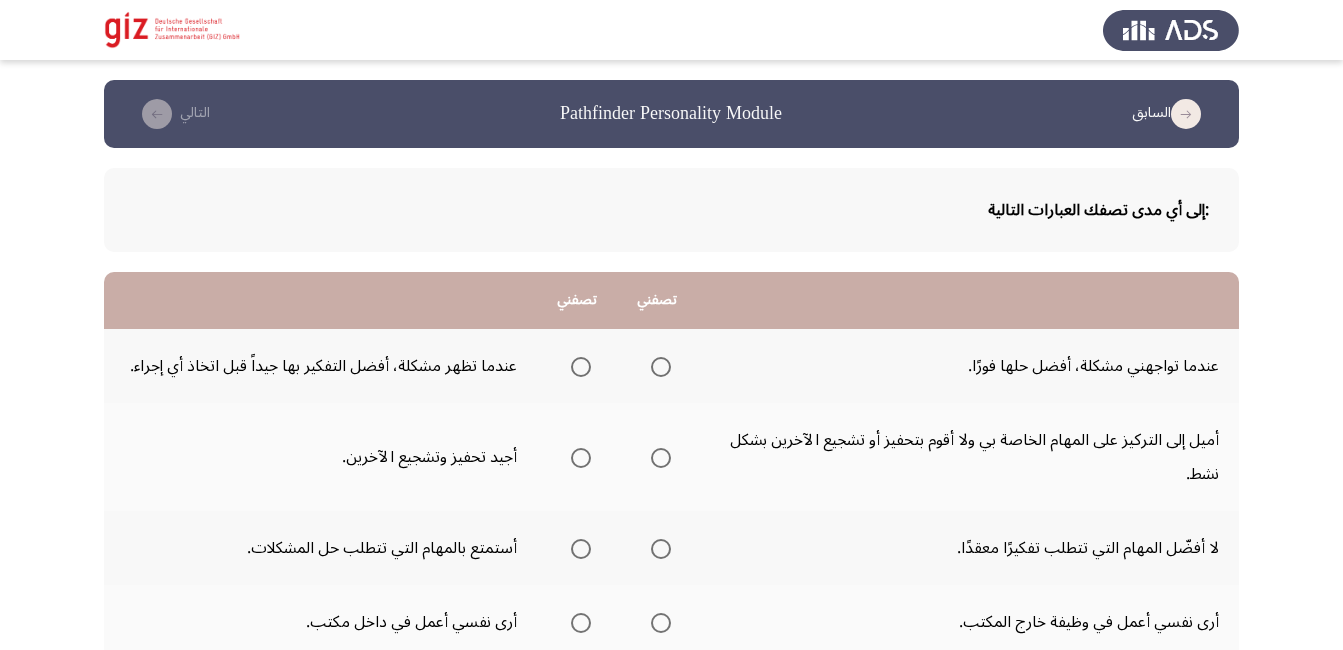 scroll, scrollTop: 568, scrollLeft: 0, axis: vertical 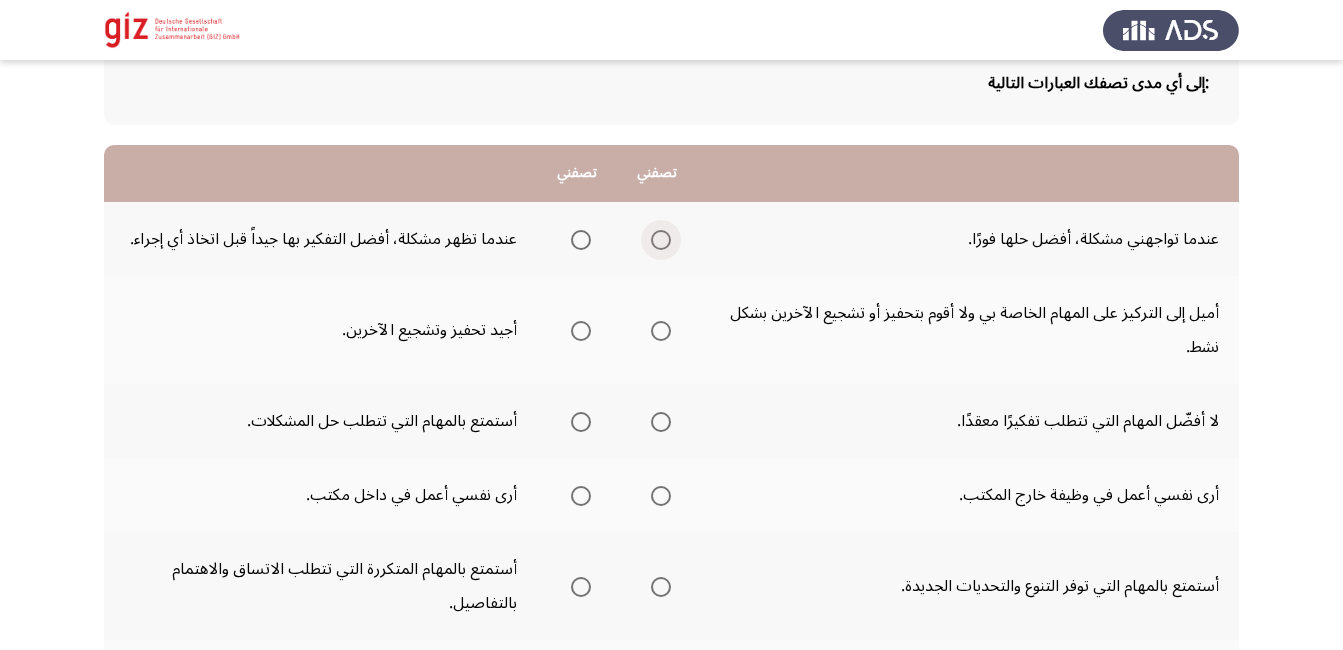 click at bounding box center [661, 240] 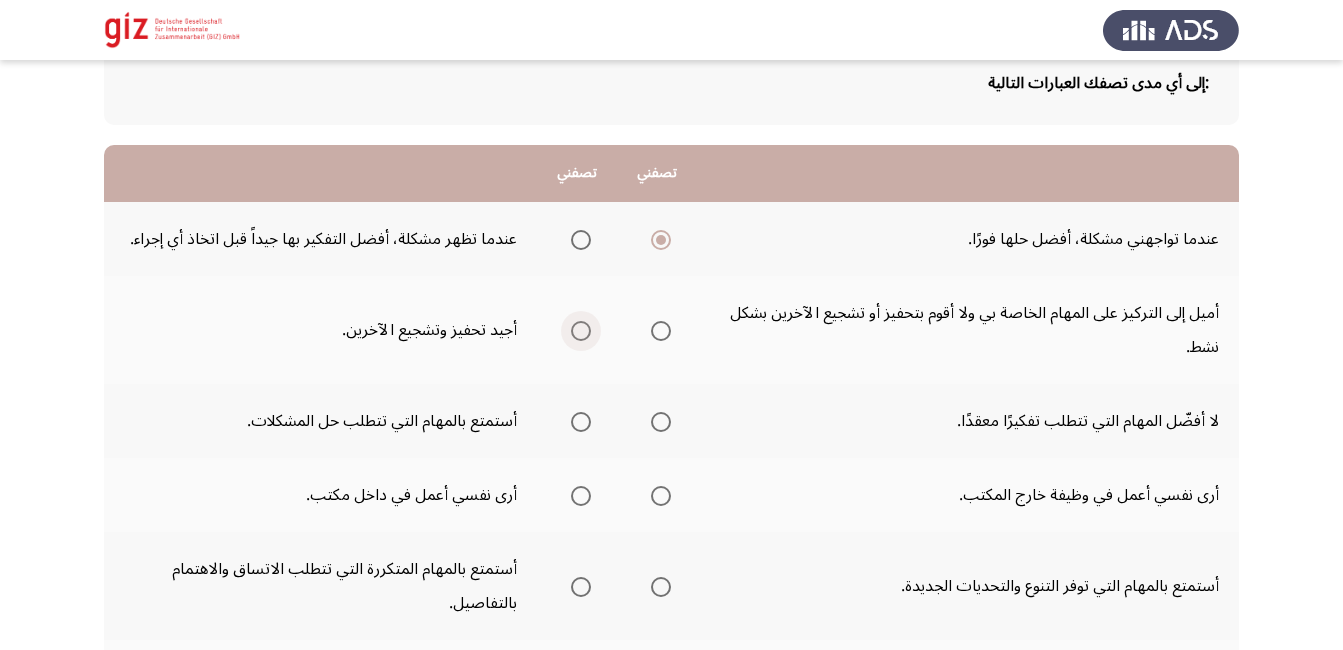 click at bounding box center [581, 331] 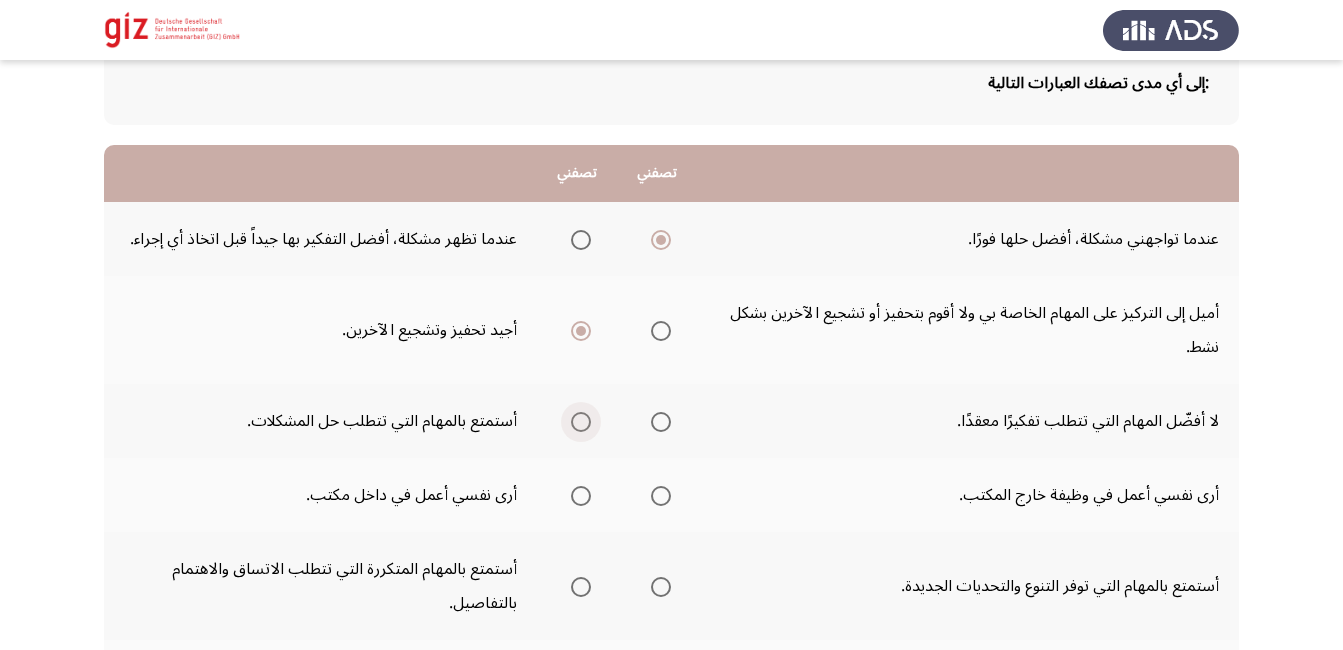 click at bounding box center (581, 422) 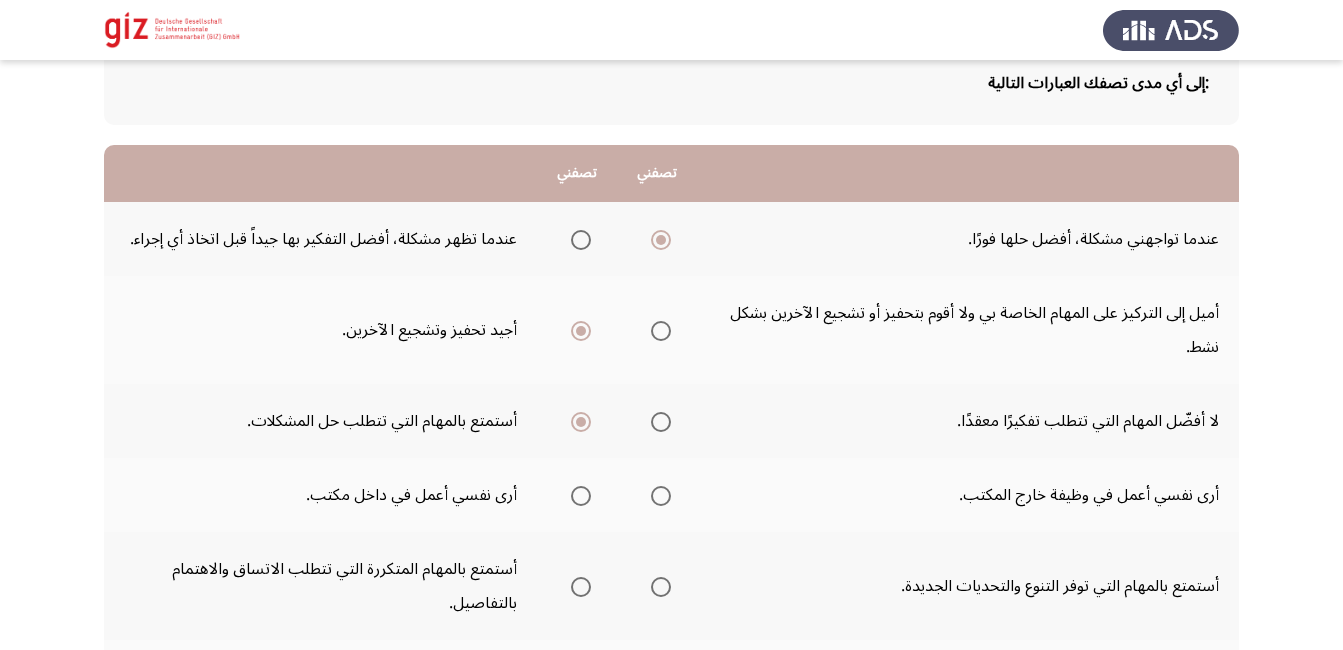 scroll, scrollTop: 695, scrollLeft: 0, axis: vertical 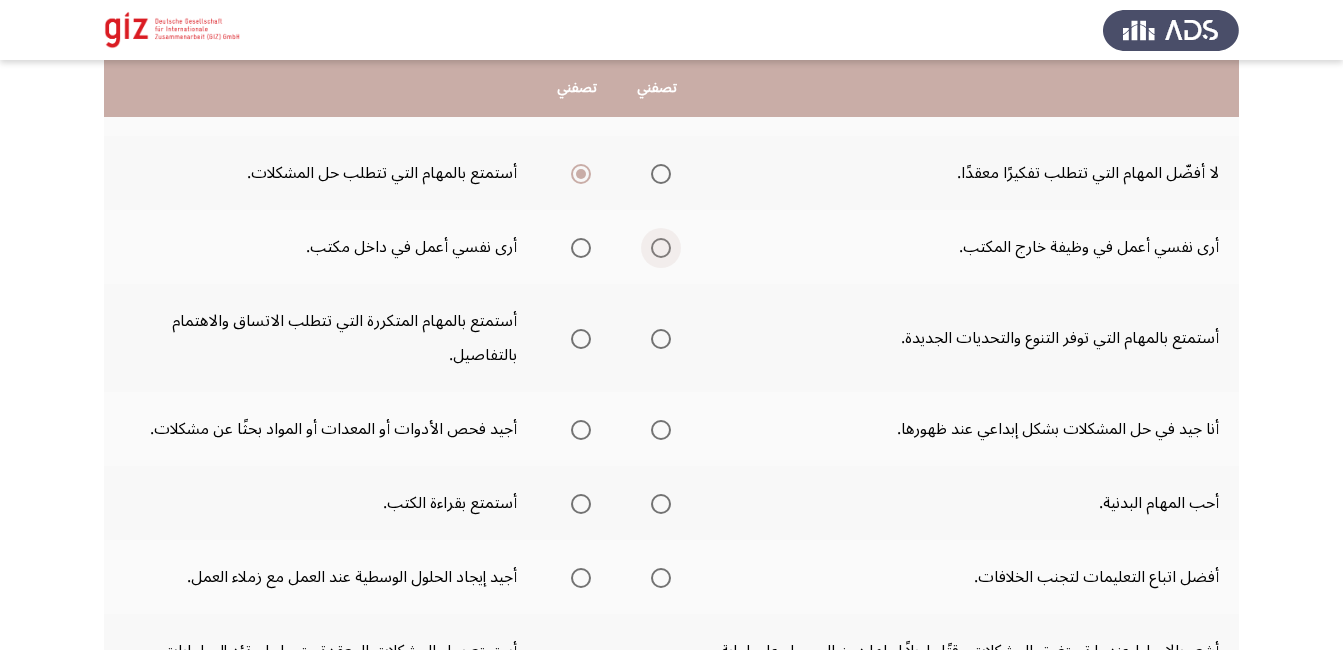 click at bounding box center [661, 248] 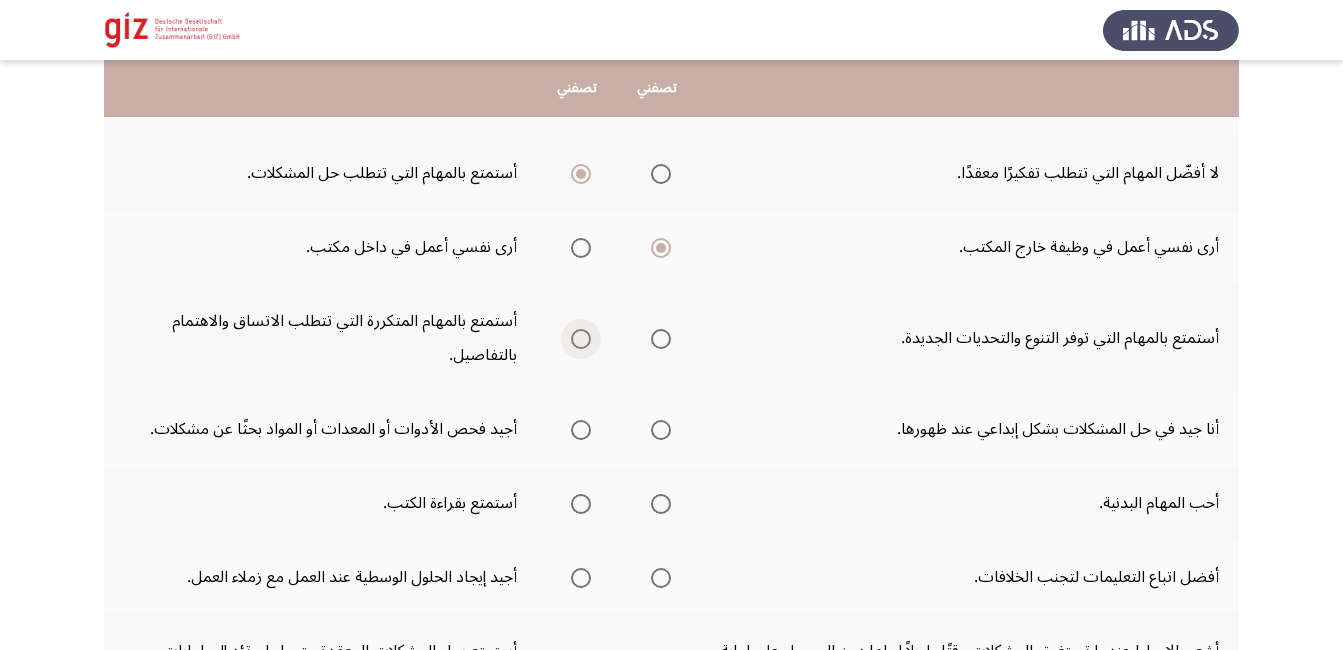 click at bounding box center [581, 339] 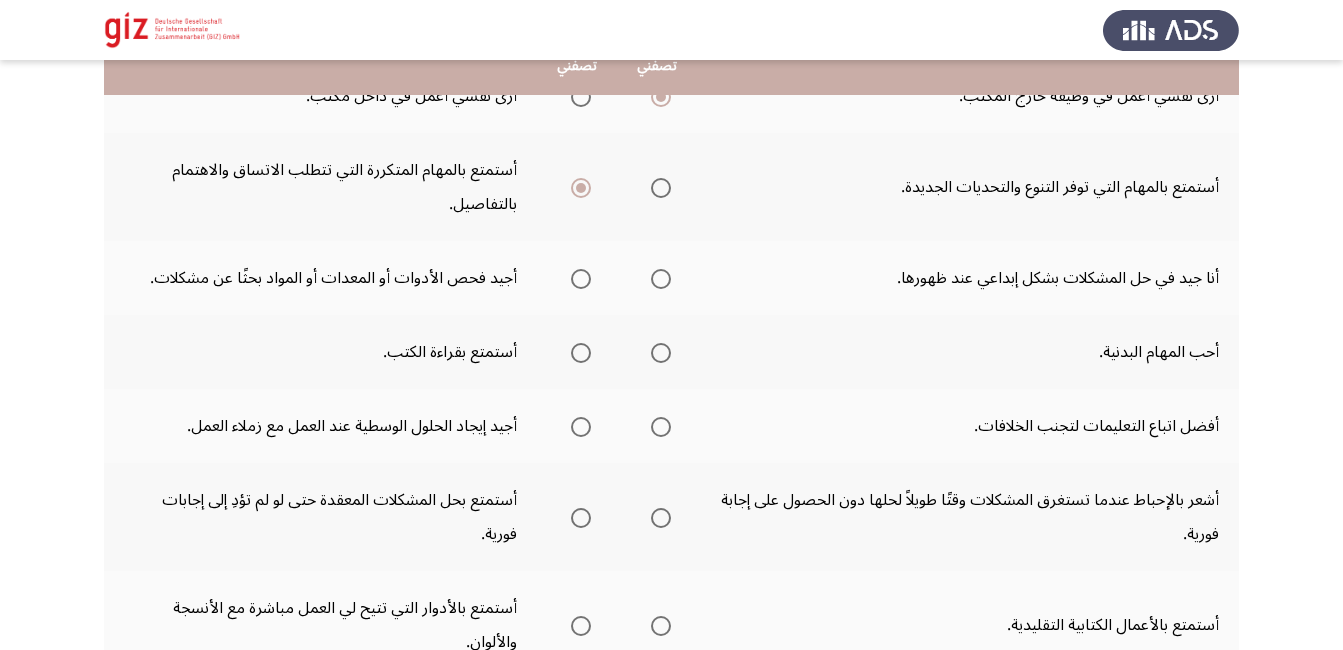 scroll, scrollTop: 535, scrollLeft: 0, axis: vertical 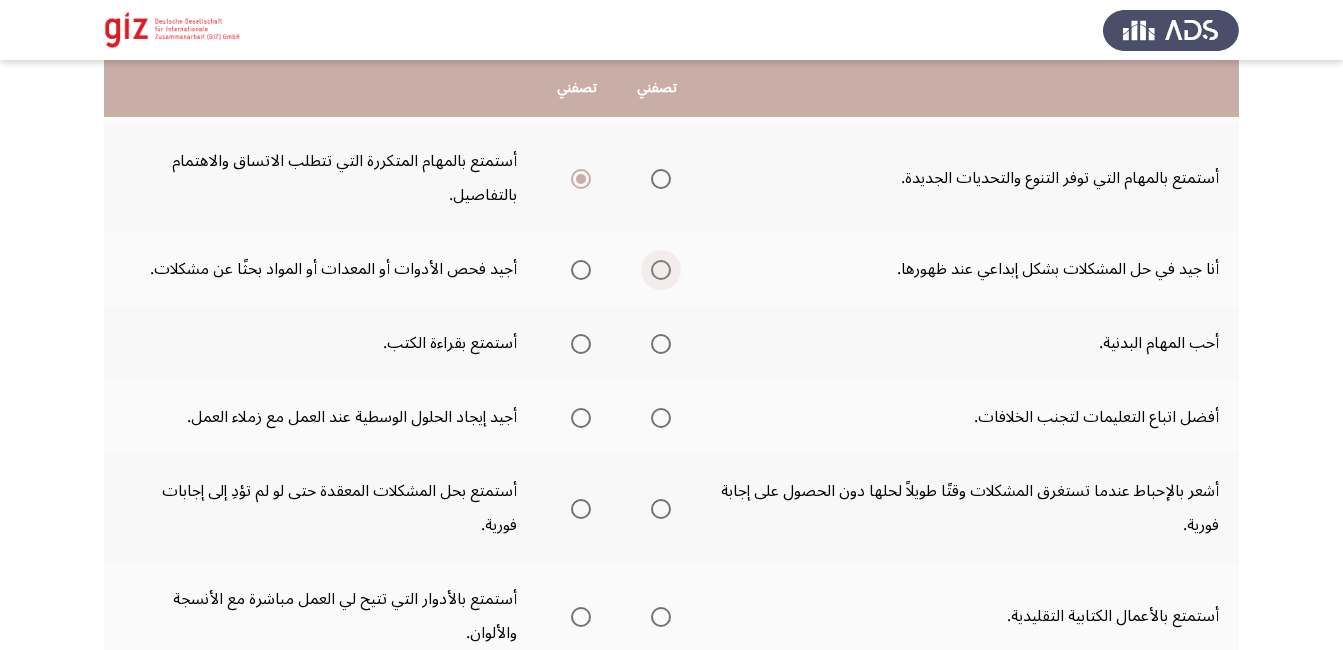 click at bounding box center [661, 270] 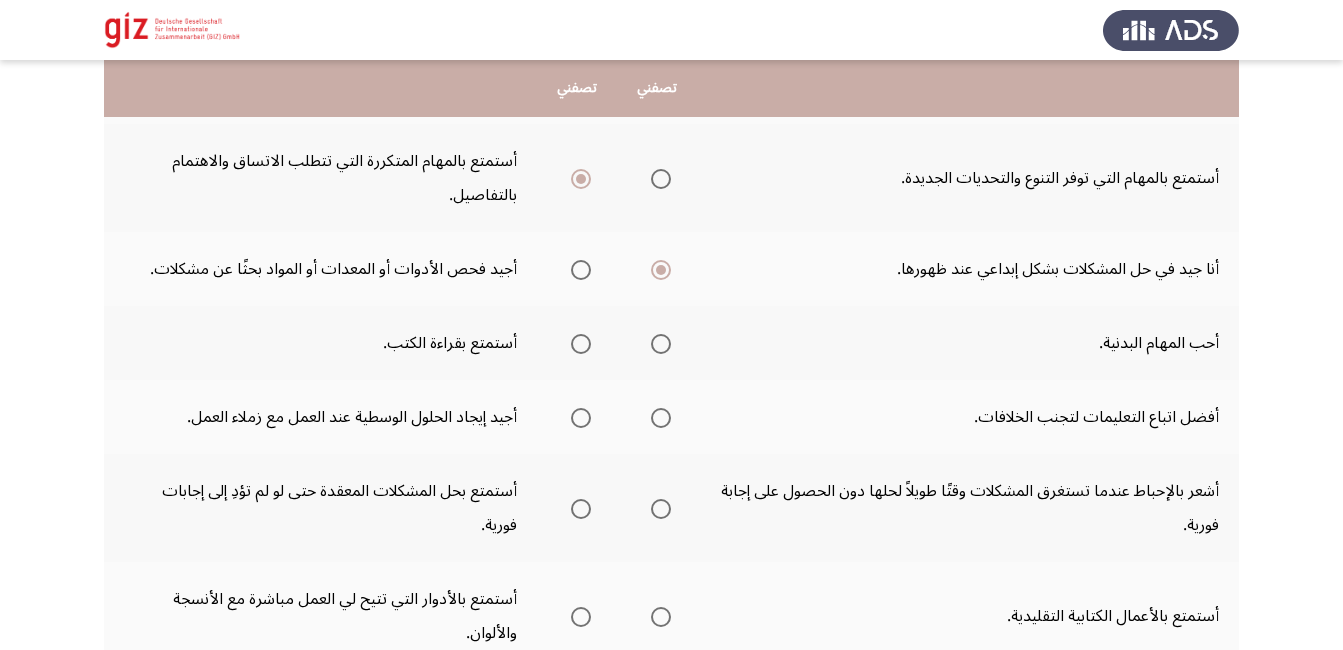 click at bounding box center (661, 344) 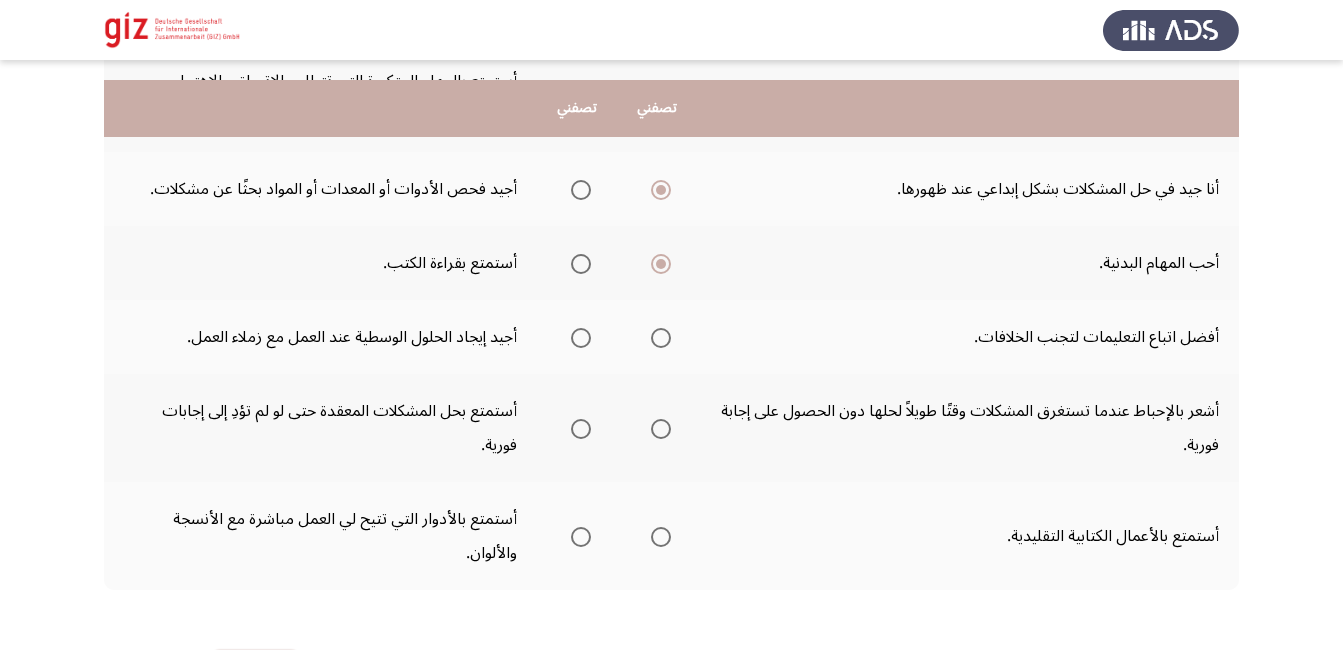 scroll, scrollTop: 655, scrollLeft: 0, axis: vertical 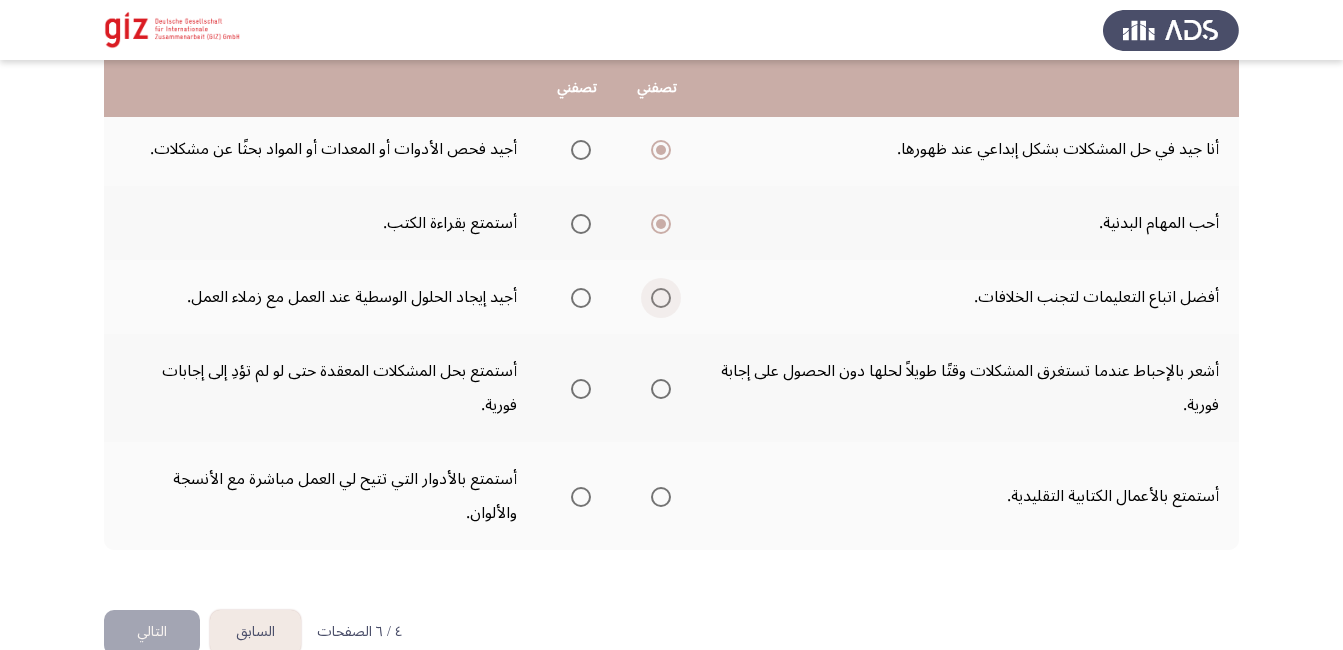click at bounding box center [661, 298] 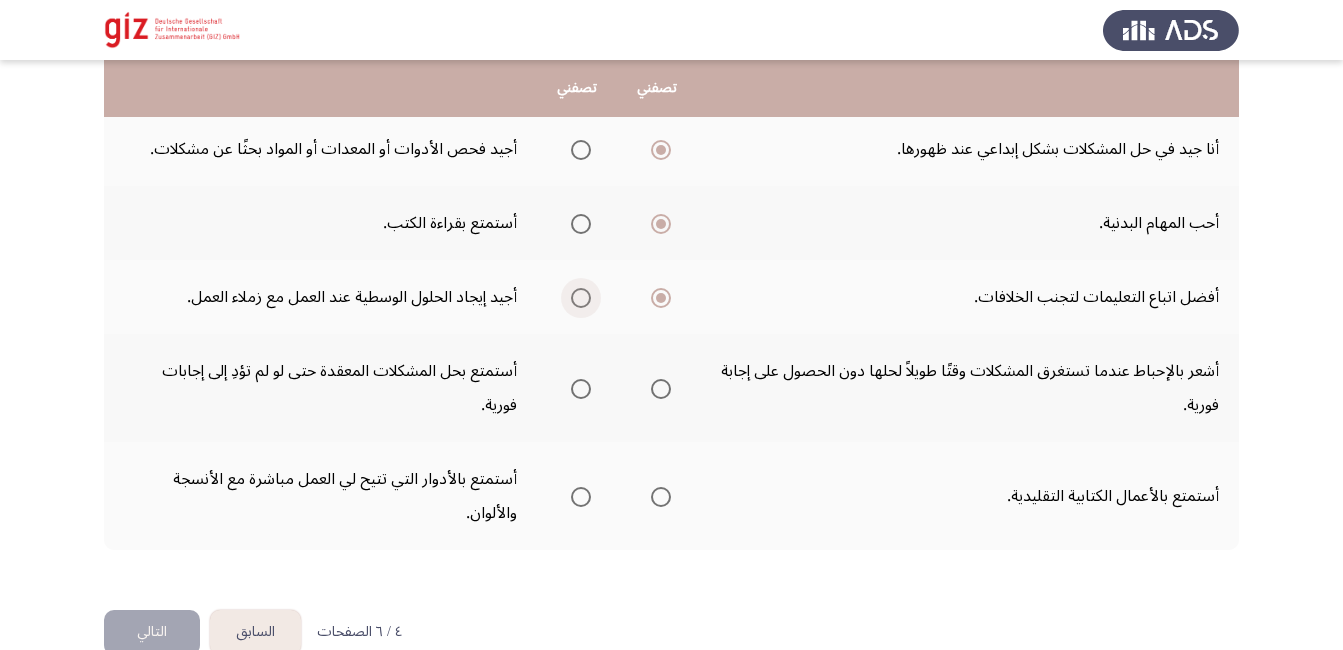 click at bounding box center (581, 298) 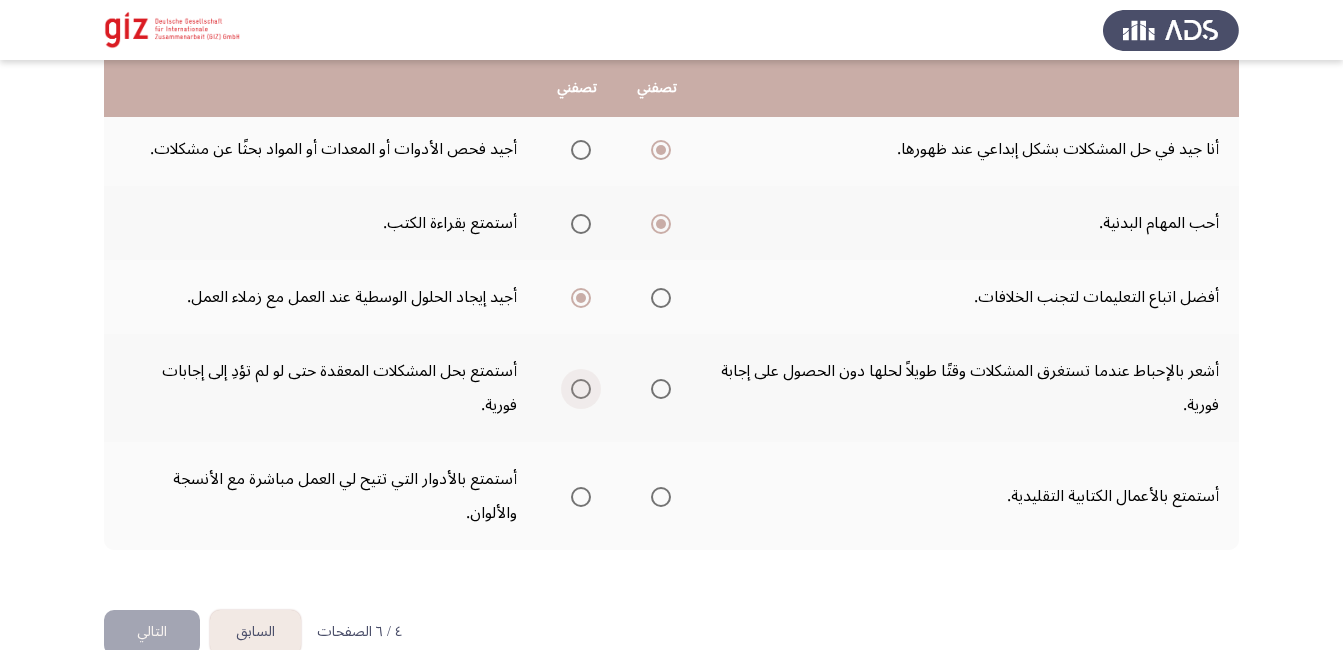 click at bounding box center (581, 389) 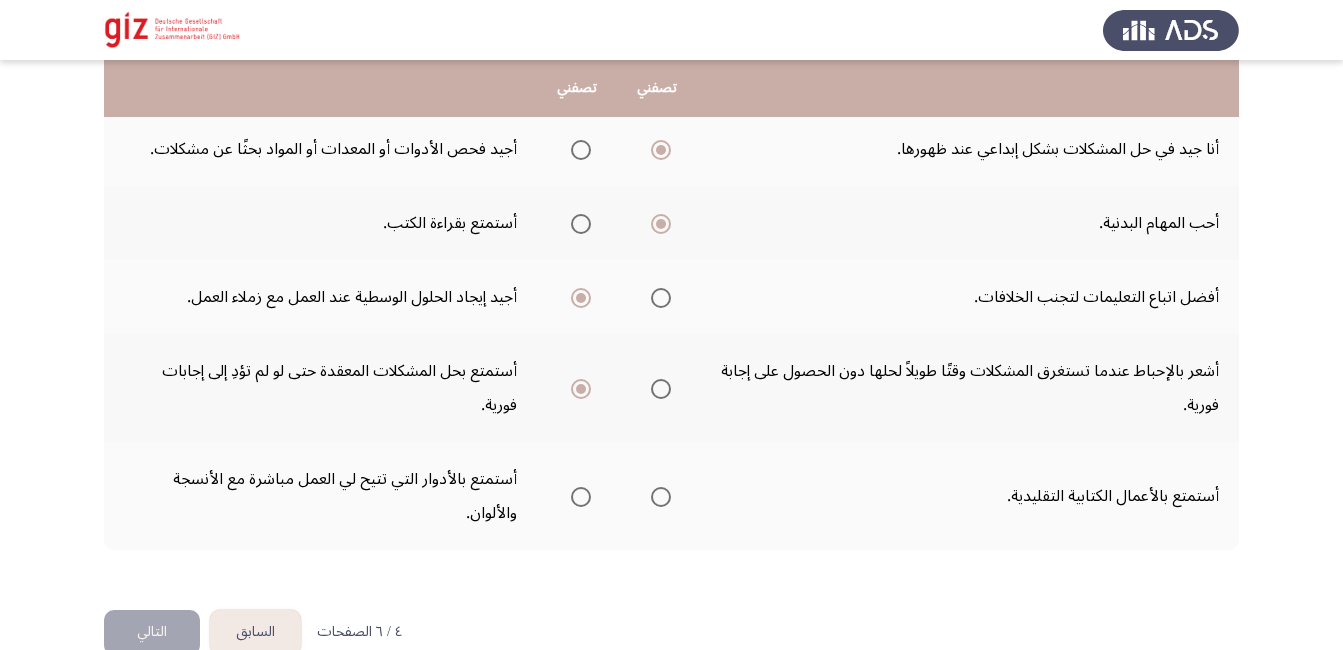 click at bounding box center (581, 497) 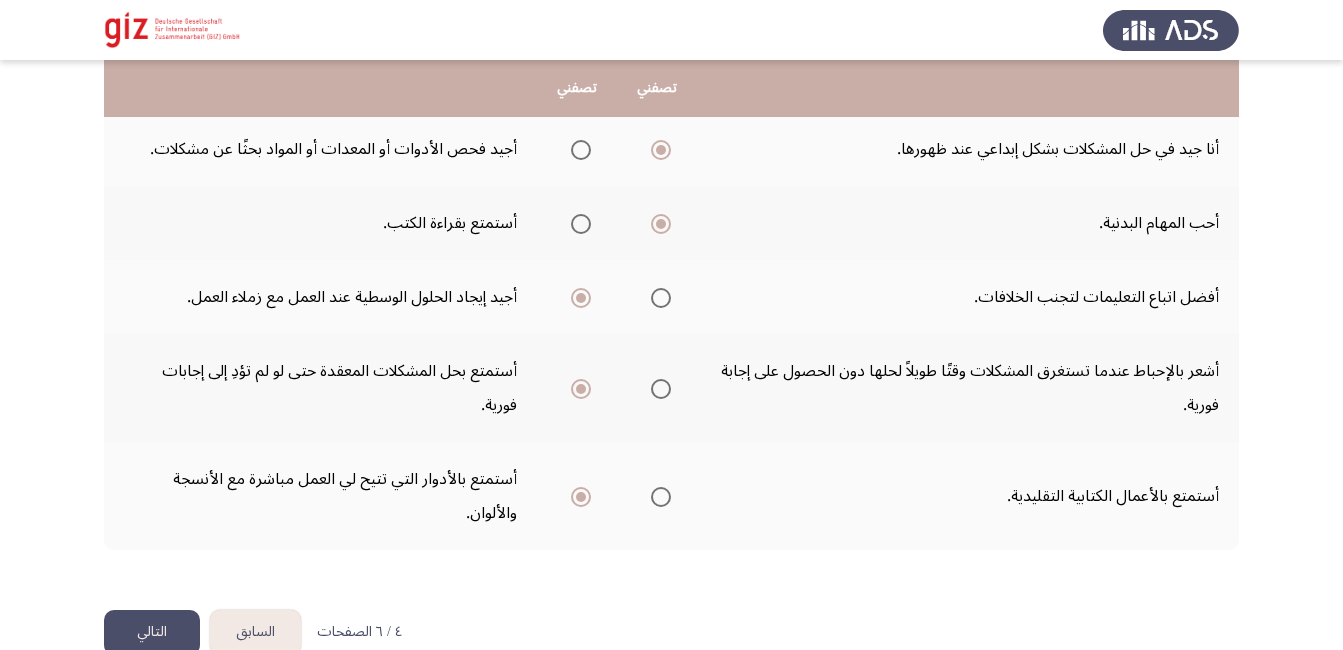 click on "التالي" 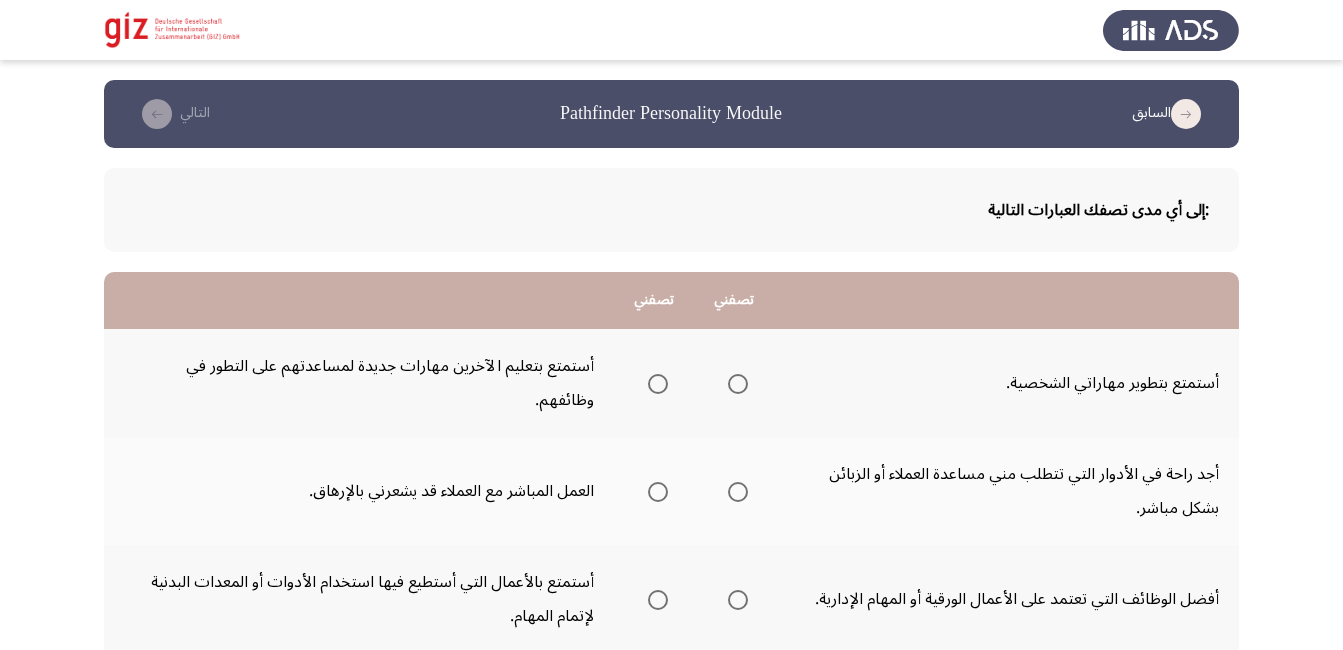 scroll, scrollTop: 568, scrollLeft: 0, axis: vertical 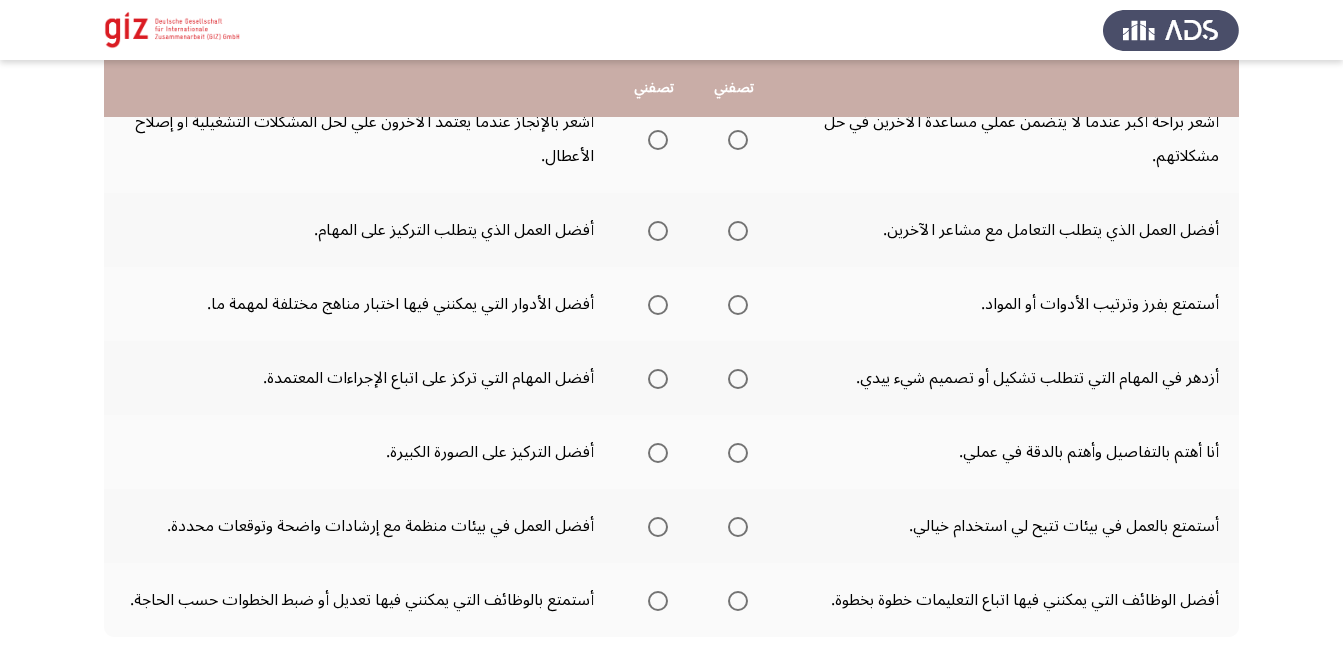 click on "السابق
Pathfinder Personality Module   التالي  :إلى أي مدى تصفك العبارات التالية  تصفني   تصفني  أستمتع بتطوير مهاراتي الشخصية.      أستمتع بتعليم الآخرين مهارات جديدة لمساعدتهم على التطور في وظائفهم.  أجد راحة في الأدوار التي تتطلب مني مساعدة العملاء أو الزبائن بشكل مباشر.      العمل المباشر مع العملاء قد يشعرني بالإرهاق.  أفضل الوظائف التي تعتمد على الأعمال الورقية أو المهام الإدارية.      أستمتع بالأعمال التي أستطيع فيها استخدام الأدوات أو المعدات البدنية لإتمام المهام.  أشعر براحة أكبر عندما لا يتضمن عملي مساعدة الآخرين في حل مشكلاتهم.                              السابق" 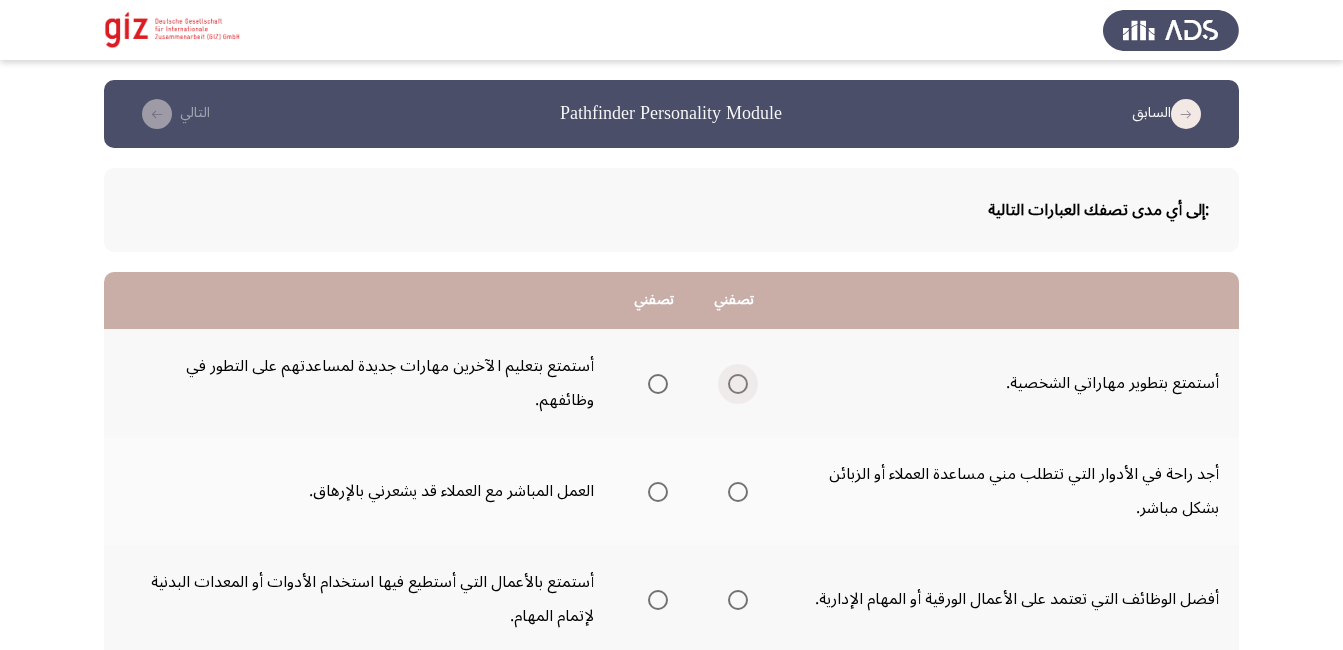 click at bounding box center [738, 384] 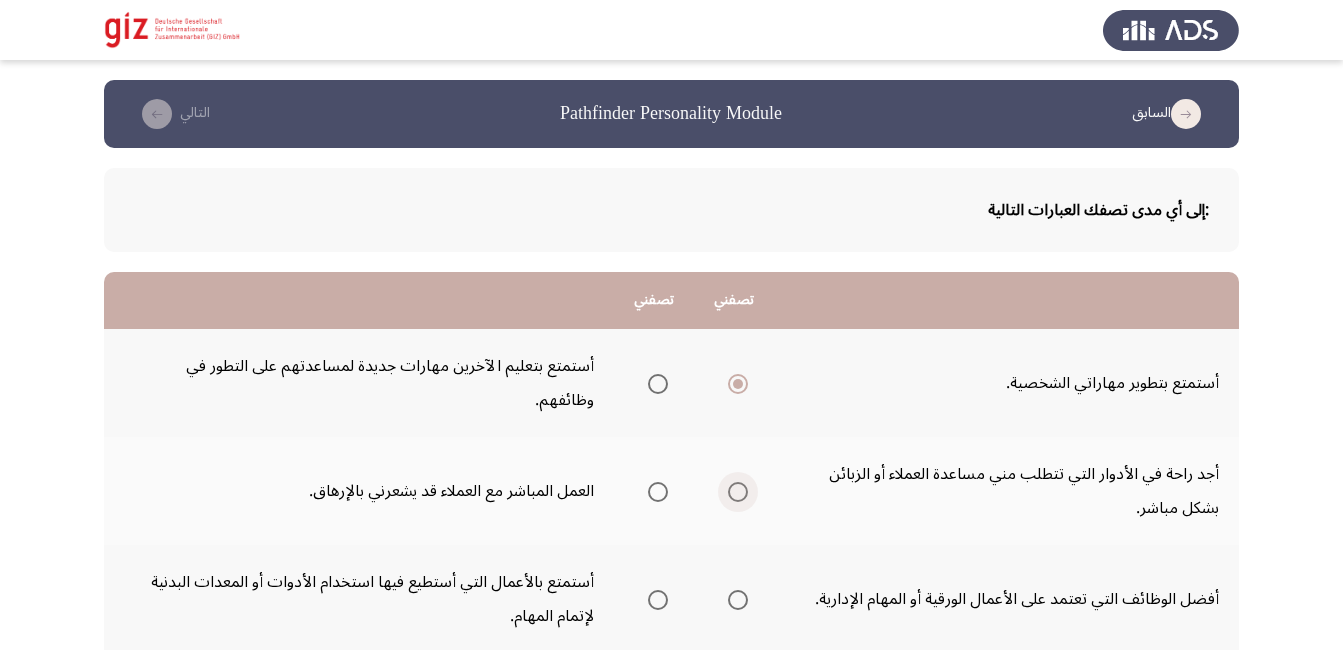 click at bounding box center [738, 492] 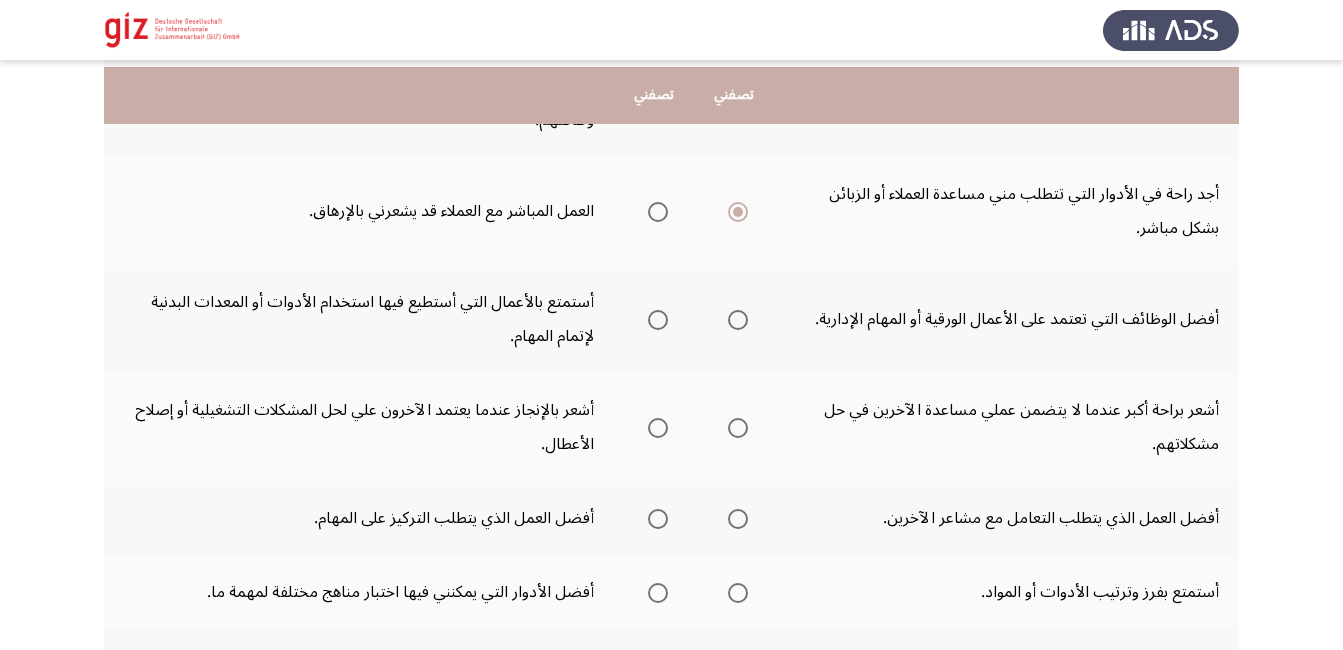 scroll, scrollTop: 320, scrollLeft: 0, axis: vertical 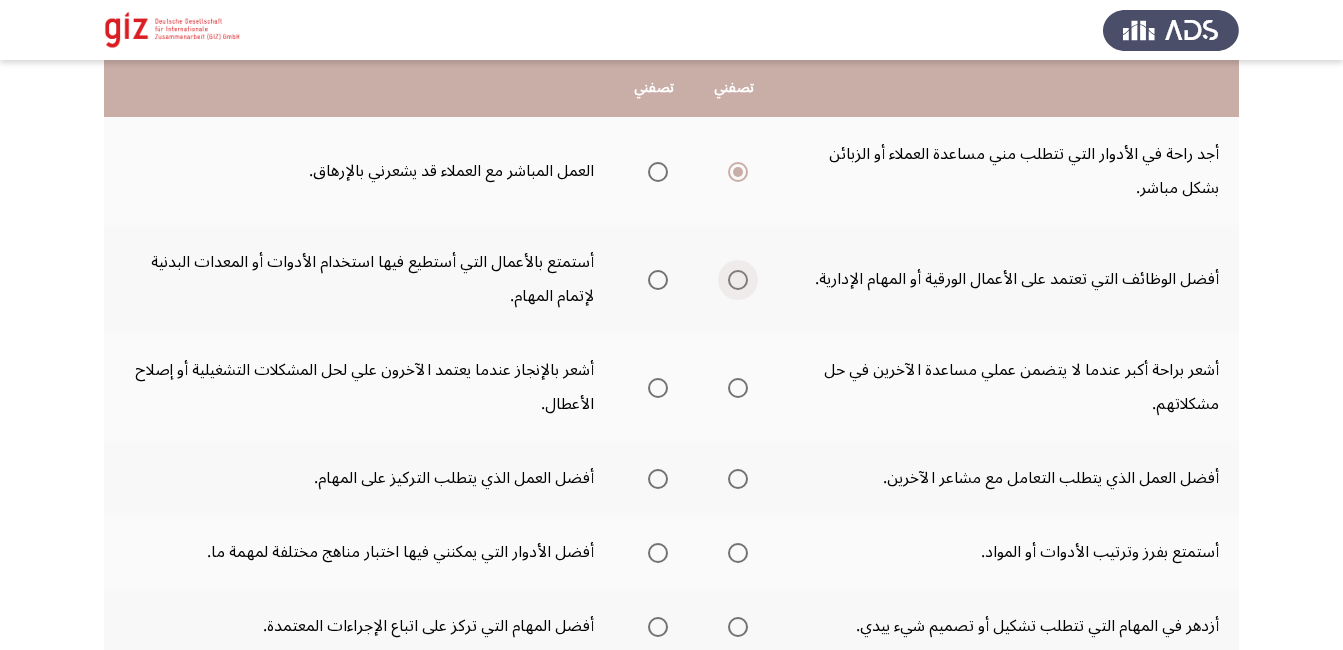 click at bounding box center (738, 280) 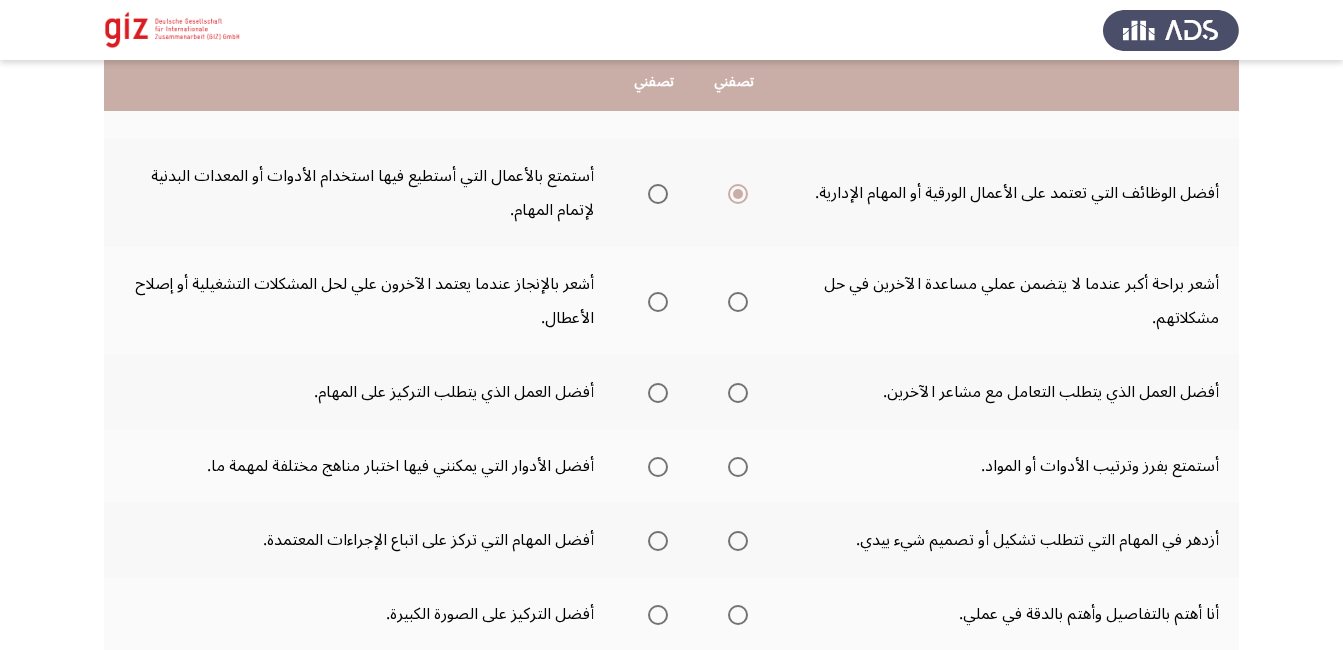scroll, scrollTop: 440, scrollLeft: 0, axis: vertical 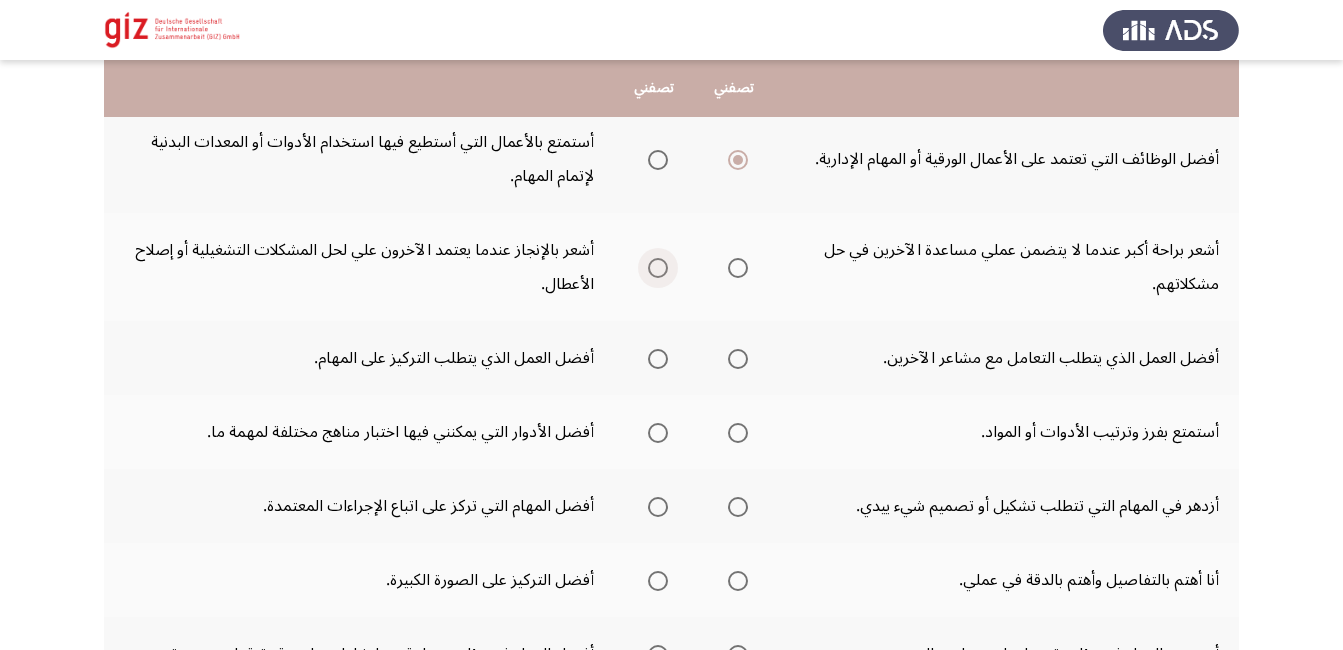 click at bounding box center (658, 268) 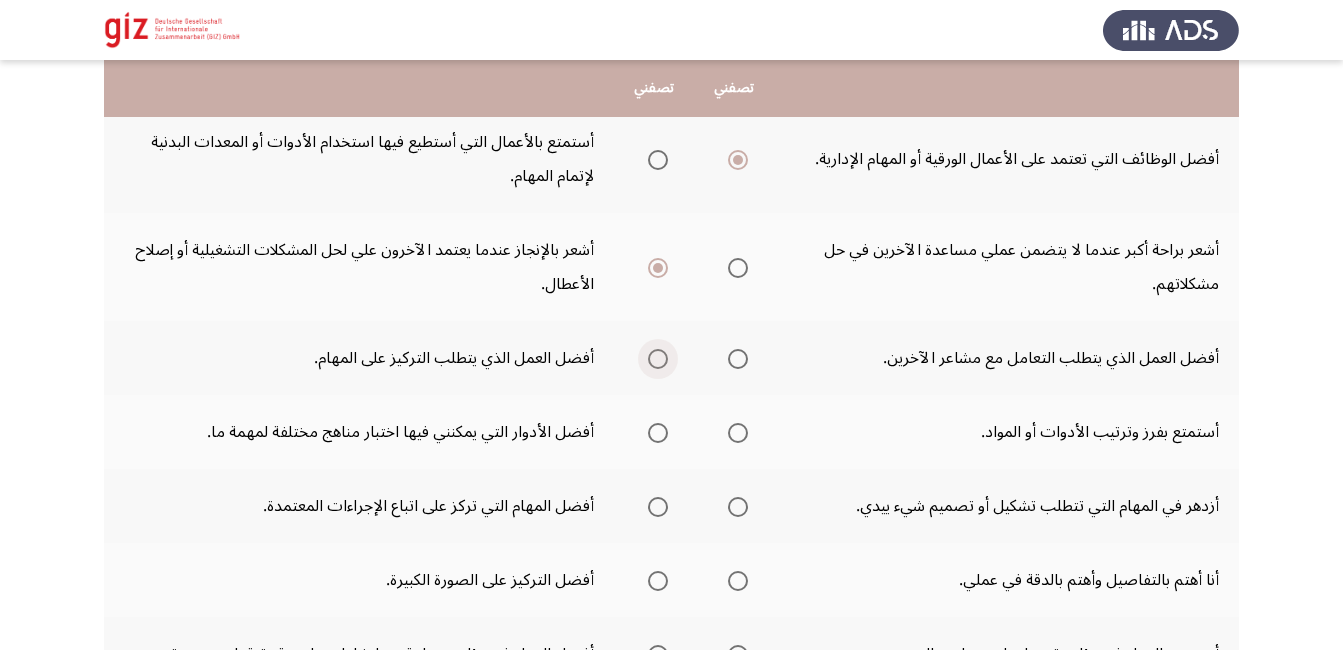 click at bounding box center (658, 359) 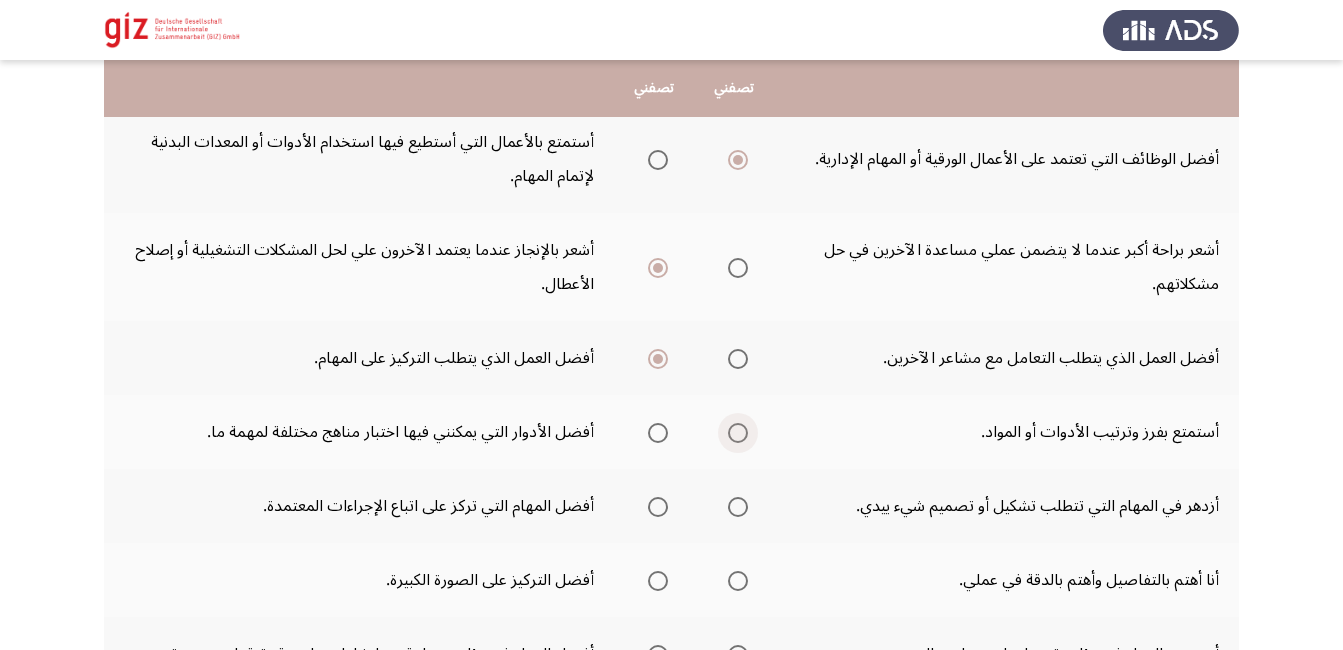 click at bounding box center (738, 433) 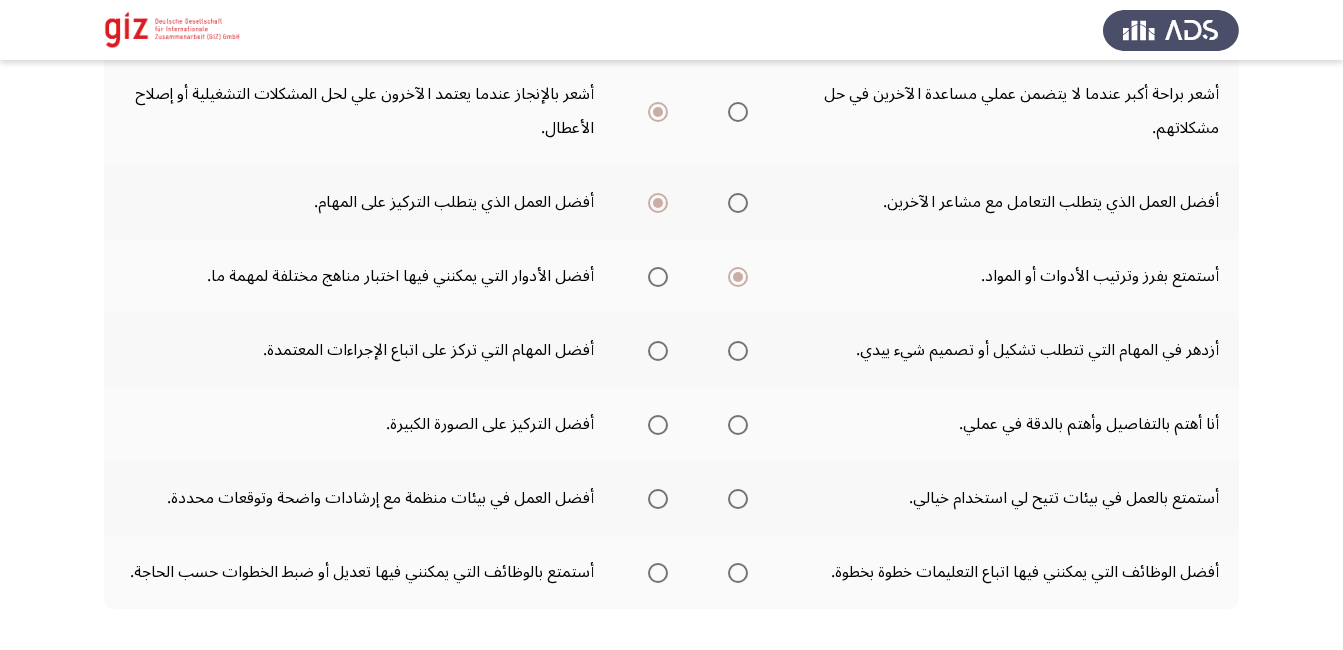 scroll, scrollTop: 661, scrollLeft: 0, axis: vertical 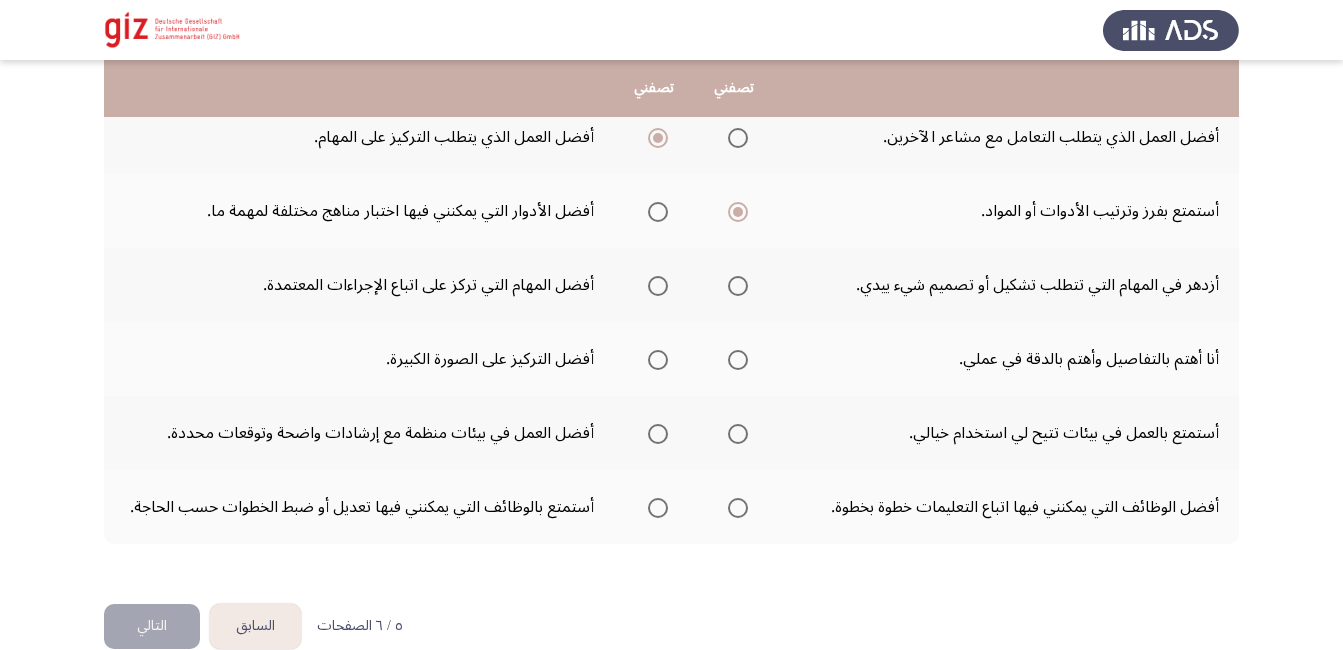 click at bounding box center (738, 286) 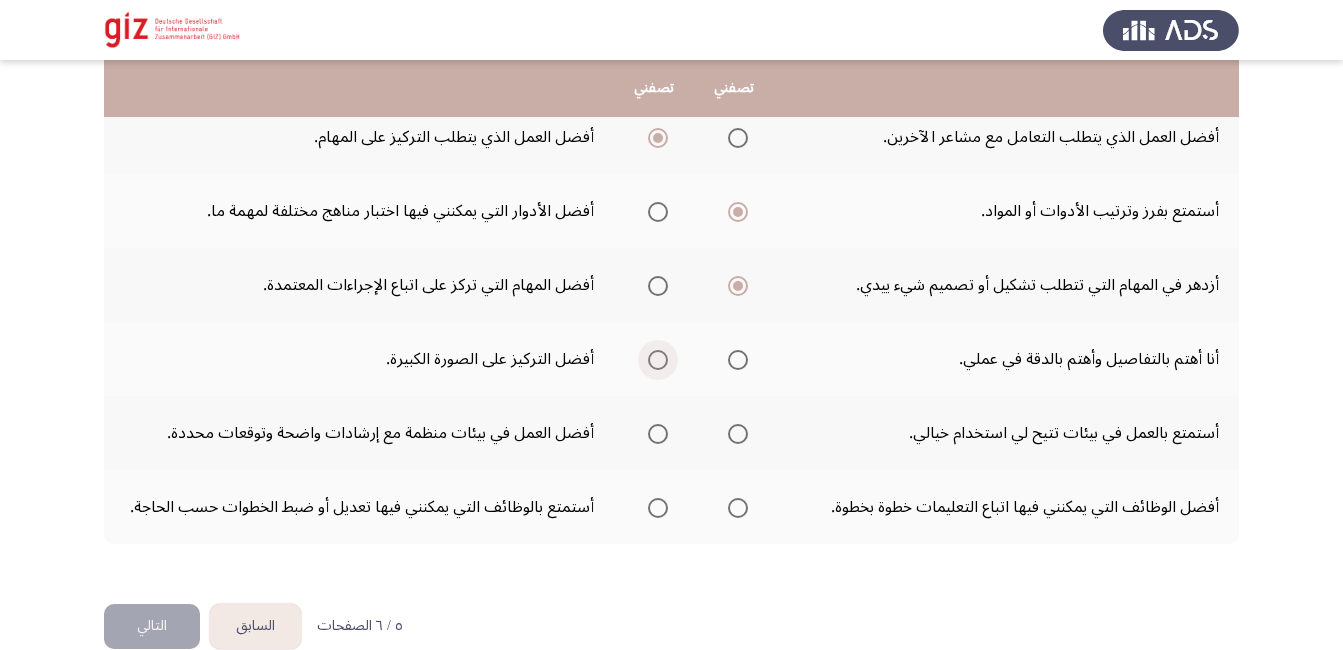 click at bounding box center [658, 360] 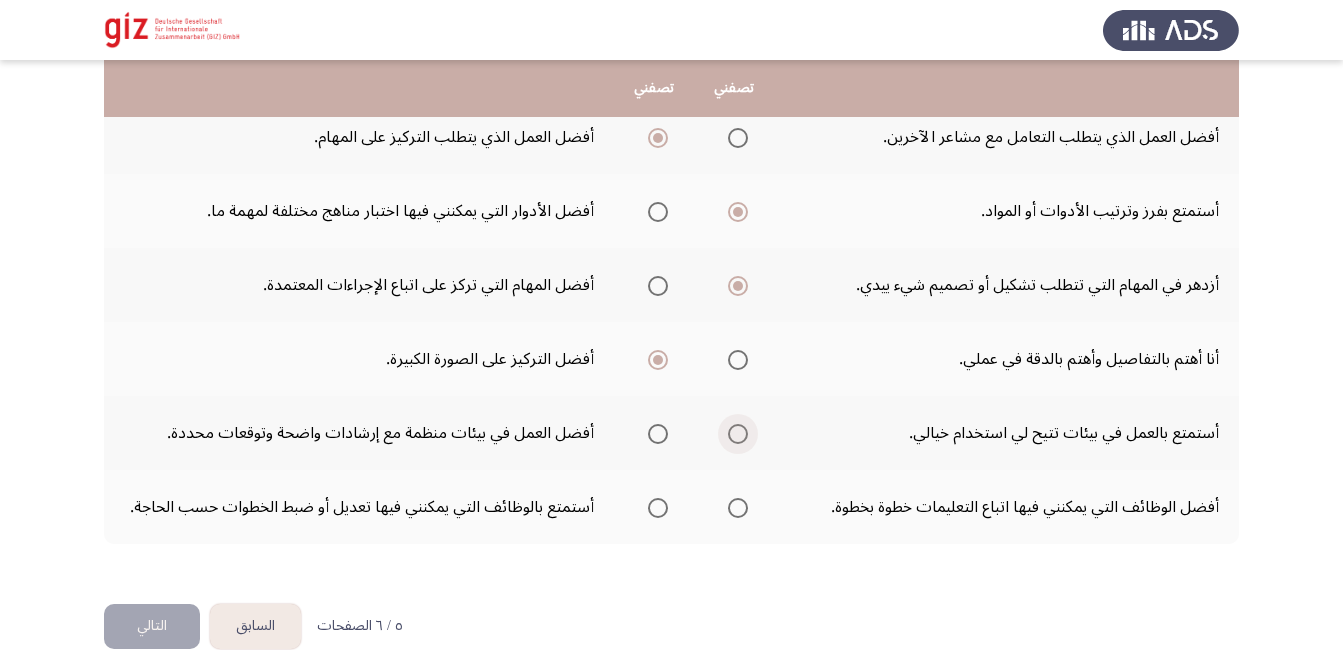 click at bounding box center (738, 434) 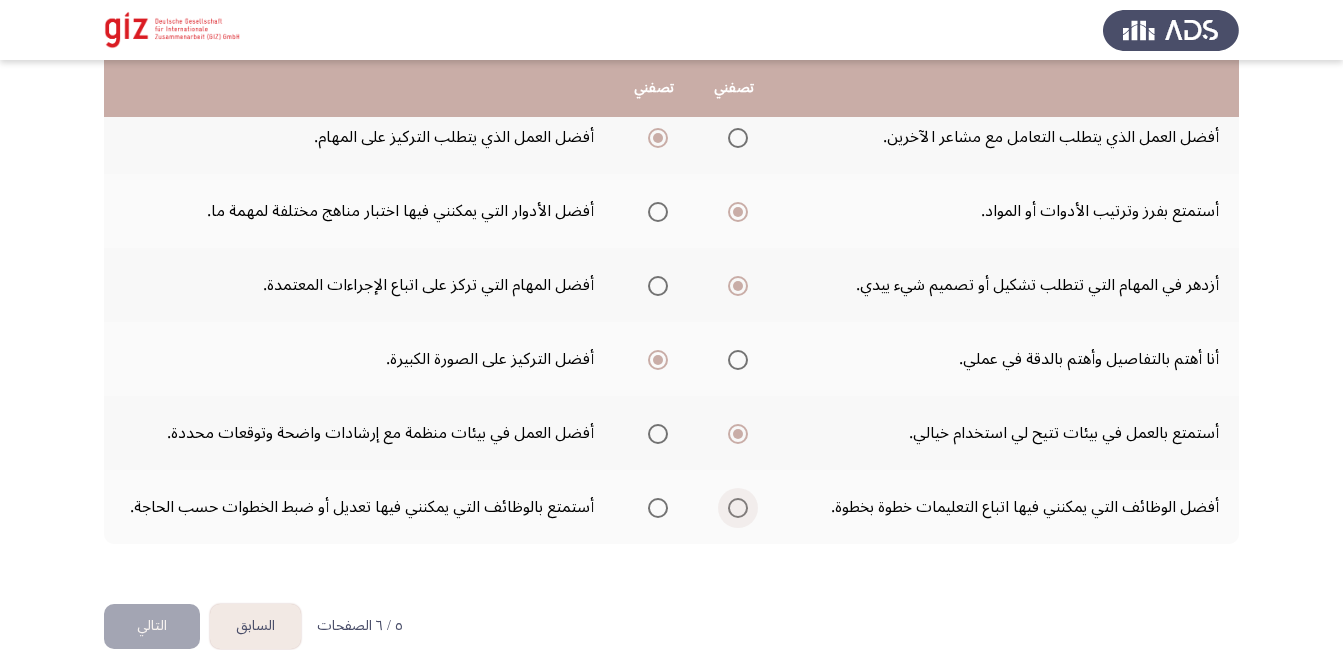 click at bounding box center [738, 508] 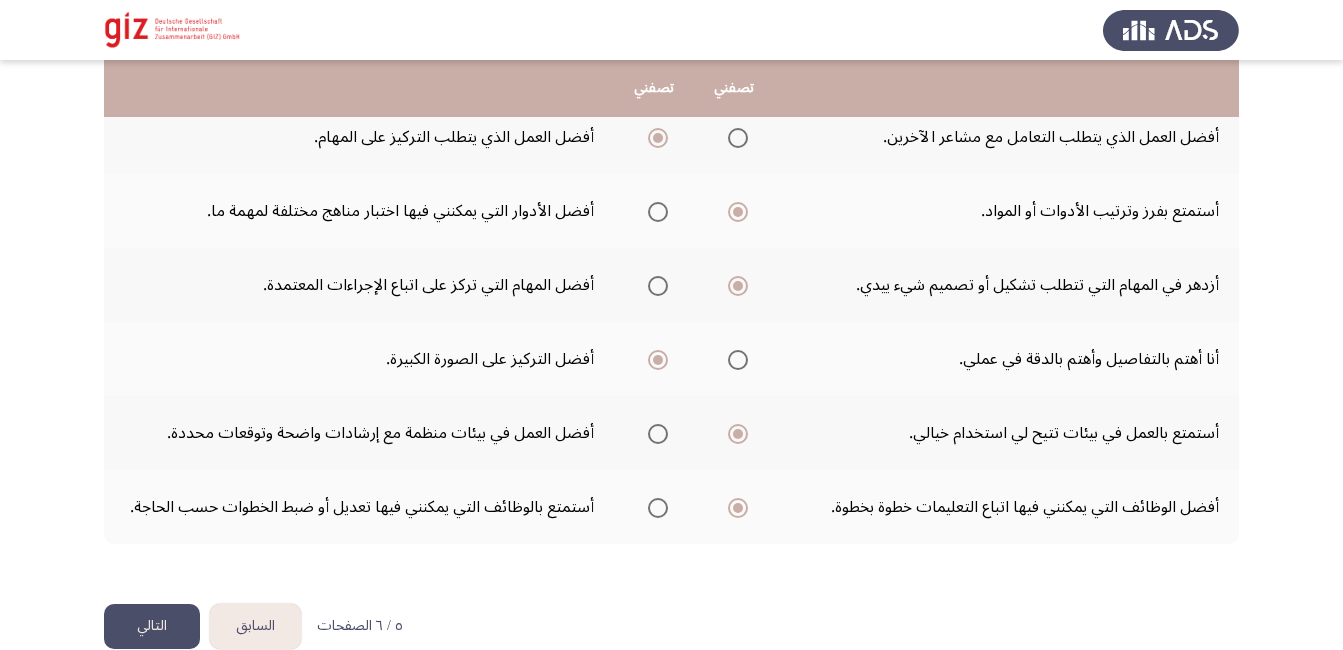 click on "التالي" 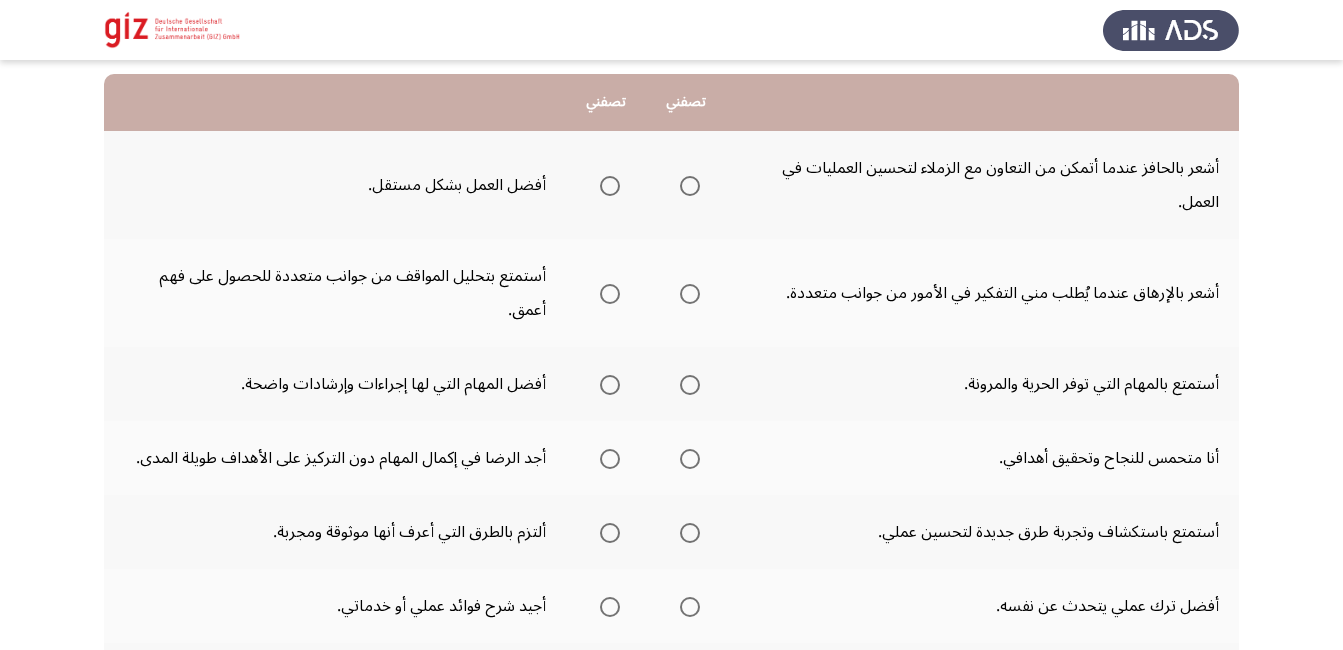 scroll, scrollTop: 200, scrollLeft: 0, axis: vertical 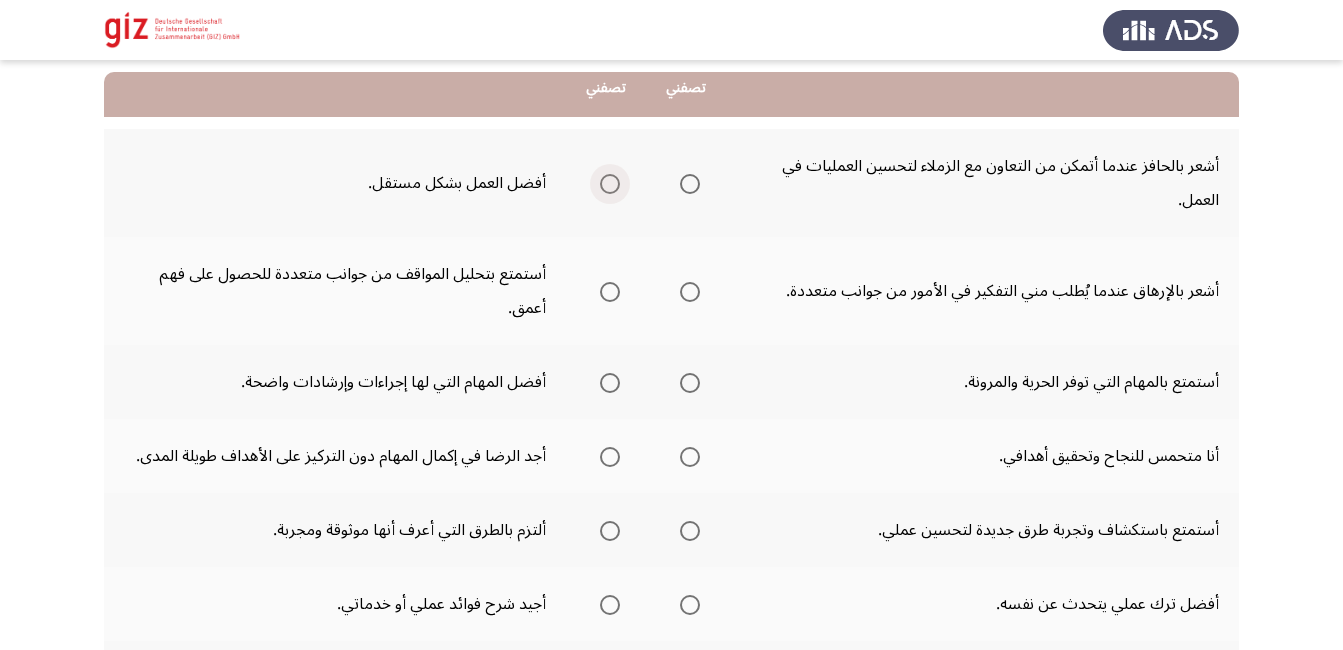 click at bounding box center (610, 184) 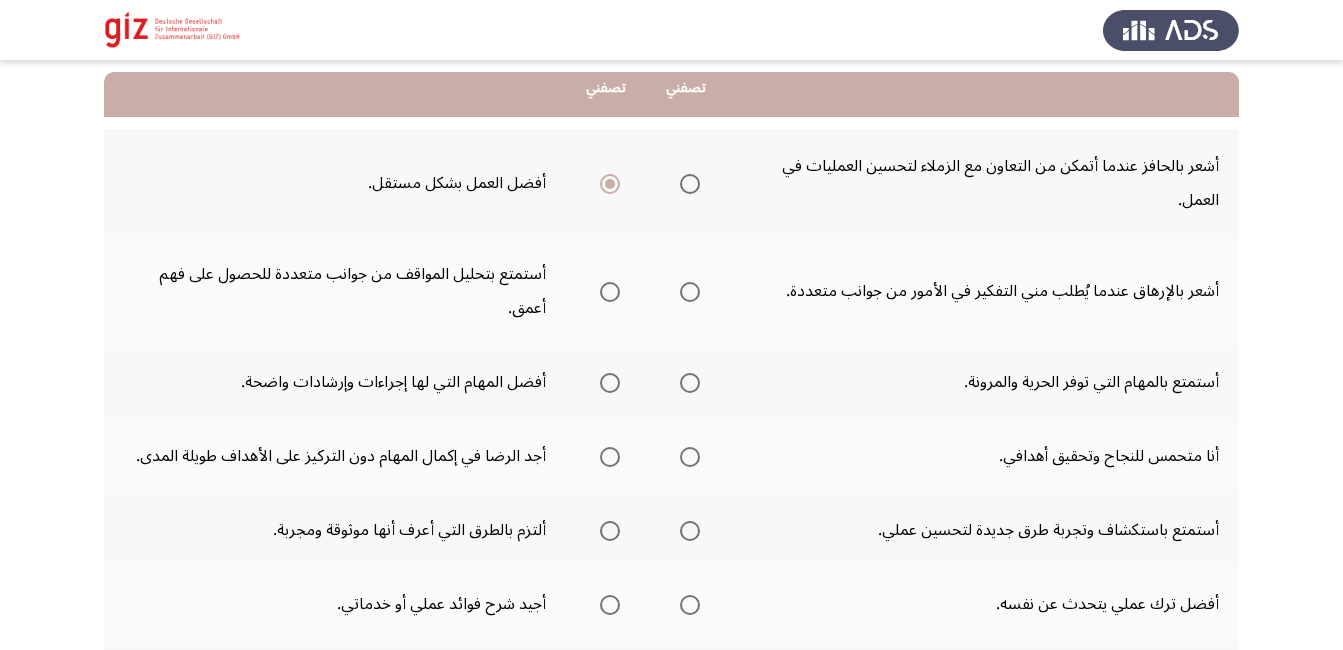 click at bounding box center (610, 292) 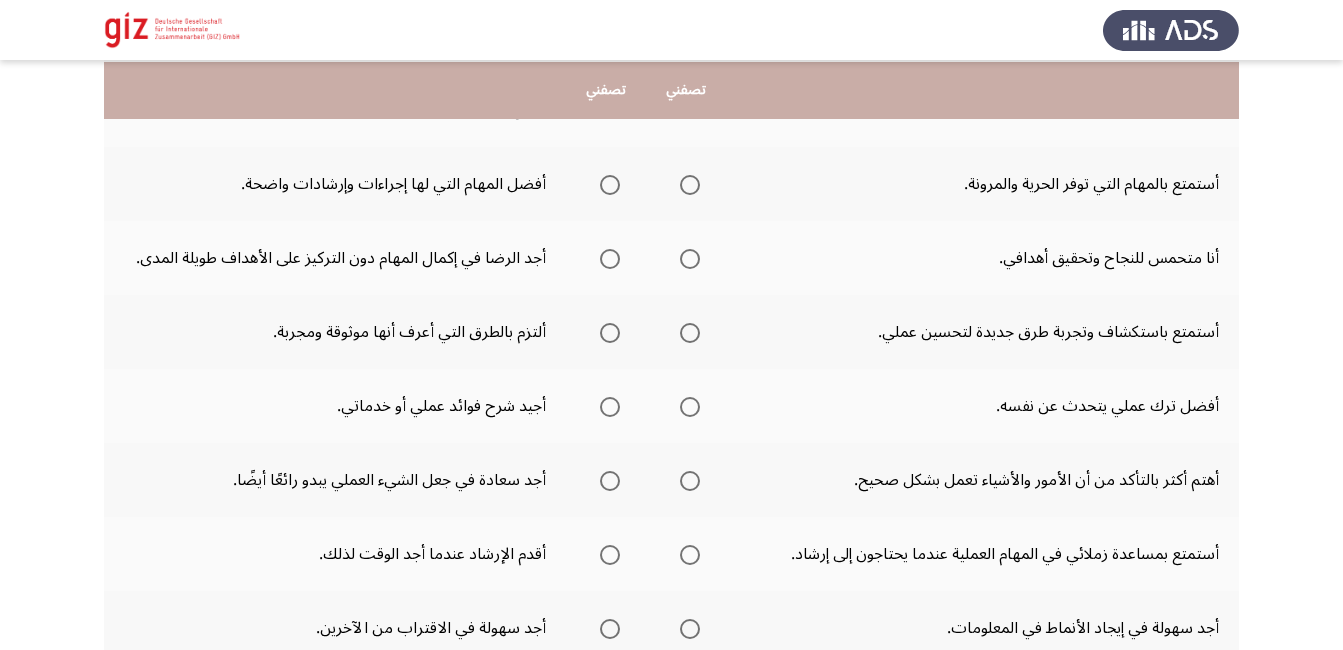 scroll, scrollTop: 400, scrollLeft: 0, axis: vertical 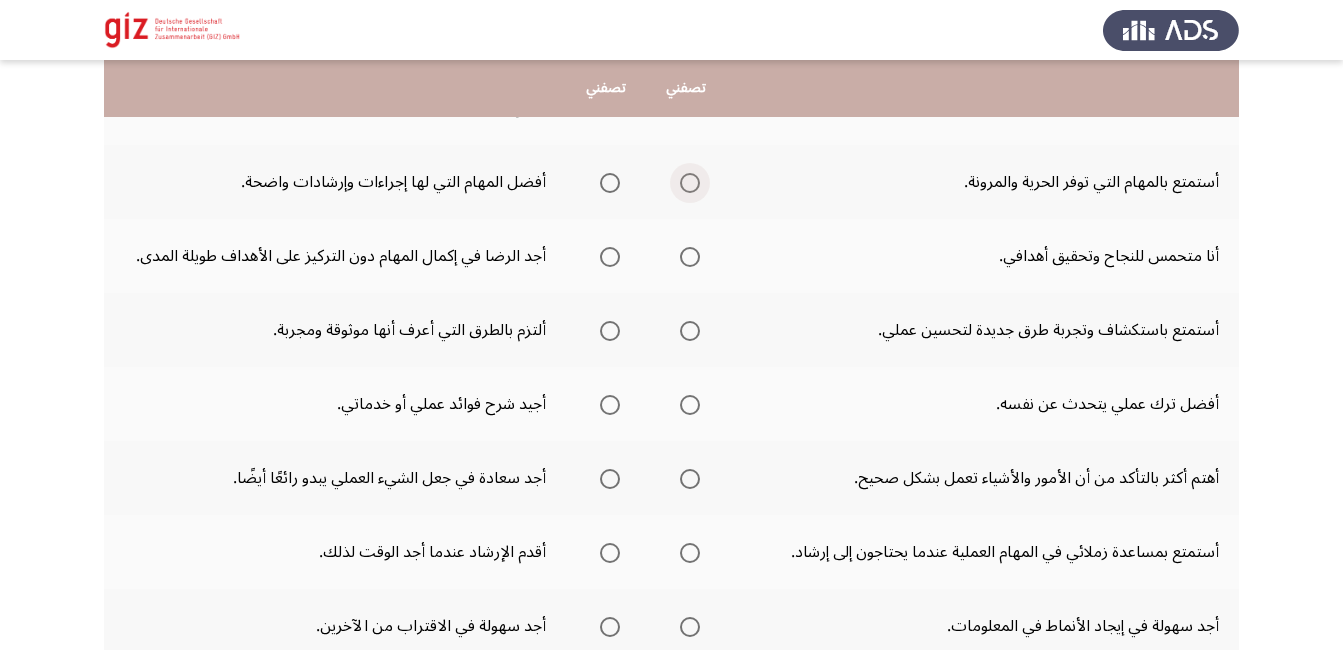 click at bounding box center (690, 183) 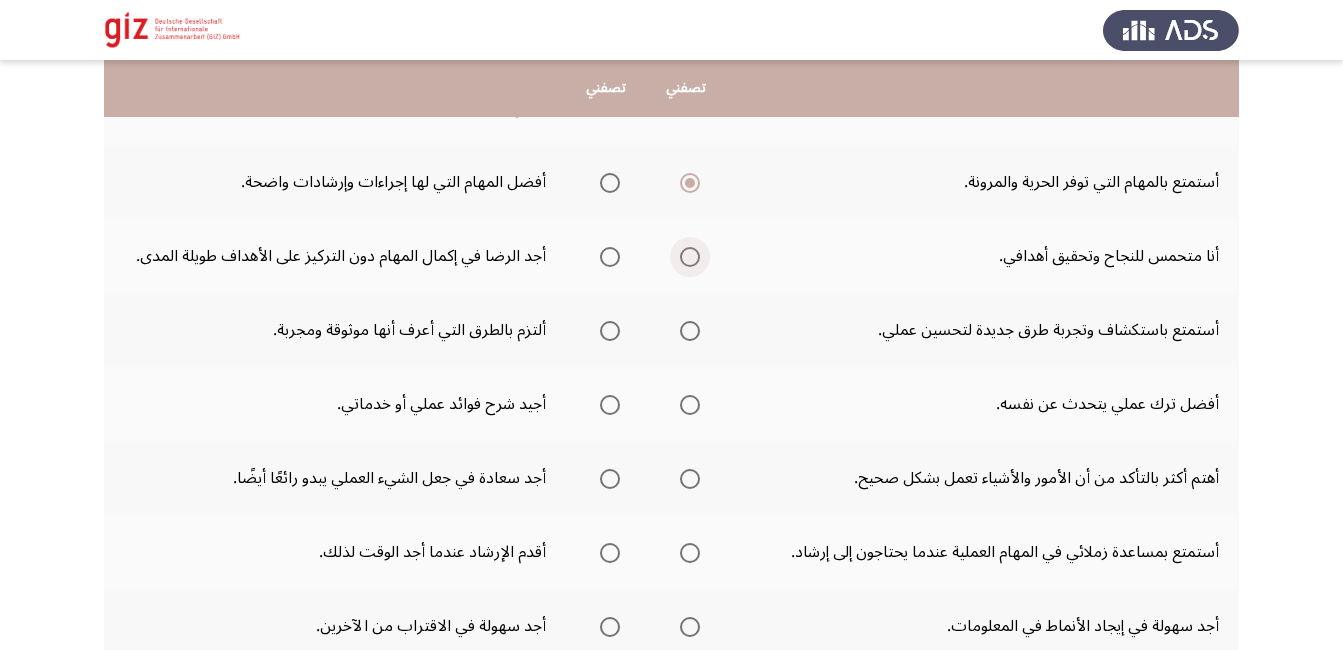 click at bounding box center (690, 257) 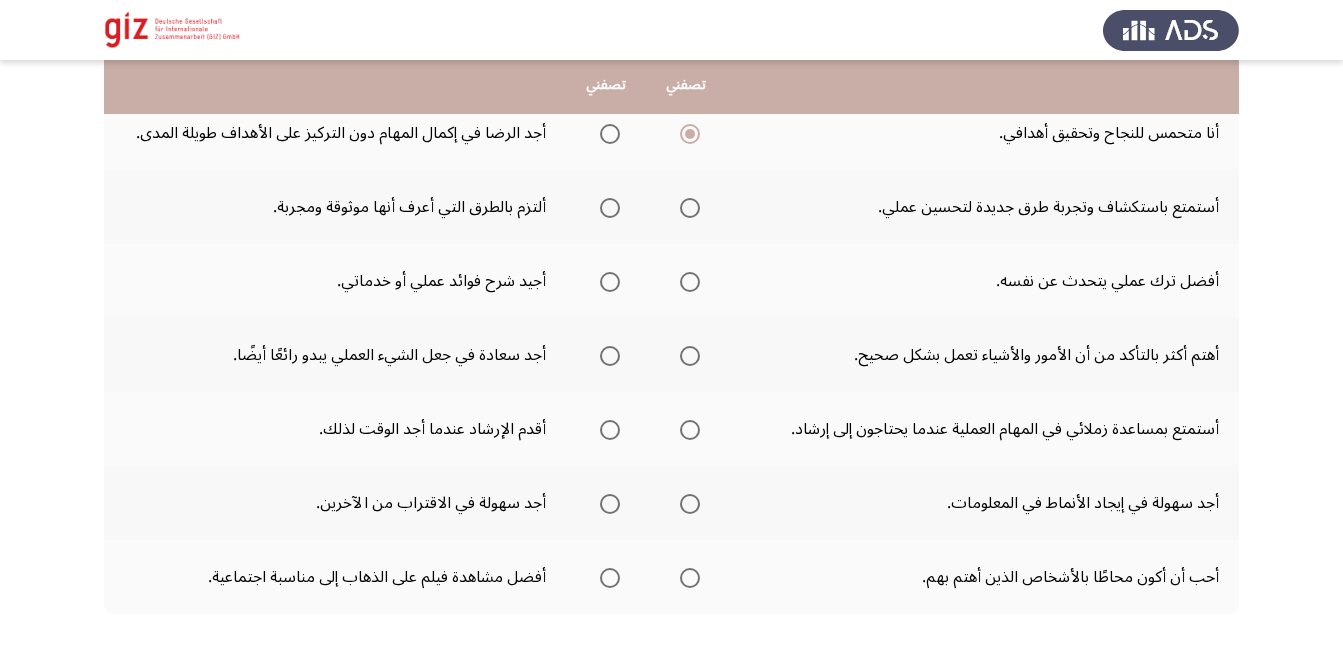 scroll, scrollTop: 520, scrollLeft: 0, axis: vertical 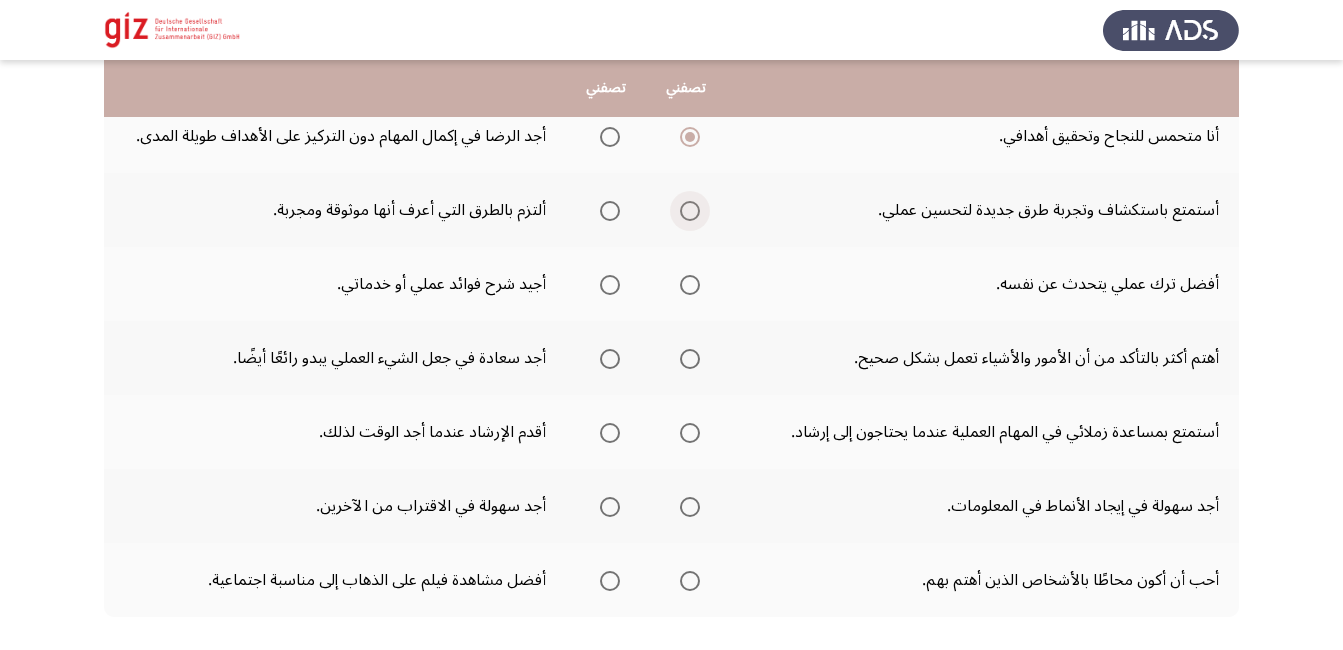 click at bounding box center [690, 211] 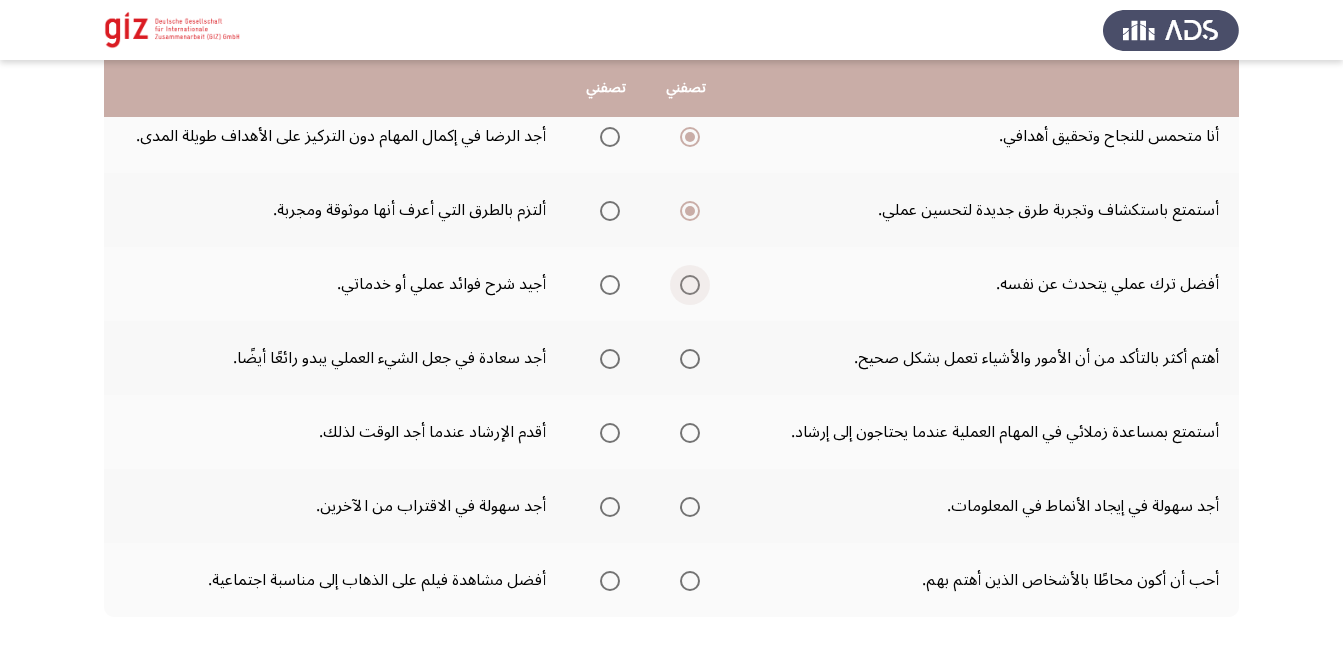 click at bounding box center (690, 285) 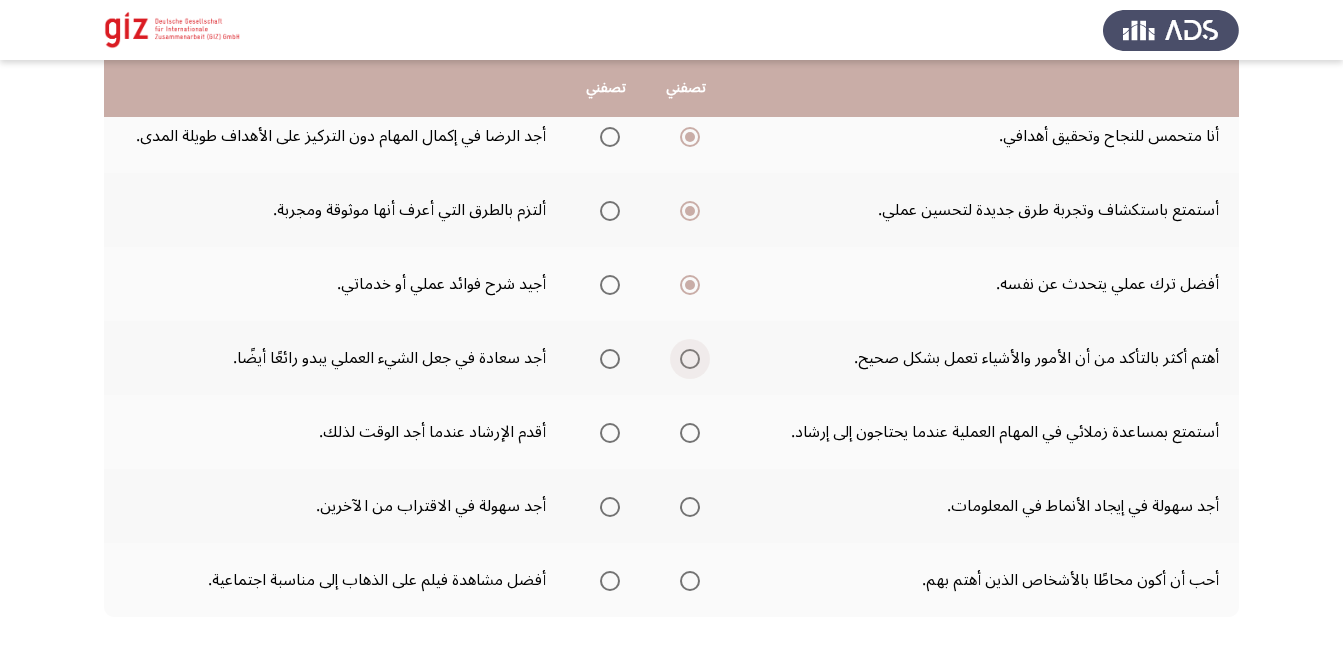 click at bounding box center [690, 359] 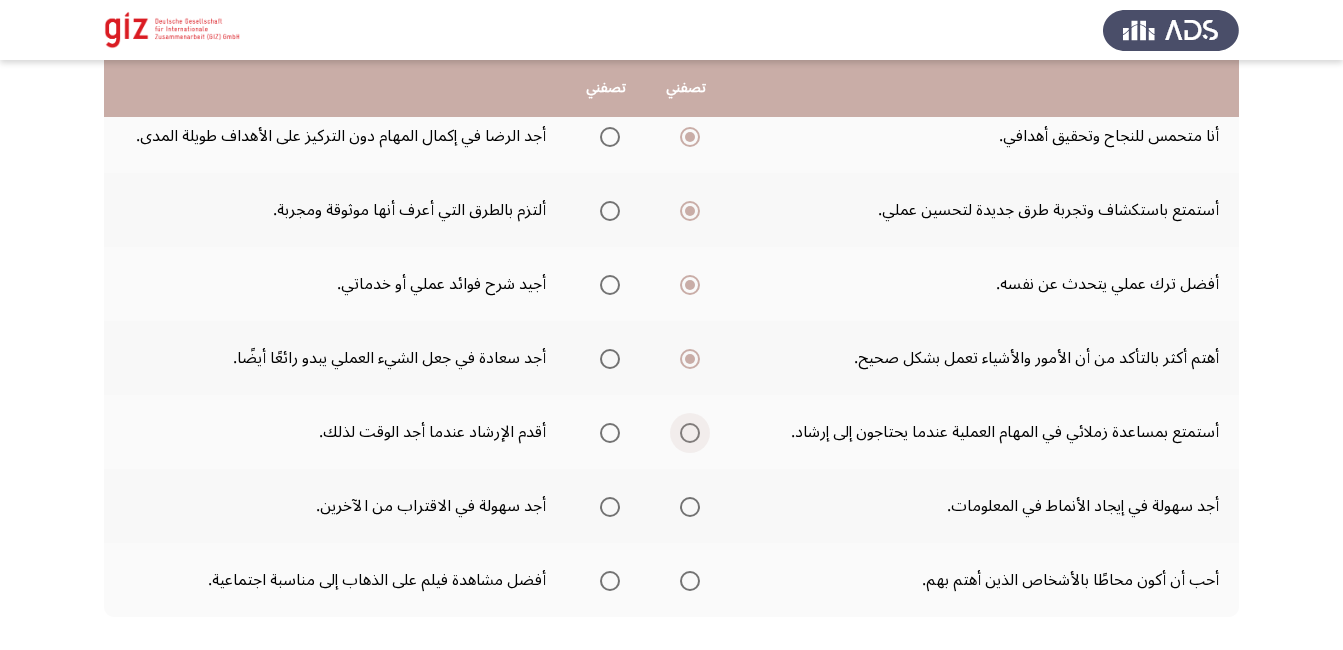 click at bounding box center [690, 433] 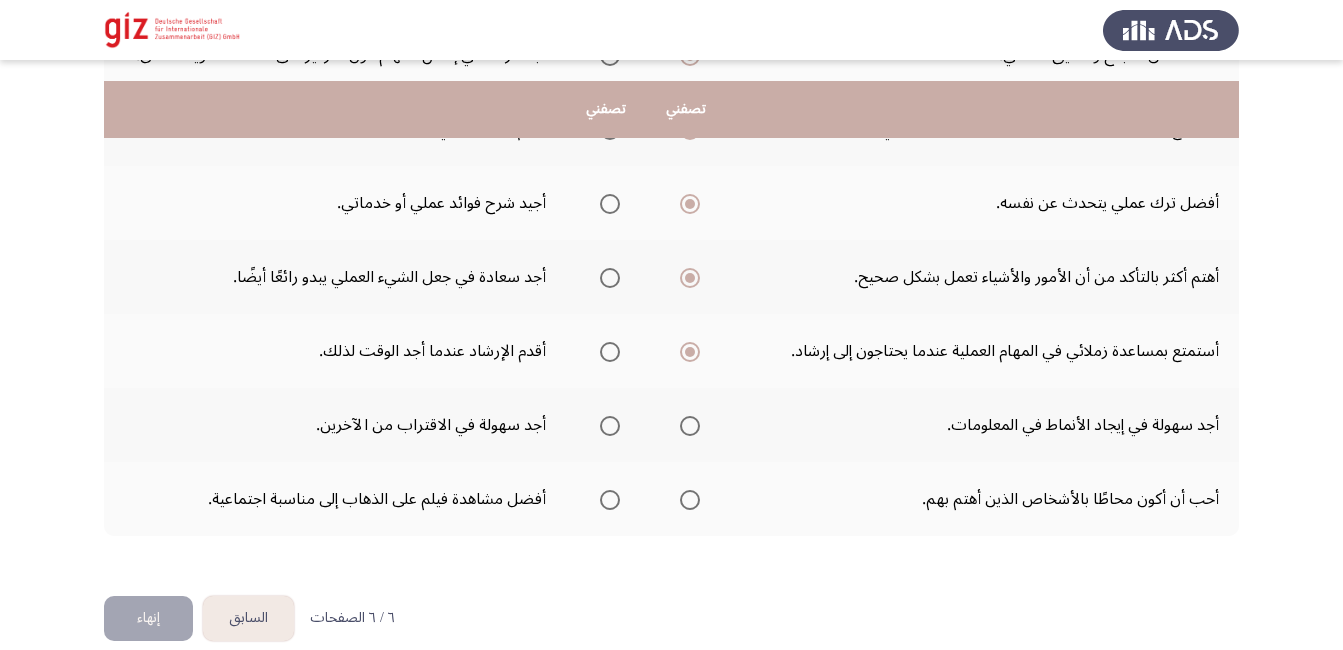 scroll, scrollTop: 627, scrollLeft: 0, axis: vertical 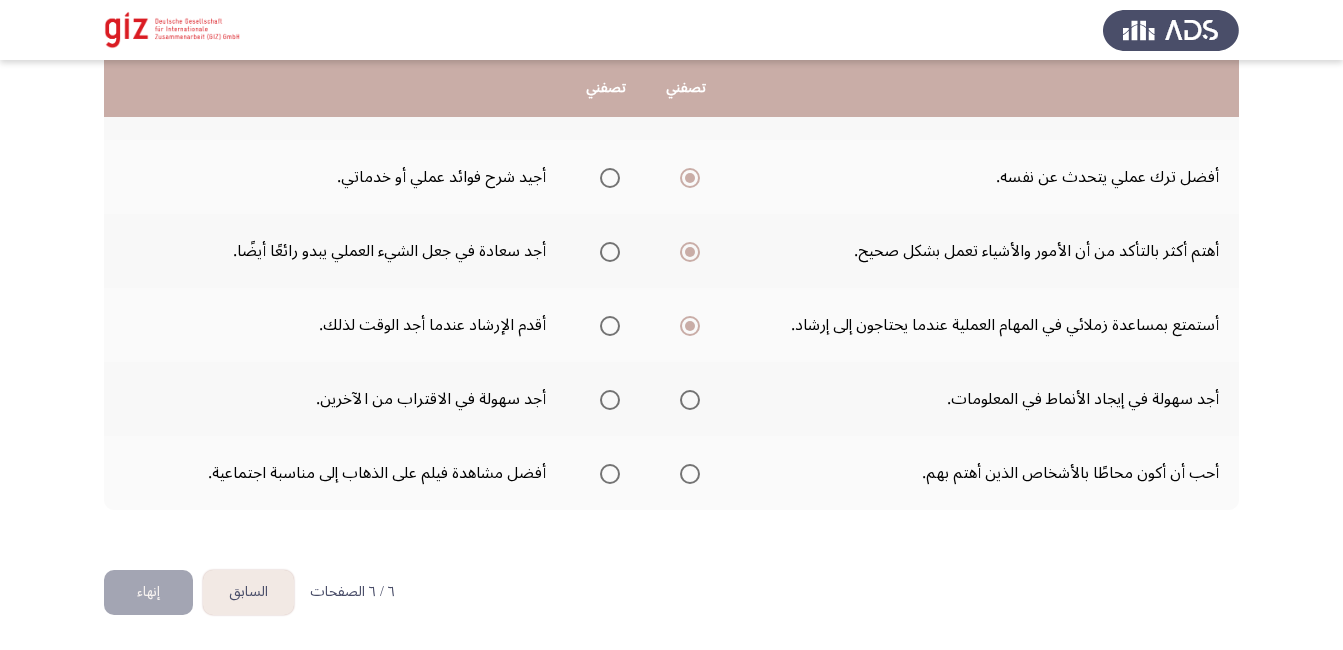 click 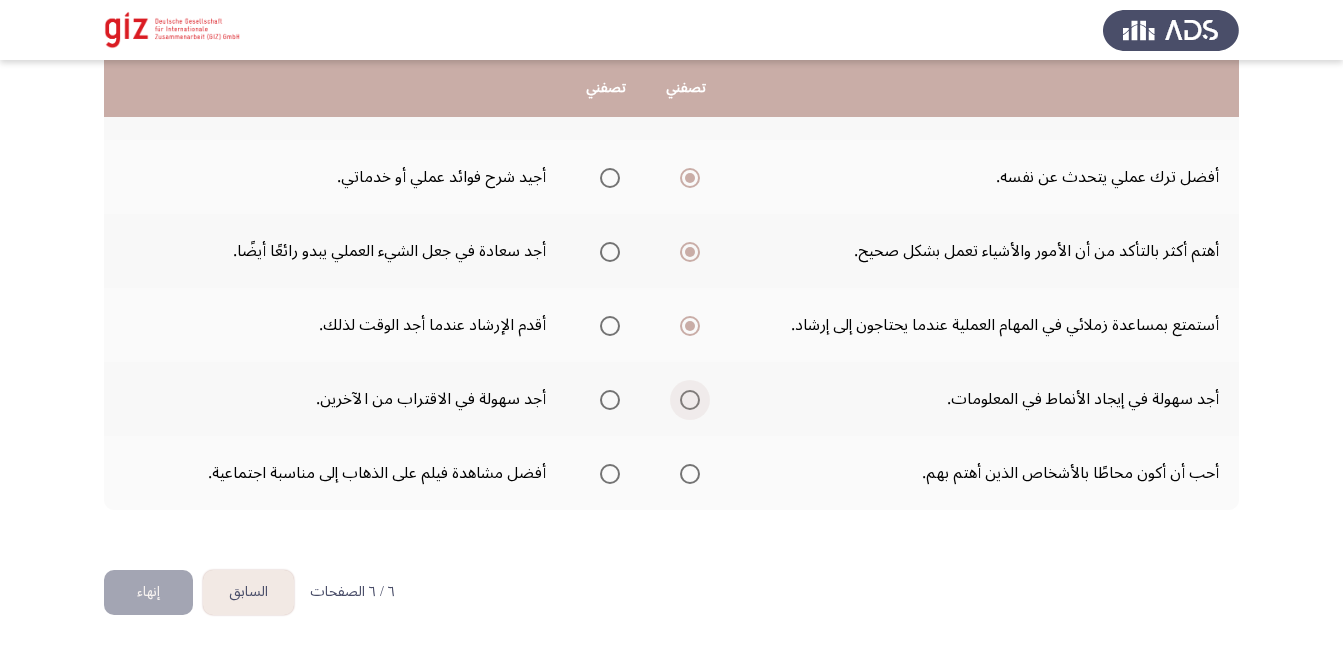 click at bounding box center (690, 400) 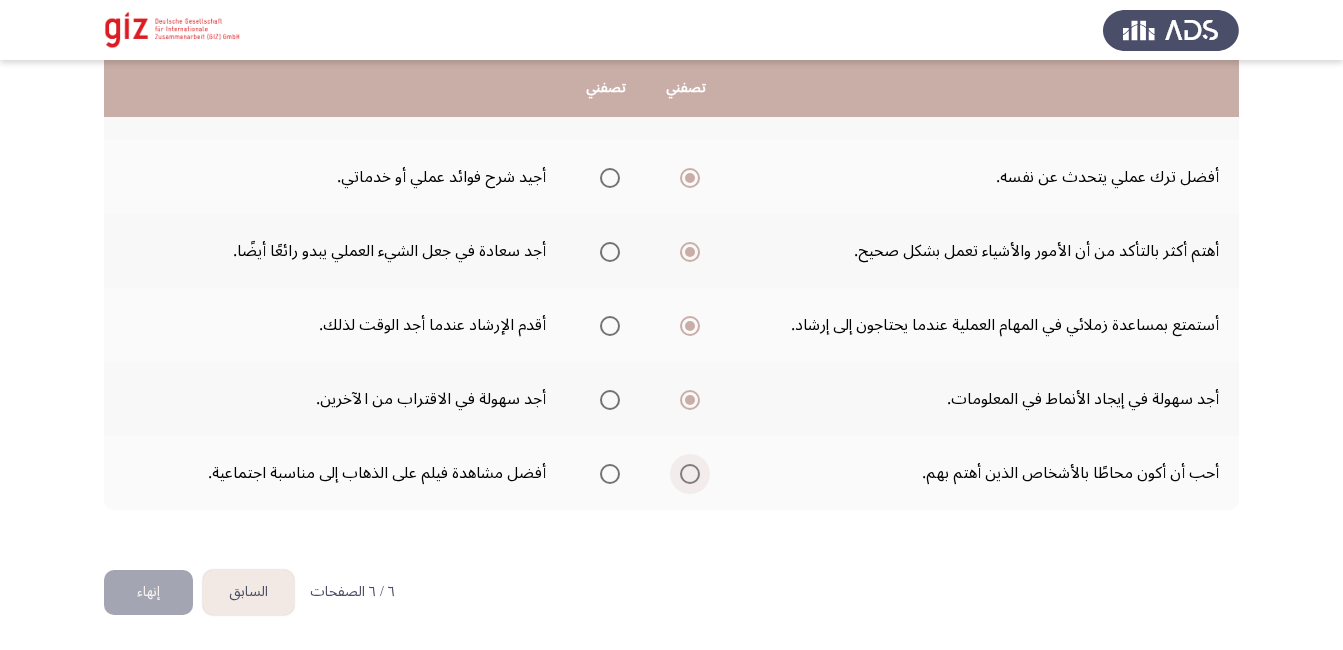 click at bounding box center (690, 474) 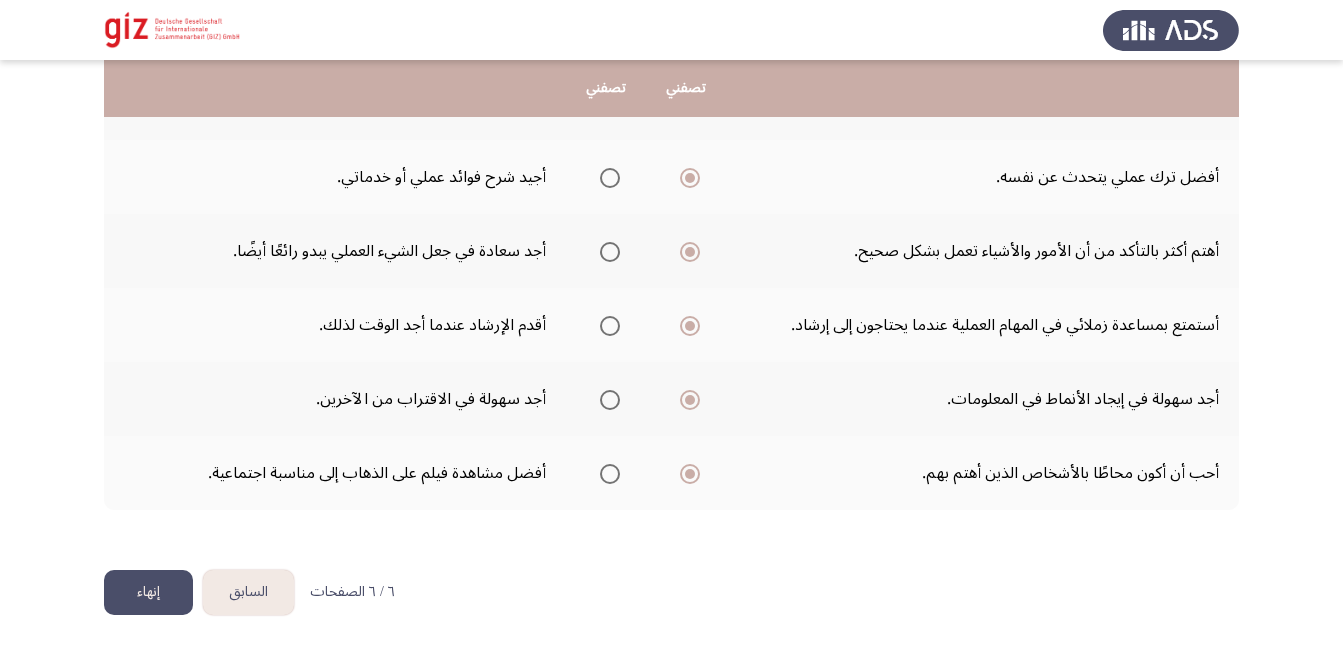click on "إنهاء" 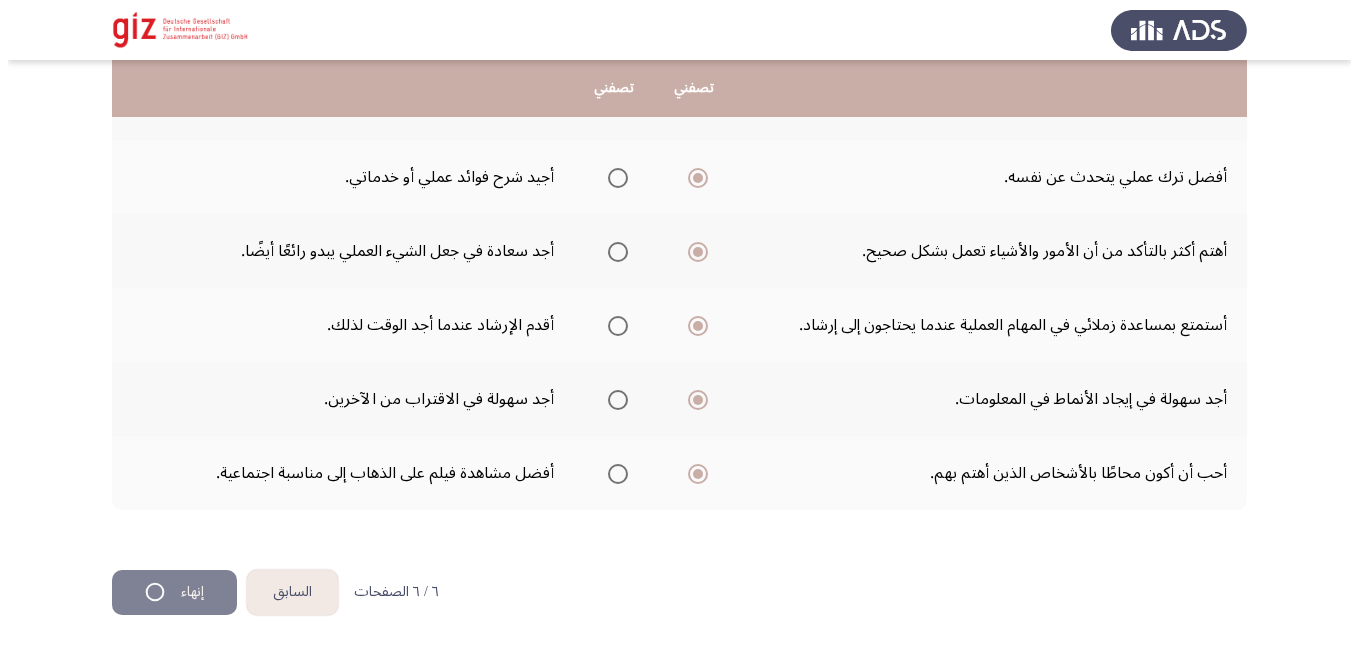 scroll, scrollTop: 0, scrollLeft: 0, axis: both 